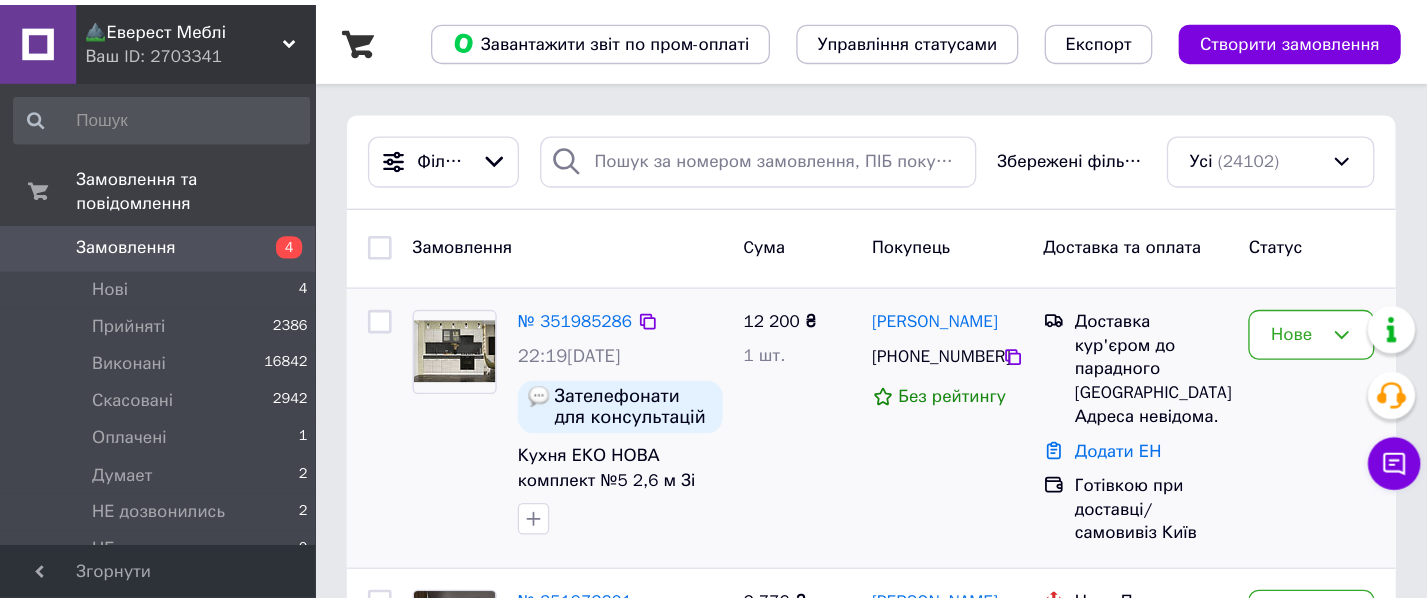 scroll, scrollTop: 0, scrollLeft: 0, axis: both 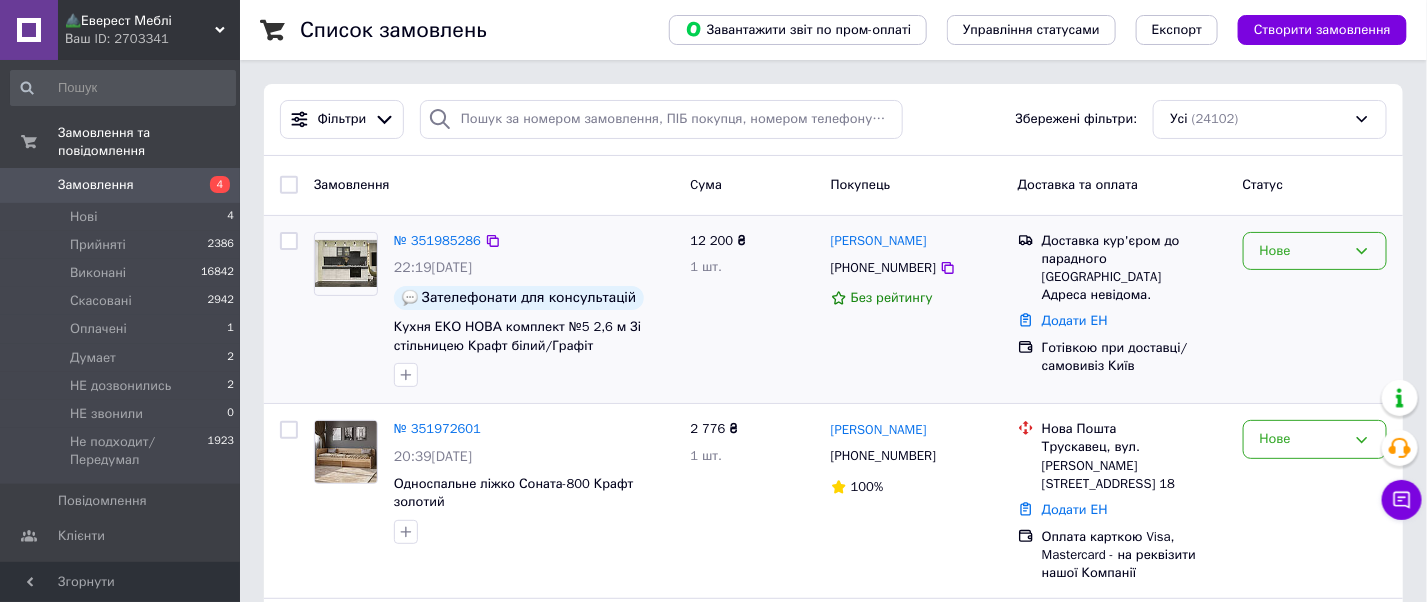 click on "Нове" at bounding box center [1303, 251] 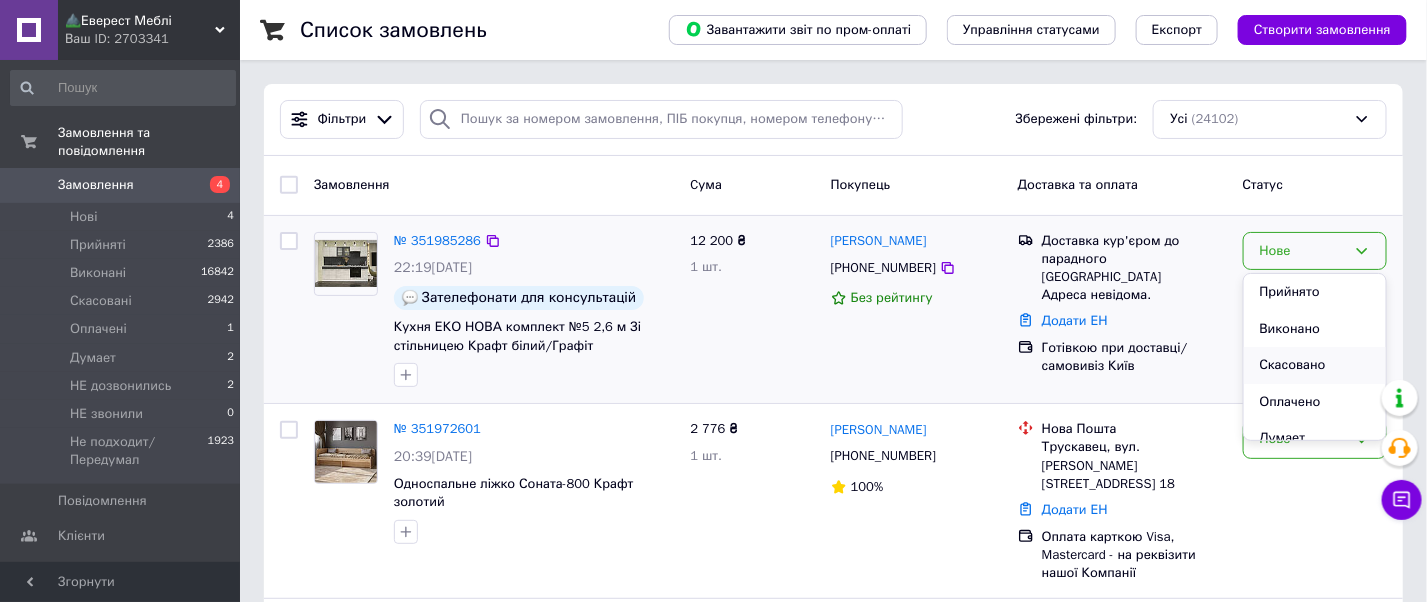 scroll, scrollTop: 147, scrollLeft: 0, axis: vertical 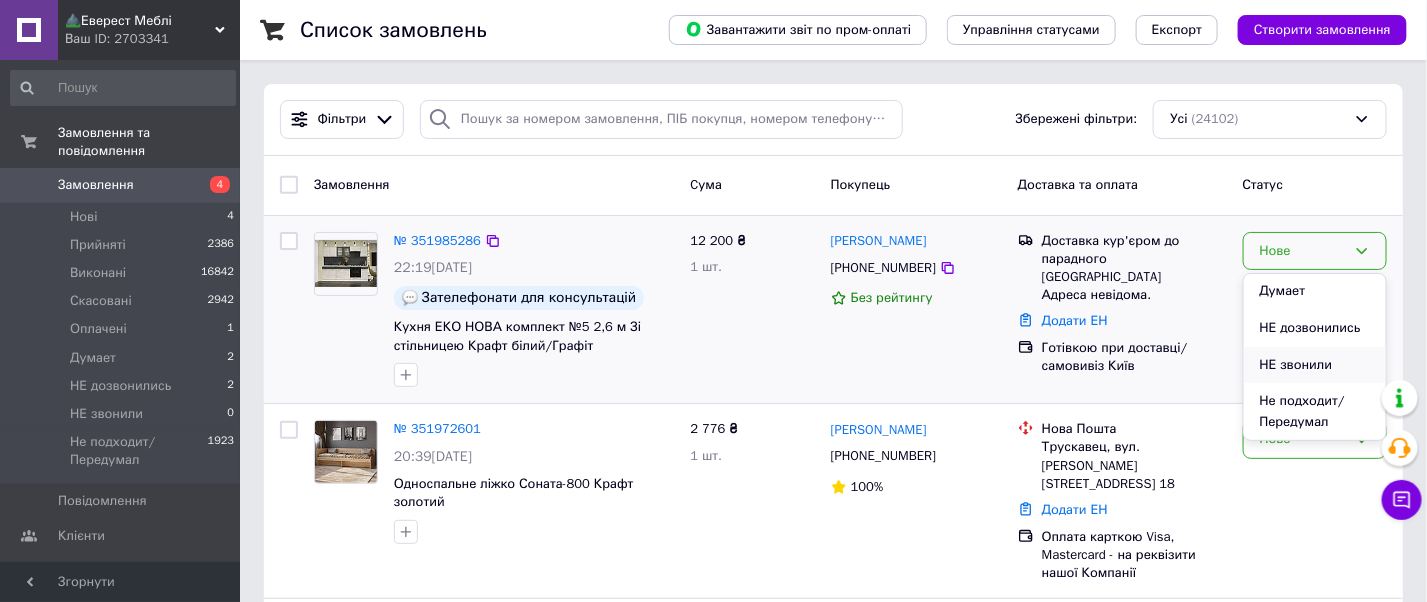 click on "НЕ звонили" at bounding box center (1315, 365) 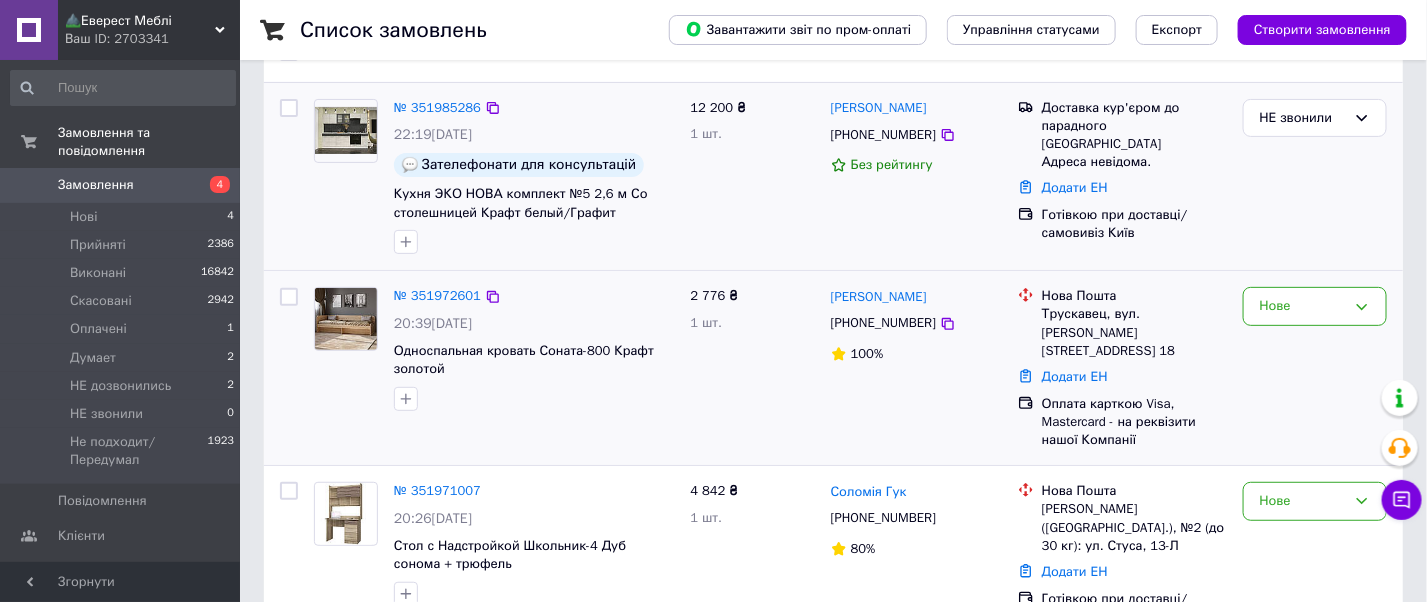 scroll, scrollTop: 266, scrollLeft: 0, axis: vertical 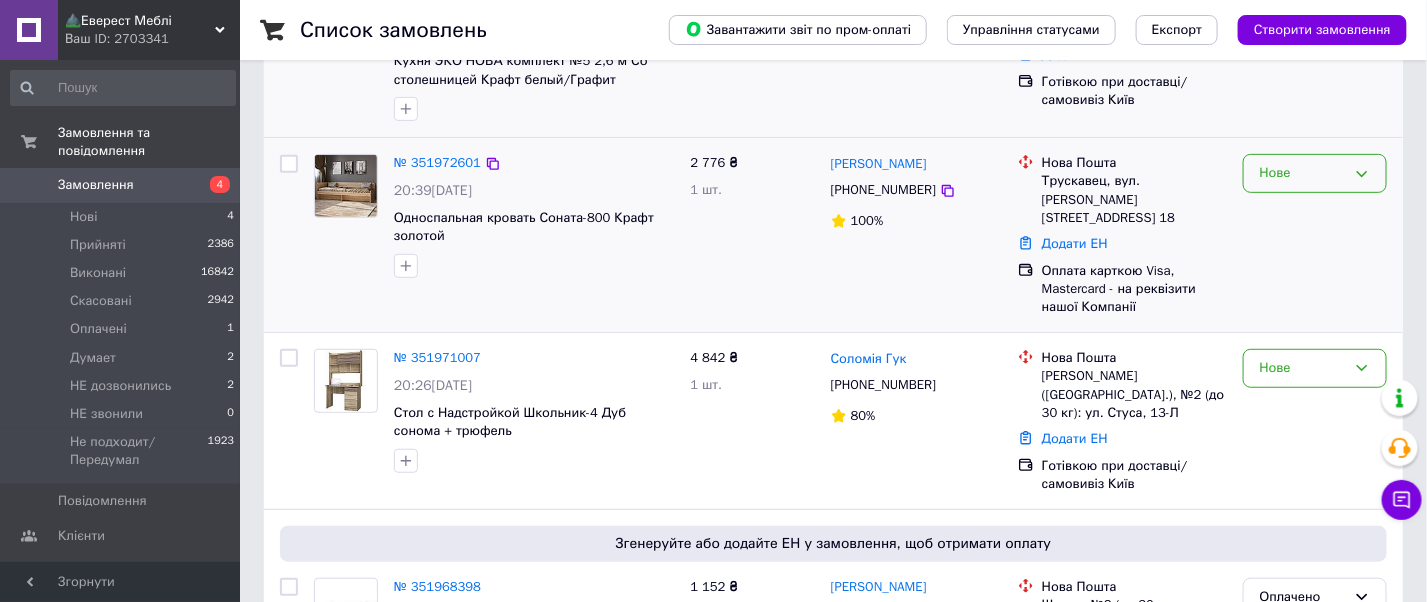 click on "Нове" at bounding box center [1303, 173] 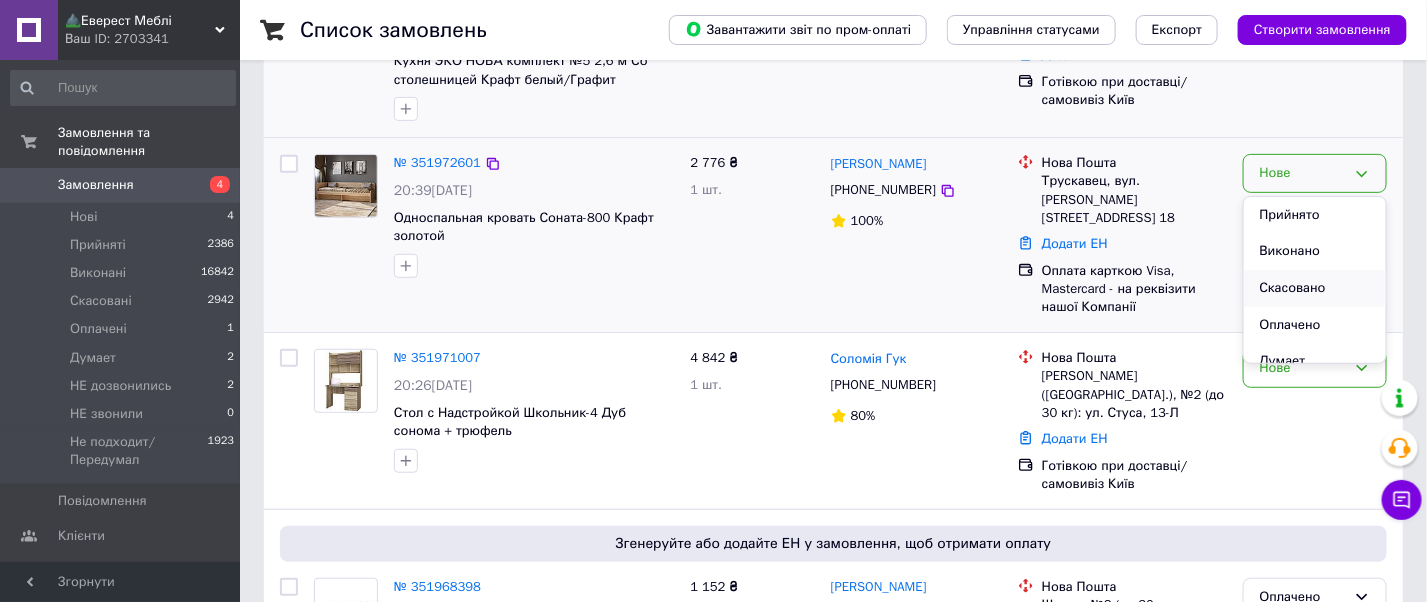 scroll, scrollTop: 147, scrollLeft: 0, axis: vertical 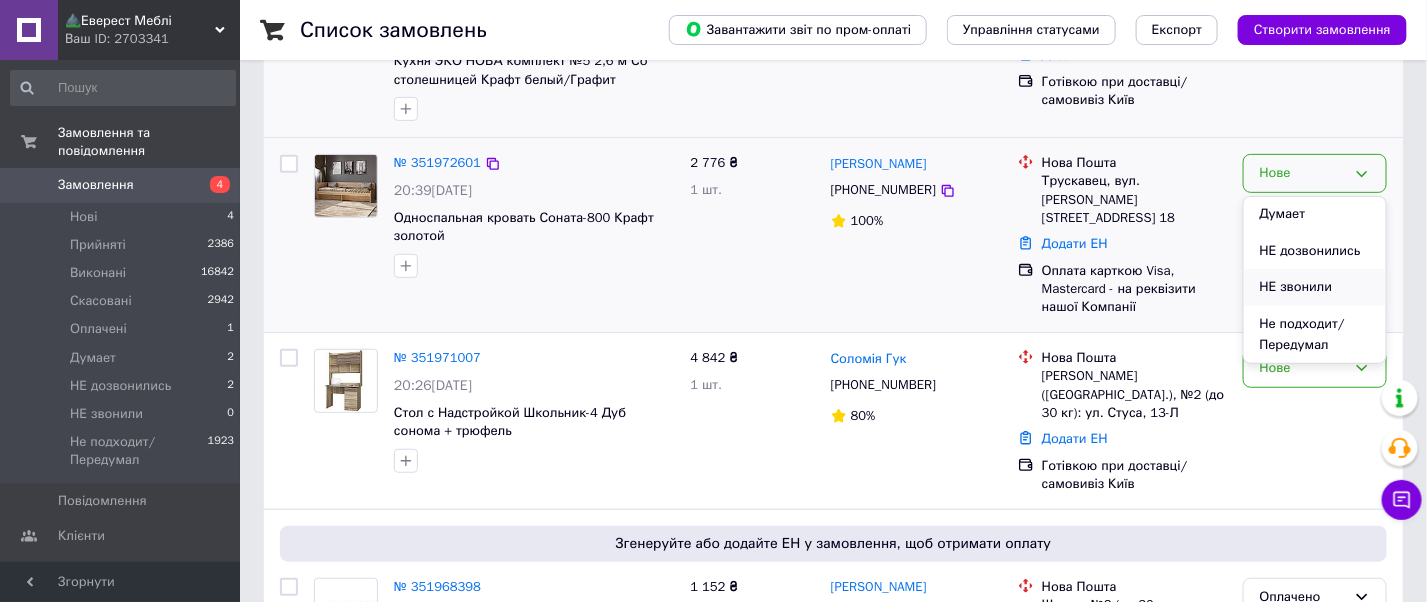 click on "НЕ звонили" at bounding box center (1315, 287) 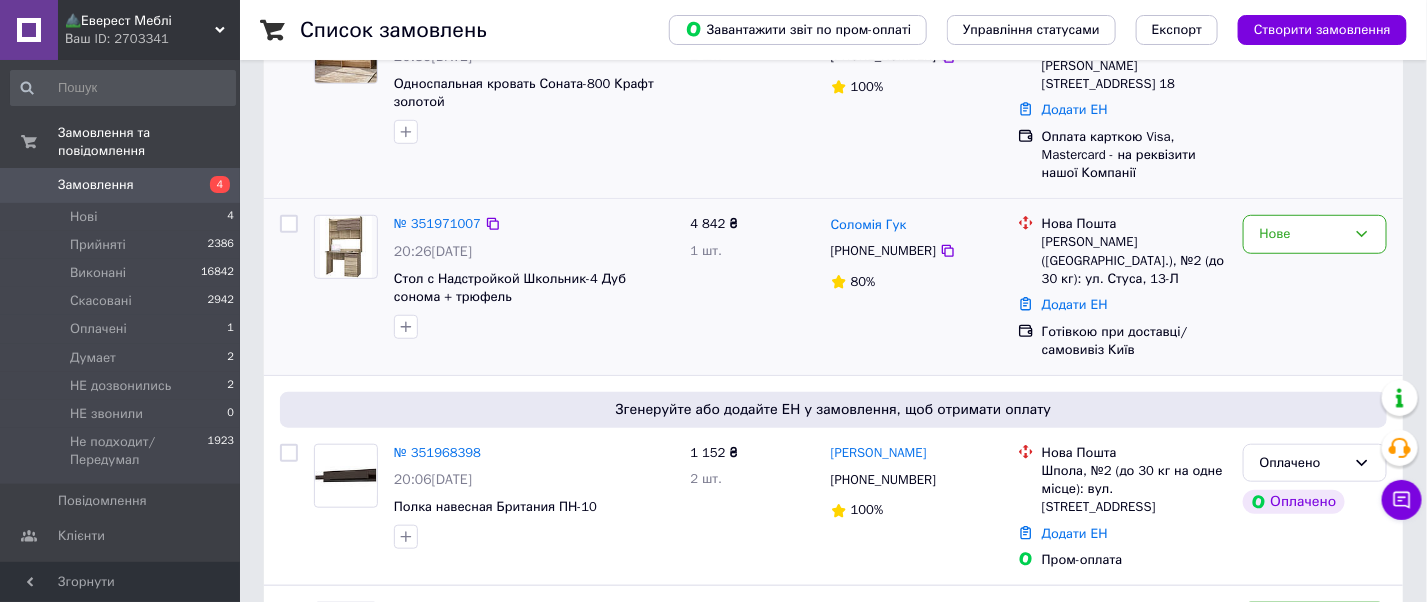 scroll, scrollTop: 533, scrollLeft: 0, axis: vertical 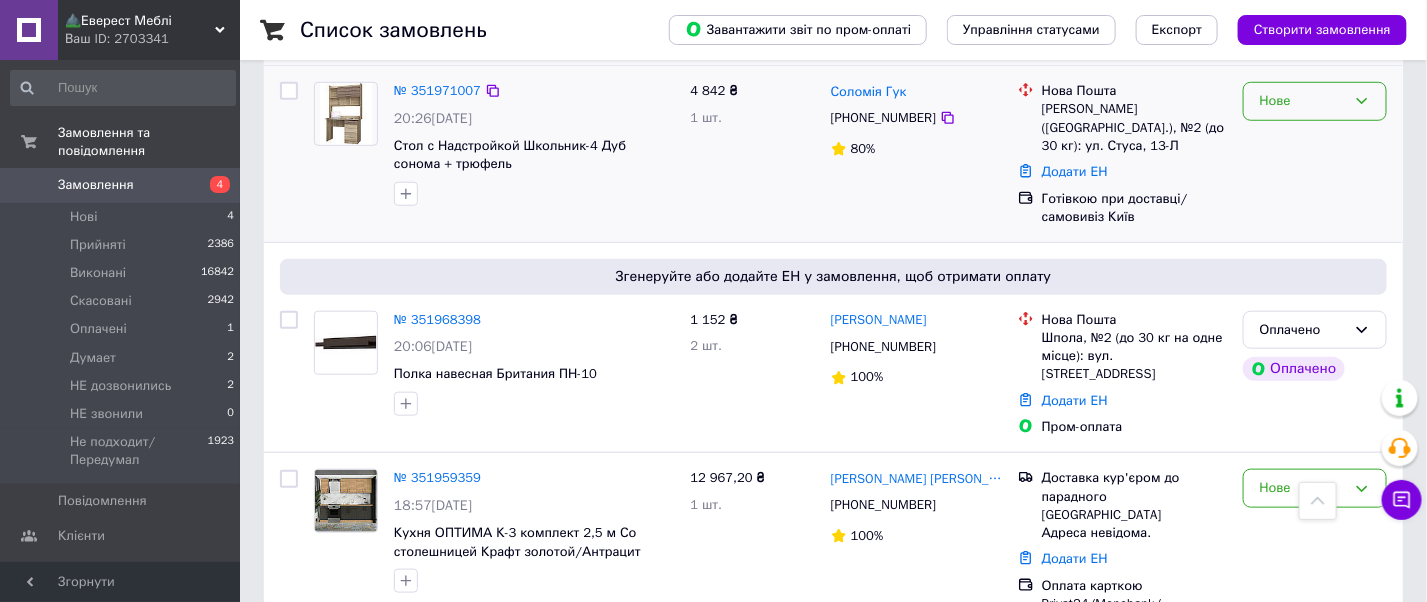 click on "Нове" at bounding box center [1303, 101] 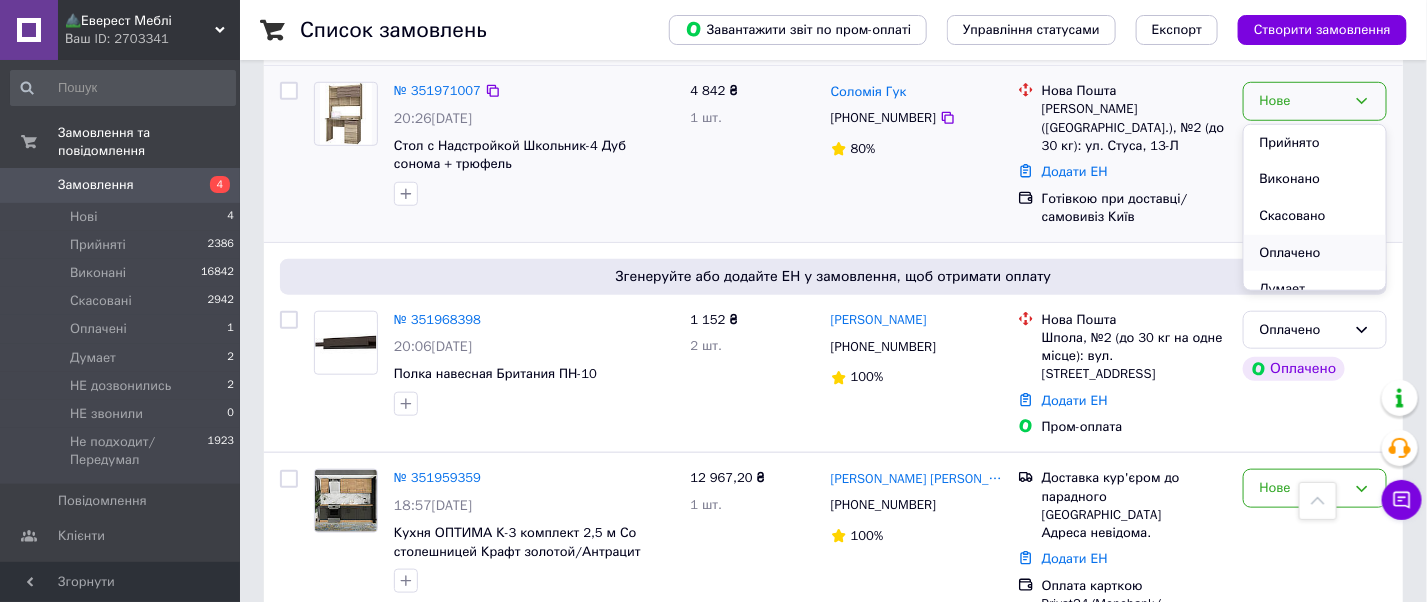scroll, scrollTop: 147, scrollLeft: 0, axis: vertical 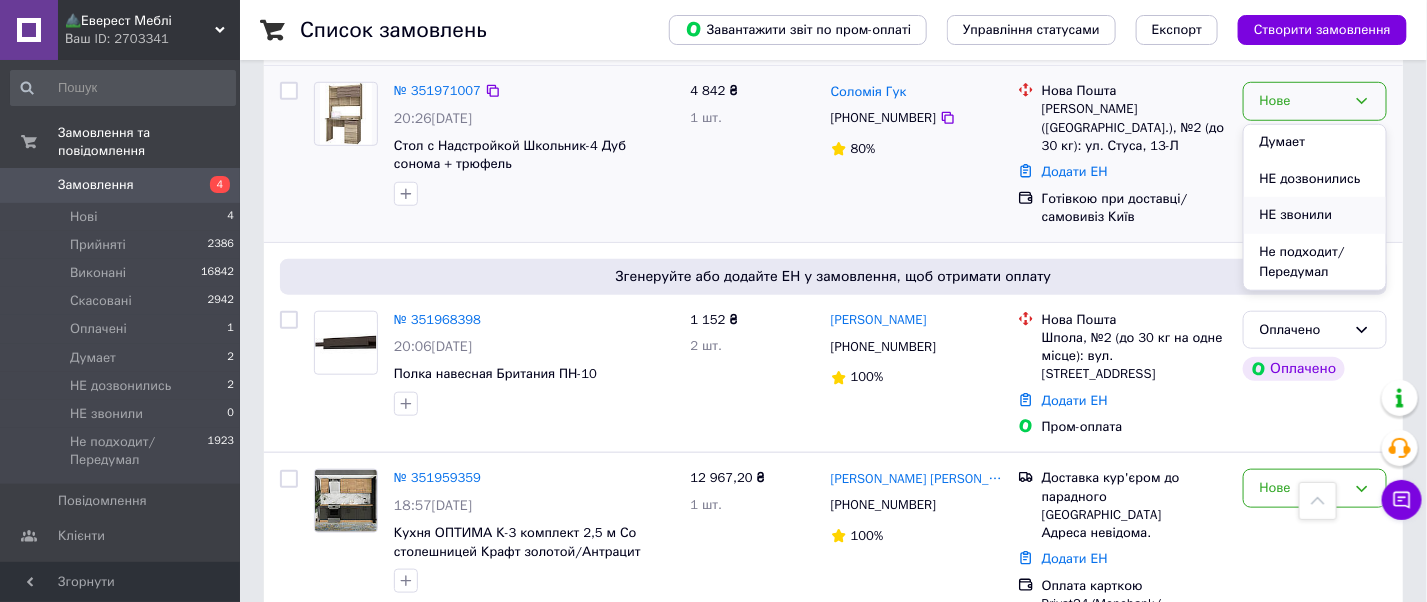 click on "НЕ звонили" at bounding box center (1315, 215) 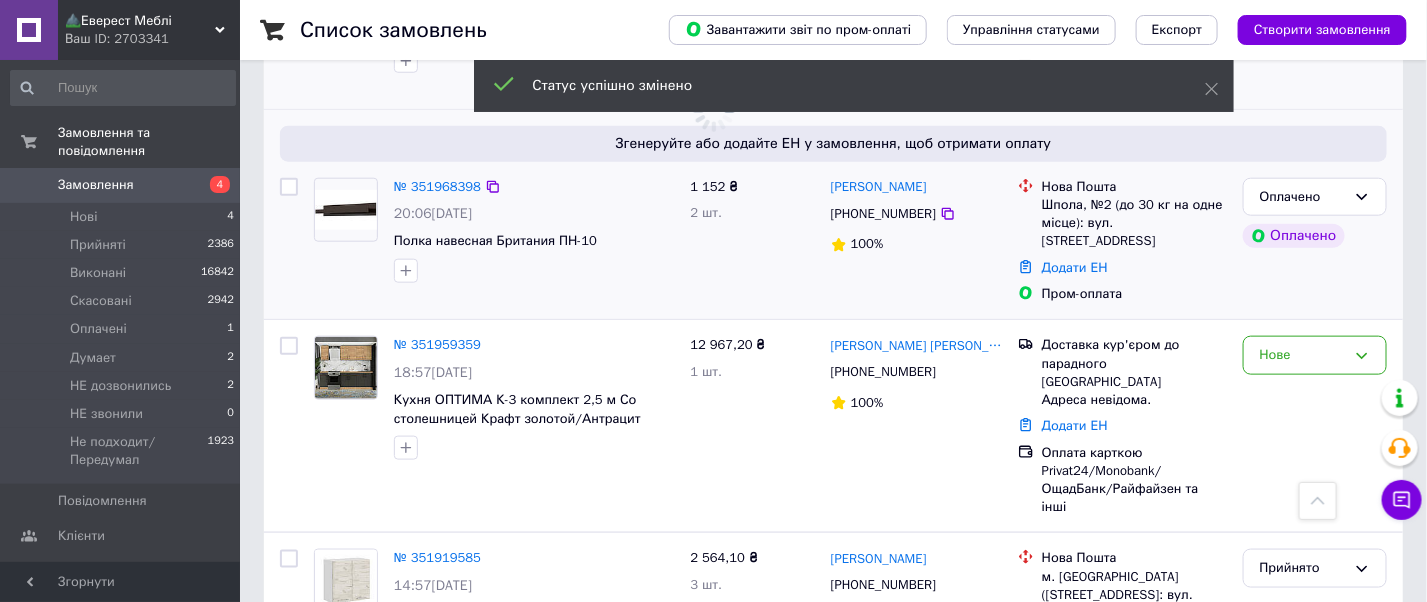 scroll, scrollTop: 800, scrollLeft: 0, axis: vertical 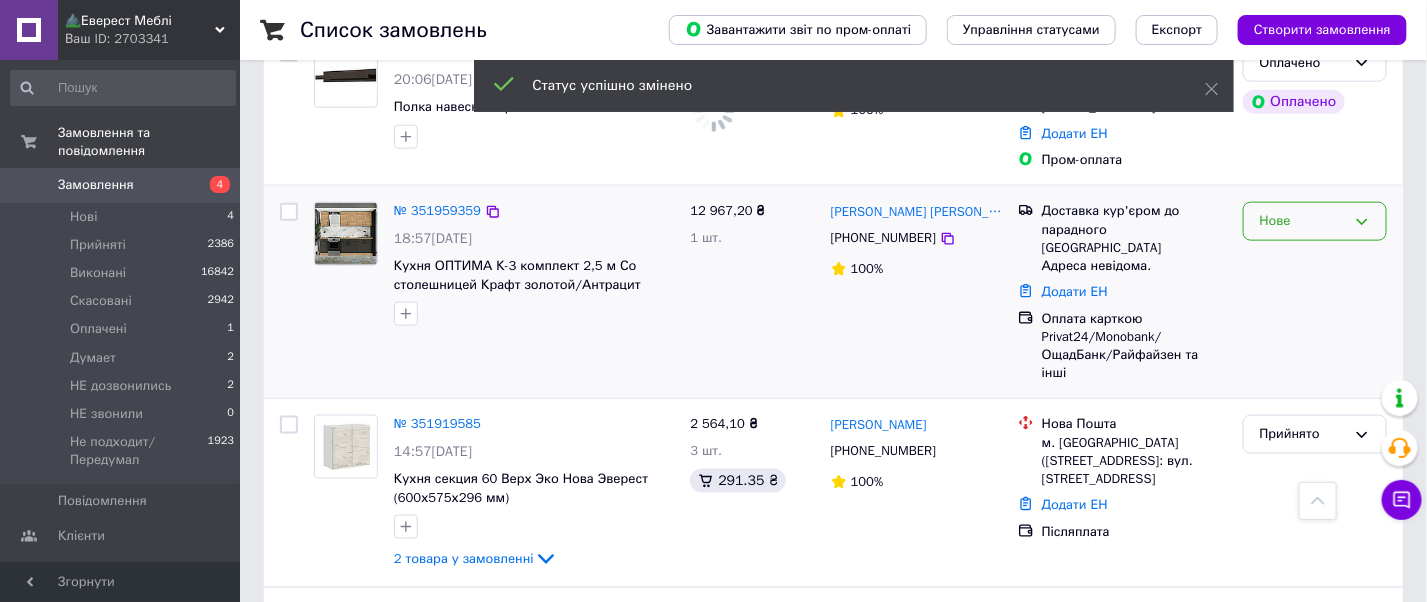 click on "Нове" at bounding box center (1303, 221) 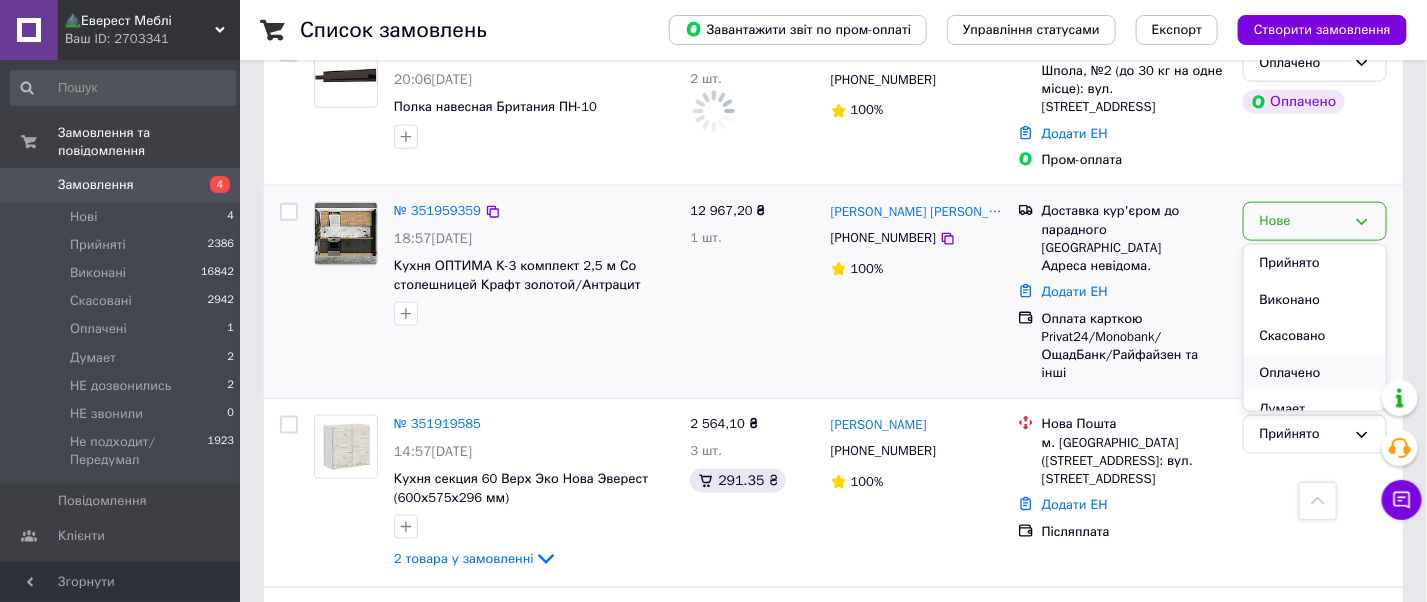 scroll, scrollTop: 147, scrollLeft: 0, axis: vertical 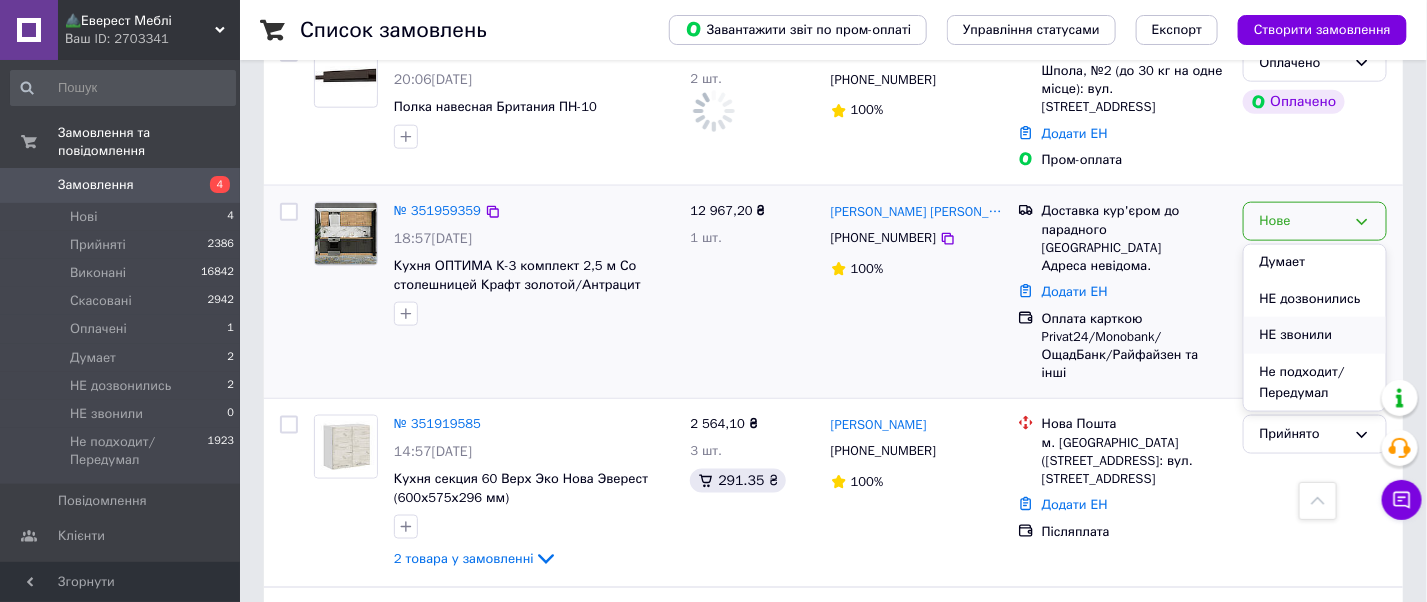 click on "НЕ звонили" at bounding box center (1315, 335) 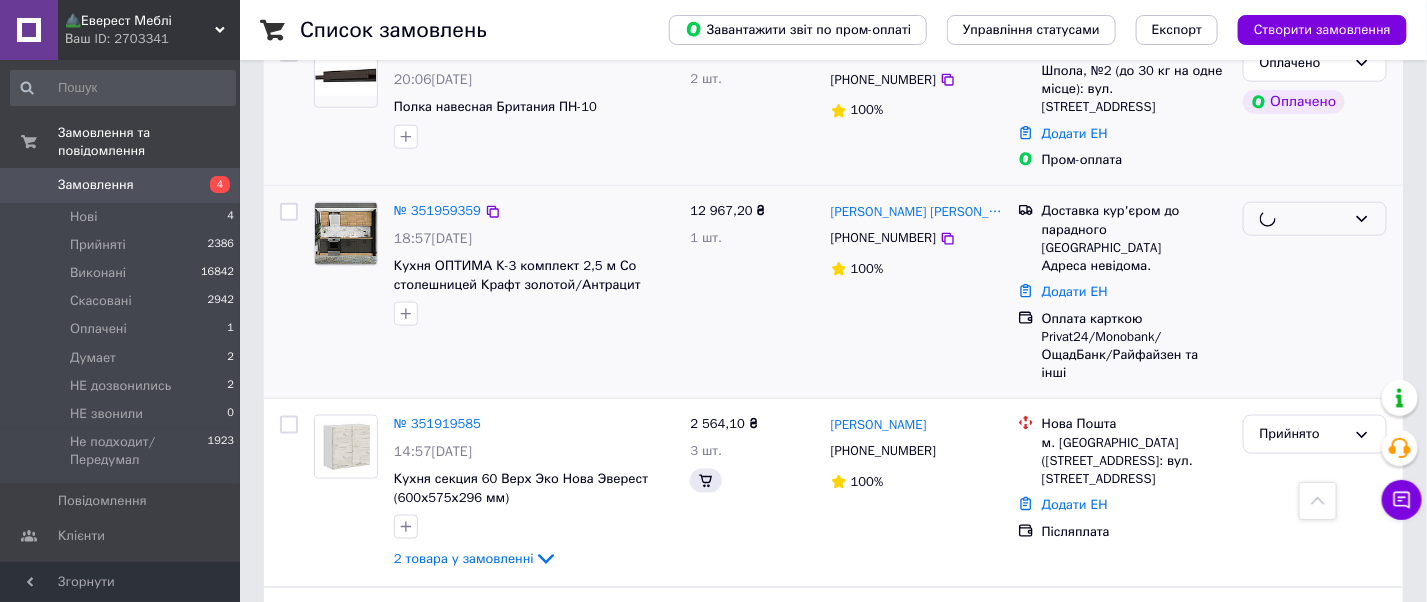 scroll, scrollTop: 533, scrollLeft: 0, axis: vertical 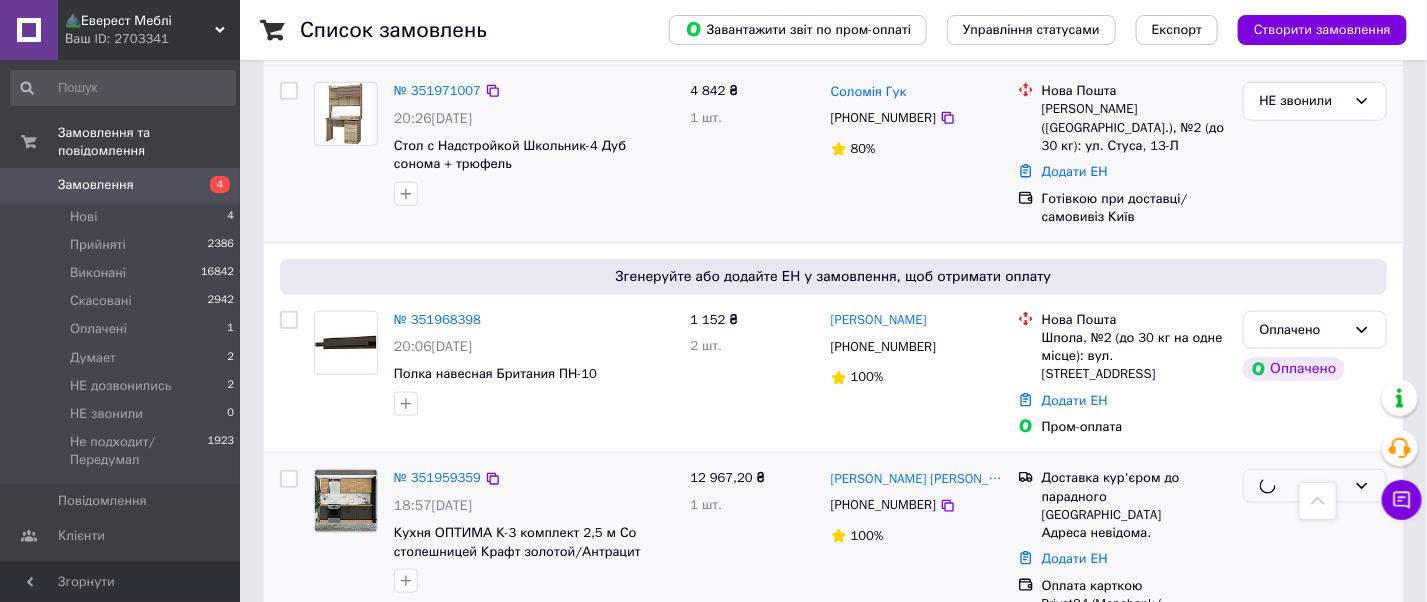 click 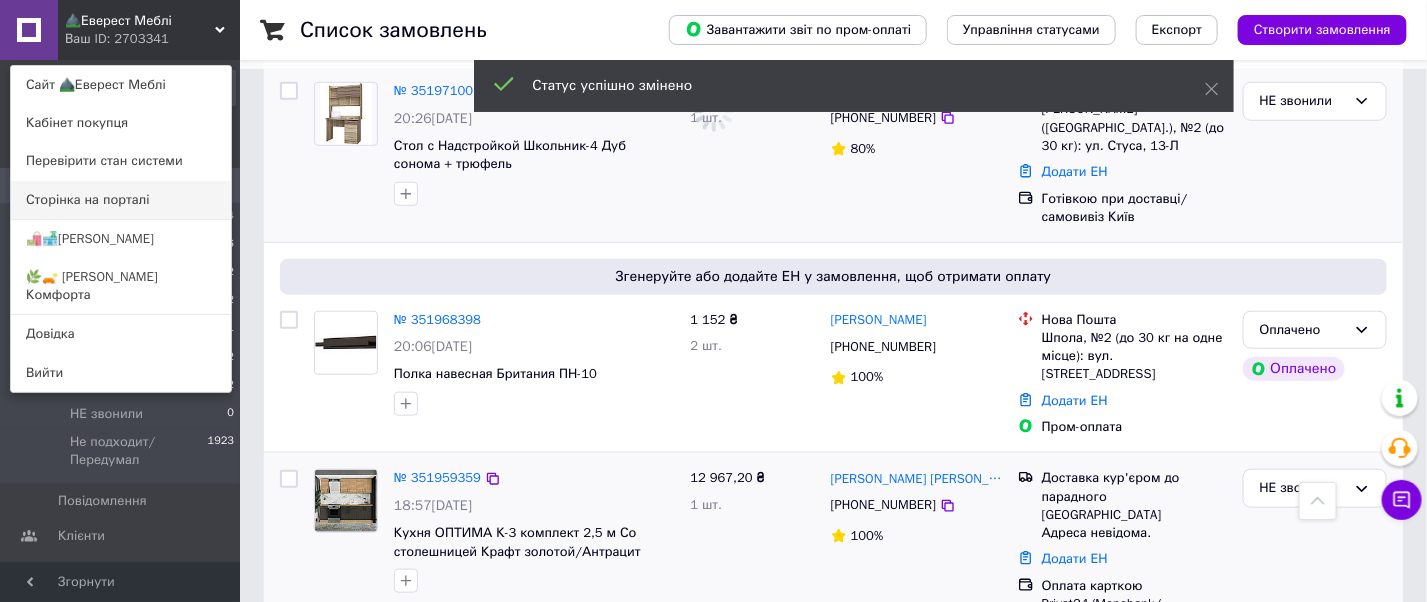 scroll, scrollTop: 0, scrollLeft: 0, axis: both 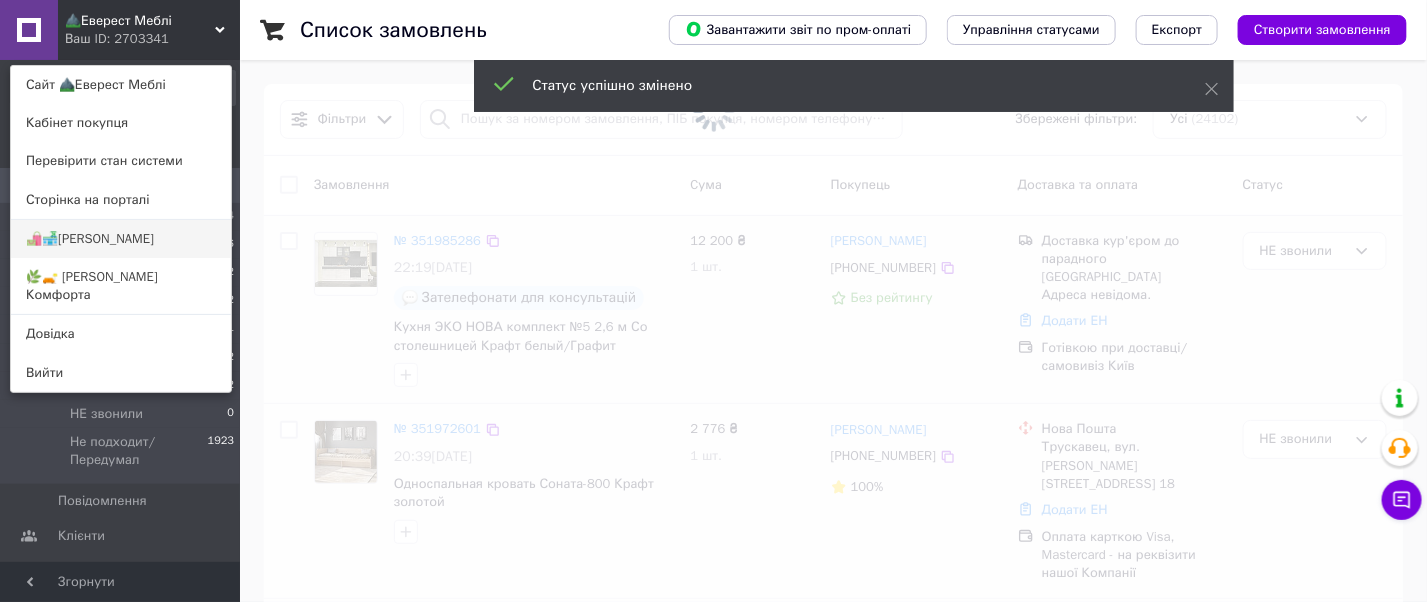 click on "🛍️🏪[PERSON_NAME]" at bounding box center [121, 239] 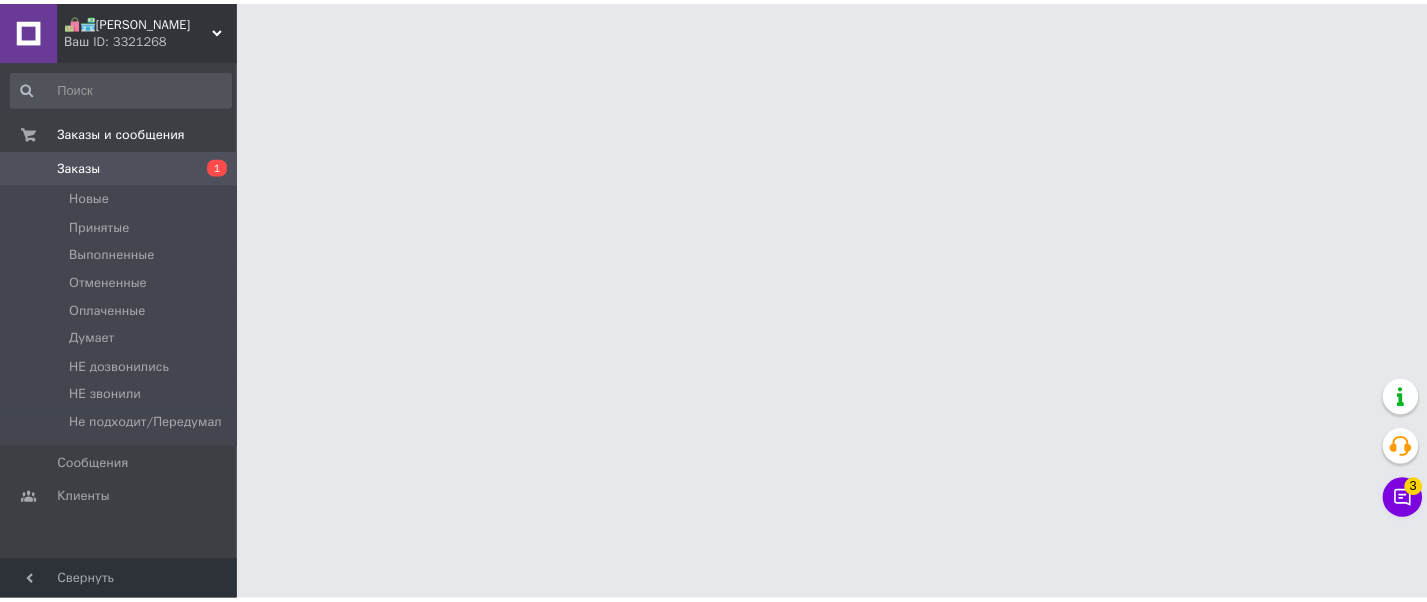 scroll, scrollTop: 0, scrollLeft: 0, axis: both 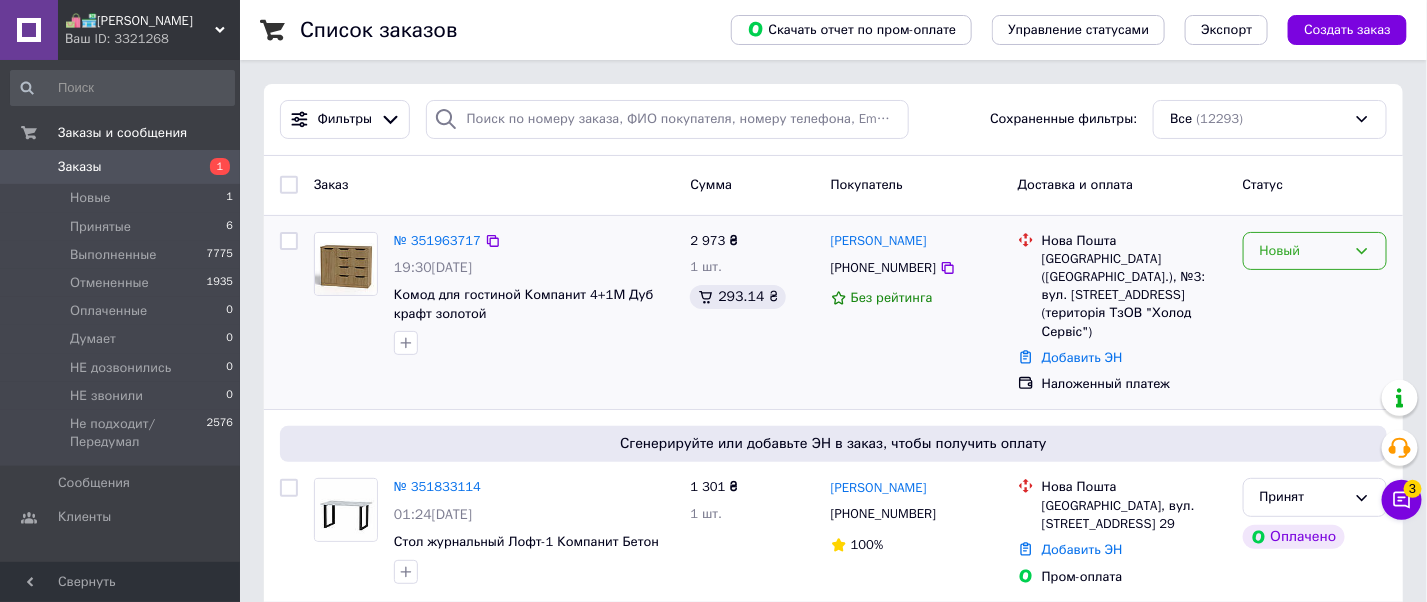 click on "Новый" at bounding box center [1303, 251] 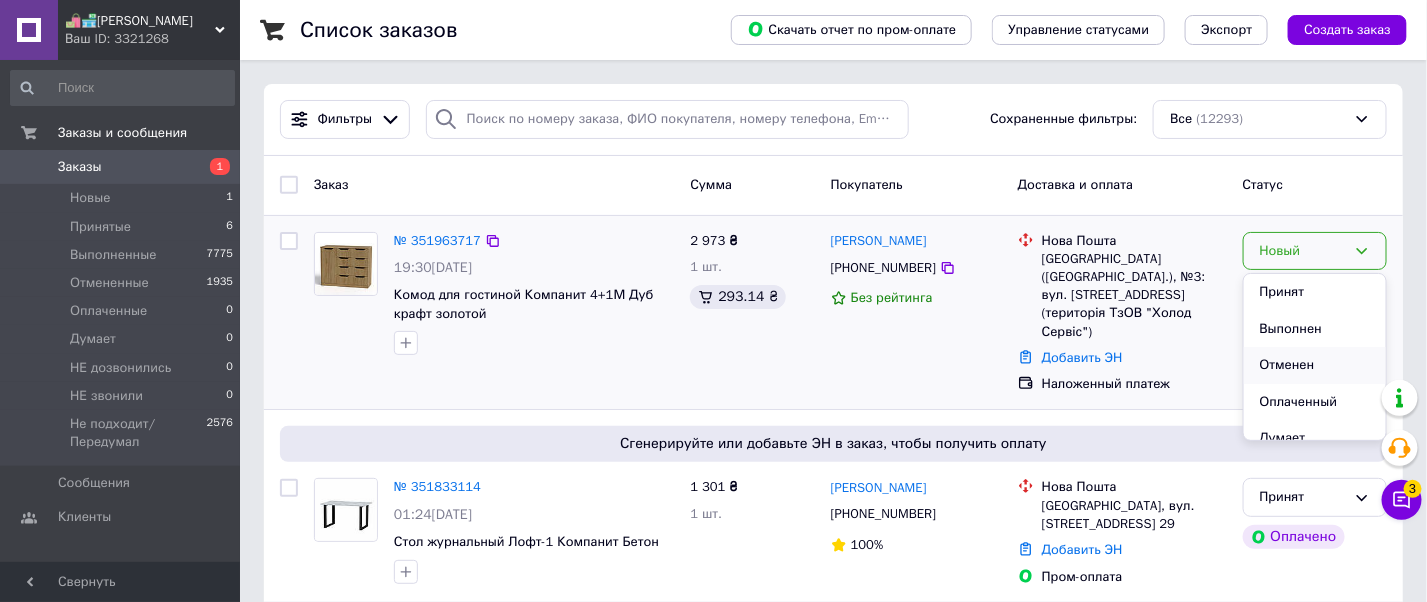 scroll, scrollTop: 147, scrollLeft: 0, axis: vertical 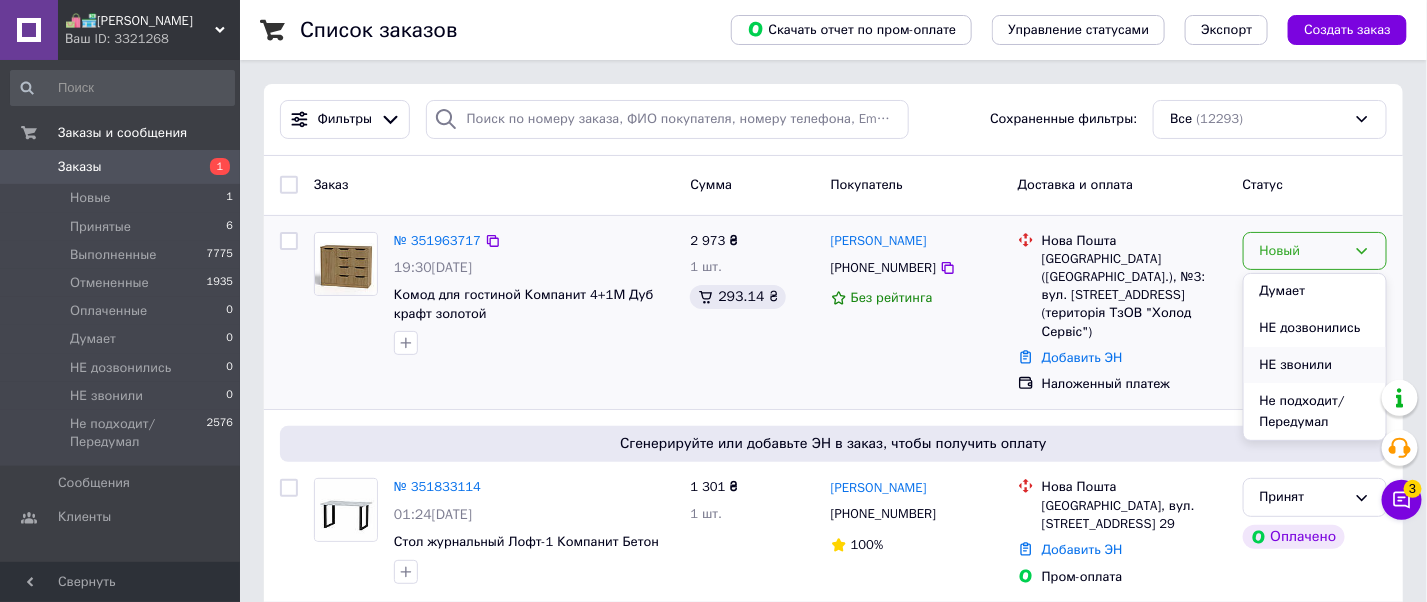 click on "НЕ звонили" at bounding box center (1315, 365) 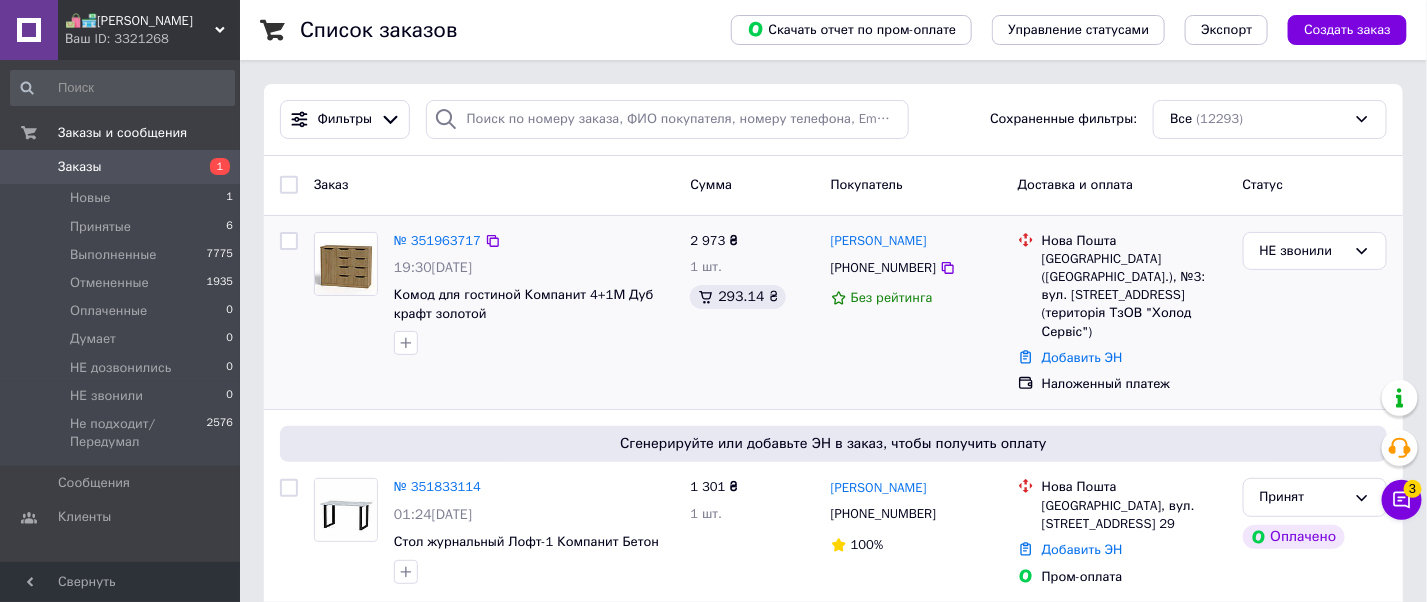 click on "🛍️🏪Базар Мебели Ваш ID: 3321268" at bounding box center (149, 30) 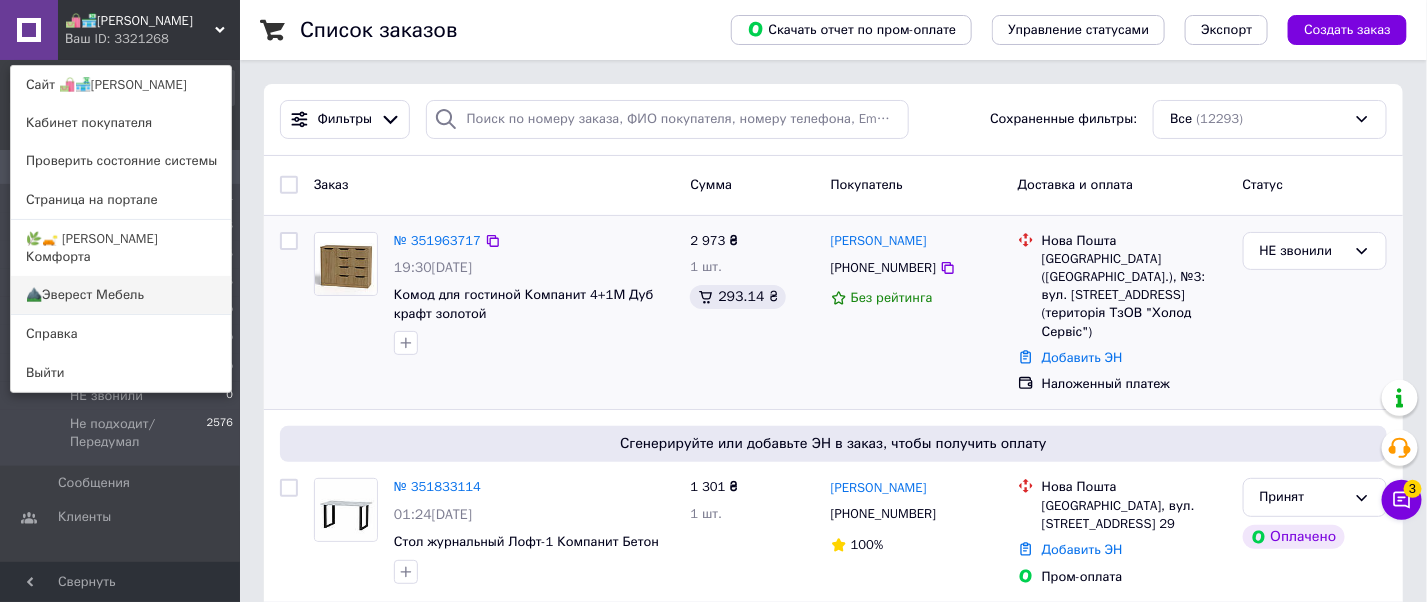 click on "⛰️Эверест Мебель" at bounding box center [121, 295] 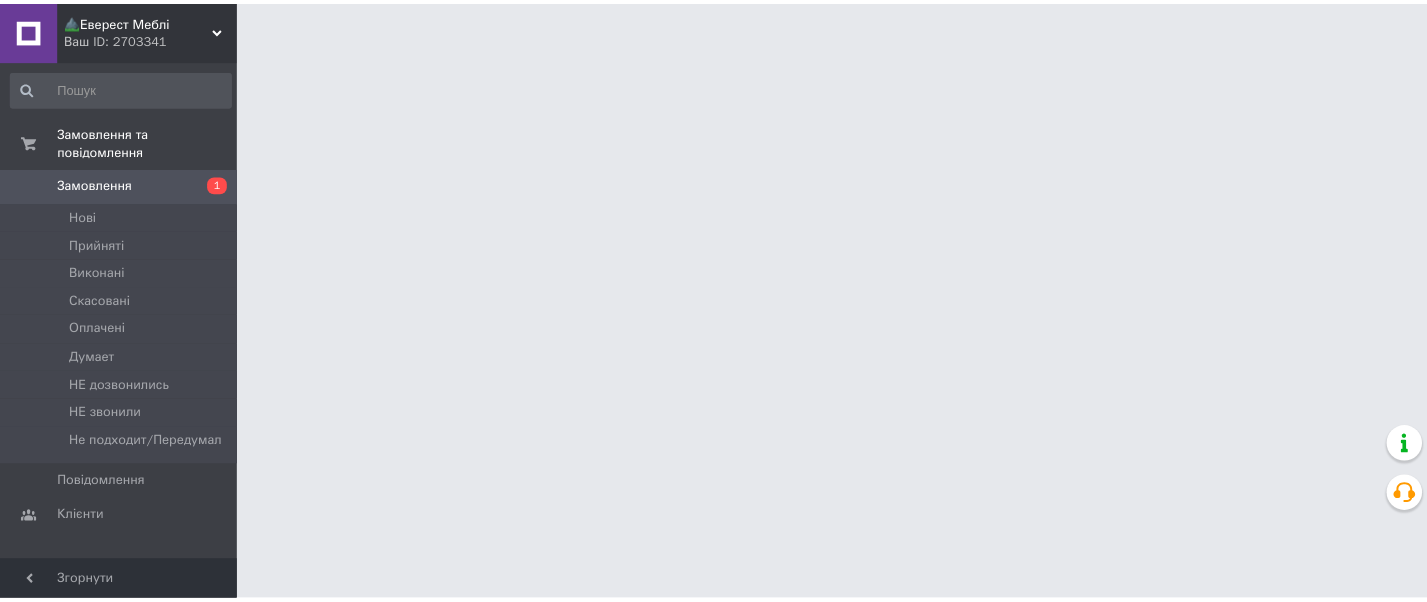 scroll, scrollTop: 0, scrollLeft: 0, axis: both 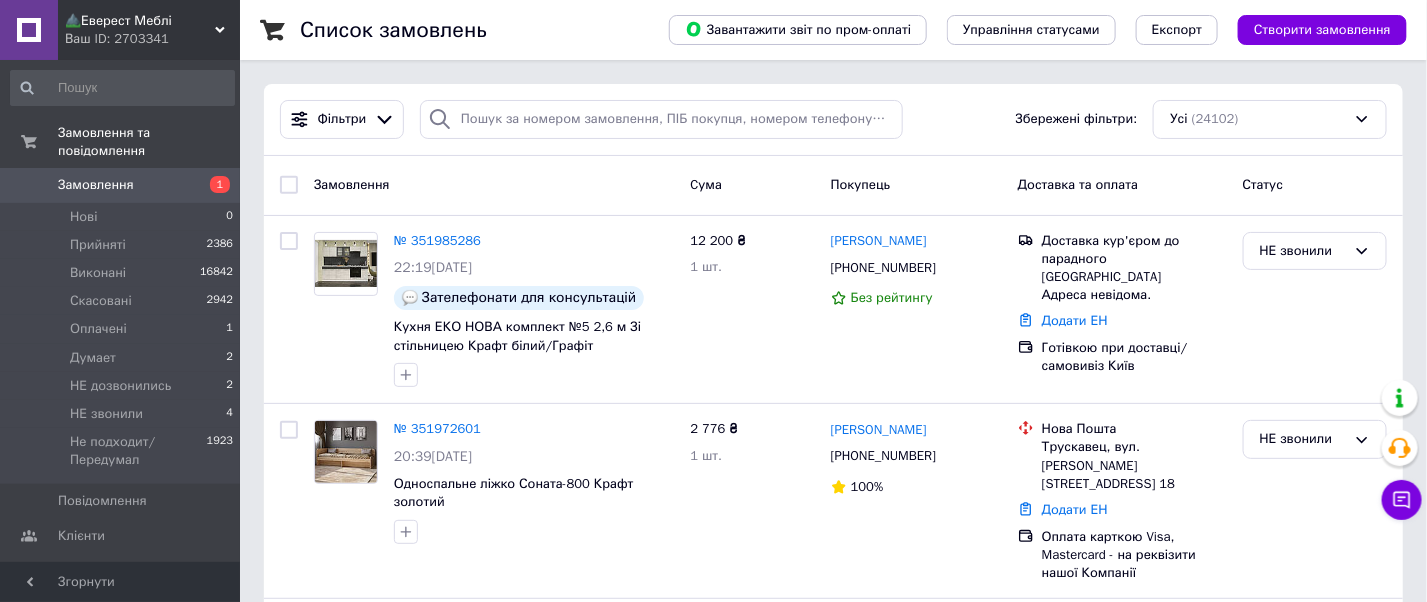 click on "⛰️Еверест Меблі Ваш ID: 2703341" at bounding box center (149, 30) 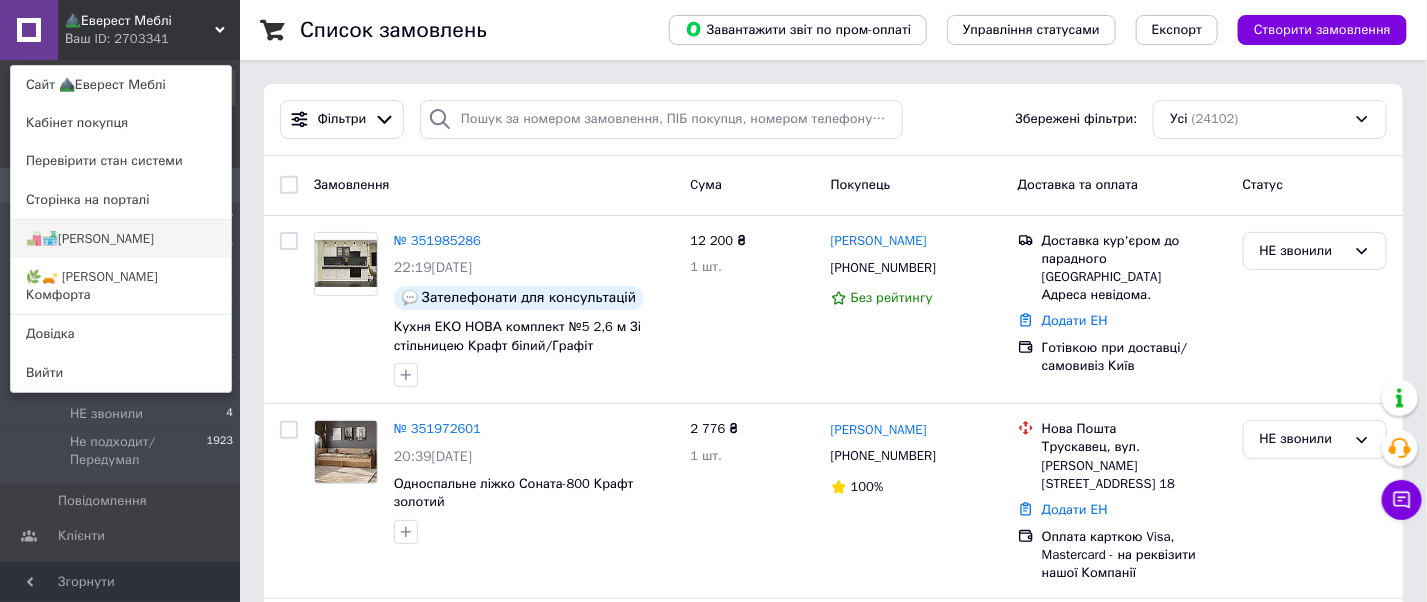 click on "🛍️🏪[PERSON_NAME]" at bounding box center (121, 239) 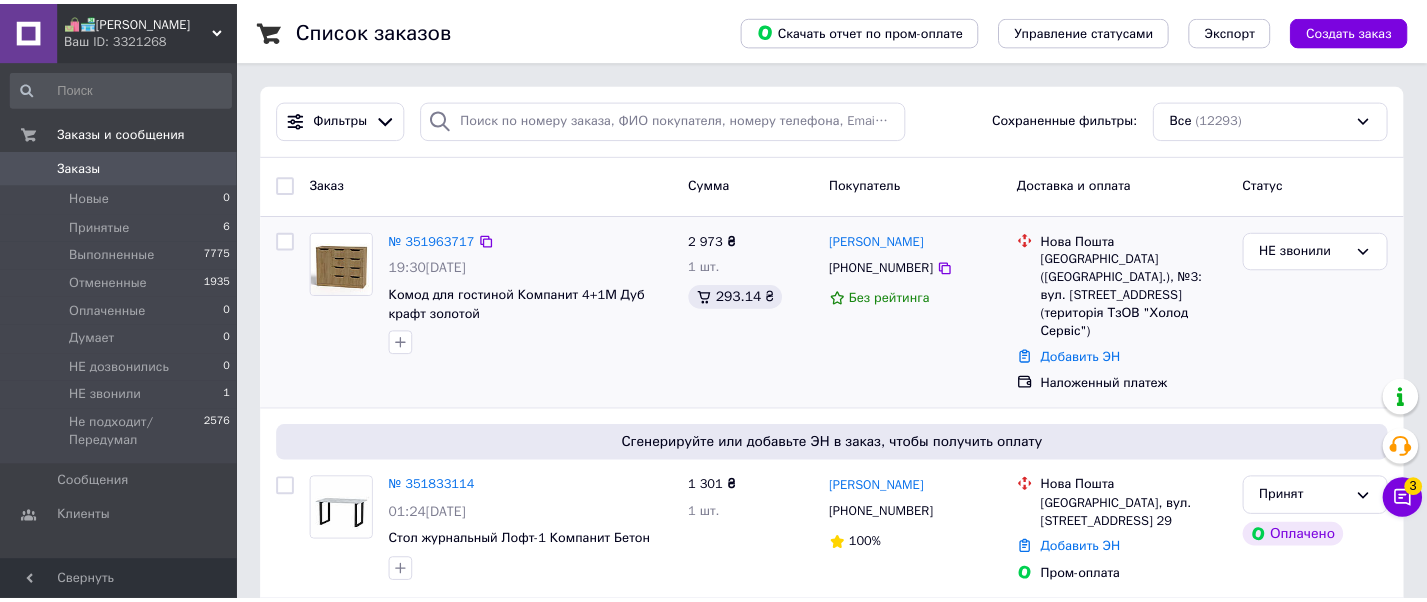 scroll, scrollTop: 0, scrollLeft: 0, axis: both 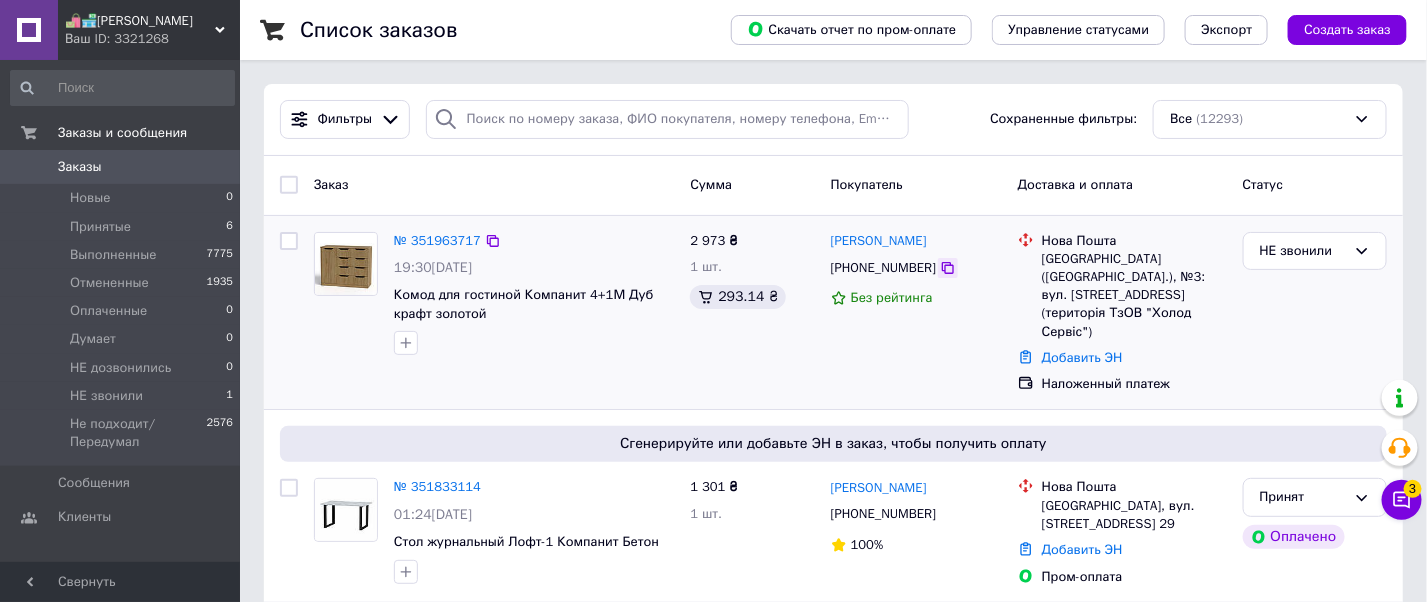 click 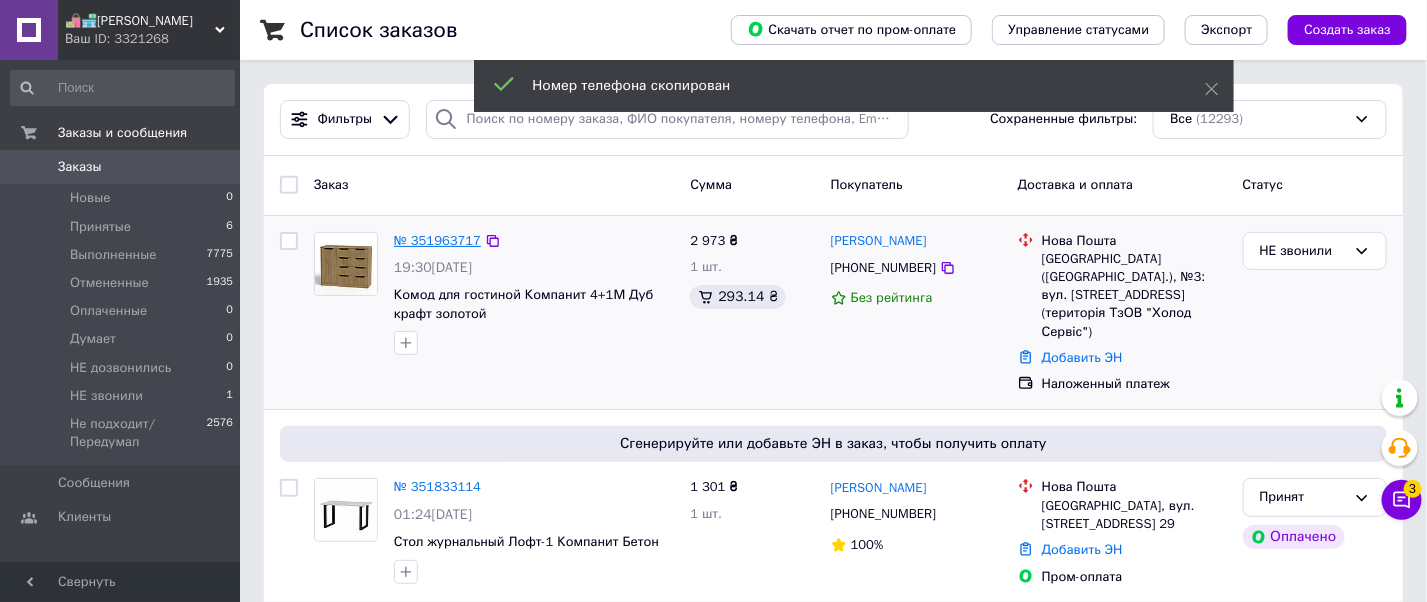 click on "№ 351963717" at bounding box center (437, 240) 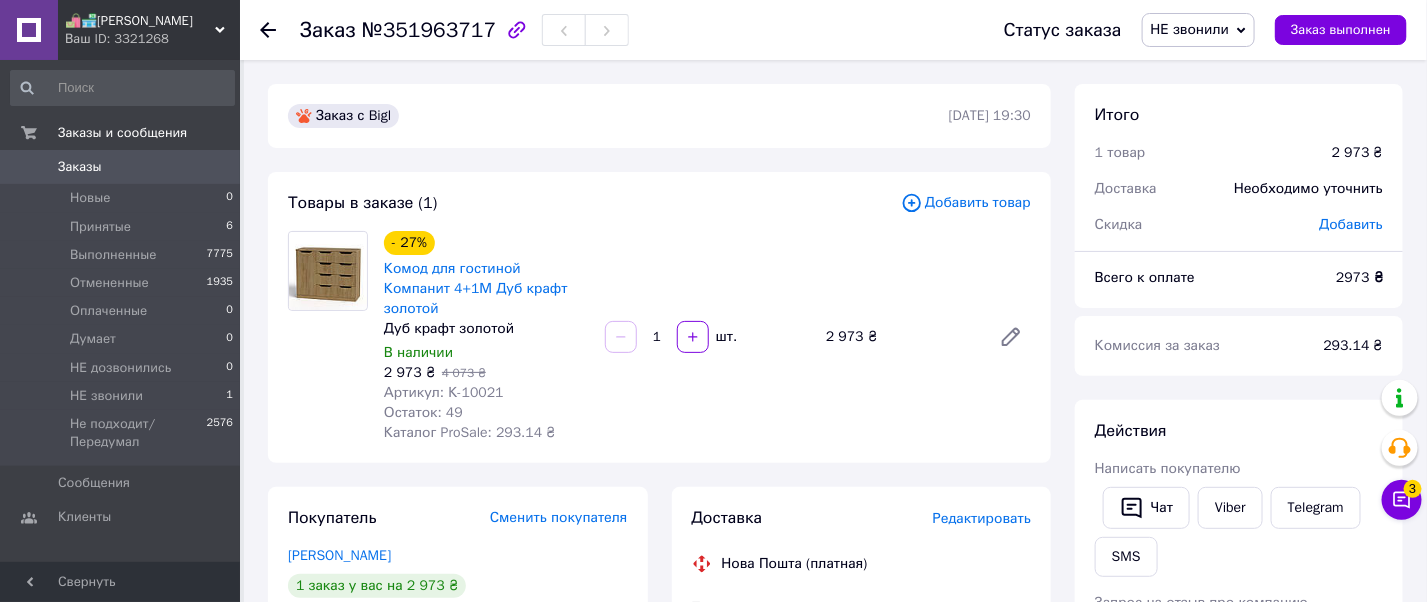 scroll, scrollTop: 266, scrollLeft: 0, axis: vertical 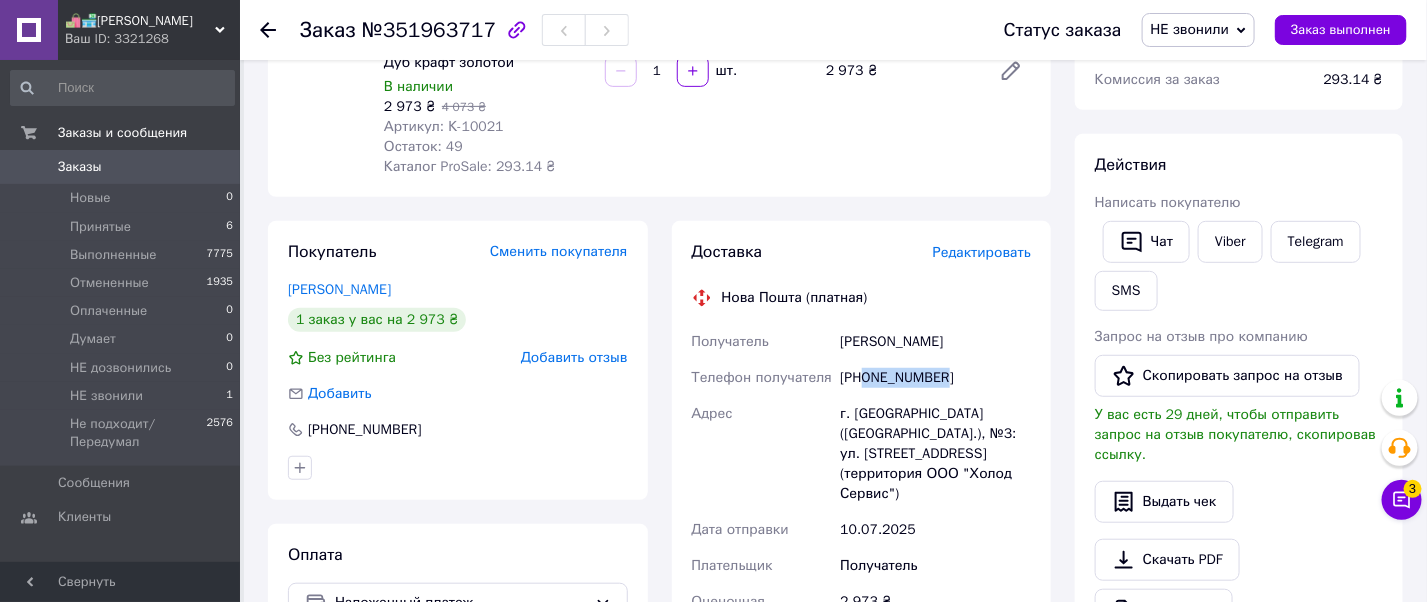 drag, startPoint x: 975, startPoint y: 341, endPoint x: 866, endPoint y: 347, distance: 109.165016 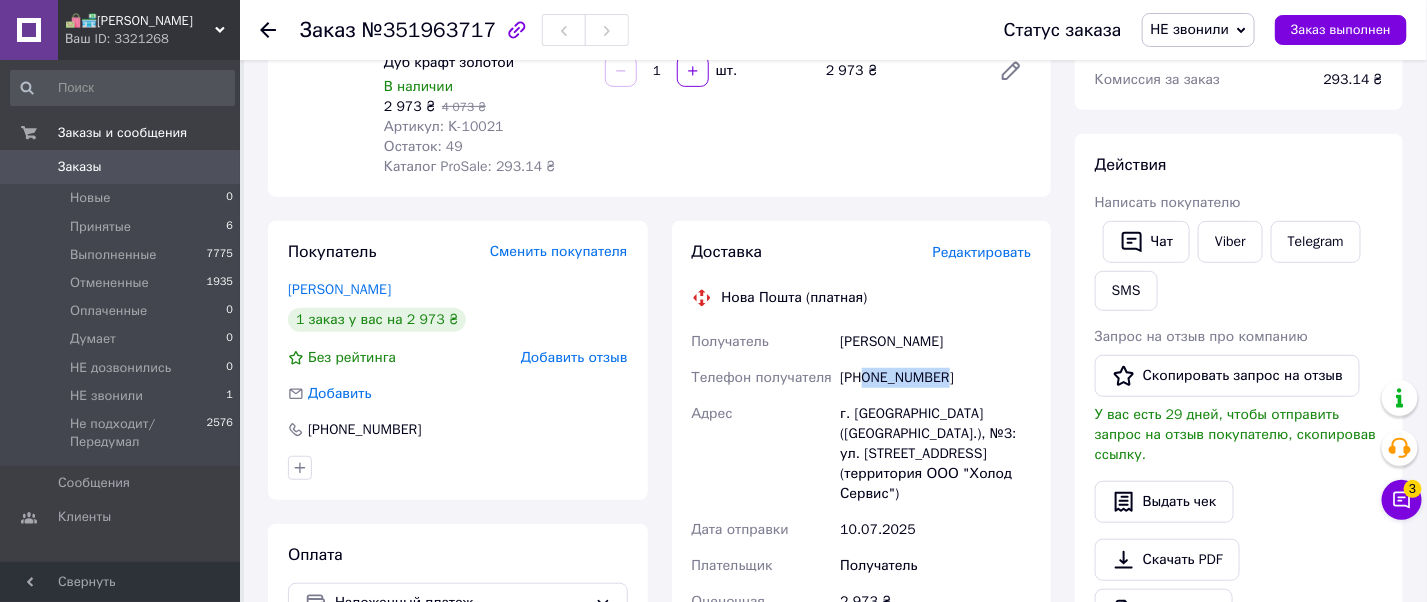 click on "[PHONE_NUMBER]" at bounding box center [935, 378] 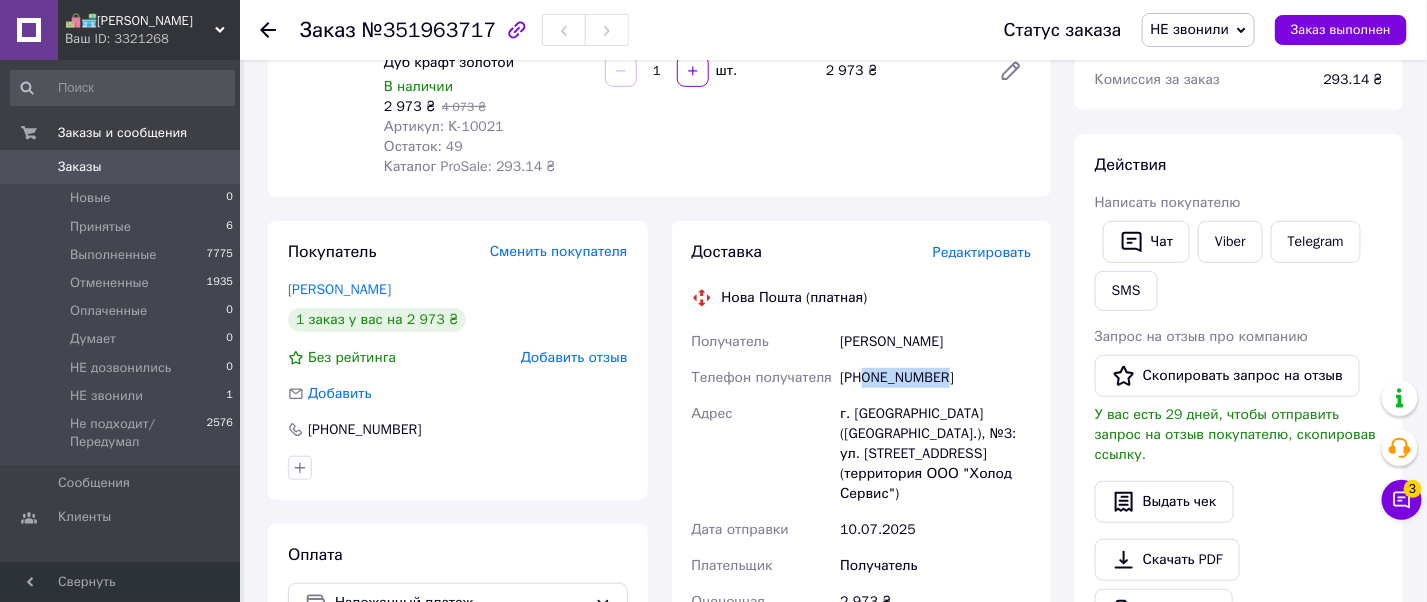 copy on "Получатель Семенчук Ганна" 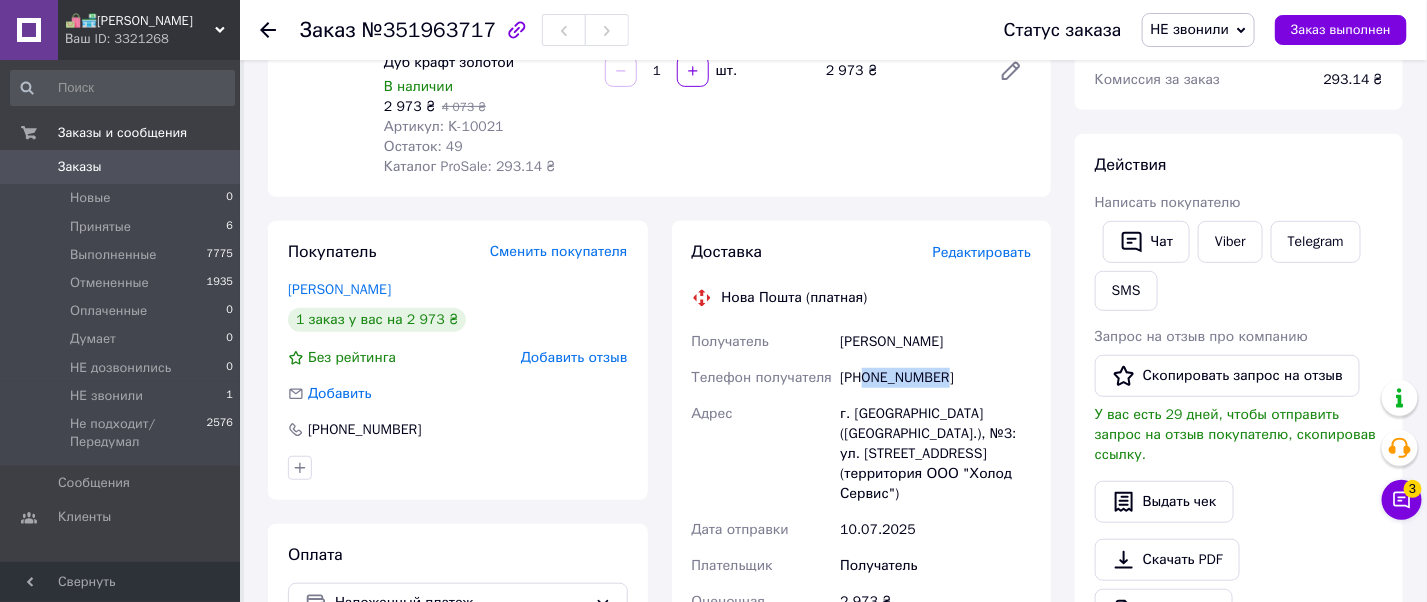 scroll, scrollTop: 133, scrollLeft: 0, axis: vertical 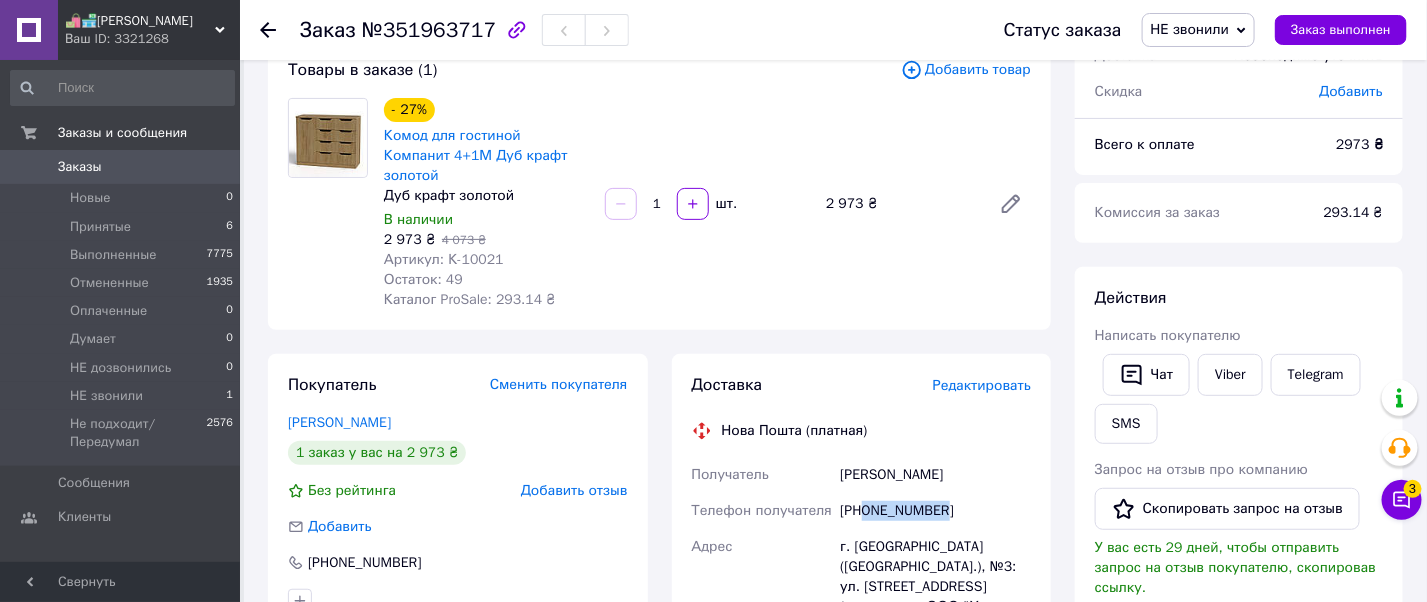 click on "НЕ звонили" at bounding box center [1199, 30] 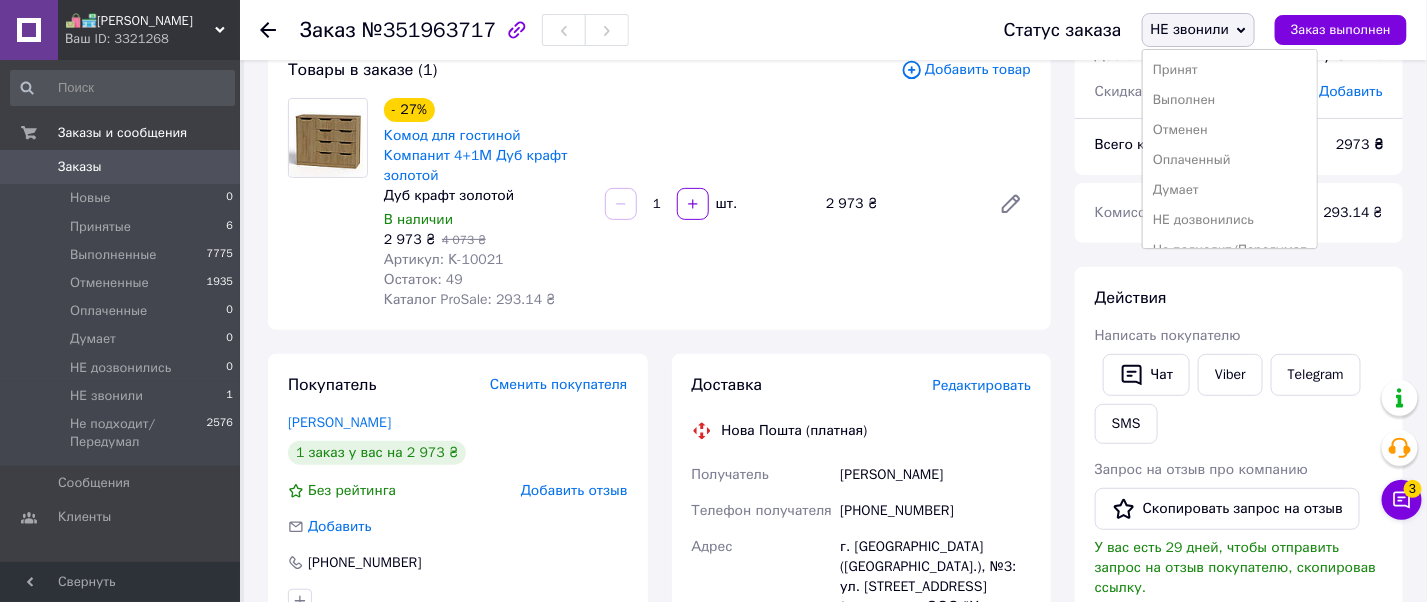 drag, startPoint x: 1190, startPoint y: 58, endPoint x: 1165, endPoint y: 66, distance: 26.24881 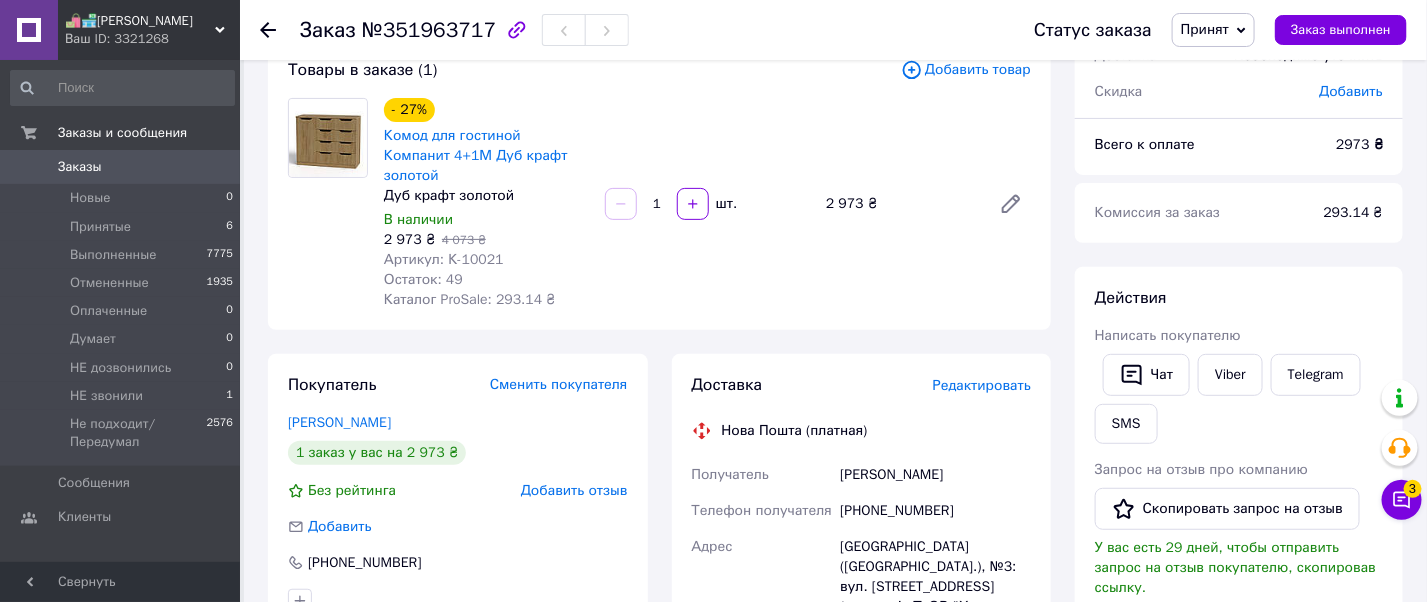 click on "Заказы" at bounding box center (80, 167) 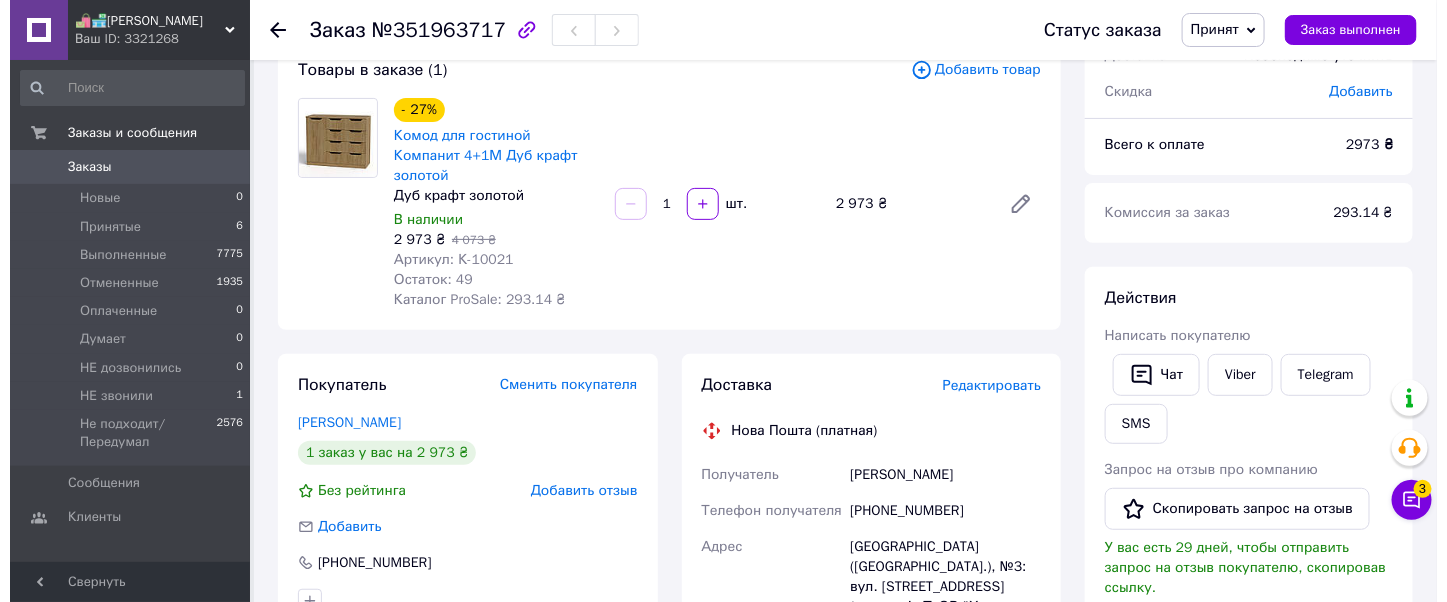 scroll, scrollTop: 0, scrollLeft: 0, axis: both 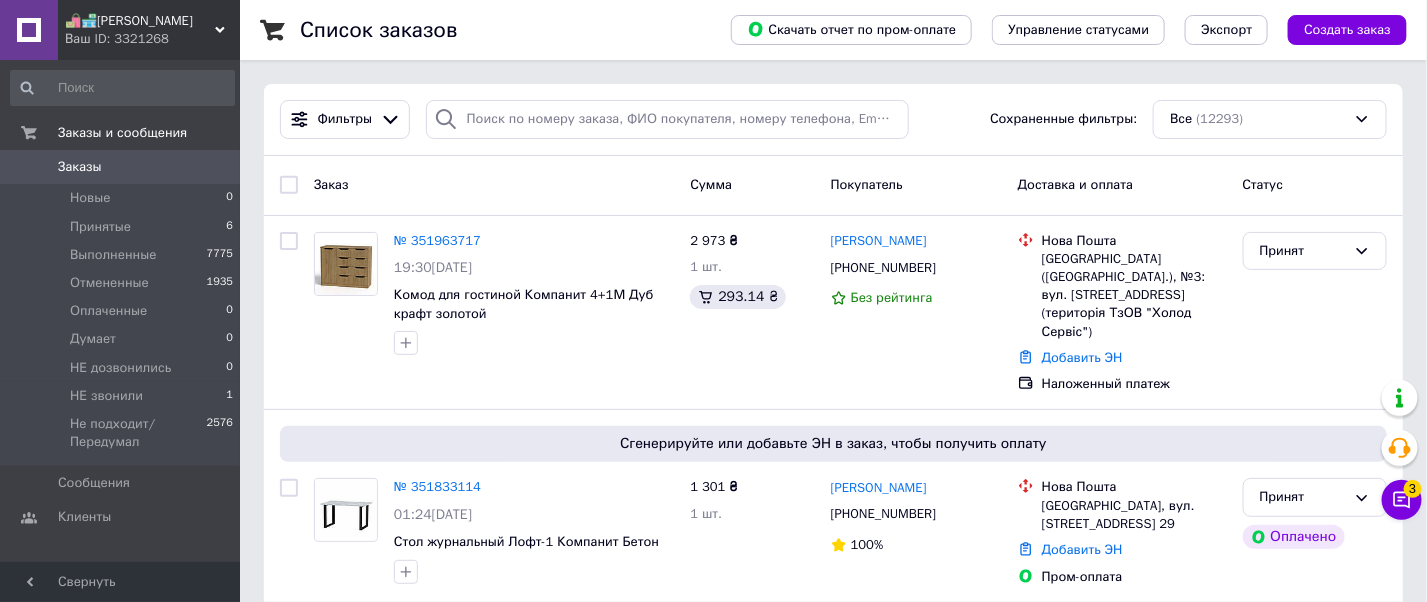 click on "🛍️🏪[PERSON_NAME]" at bounding box center [140, 21] 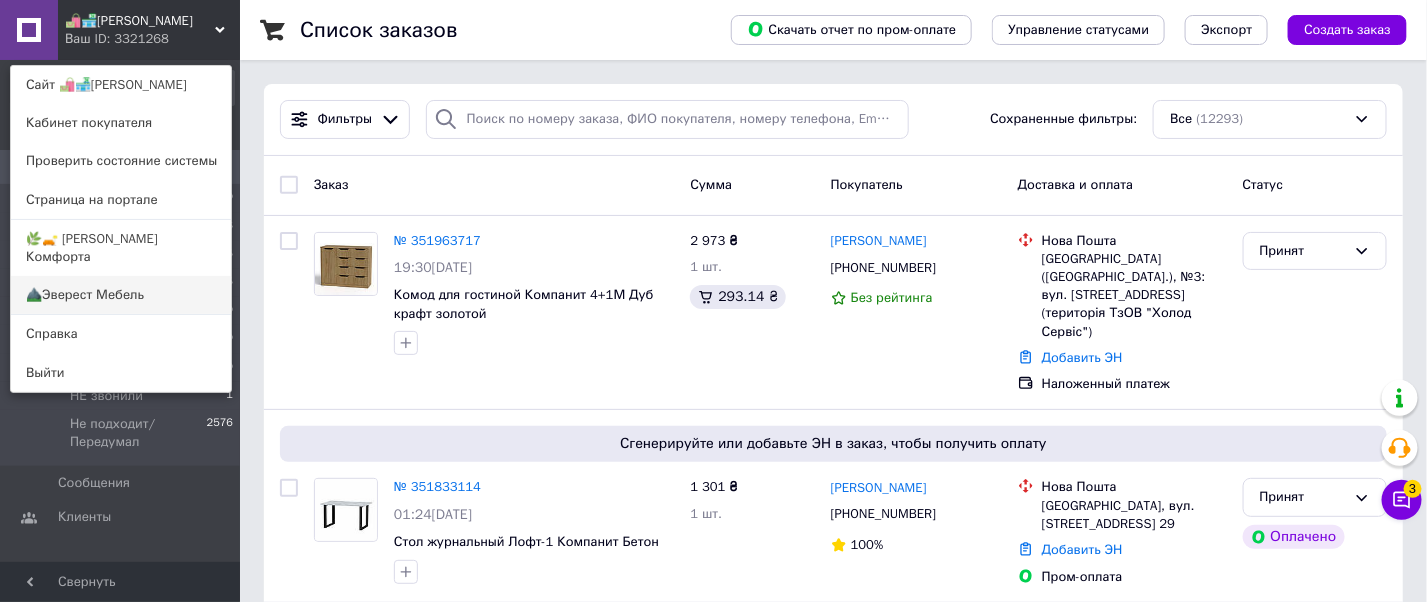 click on "⛰️Эверест Мебель" at bounding box center (121, 295) 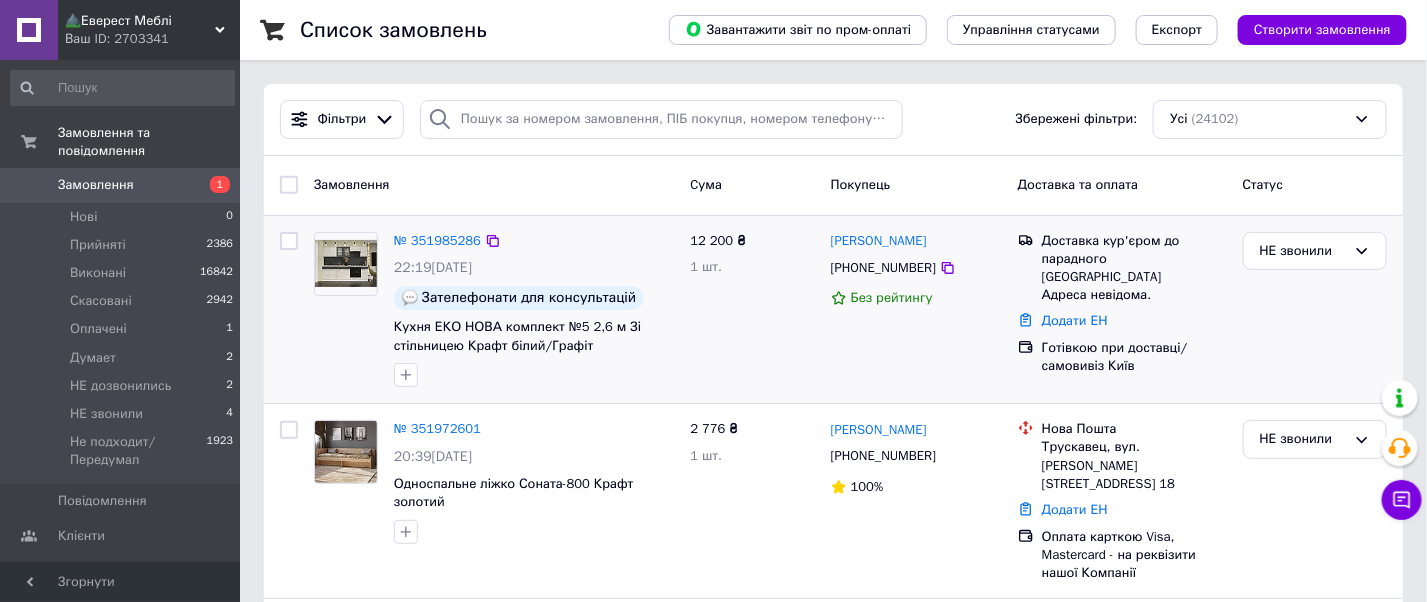 scroll, scrollTop: 133, scrollLeft: 0, axis: vertical 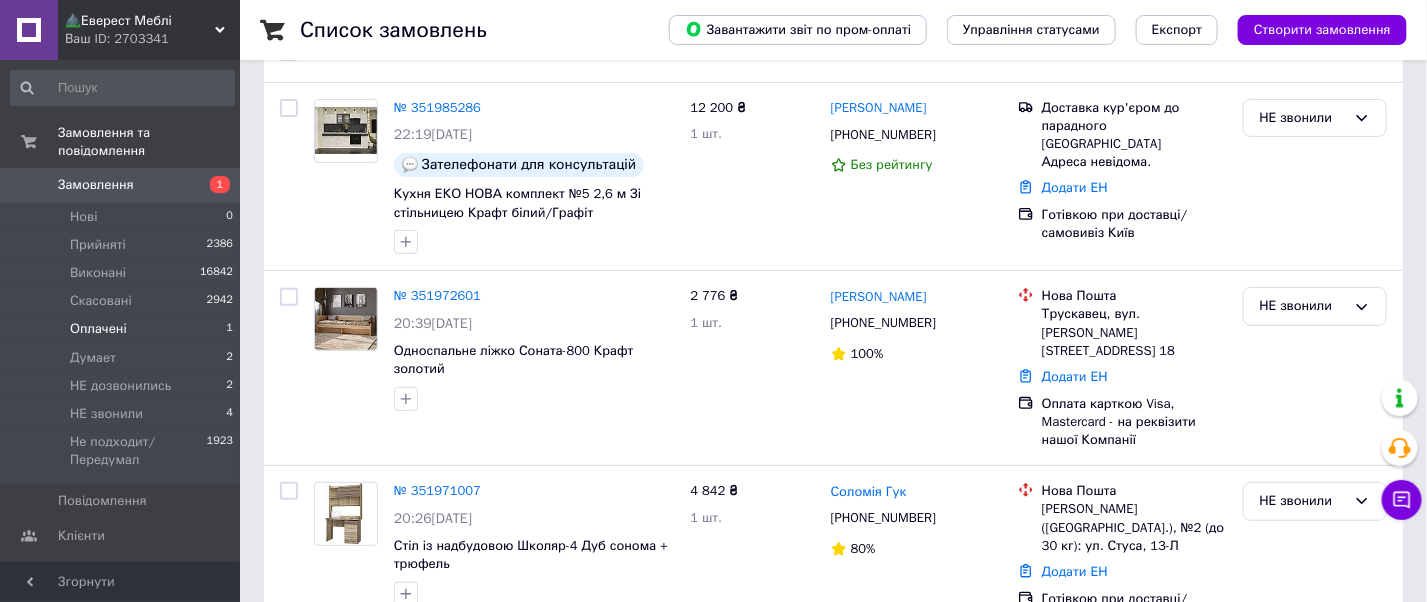 click on "Оплачені" at bounding box center (98, 329) 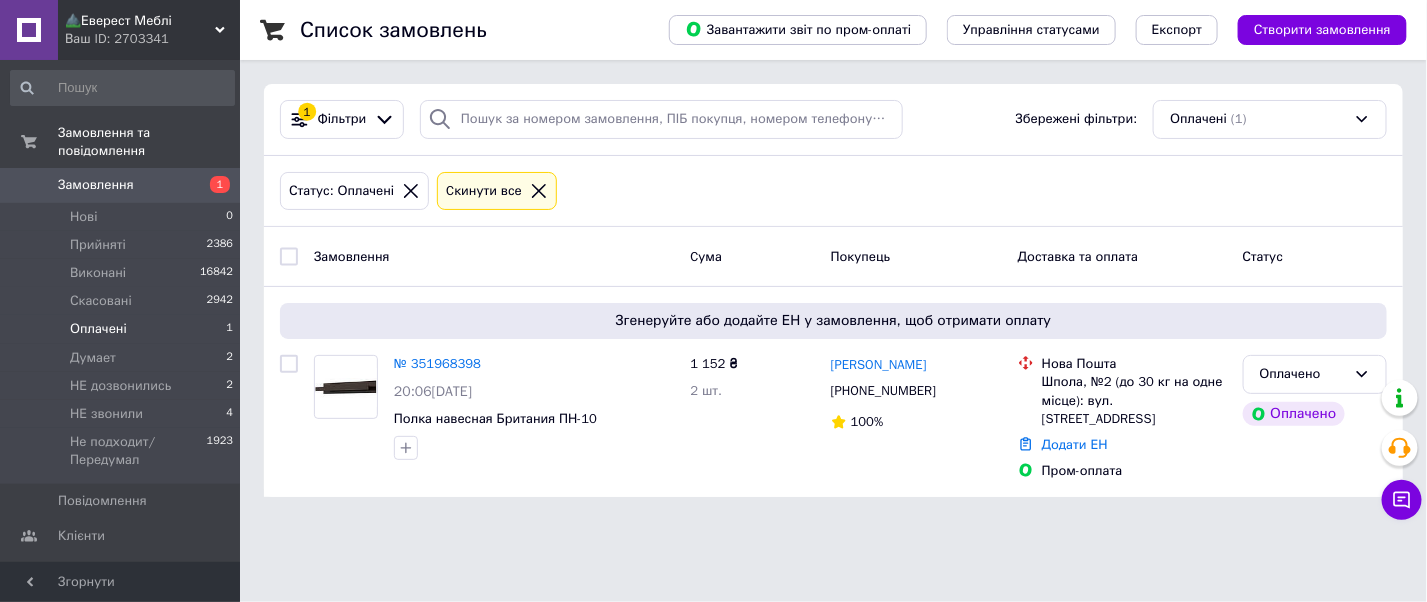 scroll, scrollTop: 0, scrollLeft: 0, axis: both 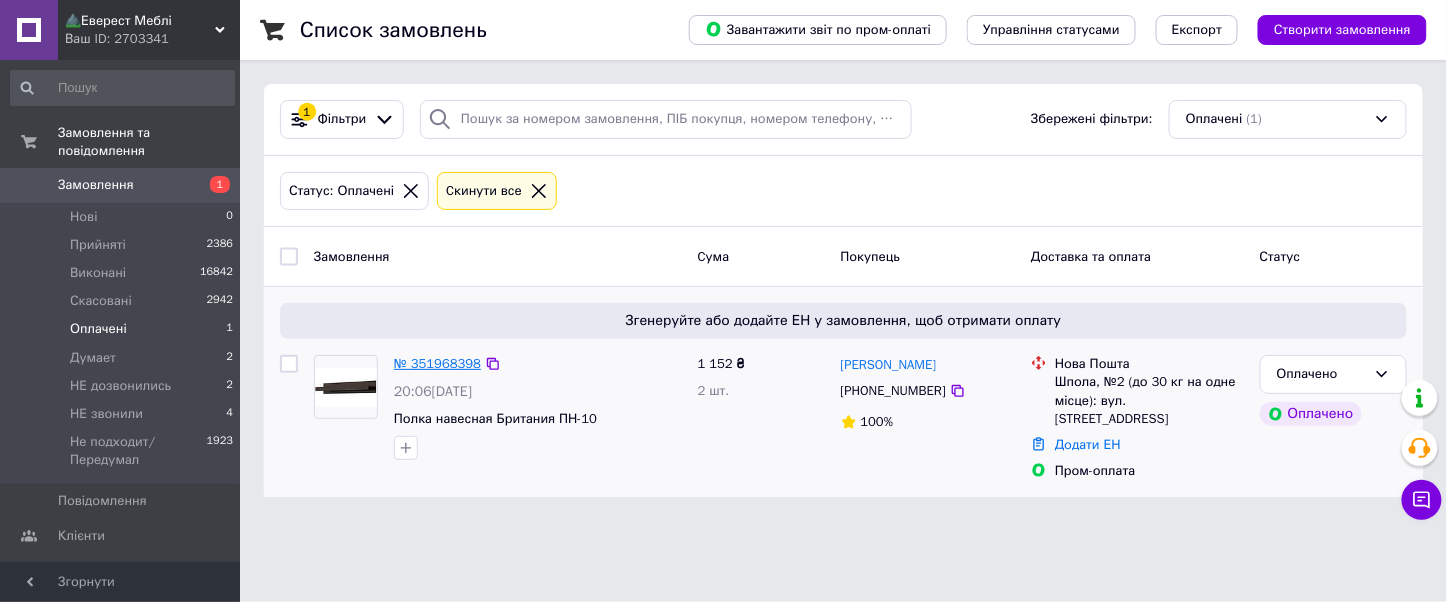 click on "№ 351968398" at bounding box center [437, 363] 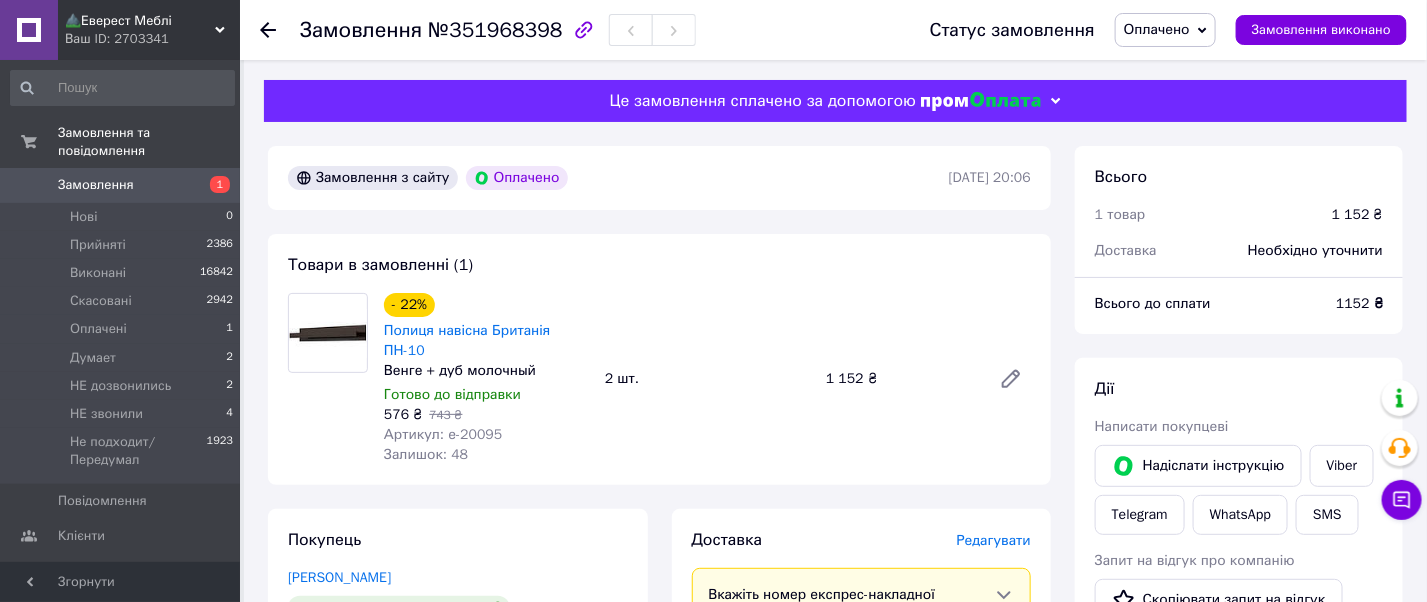 scroll, scrollTop: 400, scrollLeft: 0, axis: vertical 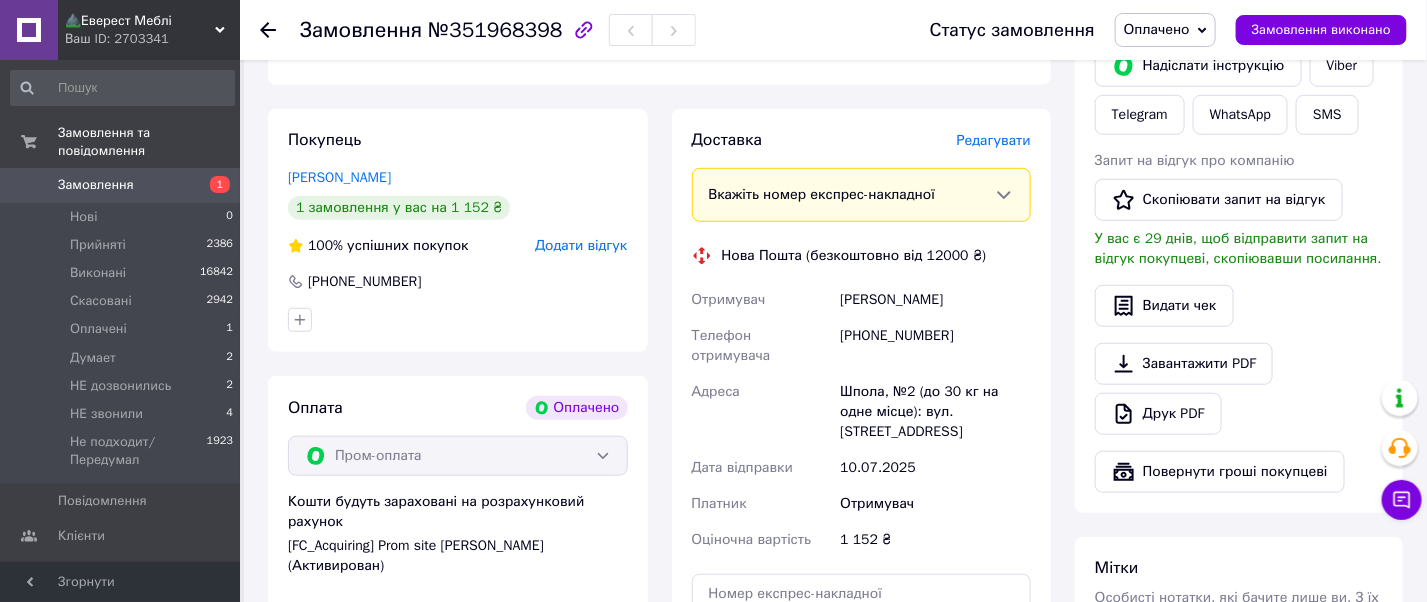 drag, startPoint x: 975, startPoint y: 277, endPoint x: 820, endPoint y: 258, distance: 156.16017 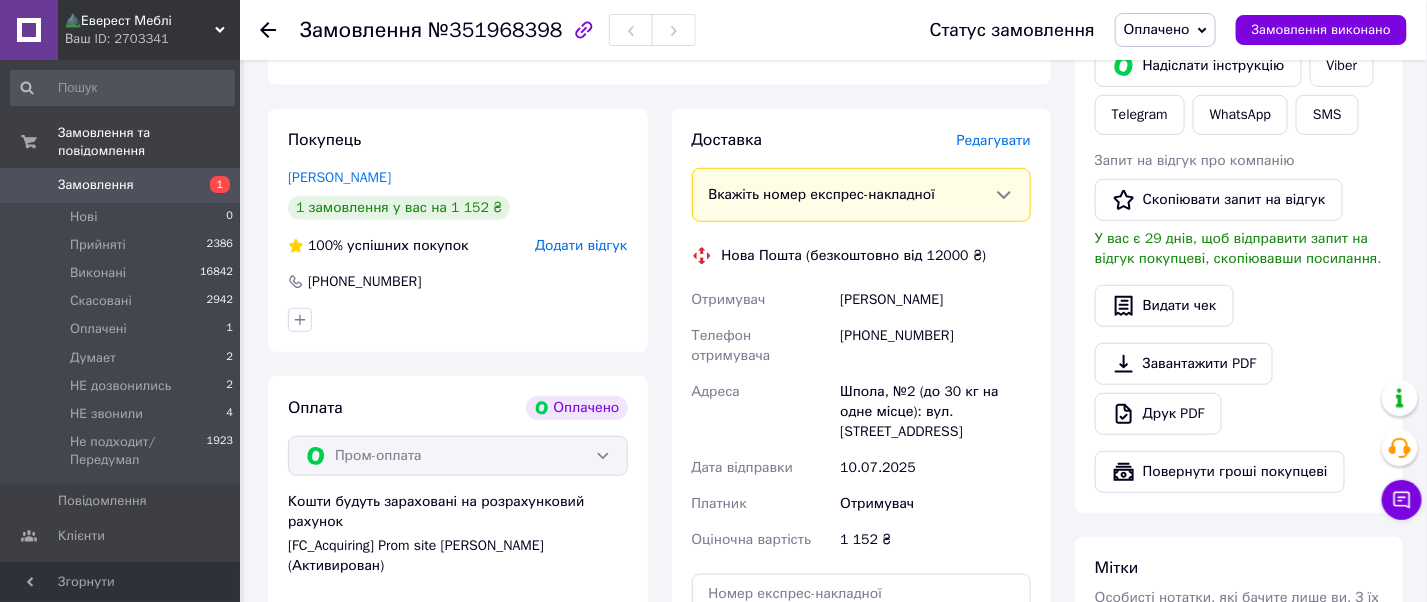 copy on "Отримувач Балакіна Єлизавета" 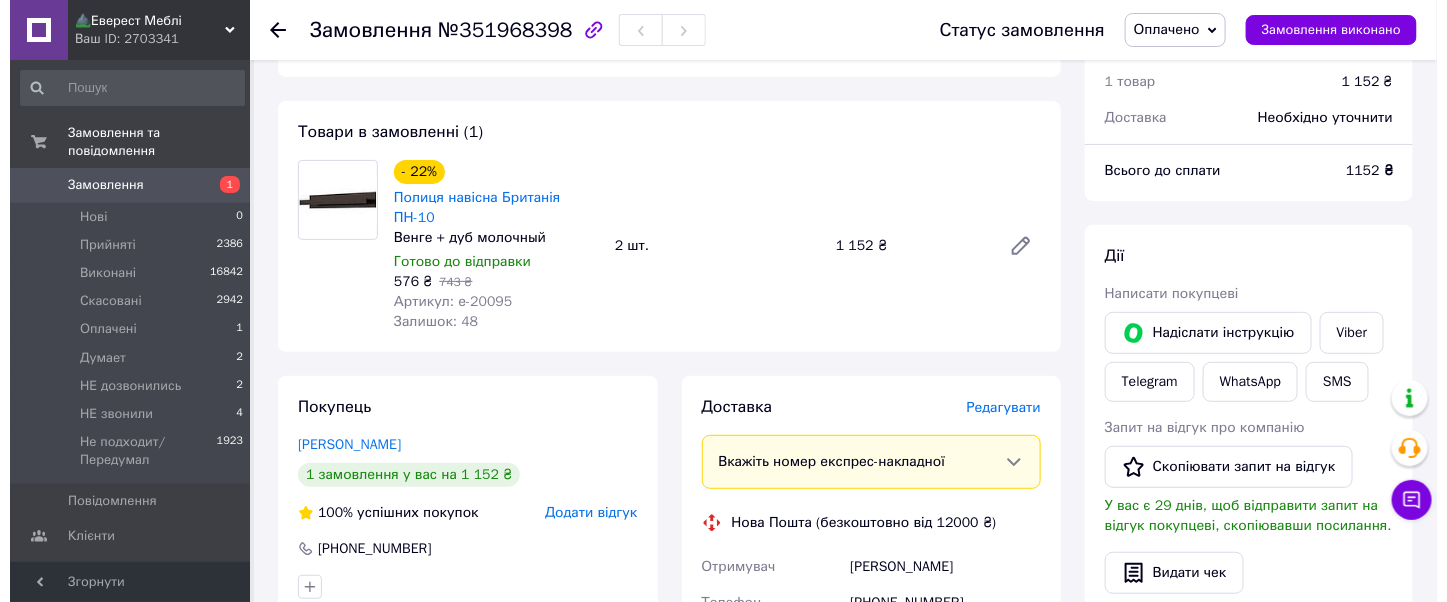 scroll, scrollTop: 266, scrollLeft: 0, axis: vertical 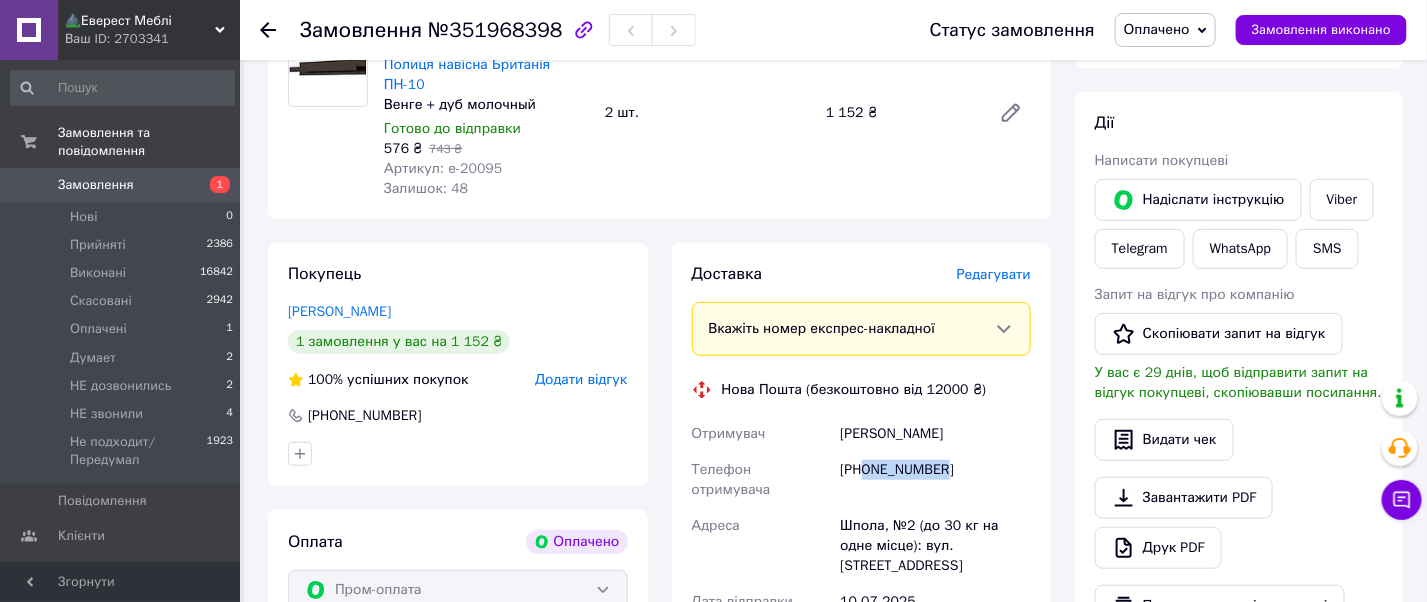 drag, startPoint x: 975, startPoint y: 448, endPoint x: 864, endPoint y: 451, distance: 111.040535 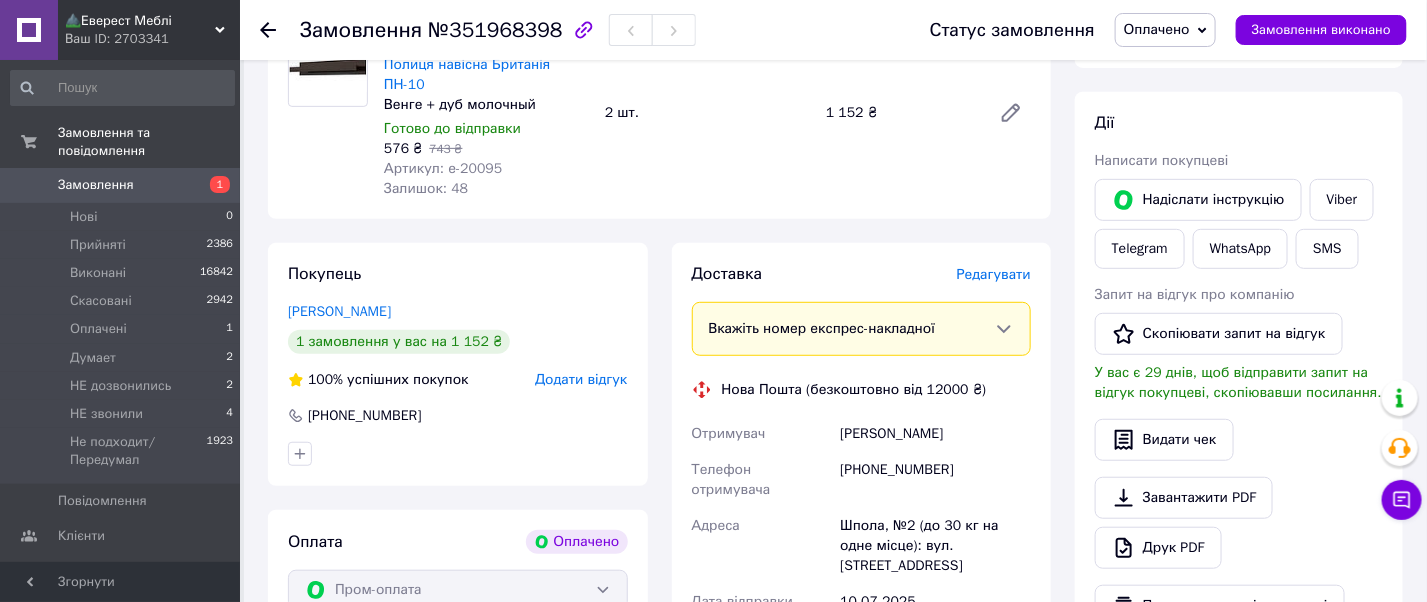 click on "Доставка Редагувати Вкажіть номер експрес-накладної Обов'язково введіть номер експрес-накладної,
якщо створювали її не на цій сторінці. У разі,
якщо номер ЕН не буде доданий, ми не зможемо
виплатити гроші за замовлення Мобільний номер покупця (із замовлення) повинен відповідати номеру отримувача за накладною Нова Пошта (безкоштовно від 12000 ₴) Отримувач Балакіна Єлизавета Телефон отримувача +380630239704 Адреса Шпола, №2 (до 30 кг на одне місце): вул. Волонтерська, 4 Дата відправки 10.07.2025 Платник Отримувач Оціночна вартість 1 152 ₴ Передати номер або Згенерувати ЕН" at bounding box center [862, 574] 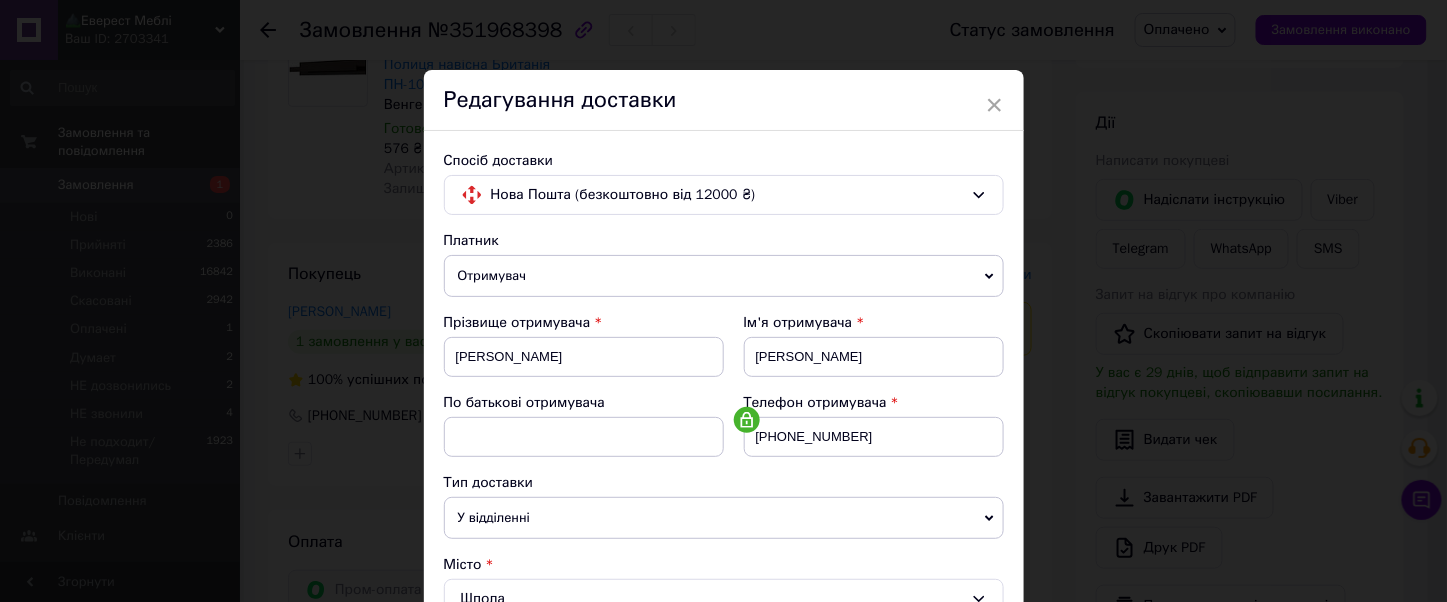 scroll, scrollTop: 266, scrollLeft: 0, axis: vertical 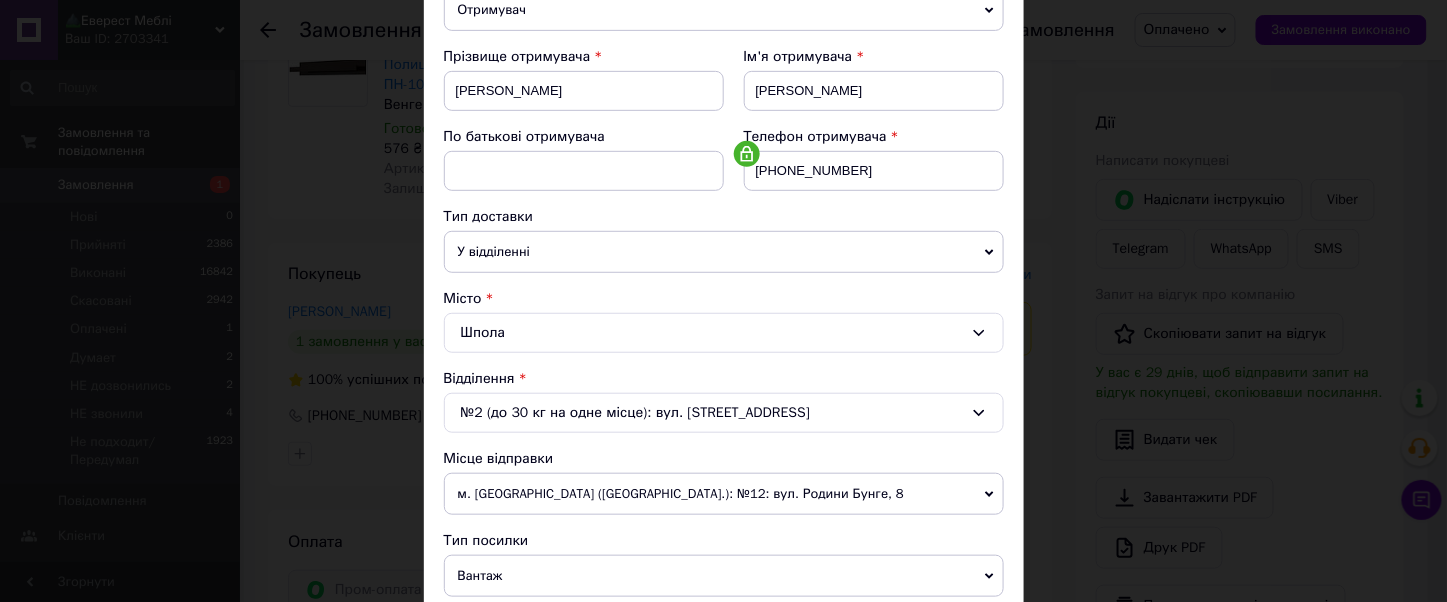 click 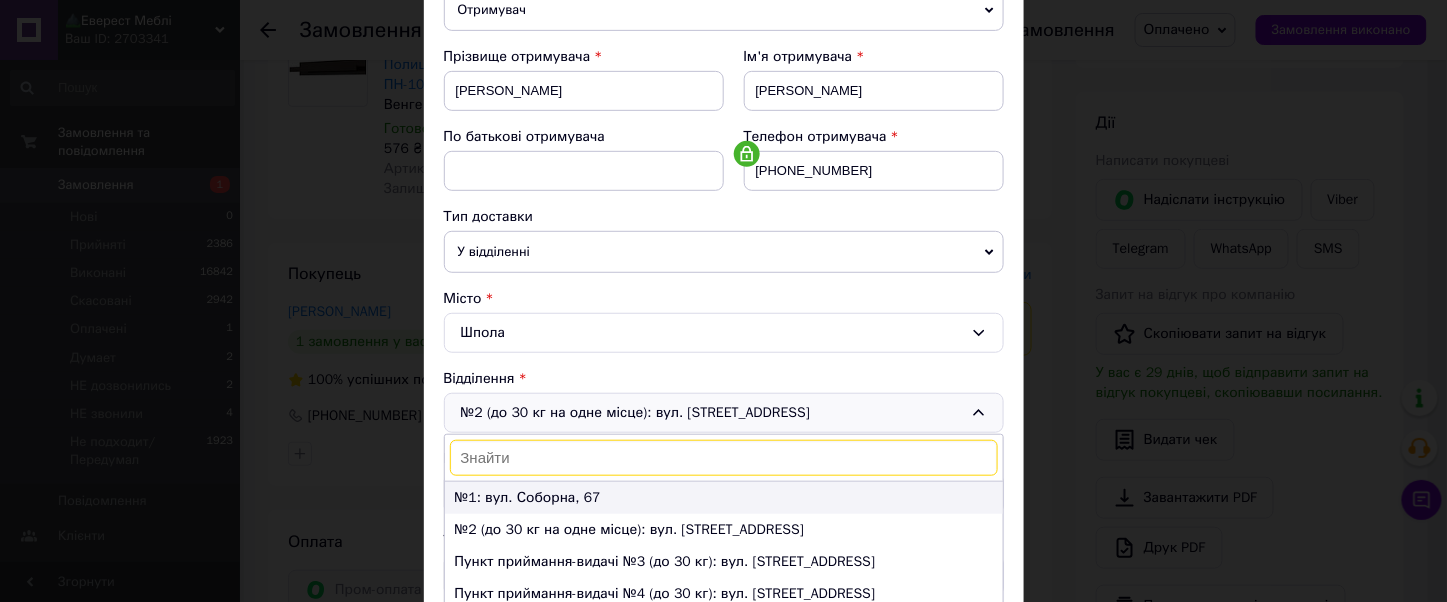 click on "№1: вул. Соборна, 67" at bounding box center [724, 498] 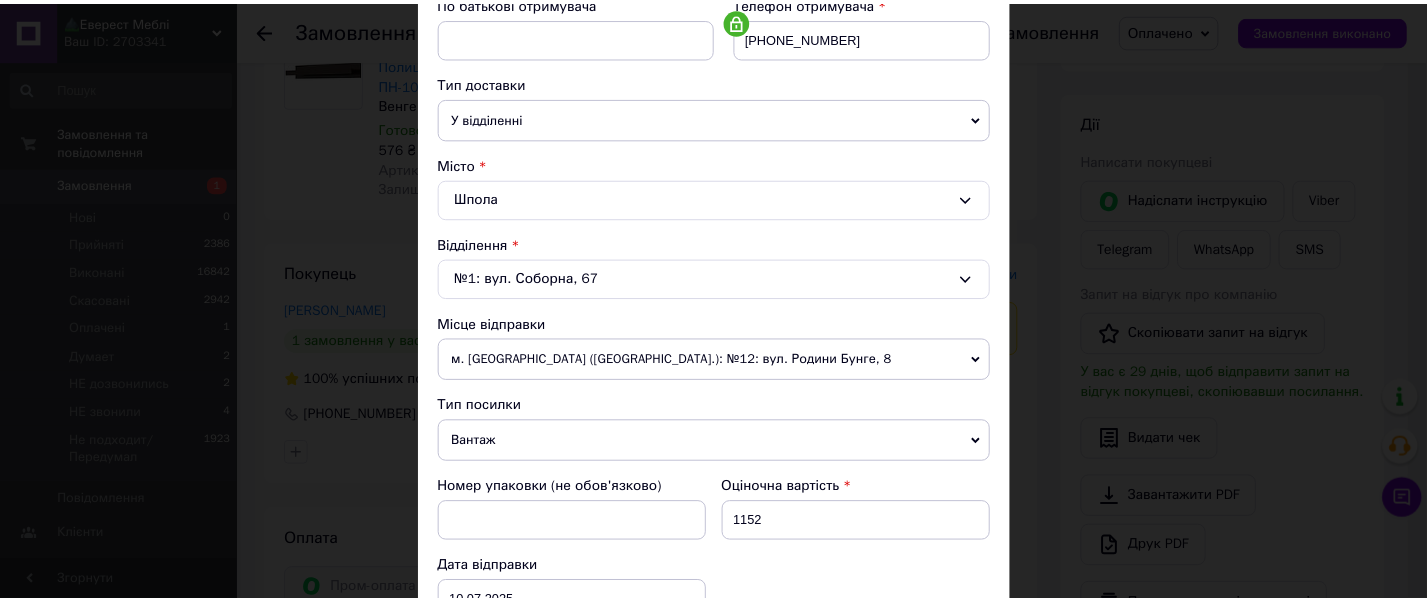 scroll, scrollTop: 726, scrollLeft: 0, axis: vertical 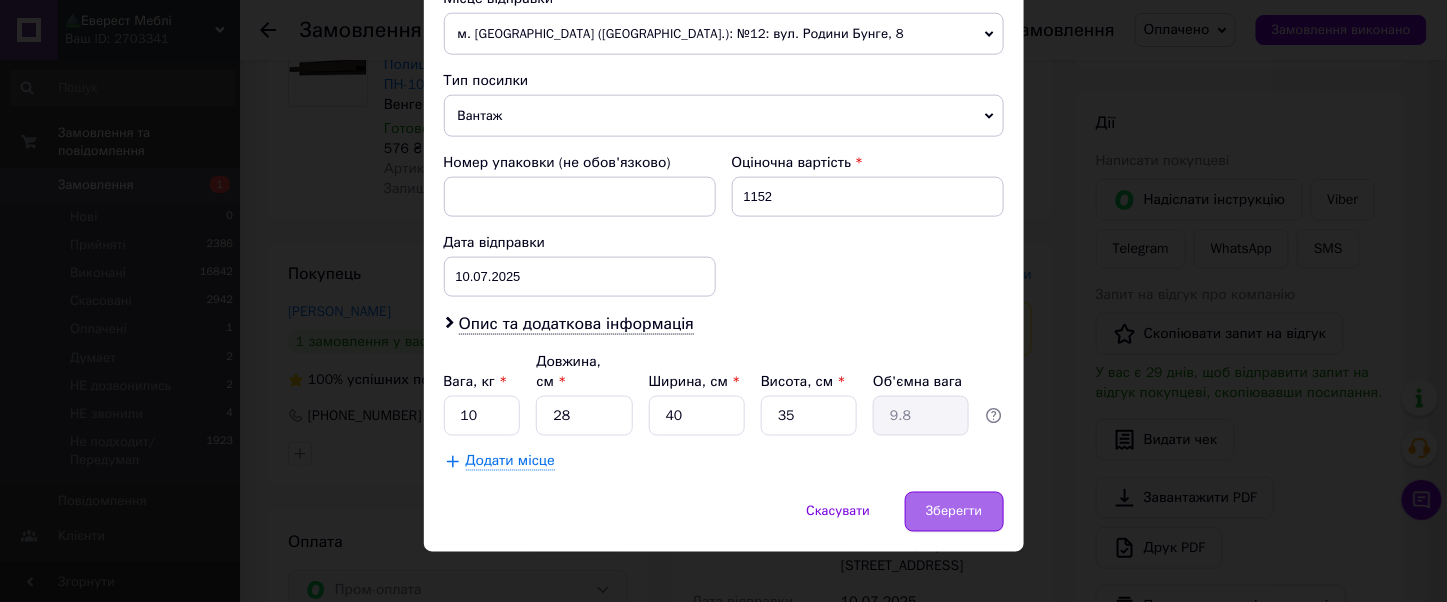 click on "Зберегти" at bounding box center [954, 512] 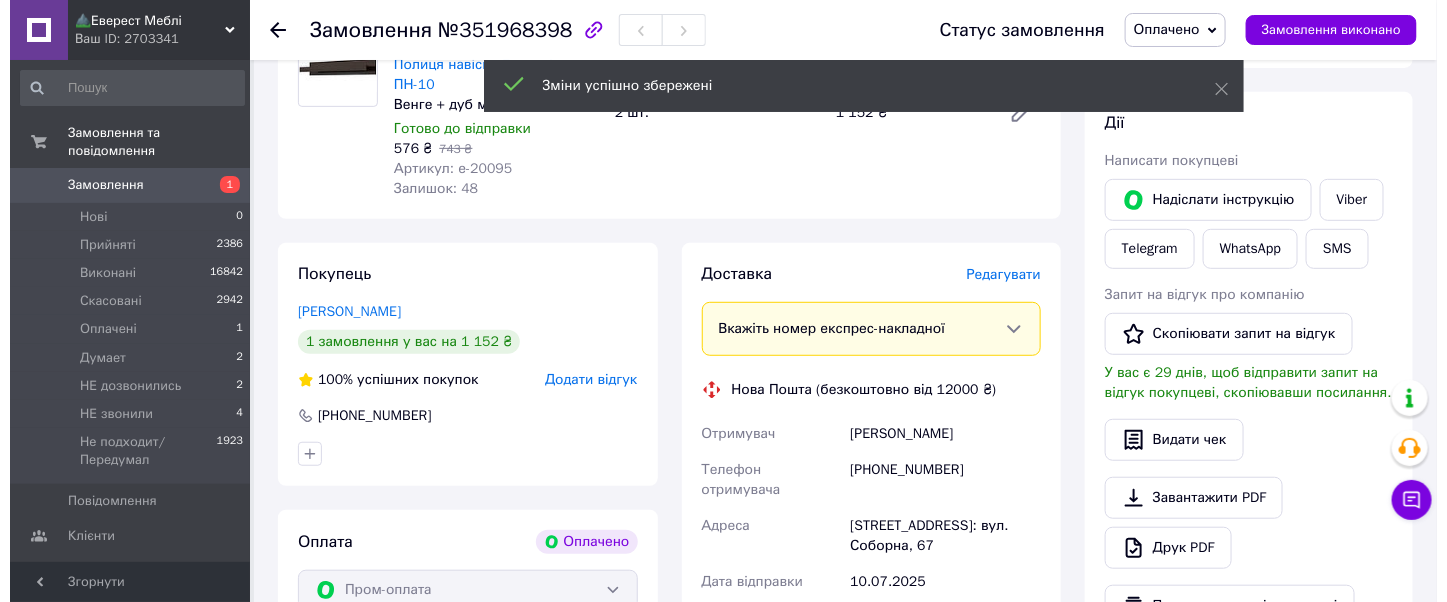 scroll, scrollTop: 0, scrollLeft: 0, axis: both 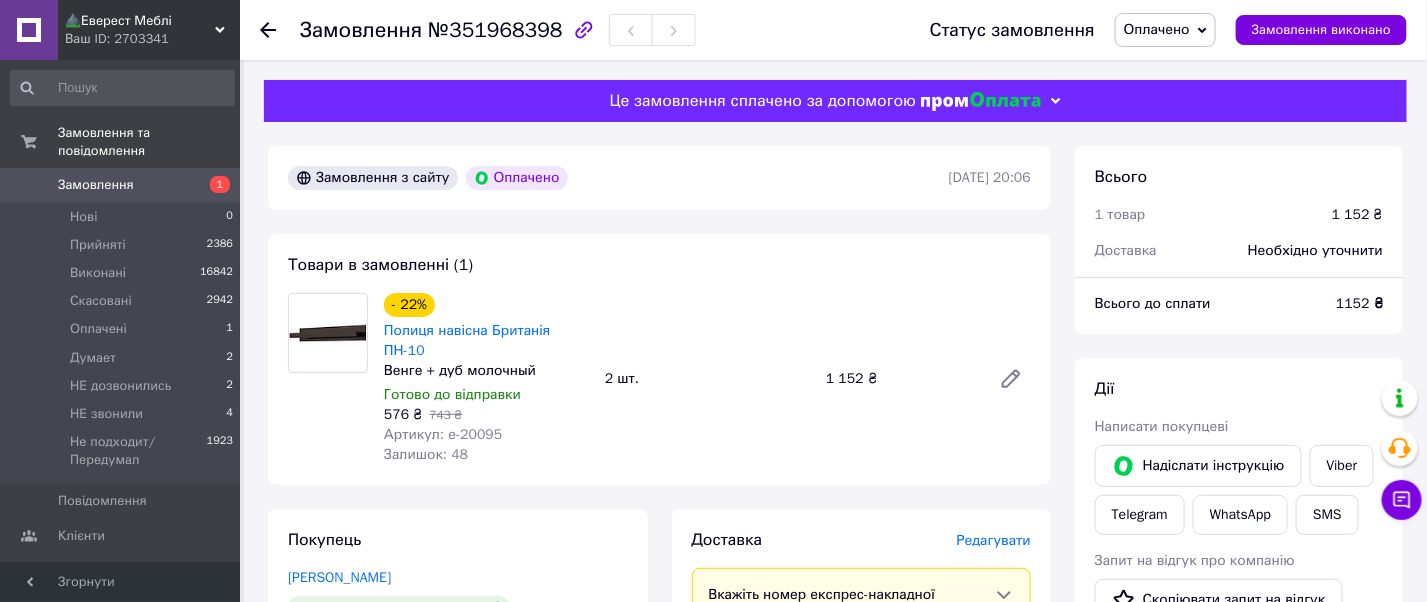 click on "Оплачено" at bounding box center (1165, 30) 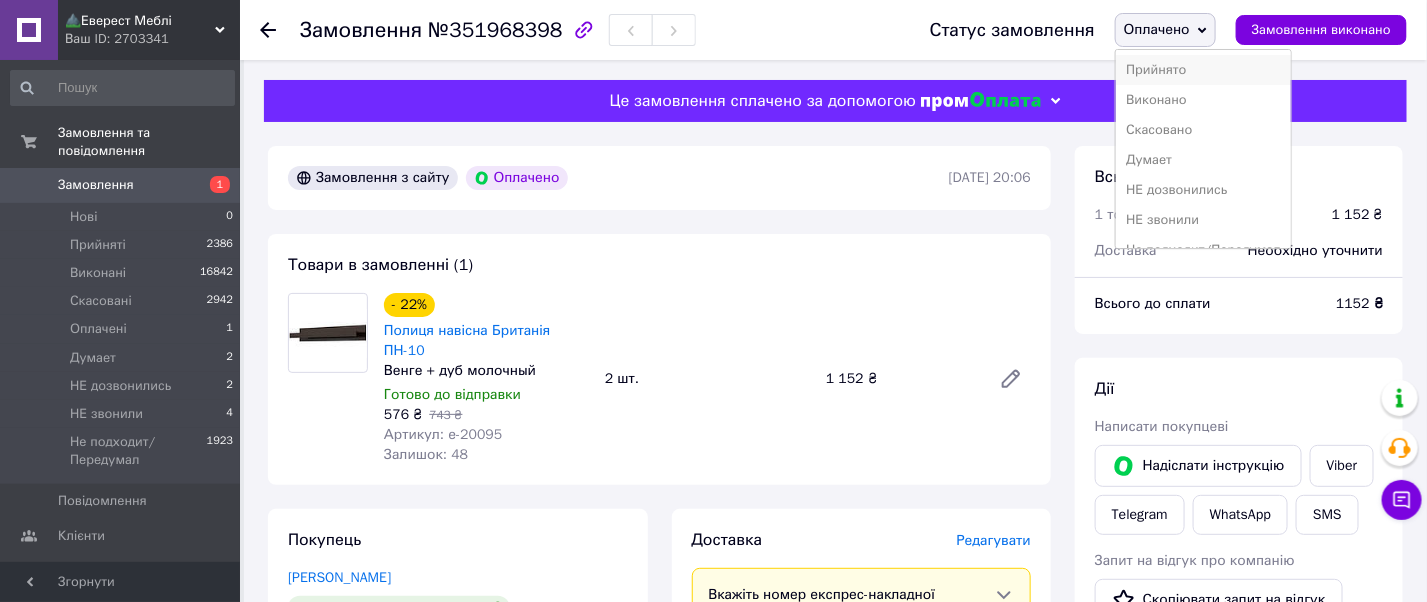click on "Прийнято" at bounding box center [1203, 70] 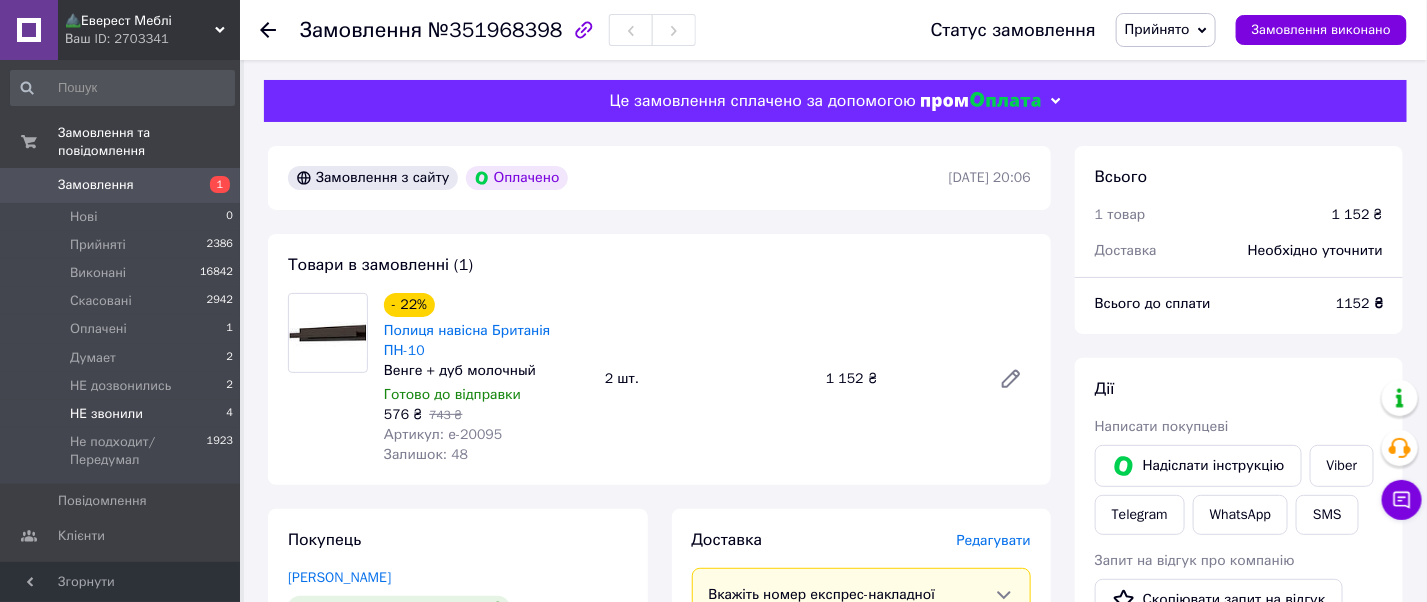 click on "НЕ звонили" at bounding box center [106, 414] 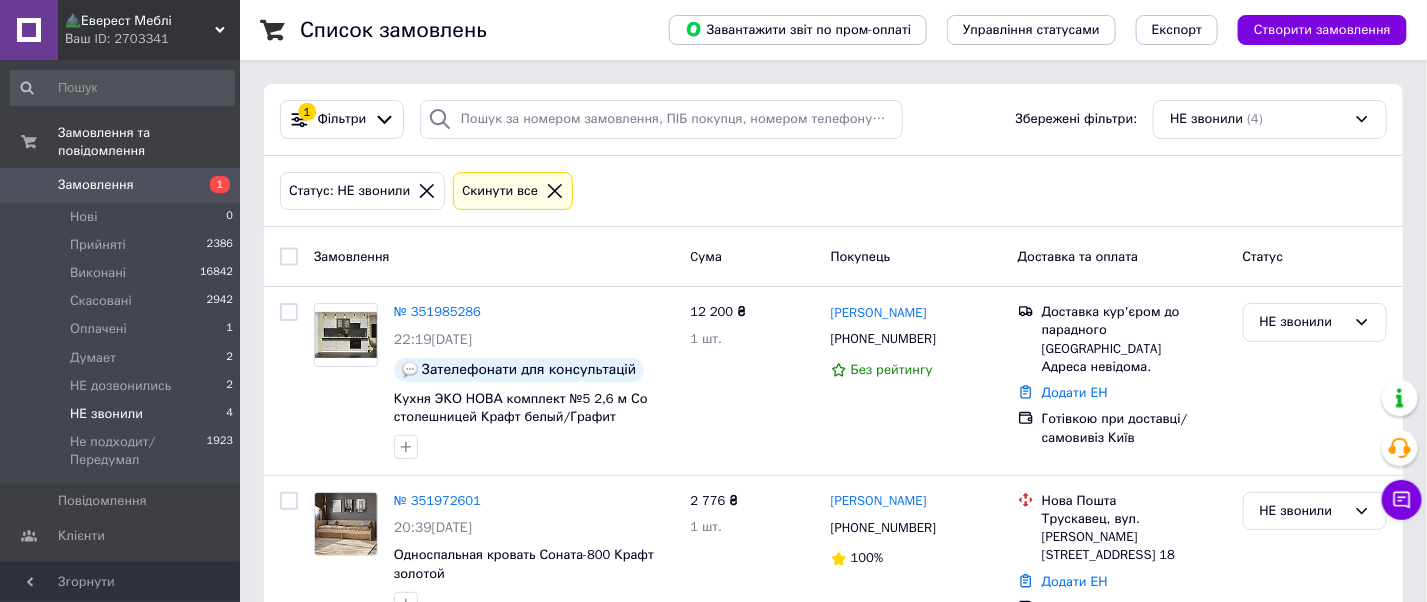 click on "Замовлення" at bounding box center (121, 185) 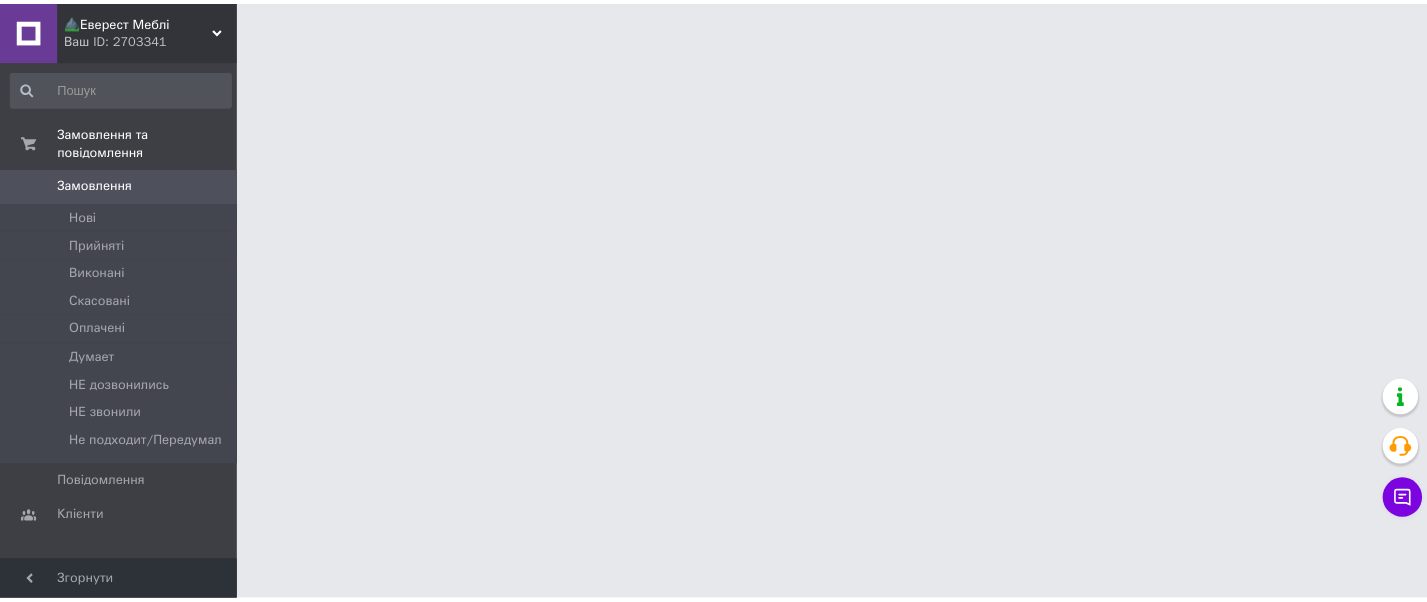scroll, scrollTop: 0, scrollLeft: 0, axis: both 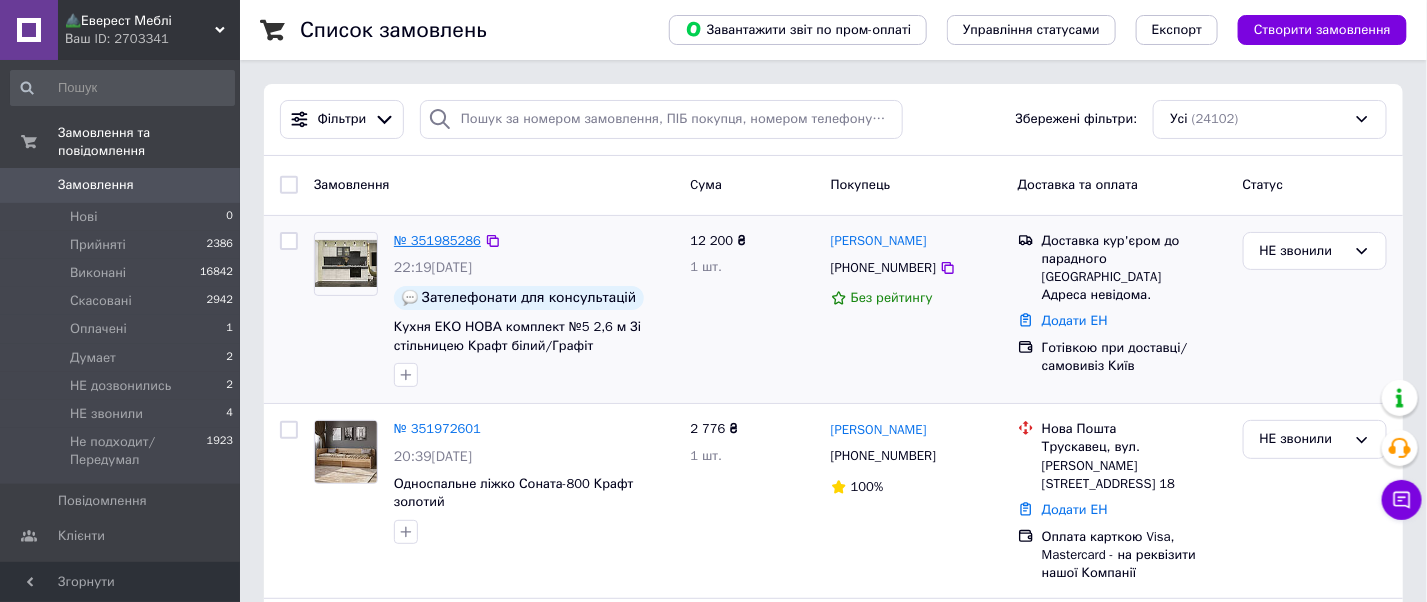 click on "№ 351985286" at bounding box center [437, 240] 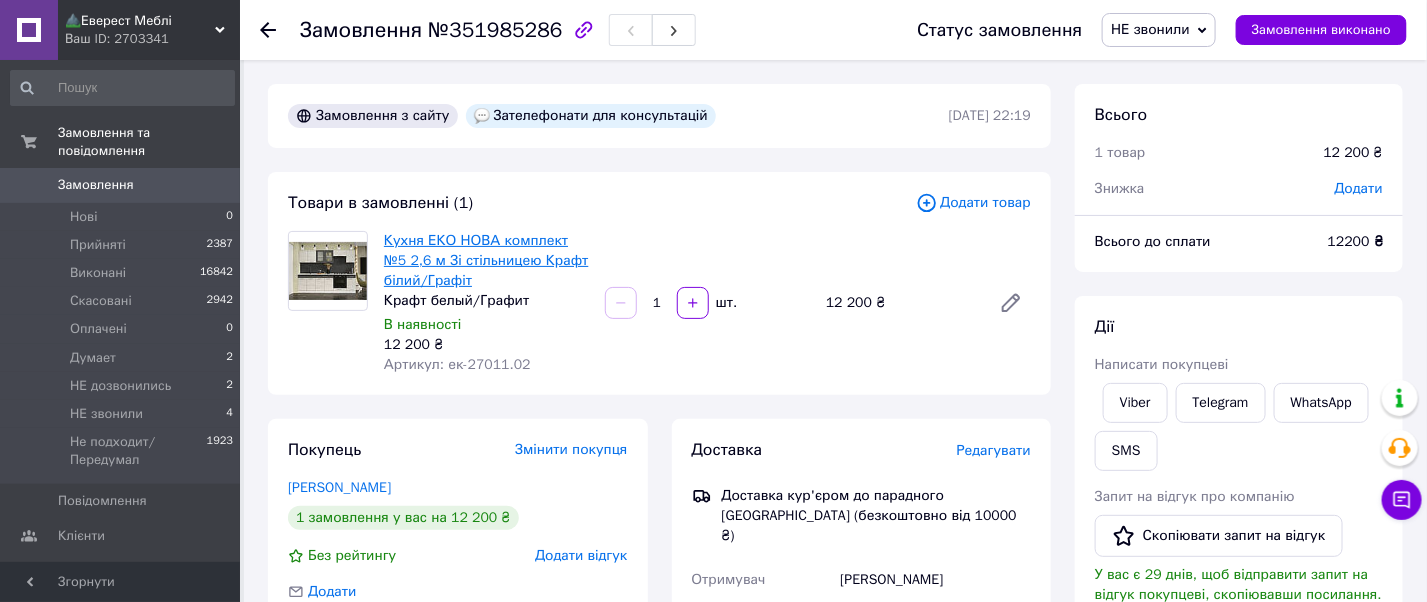 click on "Кухня ЕКО НОВА комплект №5 2,6 м Зі стільницею Крафт білий/Графіт" at bounding box center (486, 260) 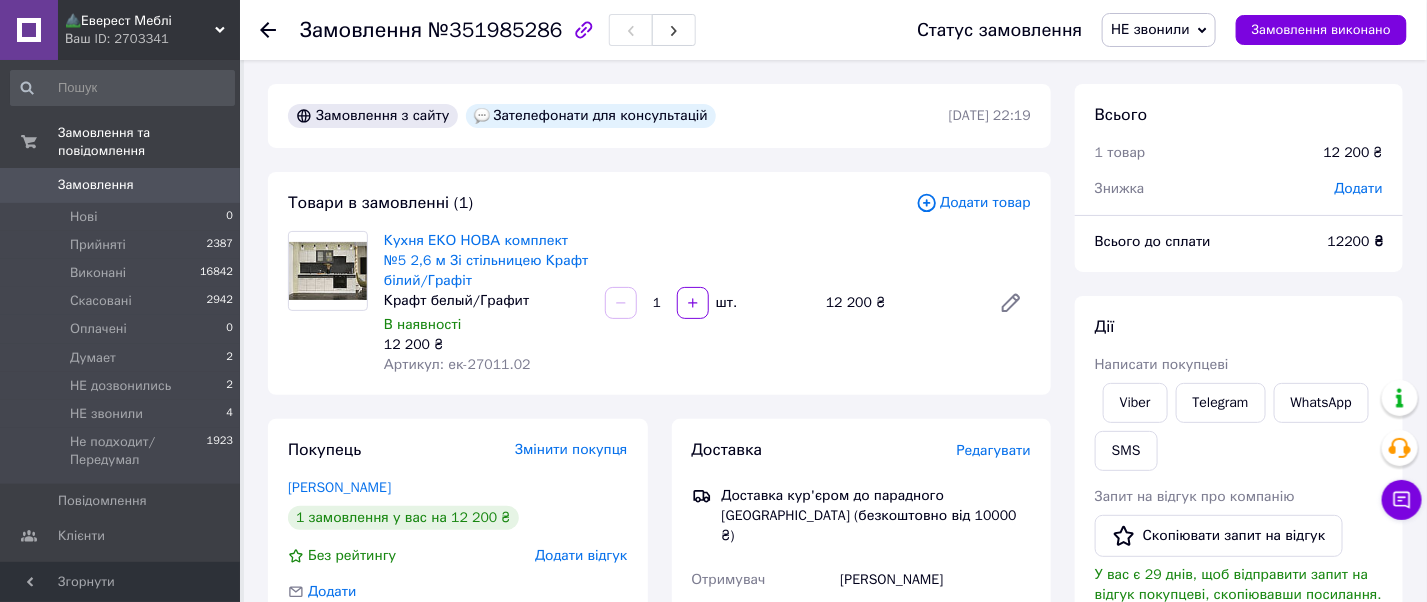 click on "Замовлення" at bounding box center [96, 185] 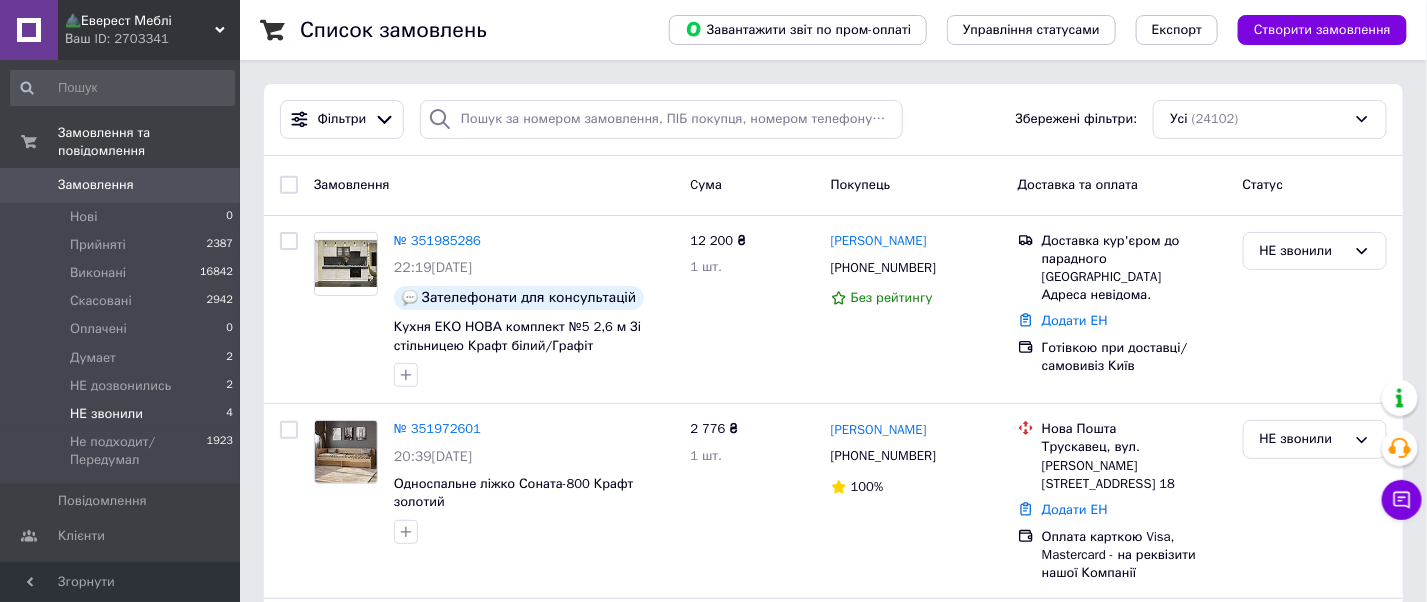 click on "НЕ звонили" at bounding box center (106, 414) 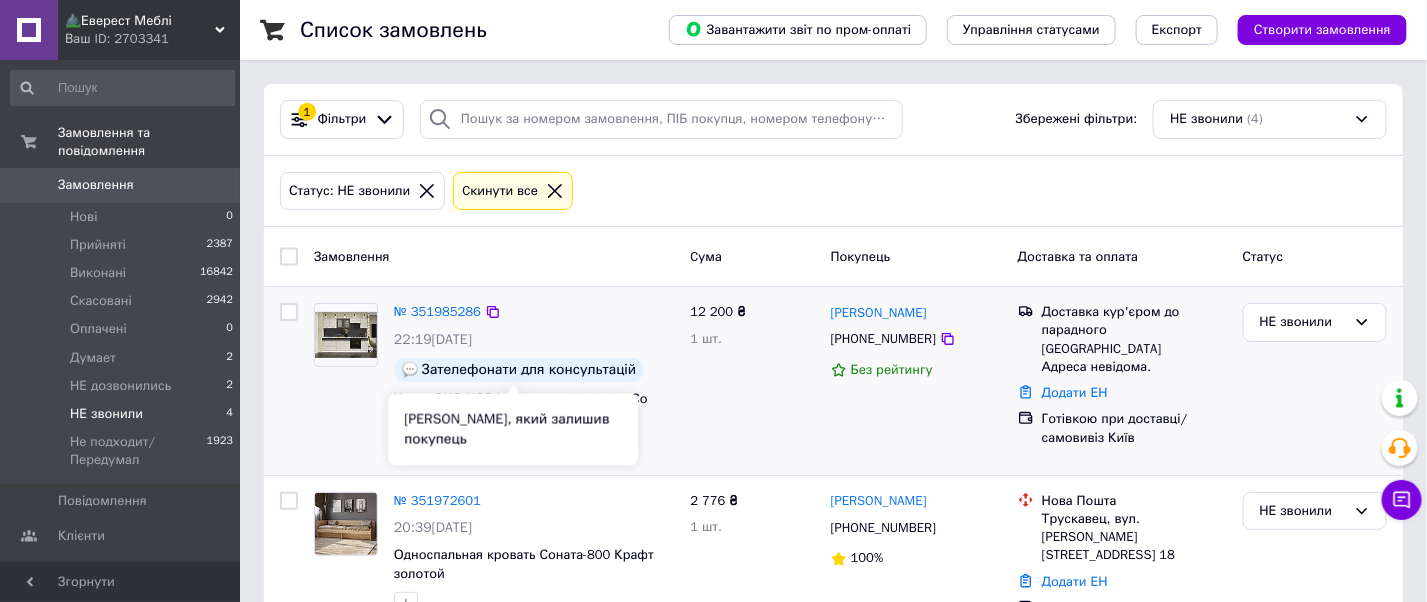 scroll, scrollTop: 408, scrollLeft: 0, axis: vertical 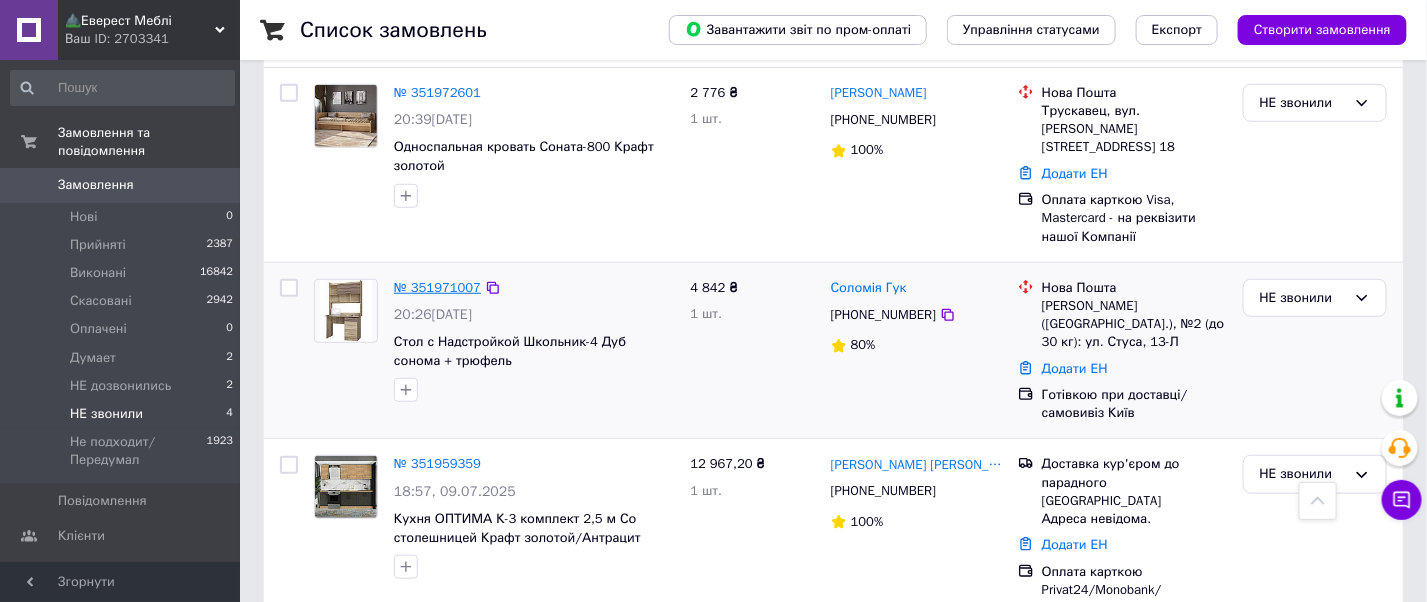 click on "№ 351971007" at bounding box center [437, 287] 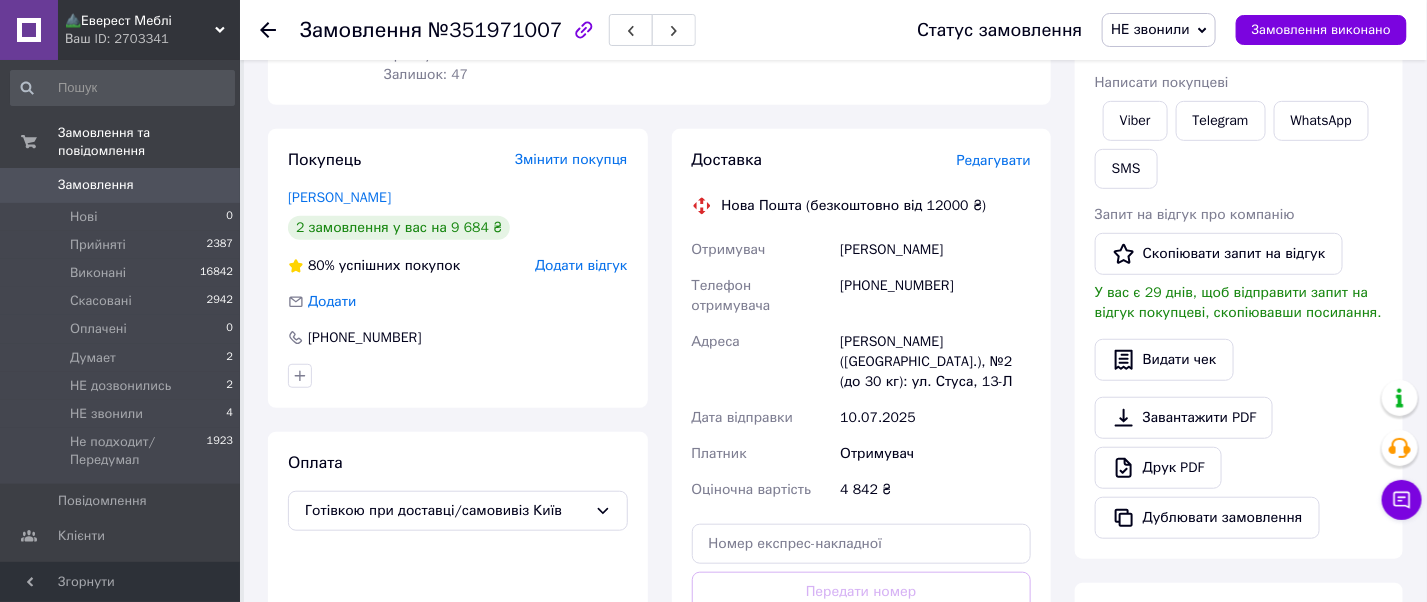 scroll, scrollTop: 408, scrollLeft: 0, axis: vertical 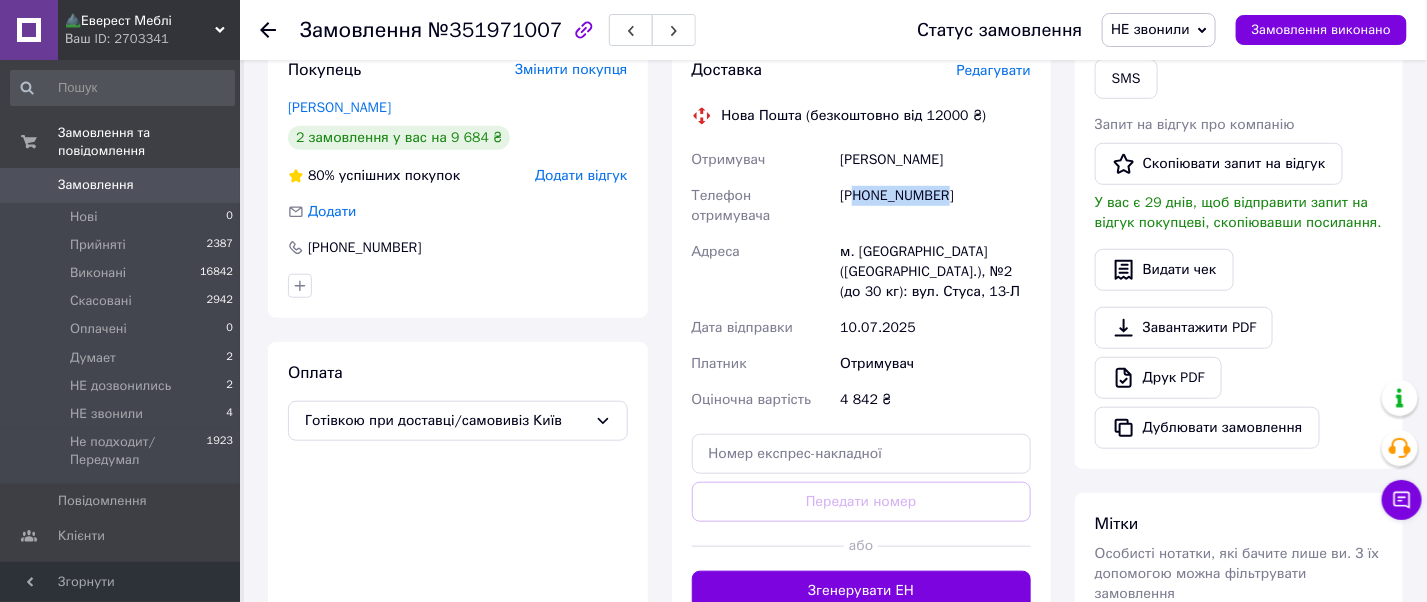 drag, startPoint x: 990, startPoint y: 189, endPoint x: 861, endPoint y: 199, distance: 129.38702 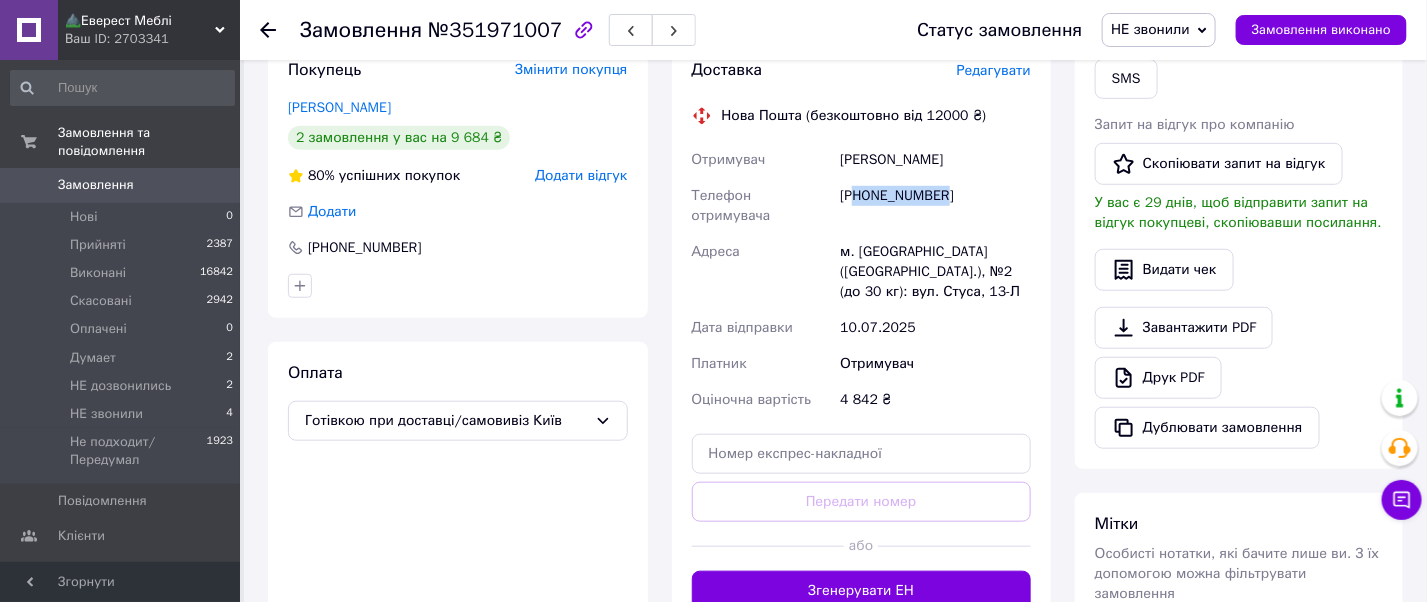 click on "+380961358109" at bounding box center (935, 206) 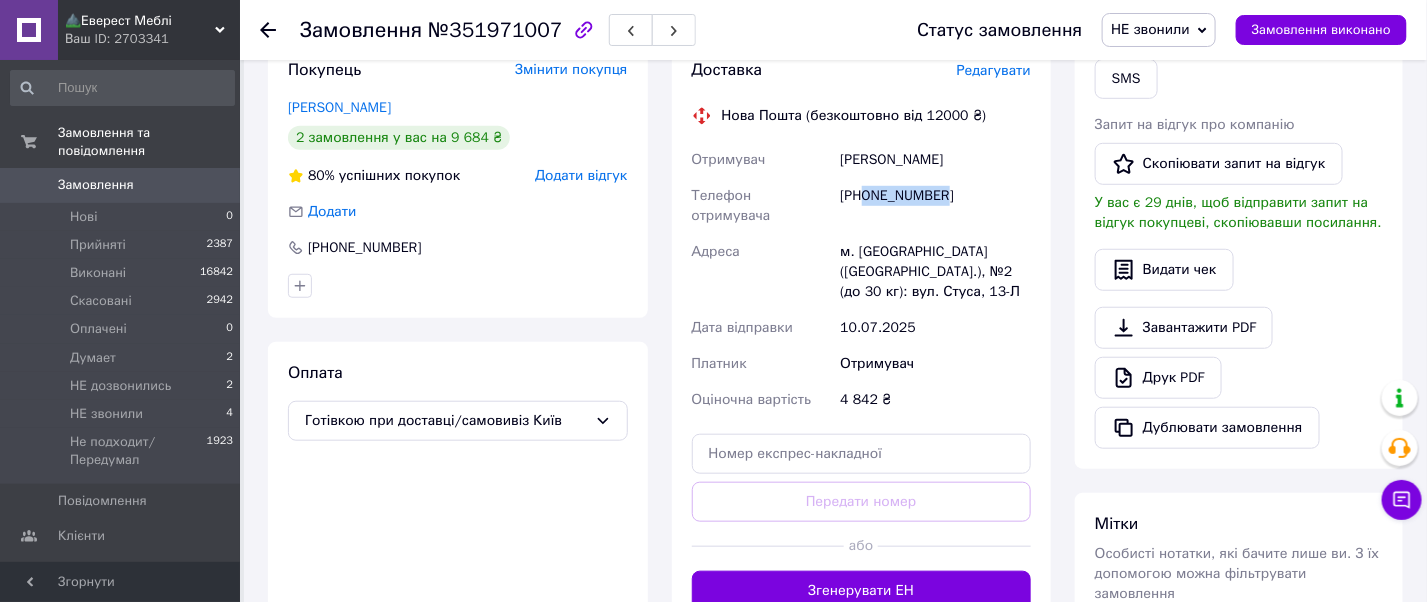 drag, startPoint x: 968, startPoint y: 195, endPoint x: 865, endPoint y: 201, distance: 103.17461 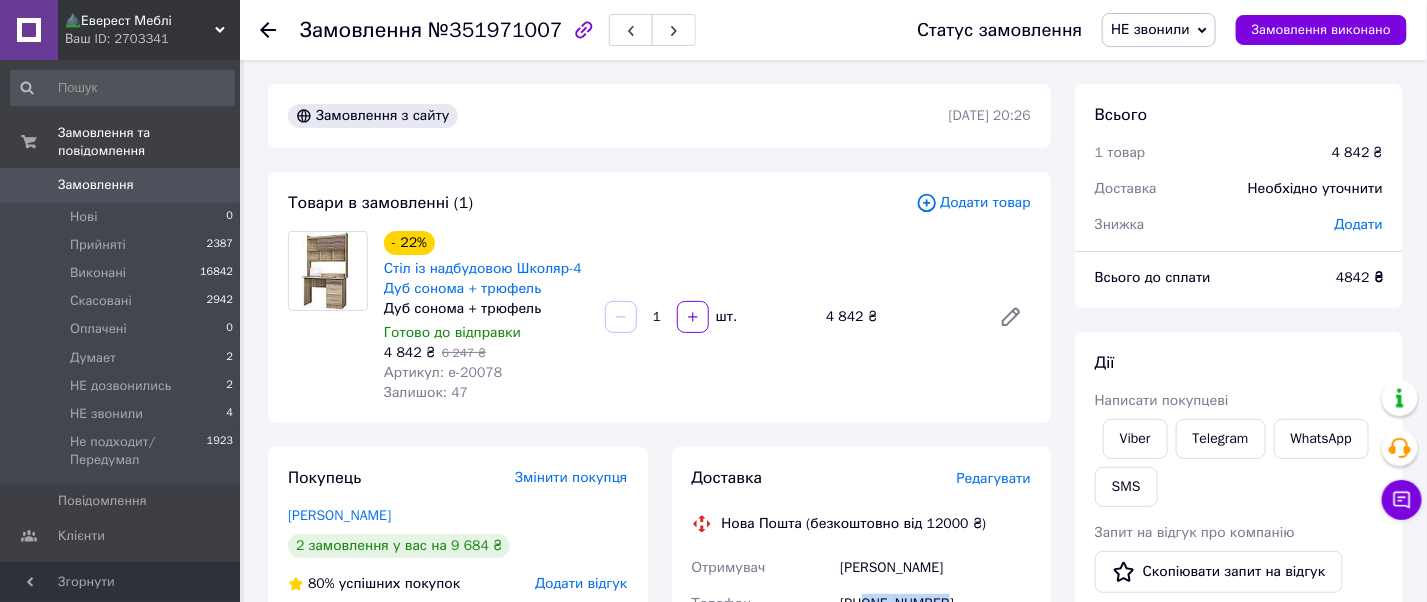 scroll, scrollTop: 133, scrollLeft: 0, axis: vertical 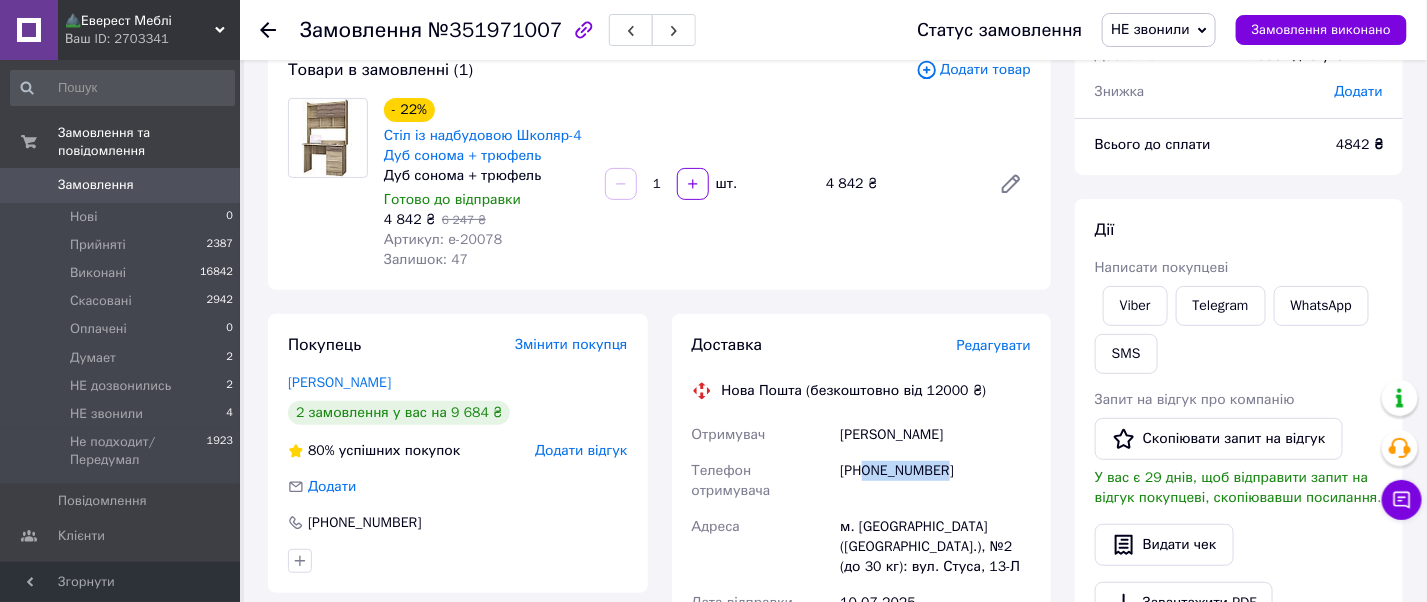 copy on "0961358109" 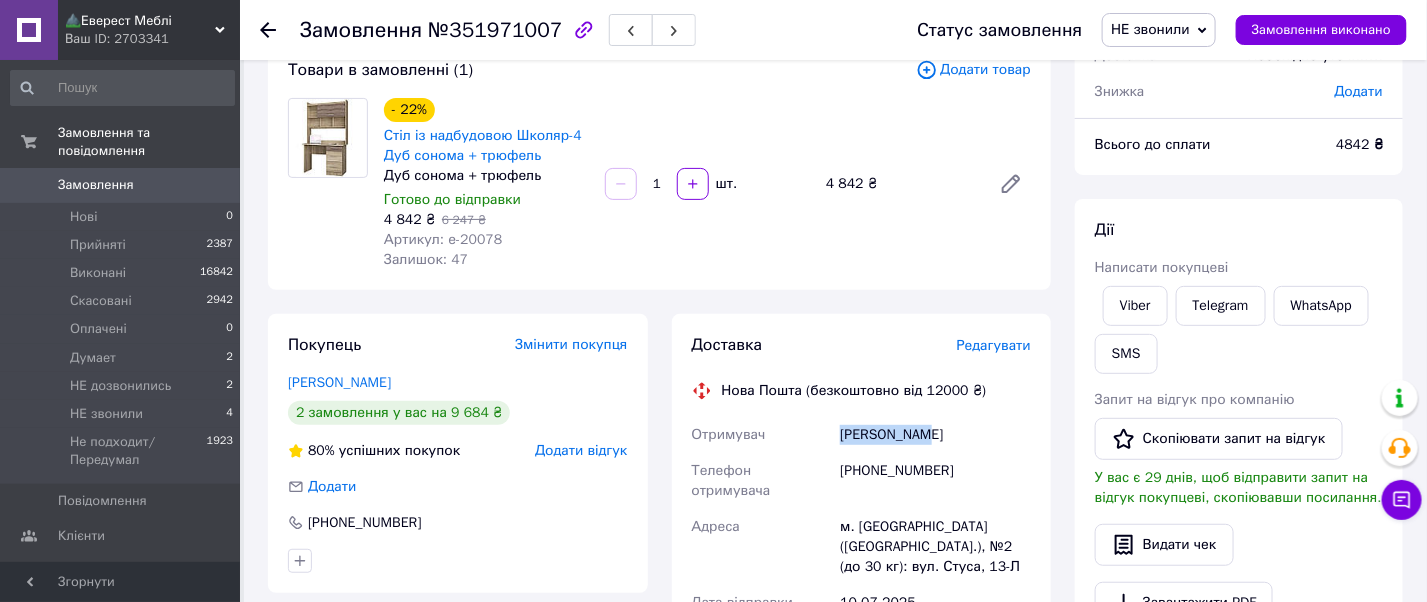 drag, startPoint x: 920, startPoint y: 438, endPoint x: 833, endPoint y: 447, distance: 87.46428 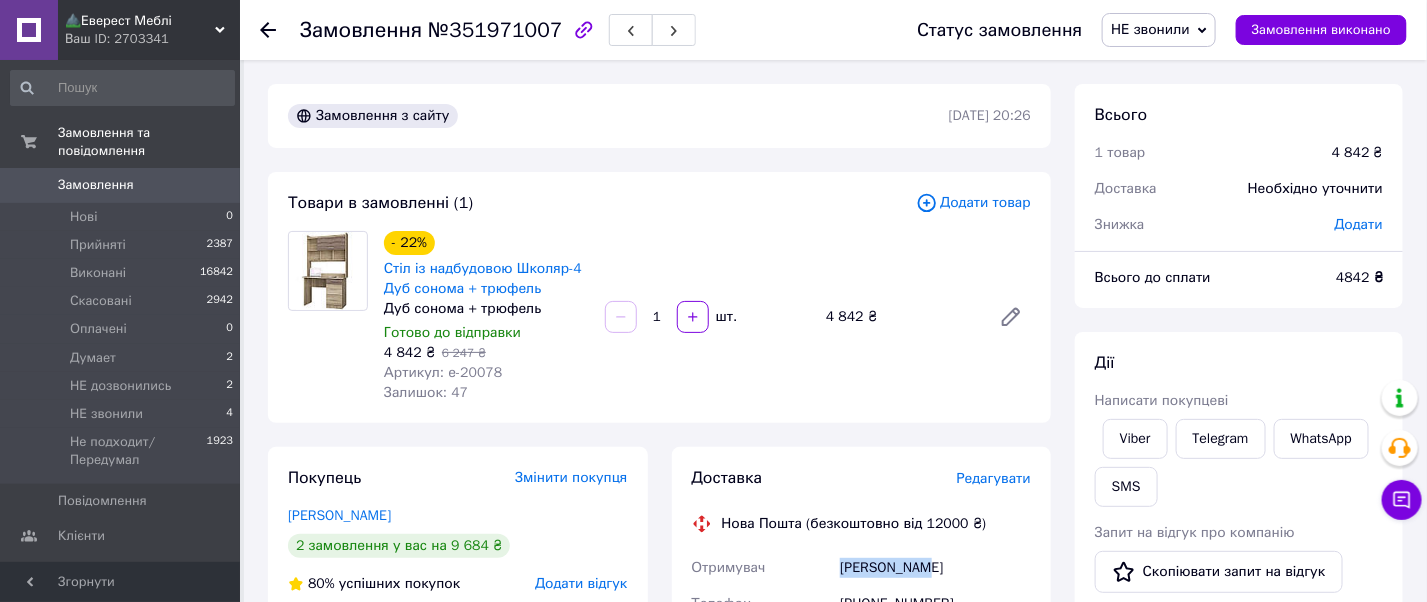 click on "НЕ звонили" at bounding box center (1150, 29) 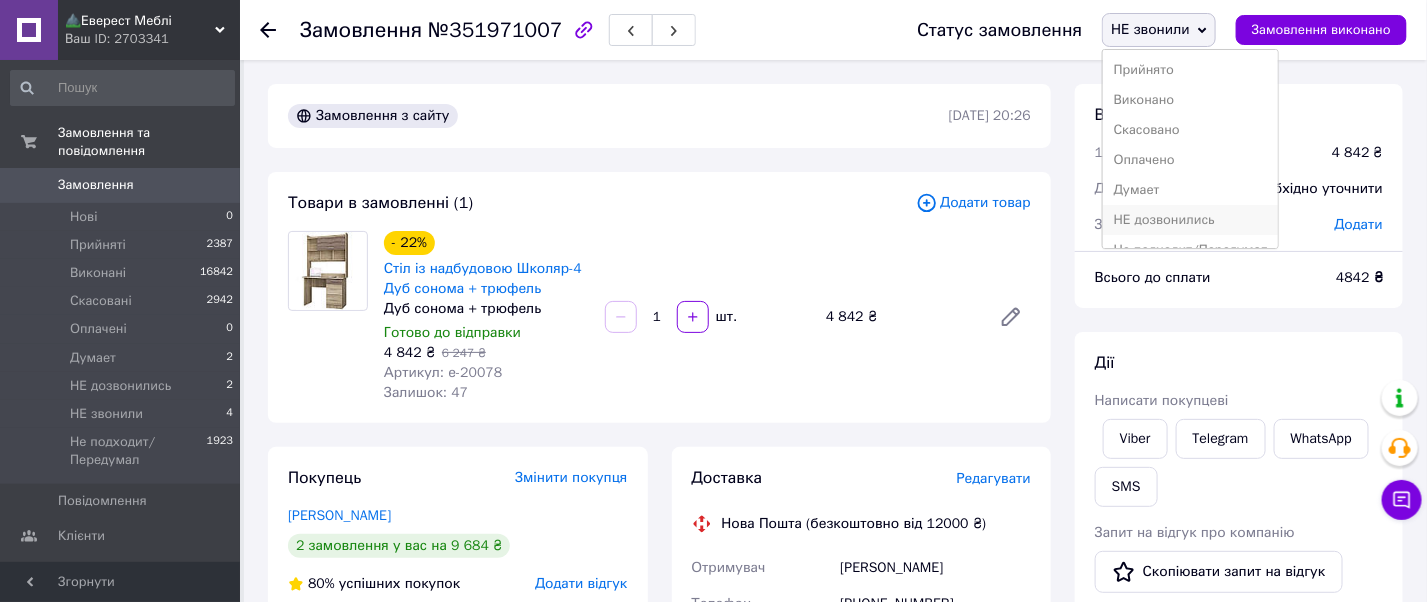 click on "НЕ дозвонились" at bounding box center (1190, 220) 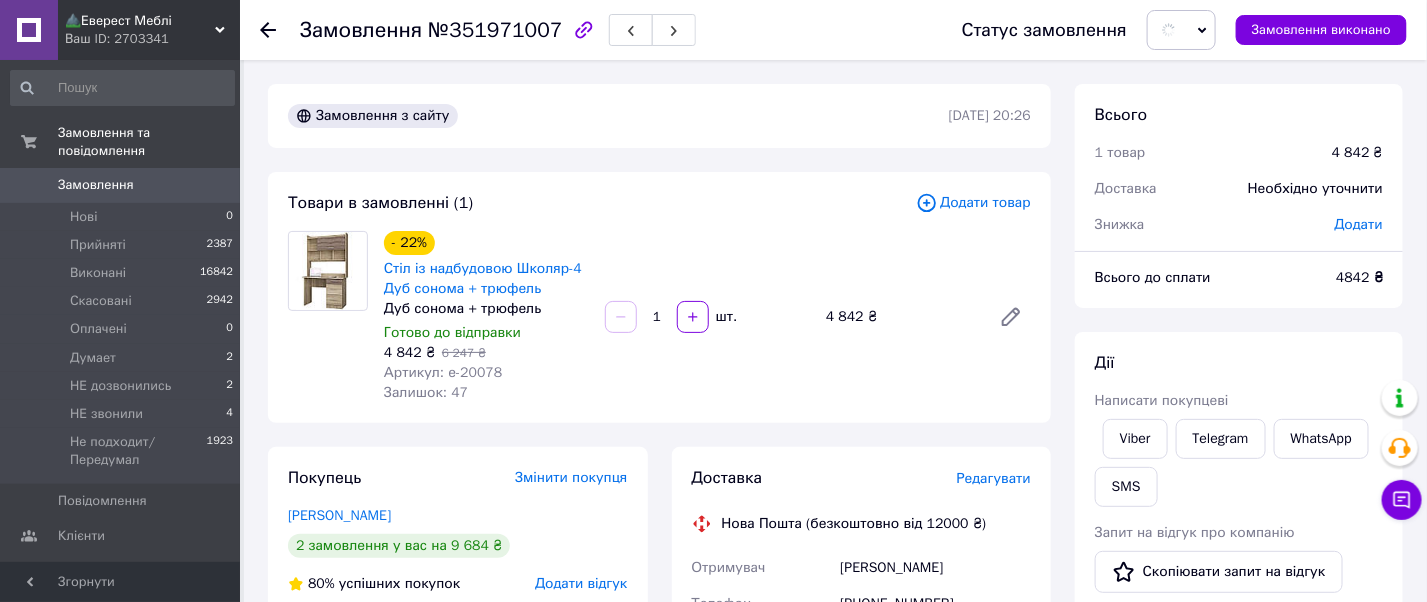 scroll, scrollTop: 666, scrollLeft: 0, axis: vertical 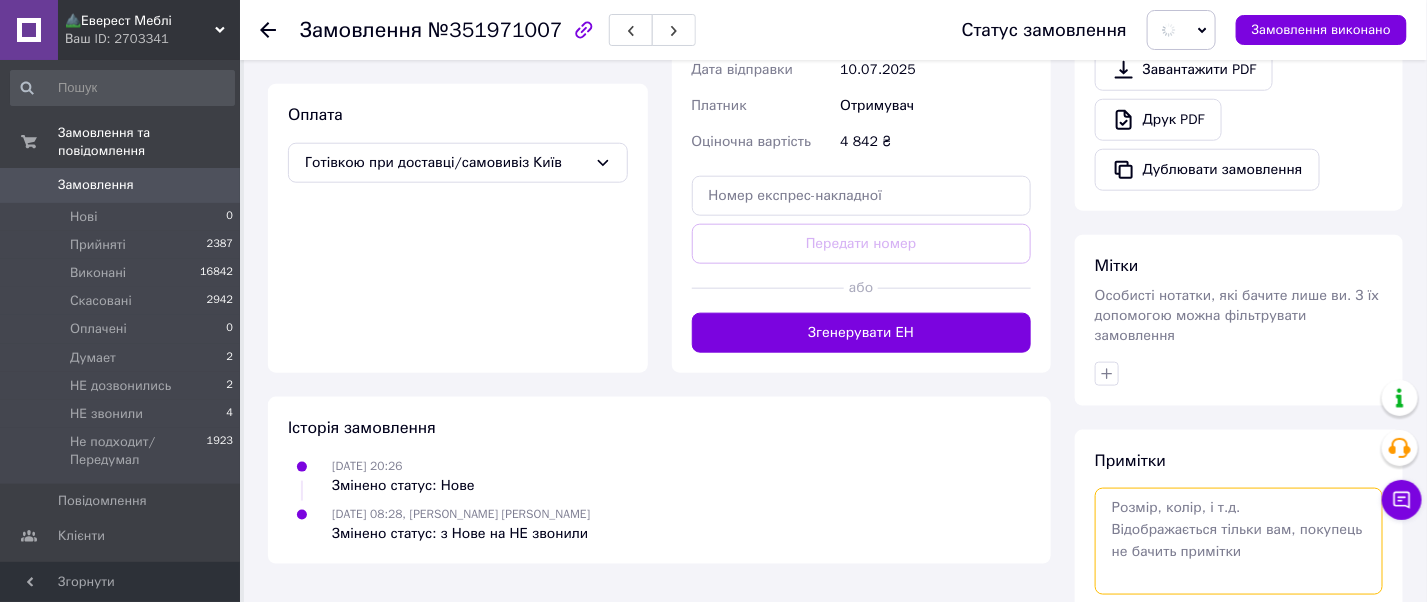 click at bounding box center (1239, 541) 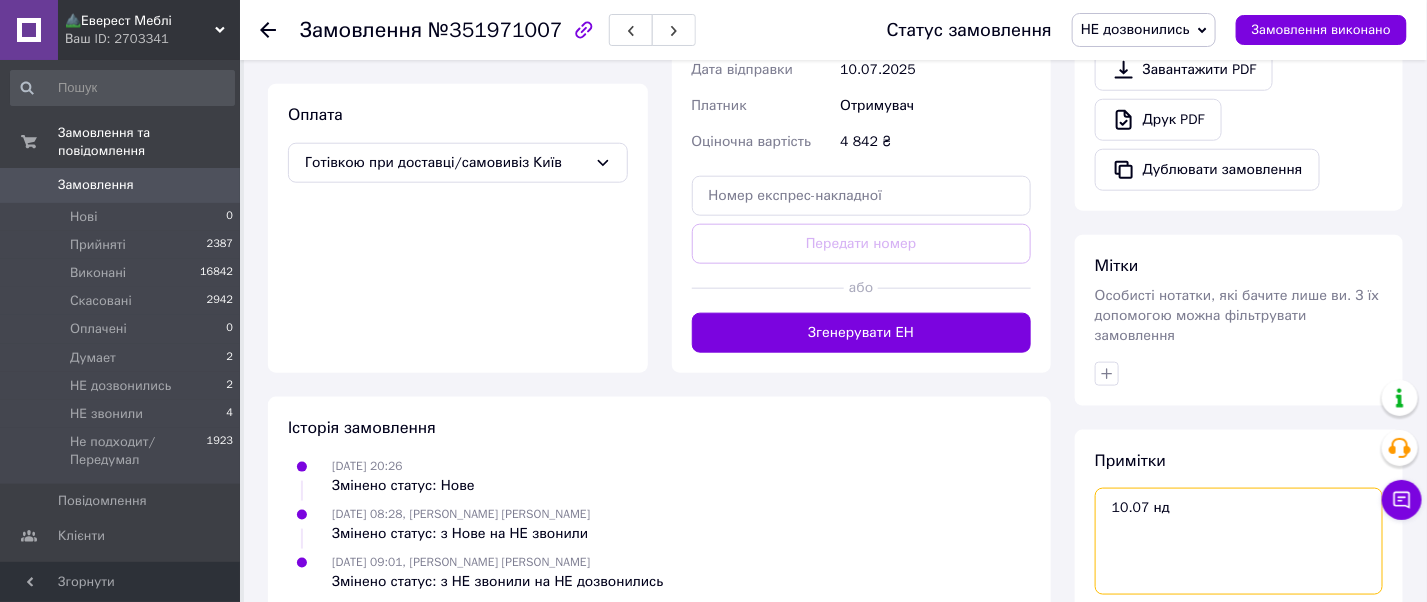 scroll, scrollTop: 762, scrollLeft: 0, axis: vertical 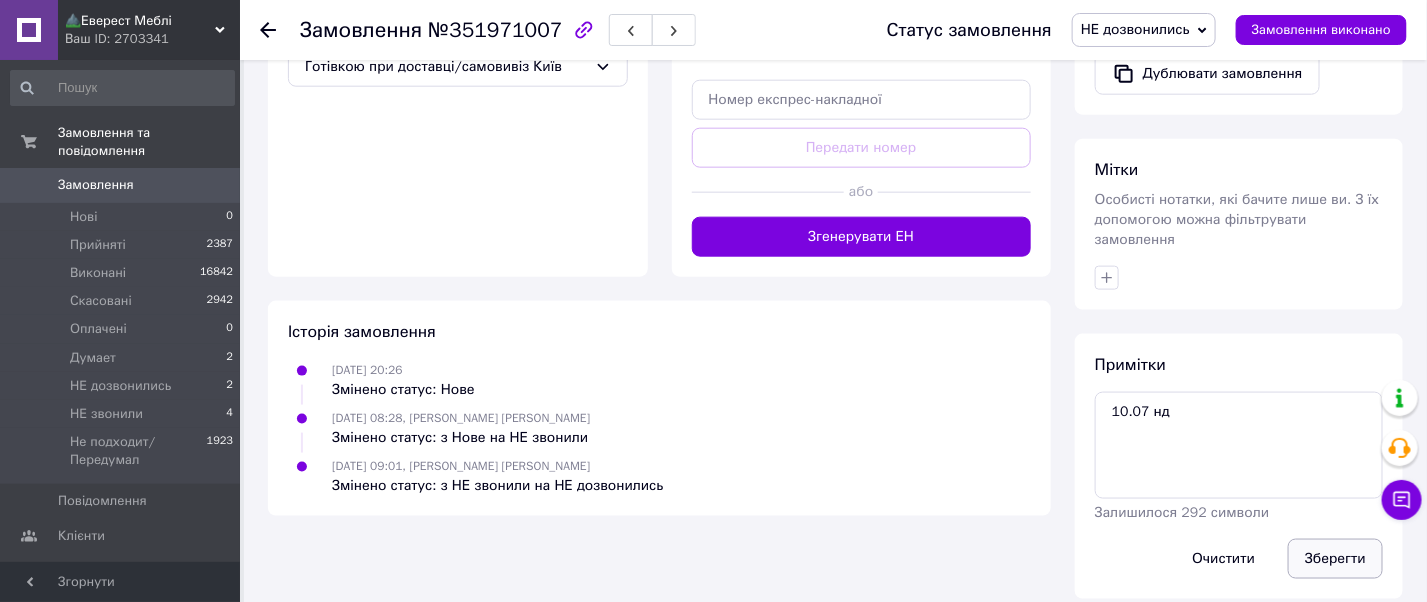 click on "Зберегти" at bounding box center [1335, 559] 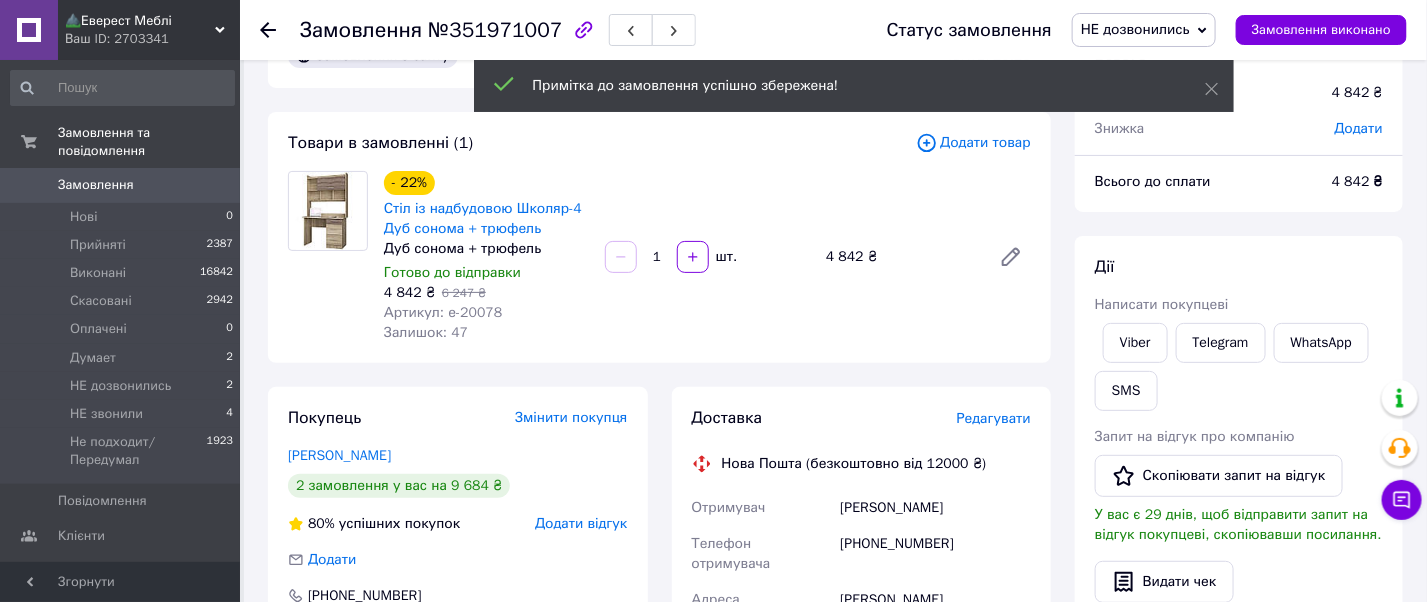 scroll, scrollTop: 0, scrollLeft: 0, axis: both 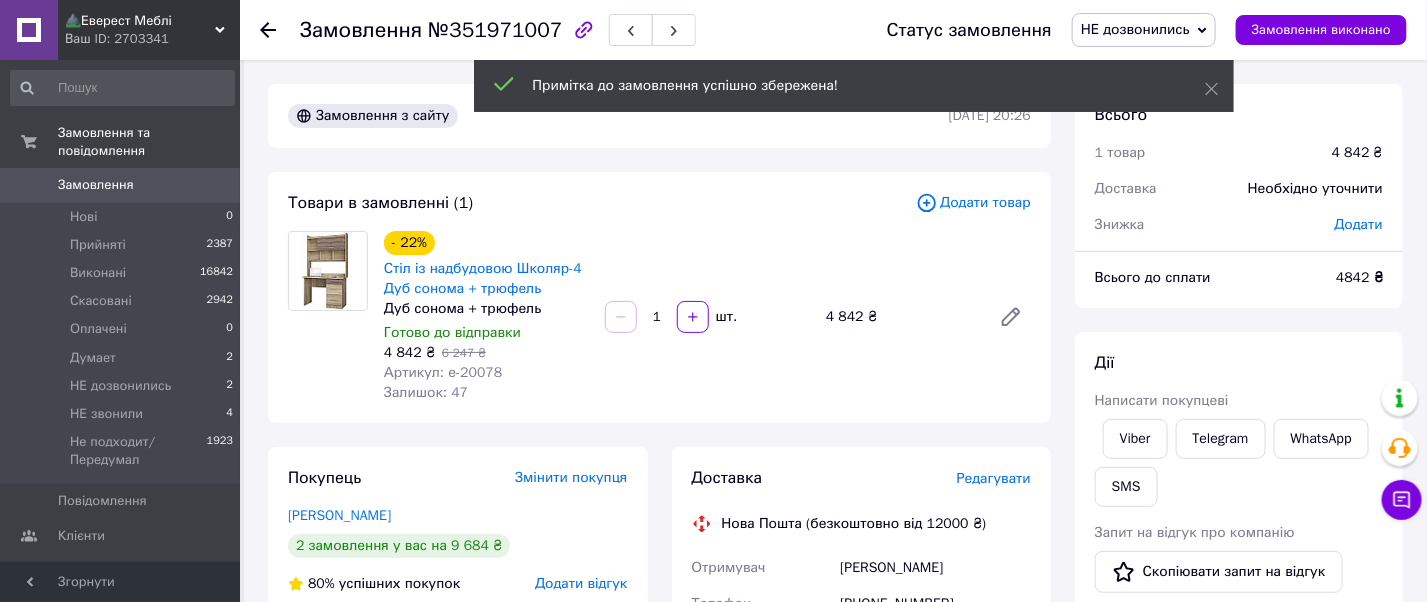 click on "Замовлення" at bounding box center [96, 185] 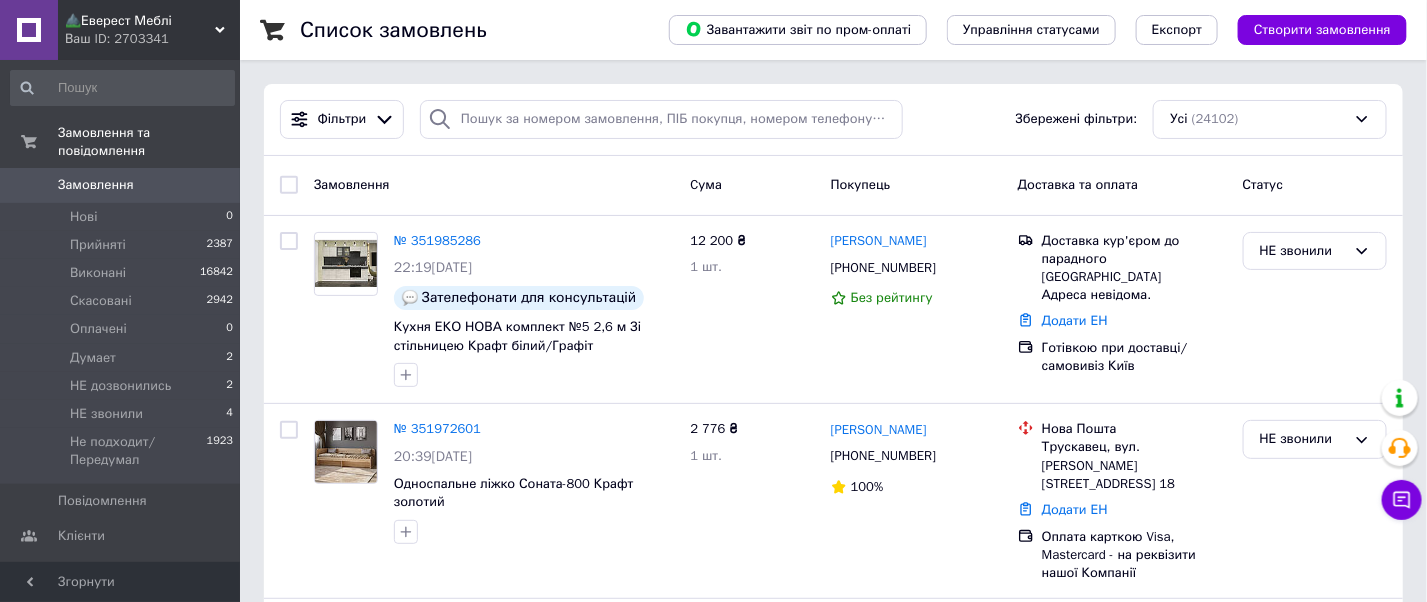 click on "⛰️Еверест Меблі" at bounding box center (140, 21) 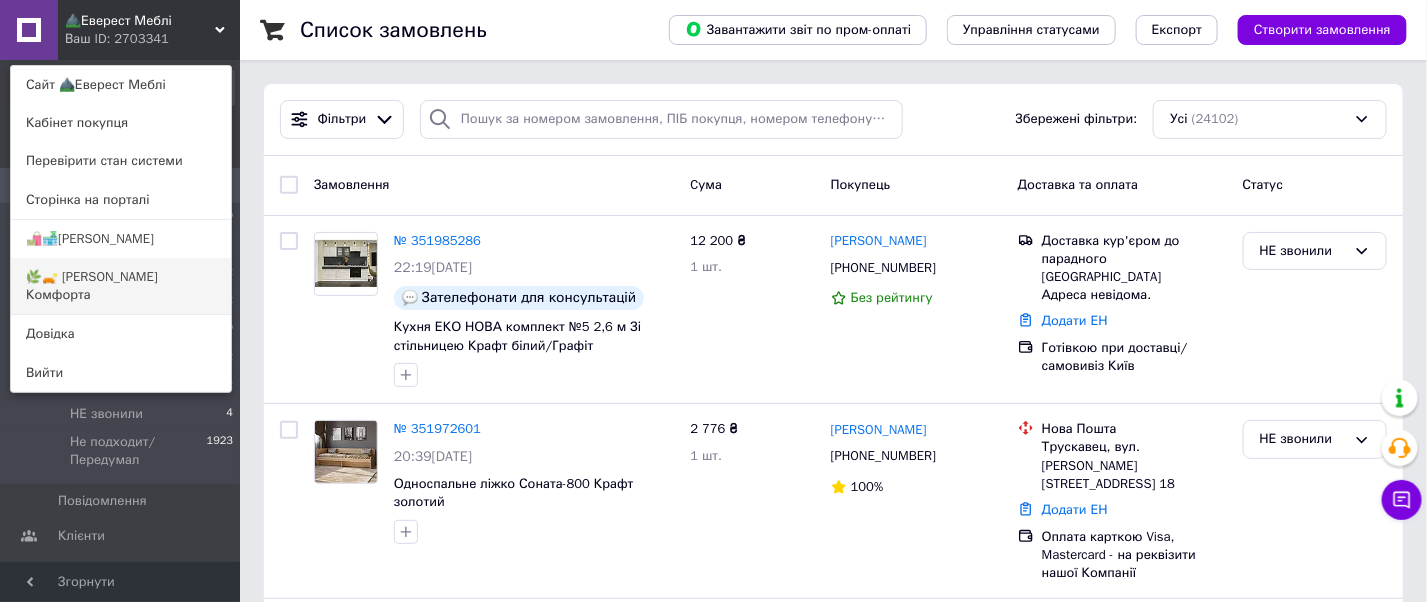 click on "🌿🛋️ [PERSON_NAME] Комфорта" at bounding box center (121, 286) 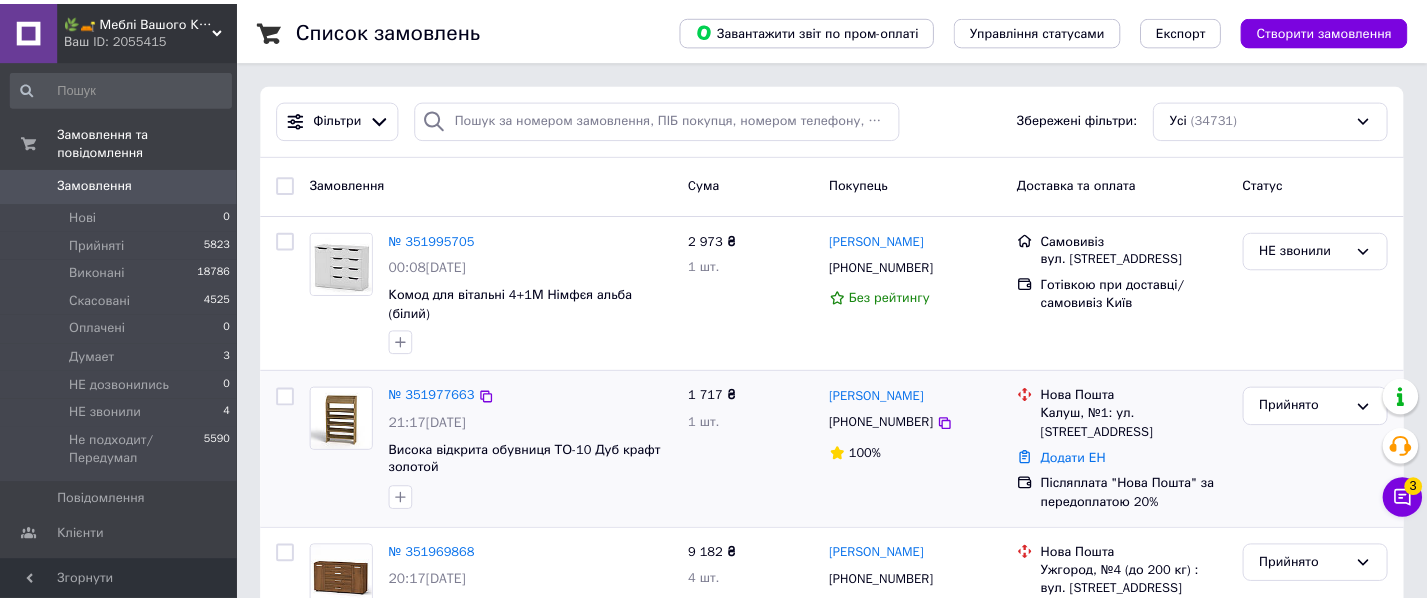 scroll, scrollTop: 0, scrollLeft: 0, axis: both 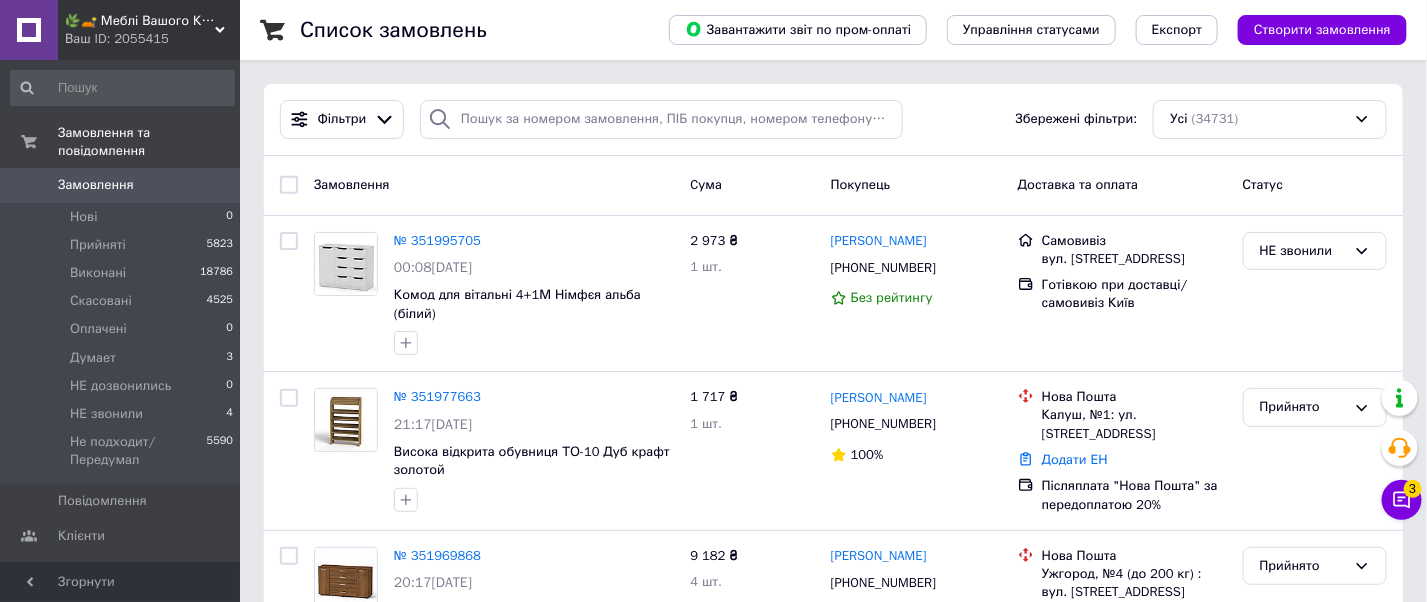 click on "🌿🛋️ Меблі Вашого Комфорту" at bounding box center (140, 21) 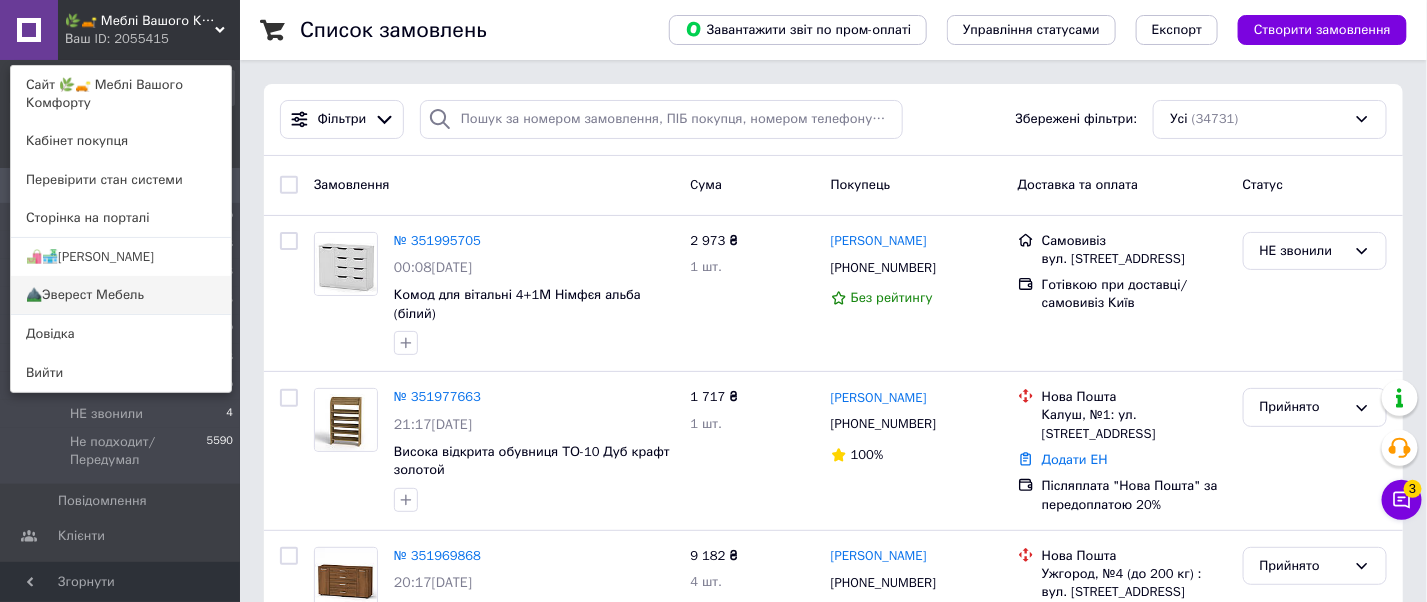 click on "⛰️Эверест Мебель" at bounding box center [121, 295] 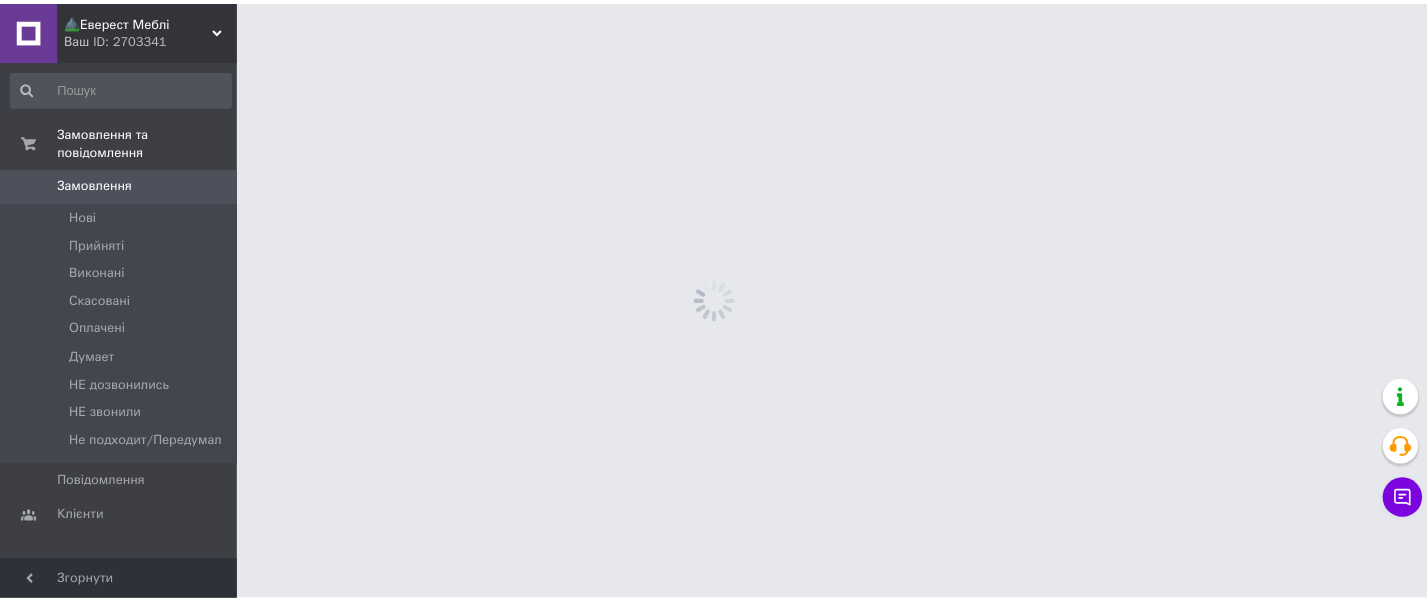 scroll, scrollTop: 0, scrollLeft: 0, axis: both 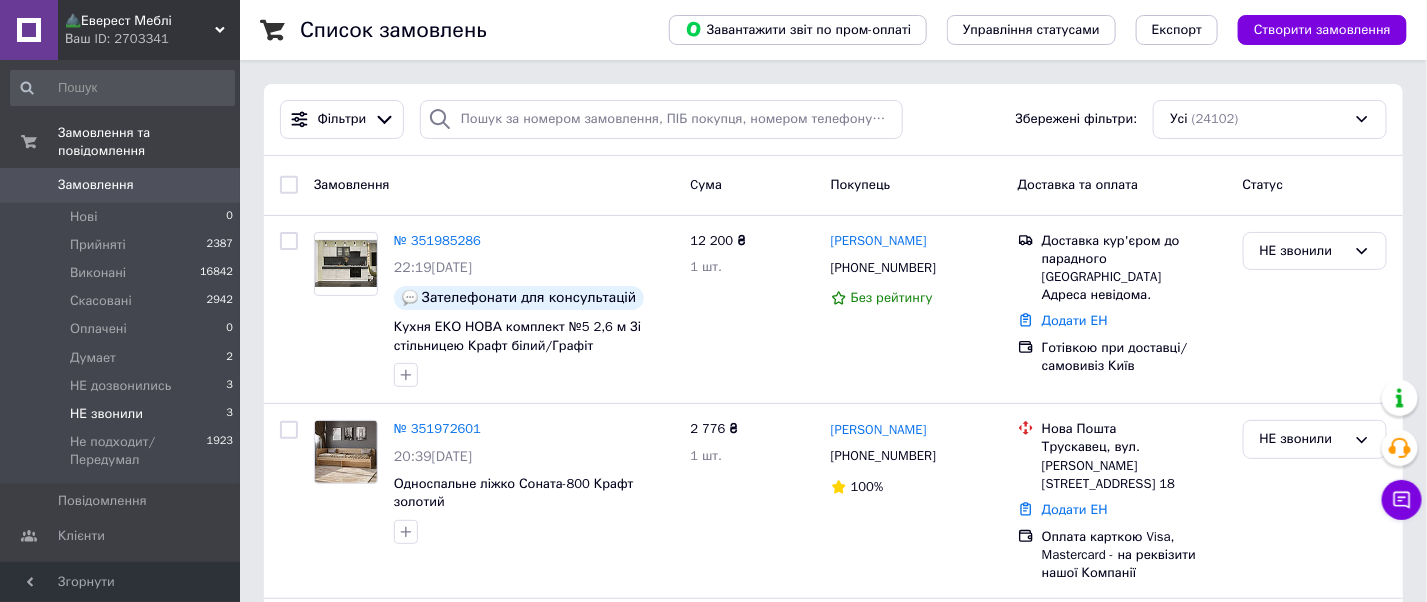 click on "НЕ звонили" at bounding box center [106, 414] 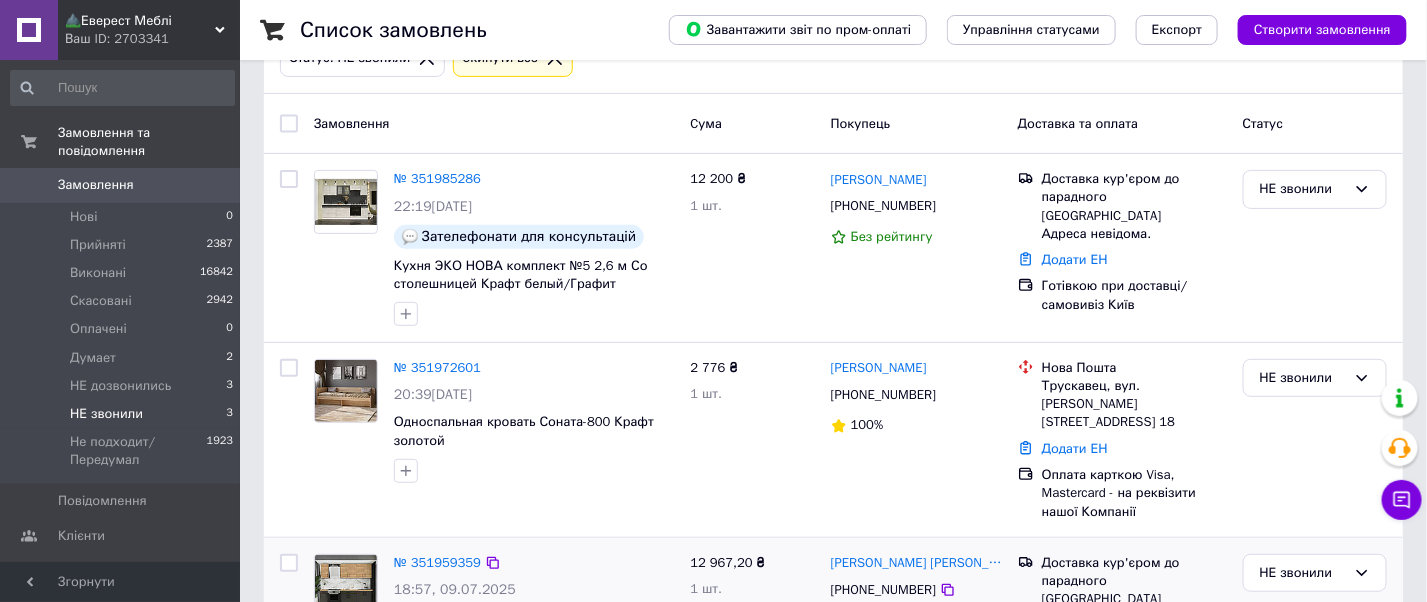 scroll, scrollTop: 249, scrollLeft: 0, axis: vertical 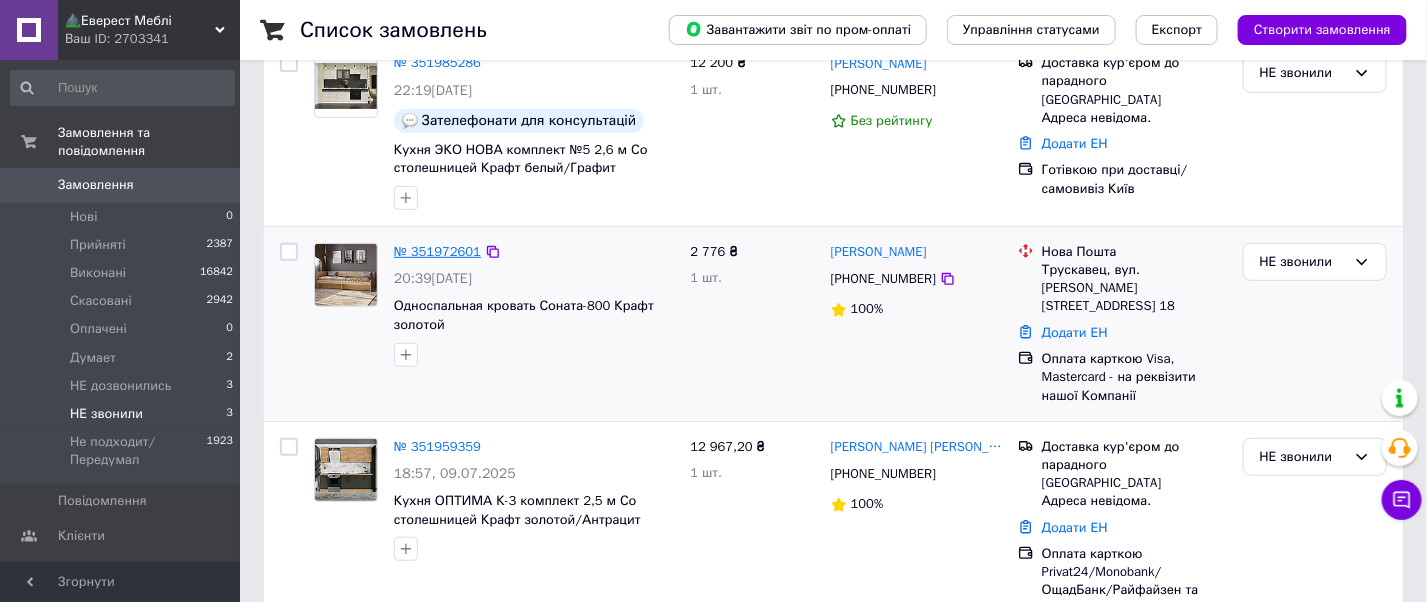 click on "№ 351972601" at bounding box center [437, 251] 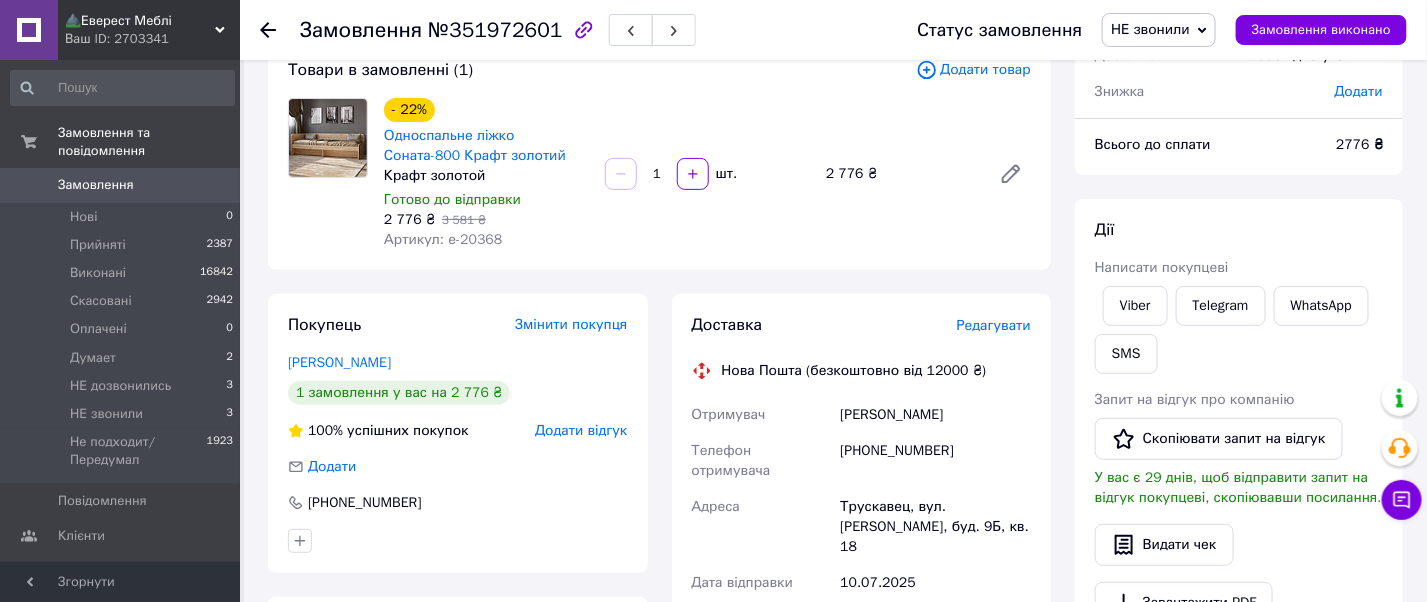 scroll, scrollTop: 266, scrollLeft: 0, axis: vertical 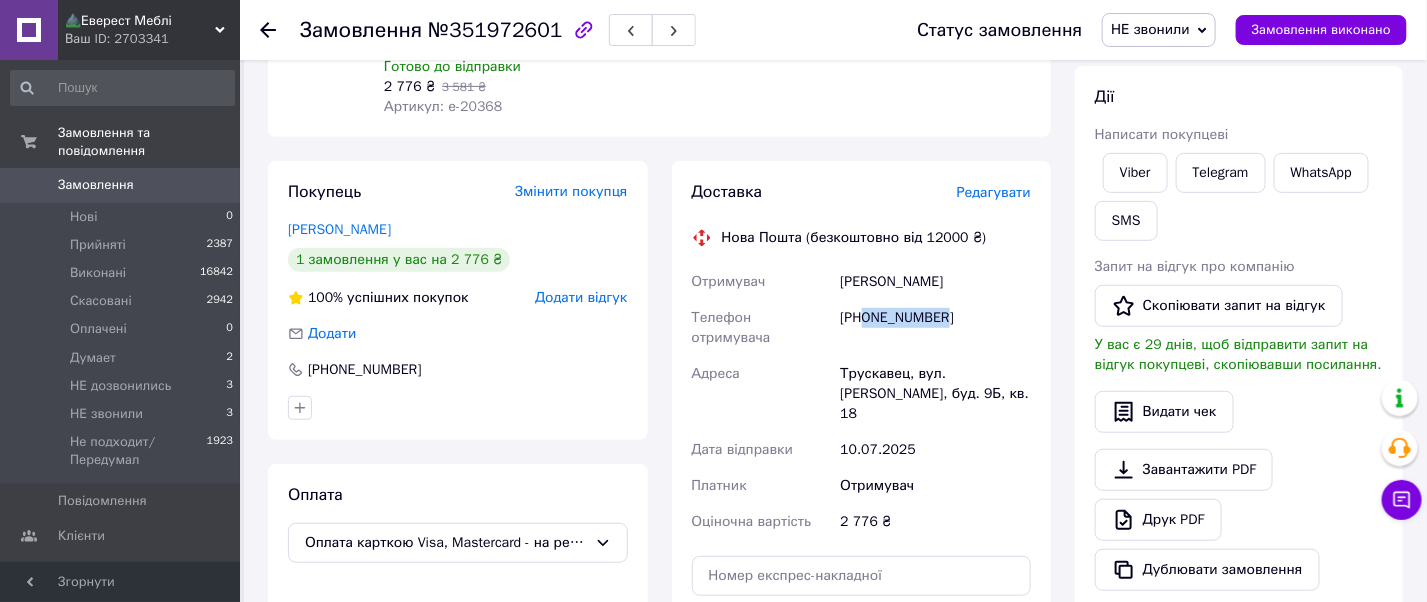 drag, startPoint x: 954, startPoint y: 321, endPoint x: 865, endPoint y: 315, distance: 89.20202 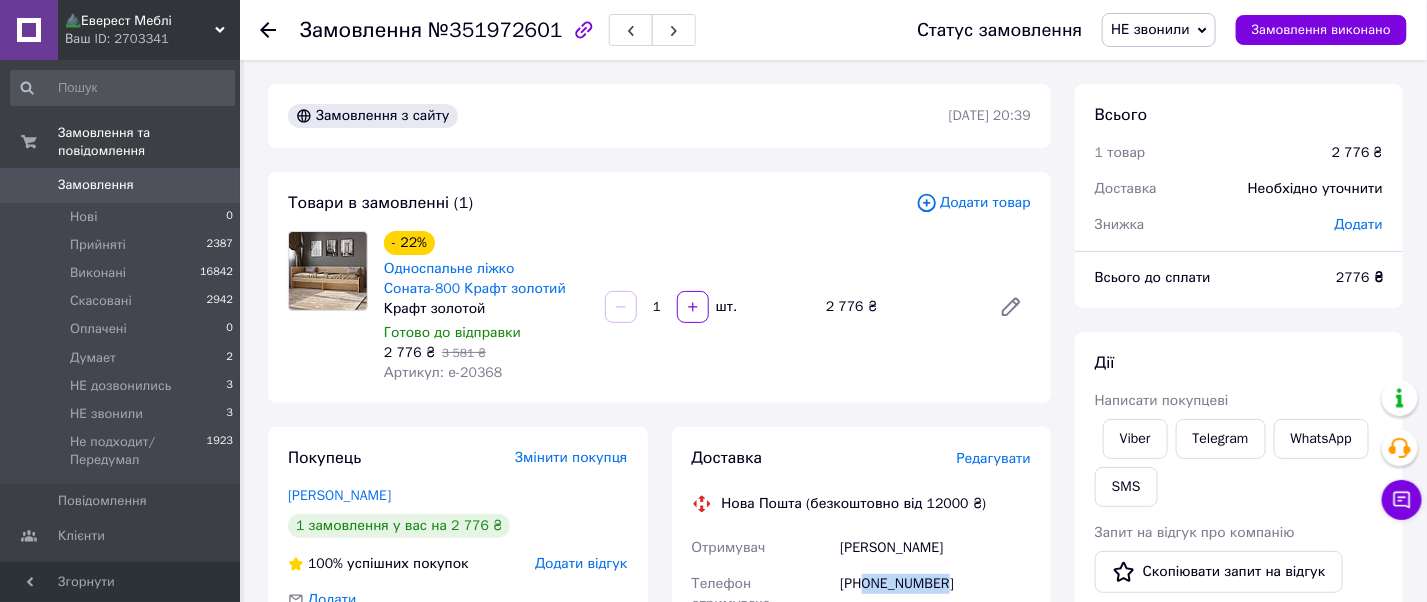 scroll, scrollTop: 133, scrollLeft: 0, axis: vertical 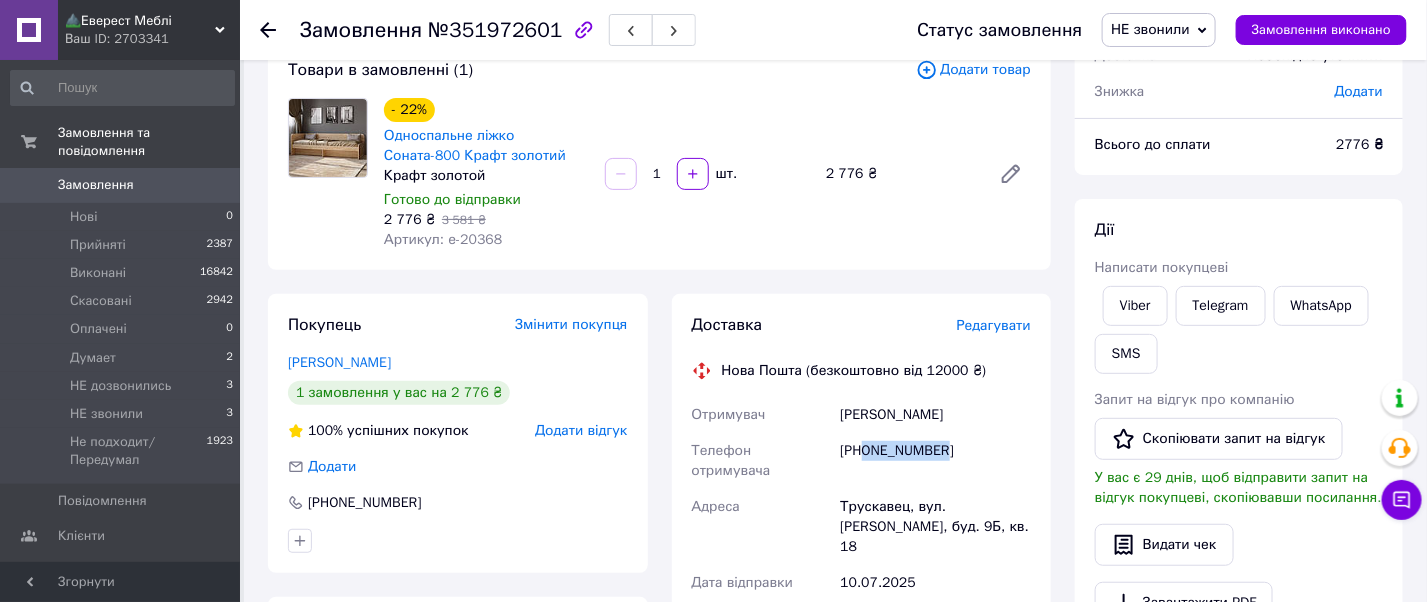 drag, startPoint x: 975, startPoint y: 413, endPoint x: 837, endPoint y: 417, distance: 138.05795 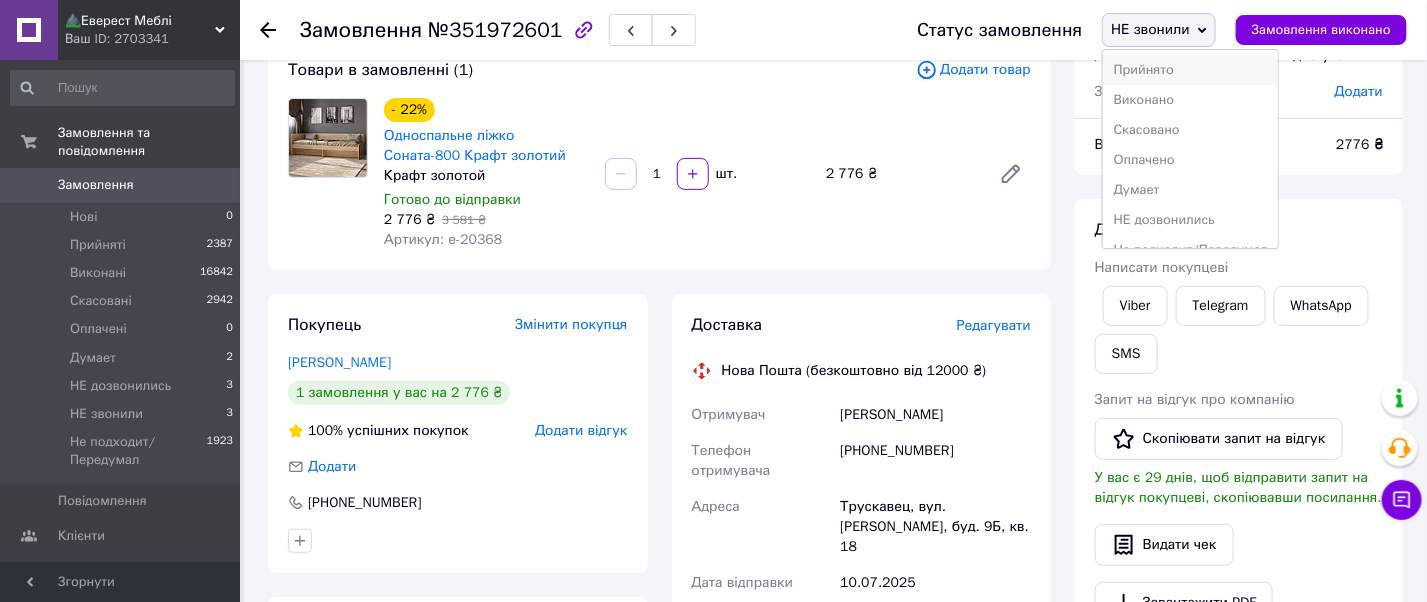 click on "Прийнято" at bounding box center [1190, 70] 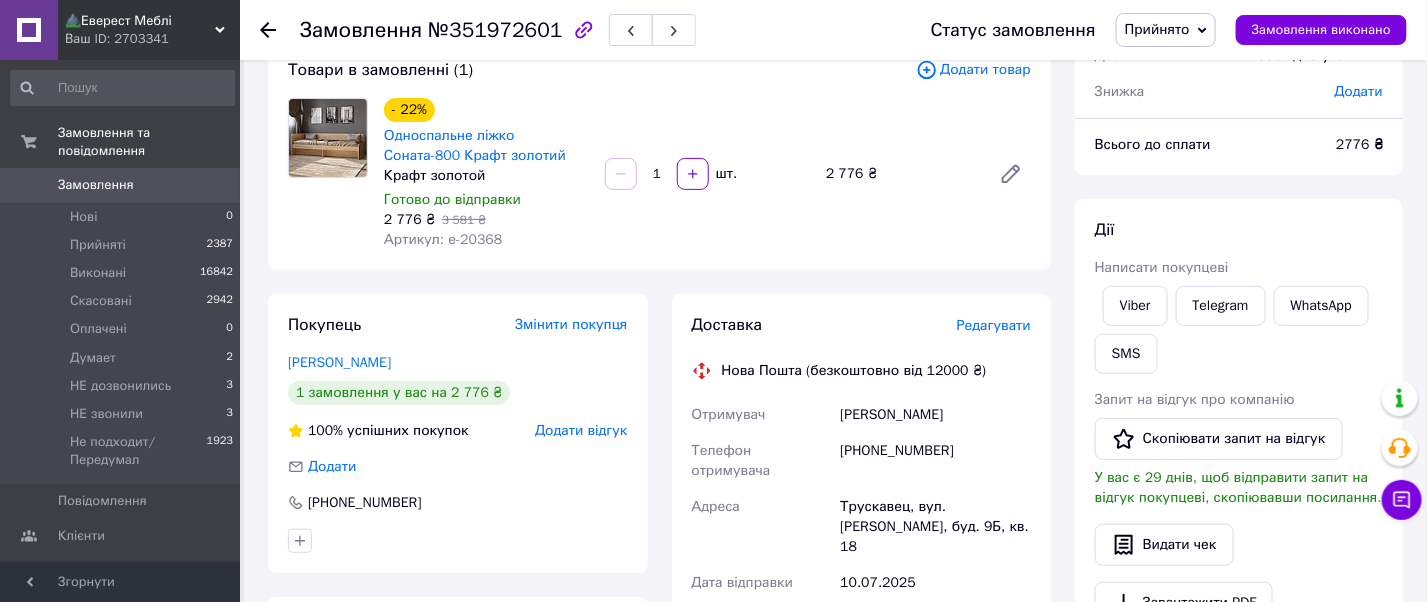 click on "Замовлення" at bounding box center (96, 185) 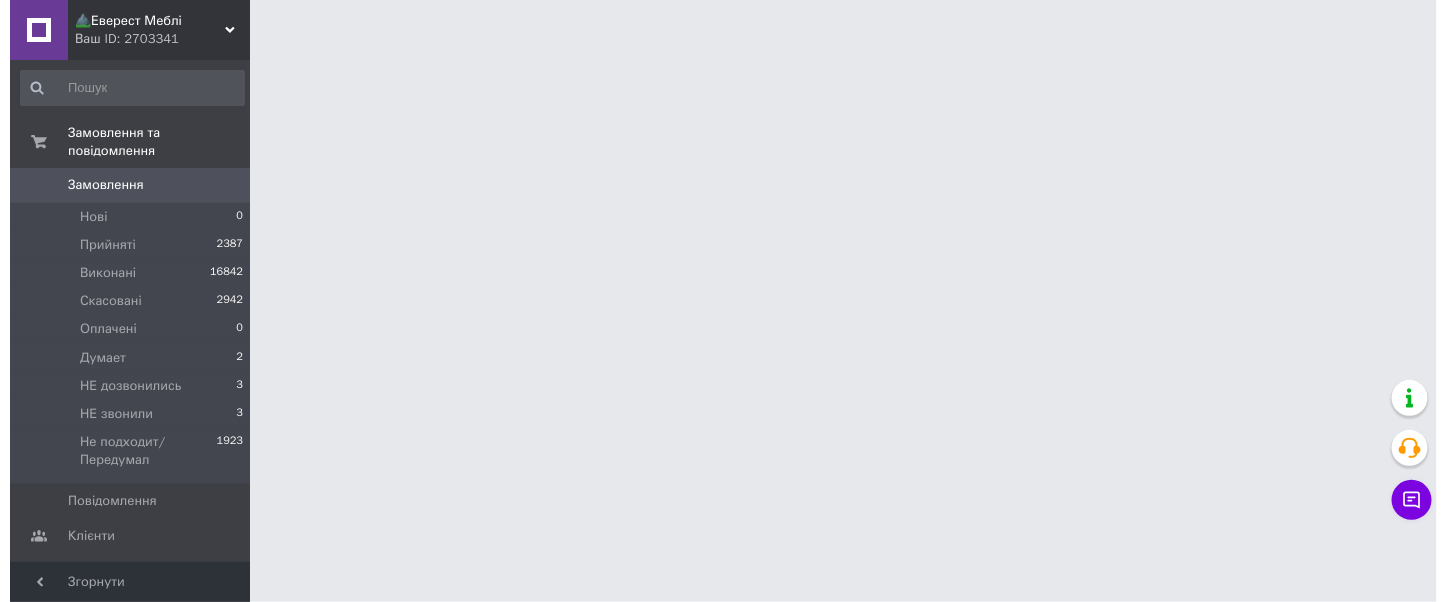 scroll, scrollTop: 0, scrollLeft: 0, axis: both 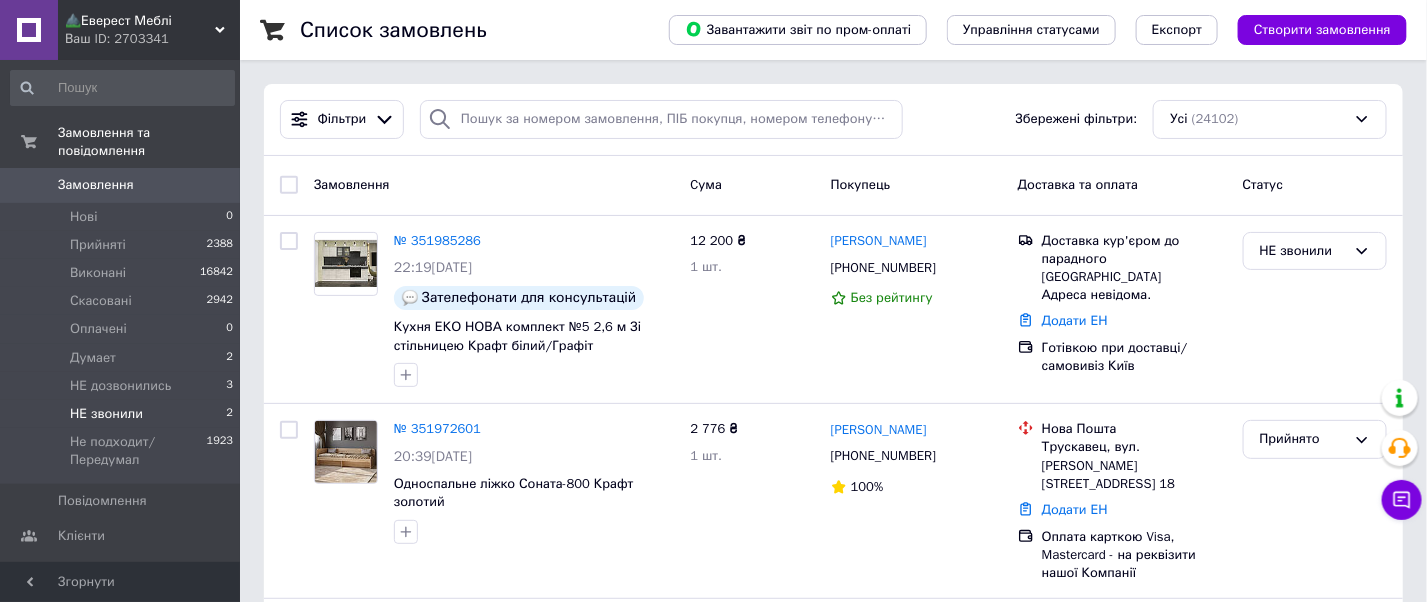 click on "НЕ звонили" at bounding box center [106, 414] 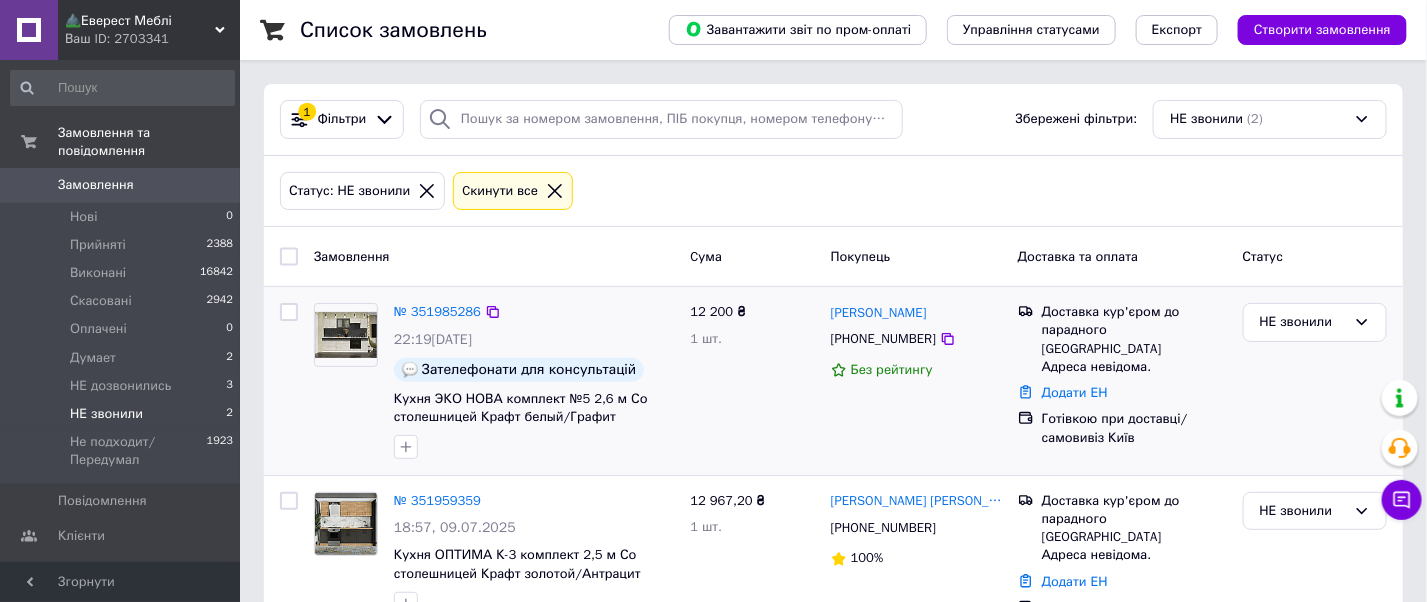 scroll, scrollTop: 74, scrollLeft: 0, axis: vertical 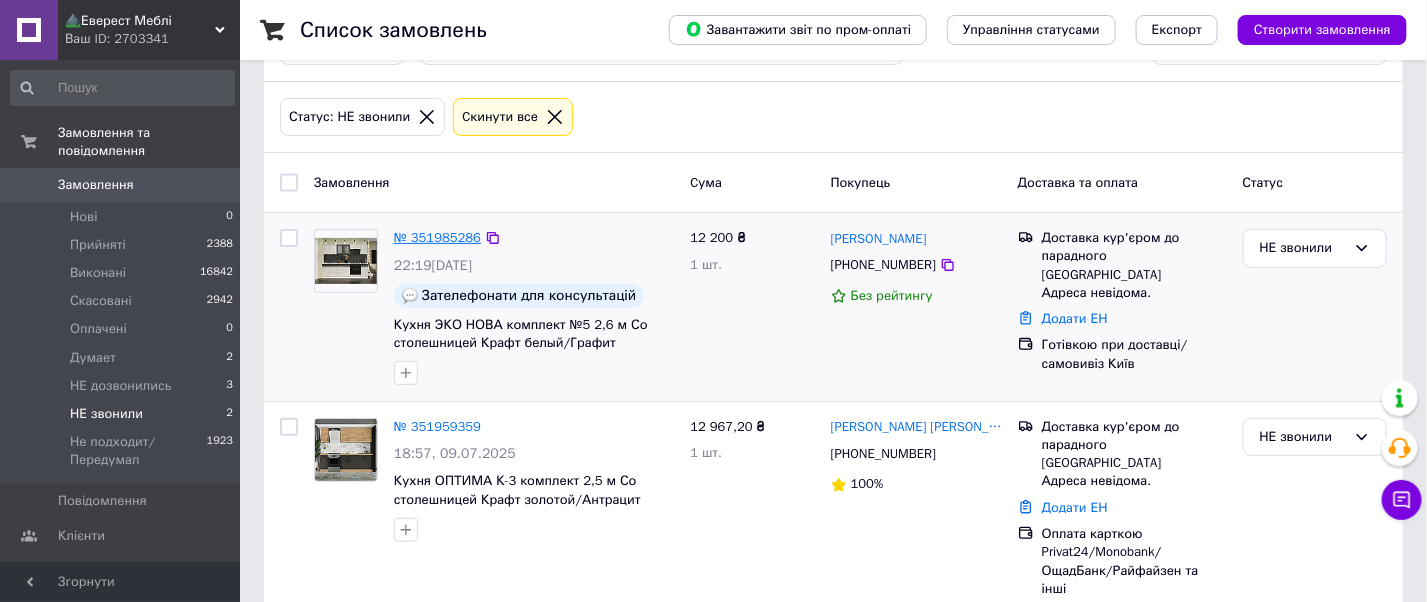 click on "№ 351985286" at bounding box center (437, 237) 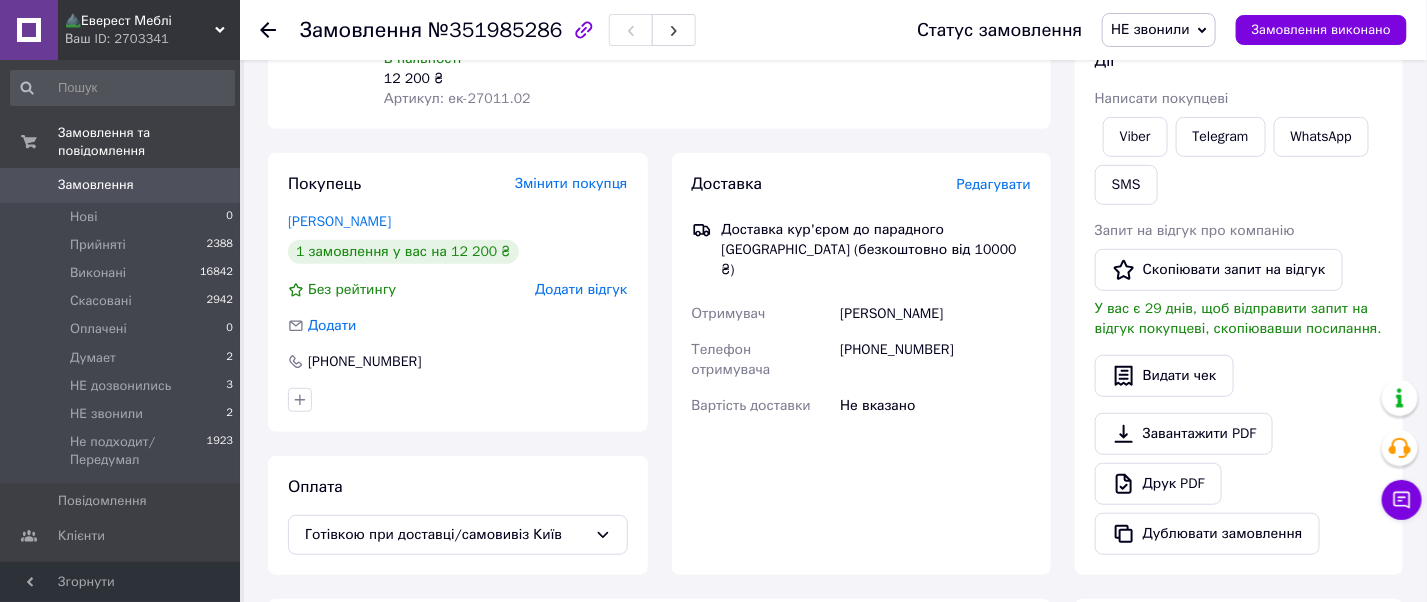 scroll, scrollTop: 0, scrollLeft: 0, axis: both 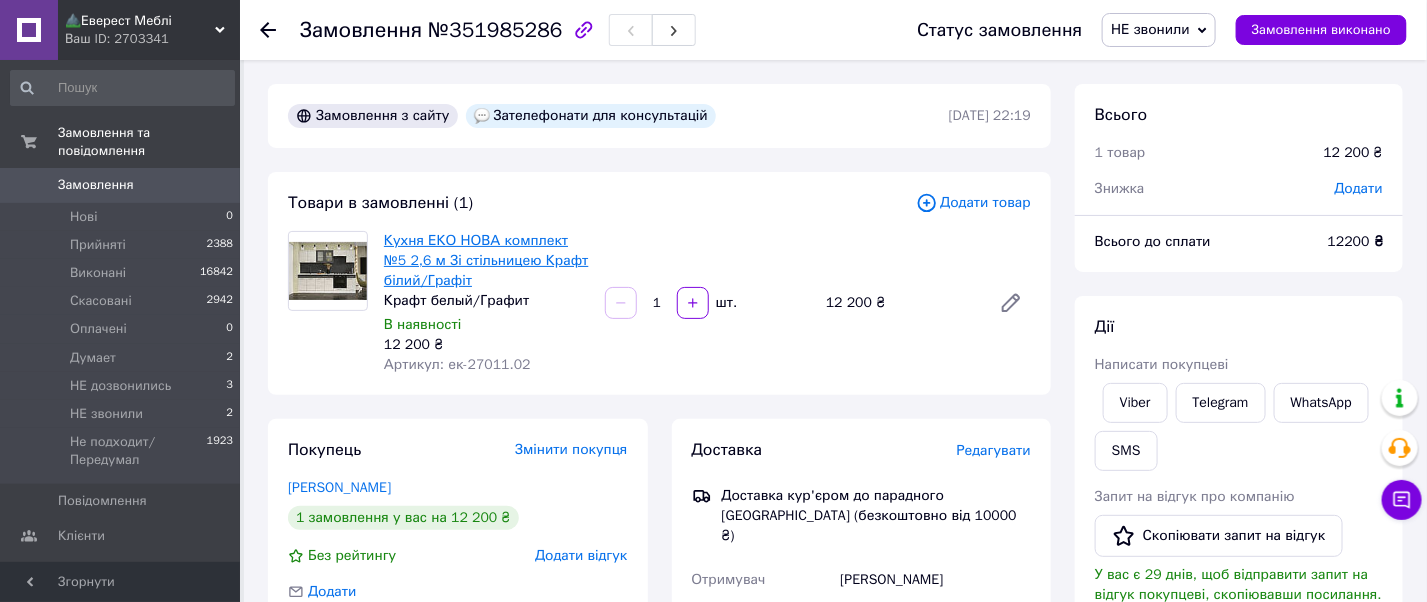 click on "Кухня ЕКО НОВА комплект №5 2,6 м Зі стільницею Крафт білий/Графіт" at bounding box center [486, 260] 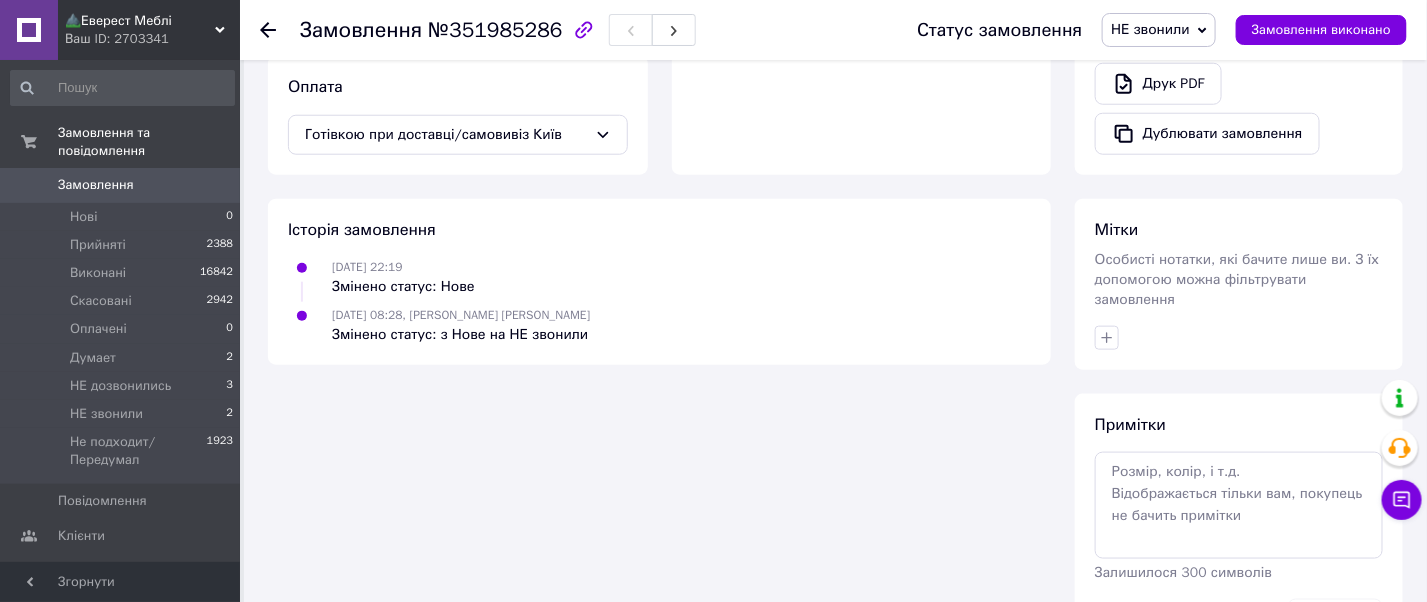 scroll, scrollTop: 726, scrollLeft: 0, axis: vertical 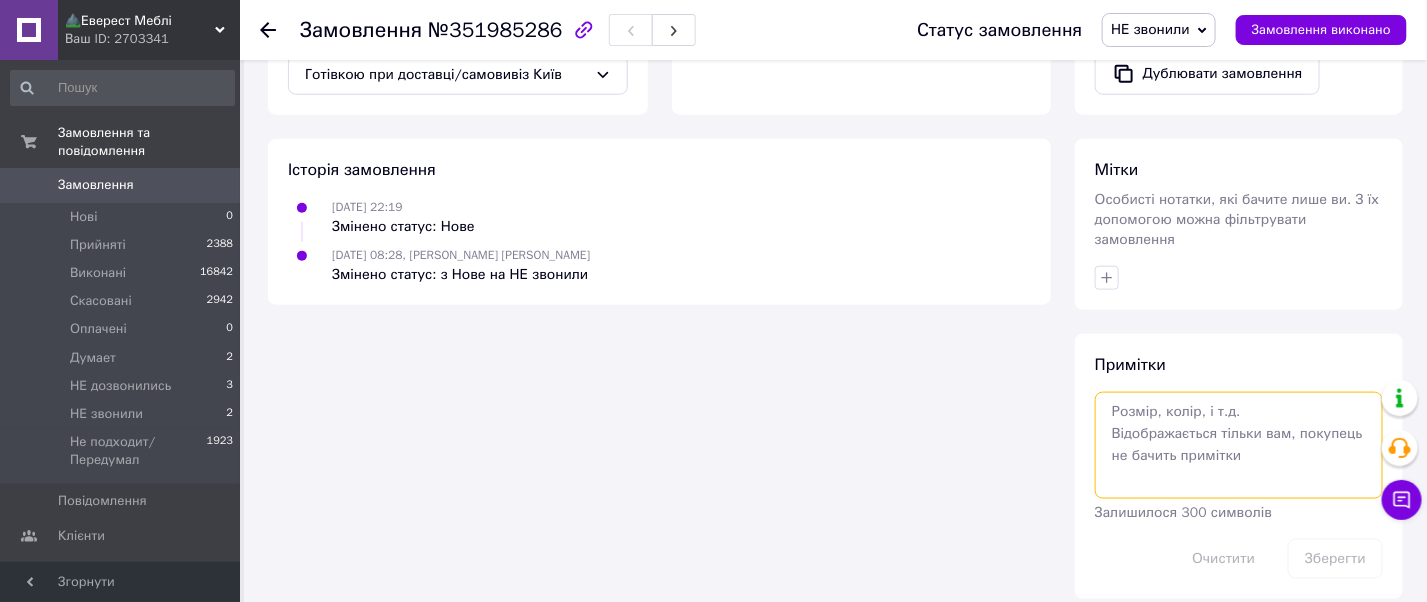 click at bounding box center (1239, 445) 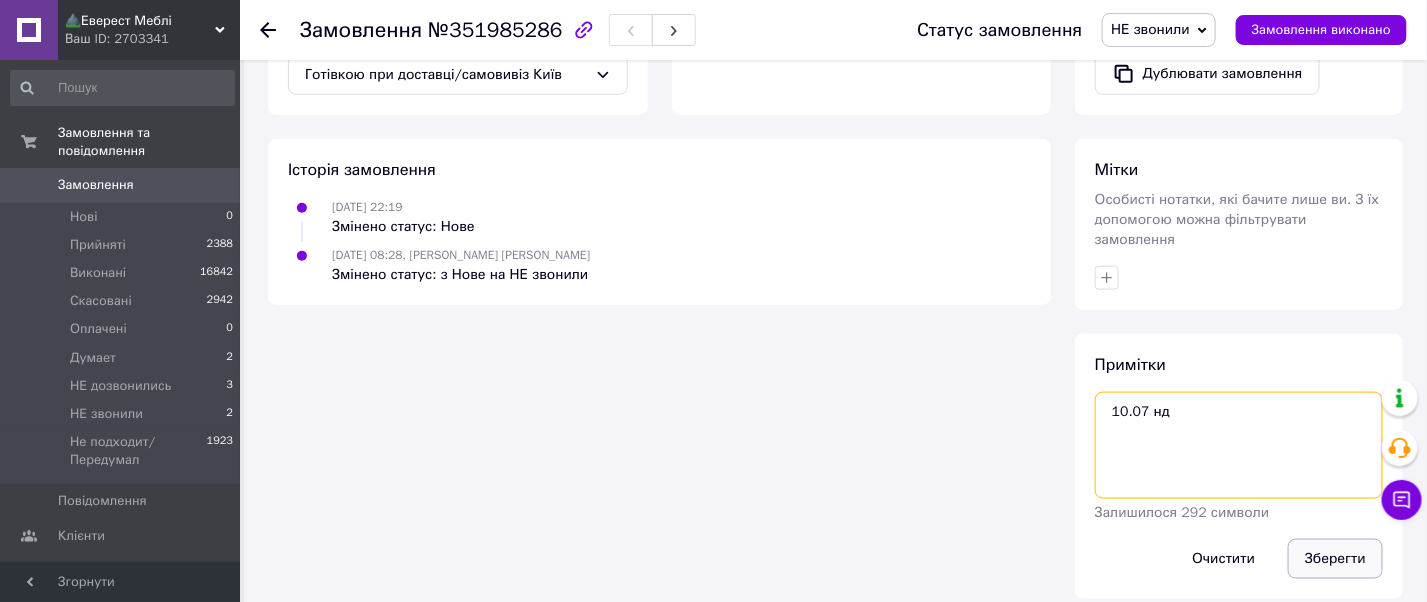 type on "10.07 нд" 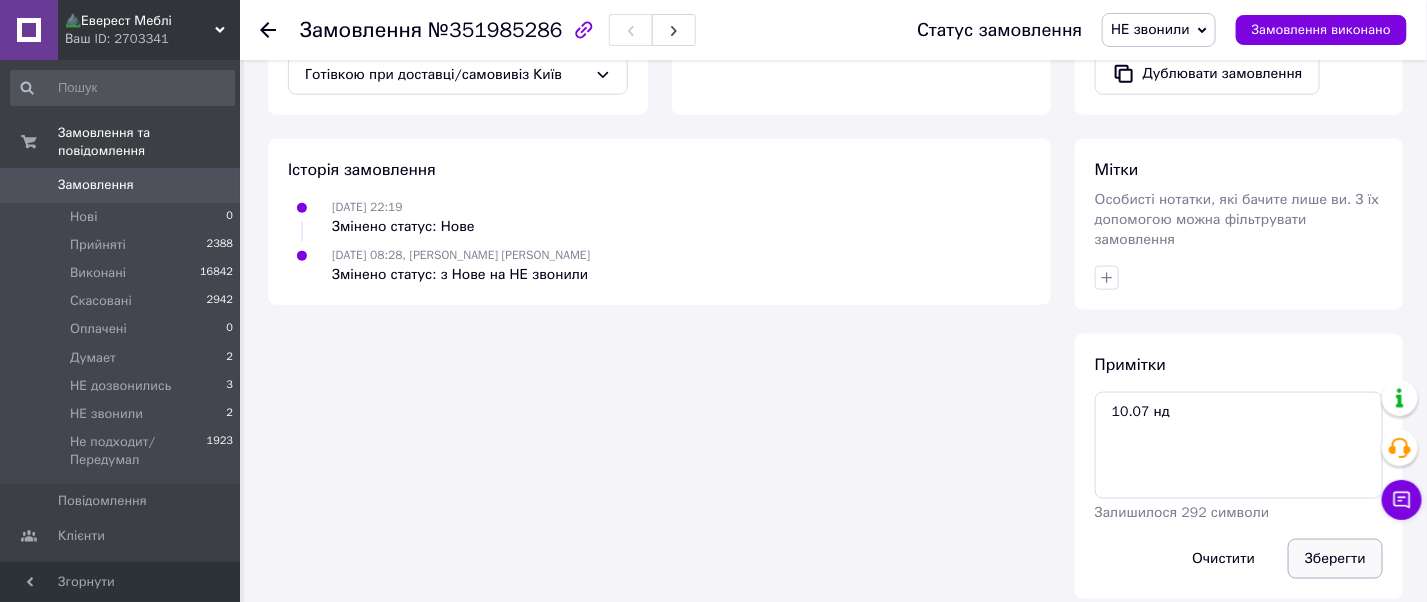 click on "Зберегти" at bounding box center (1335, 559) 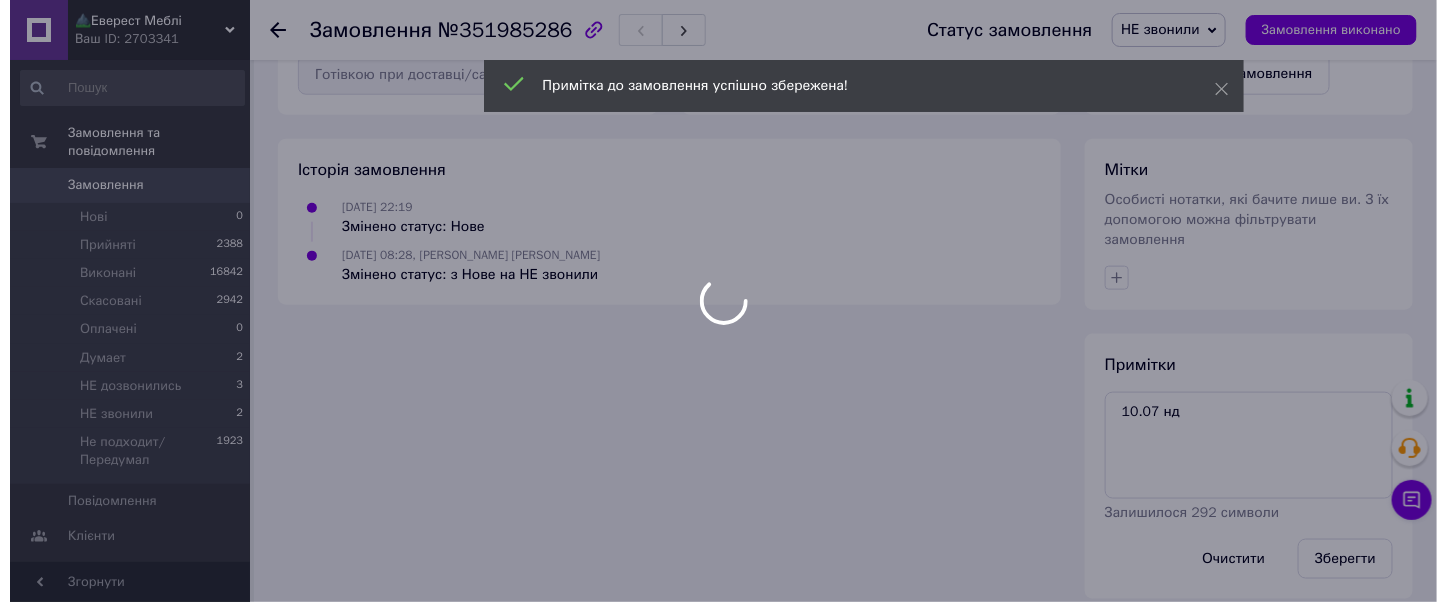 scroll, scrollTop: 0, scrollLeft: 0, axis: both 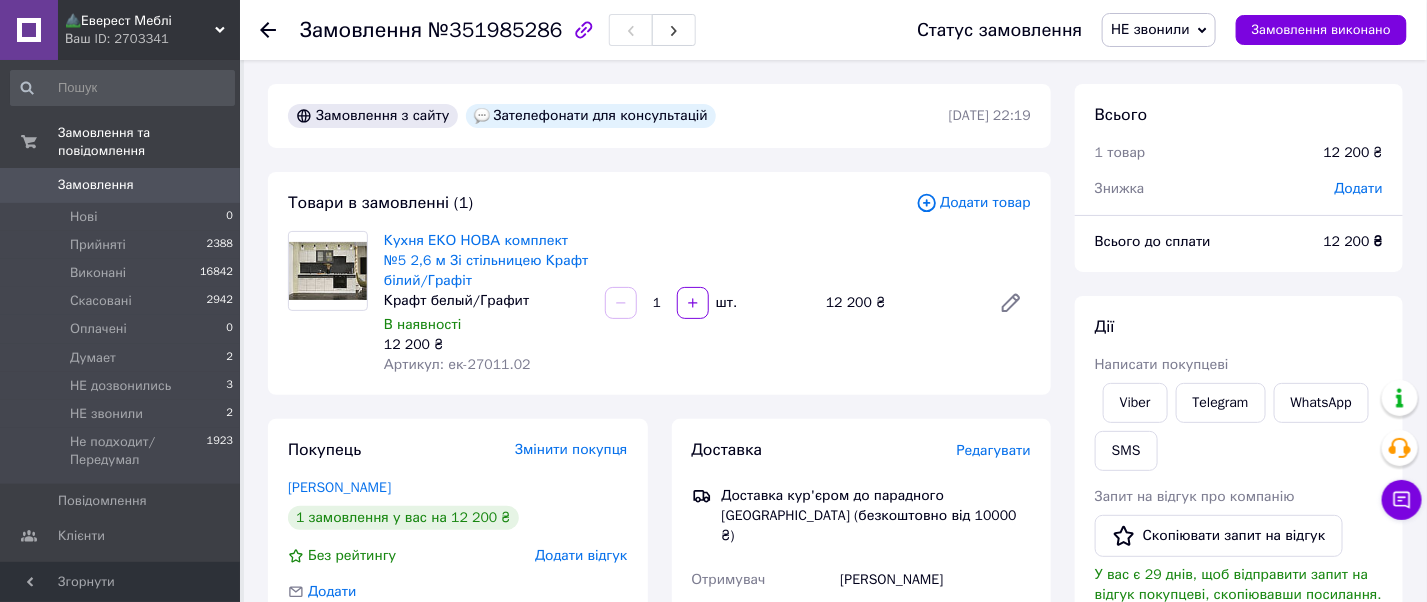 click on "НЕ звонили" at bounding box center (1150, 29) 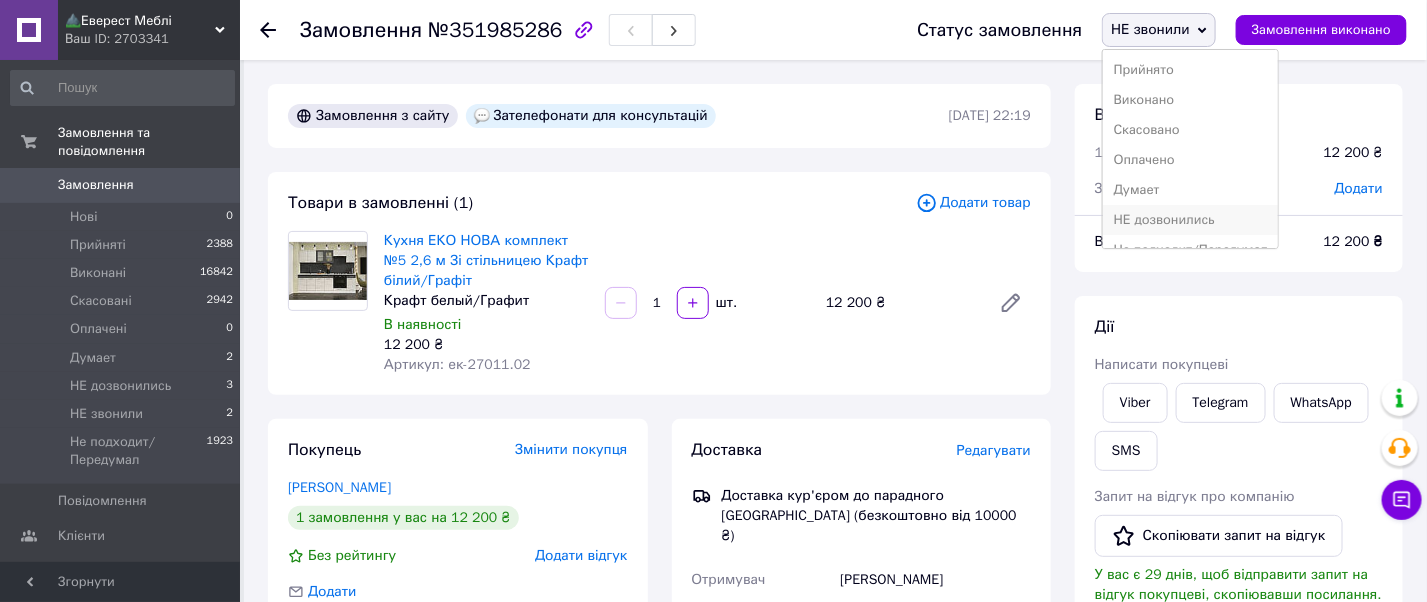click on "НЕ дозвонились" at bounding box center (1190, 220) 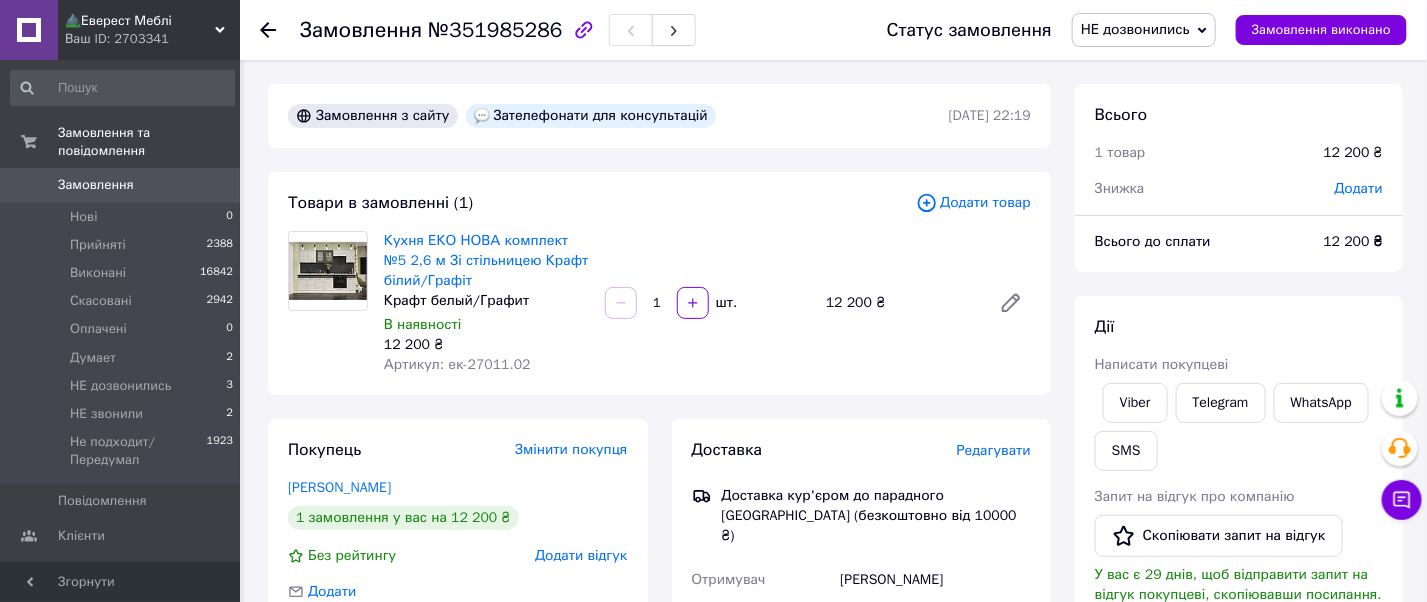 click on "Замовлення" at bounding box center (96, 185) 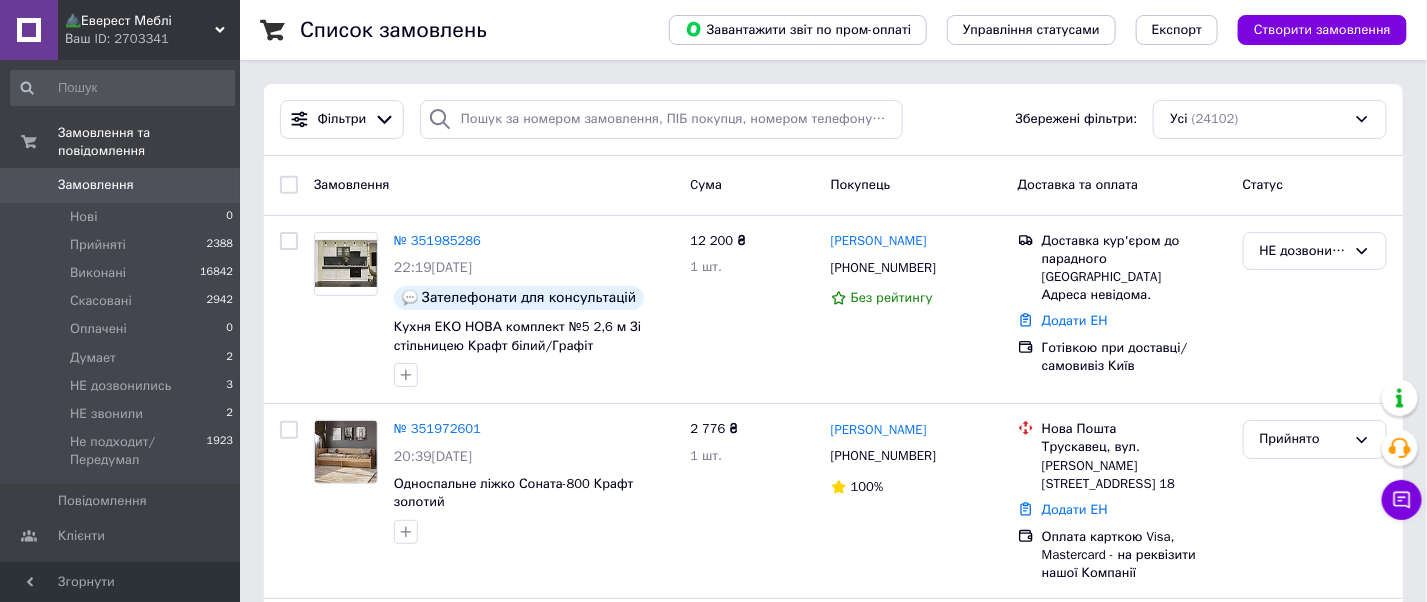 click on "Замовлення 0" at bounding box center (122, 185) 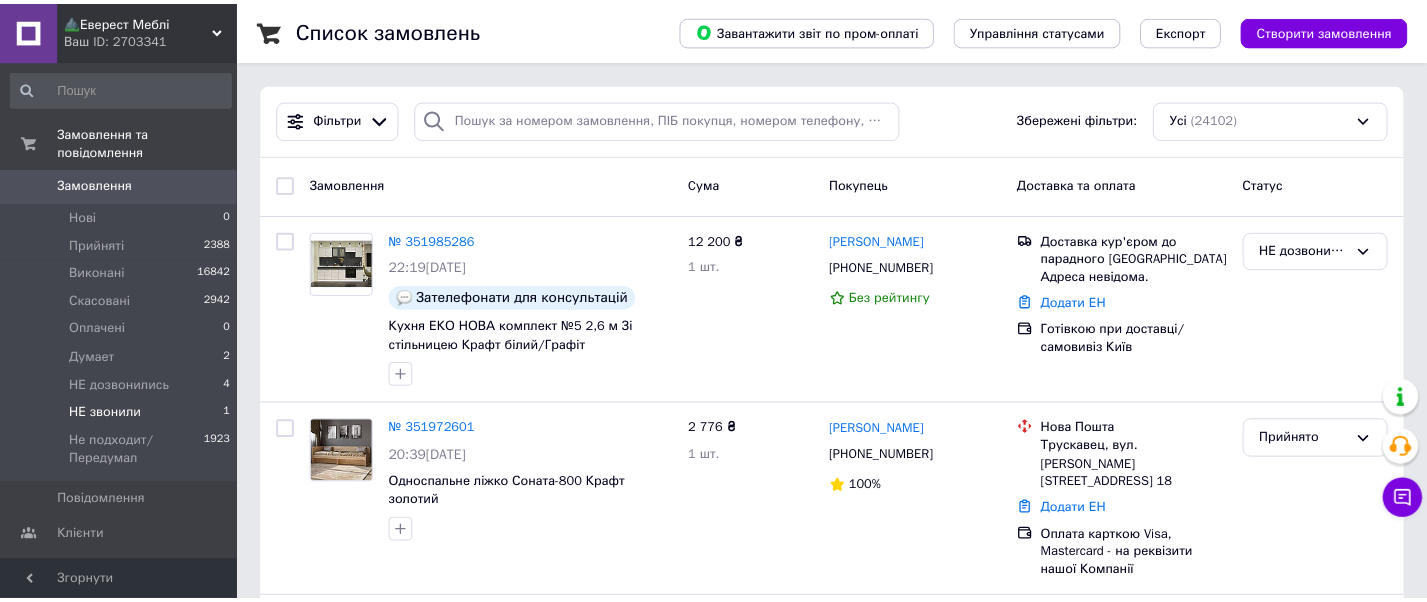 scroll, scrollTop: 0, scrollLeft: 0, axis: both 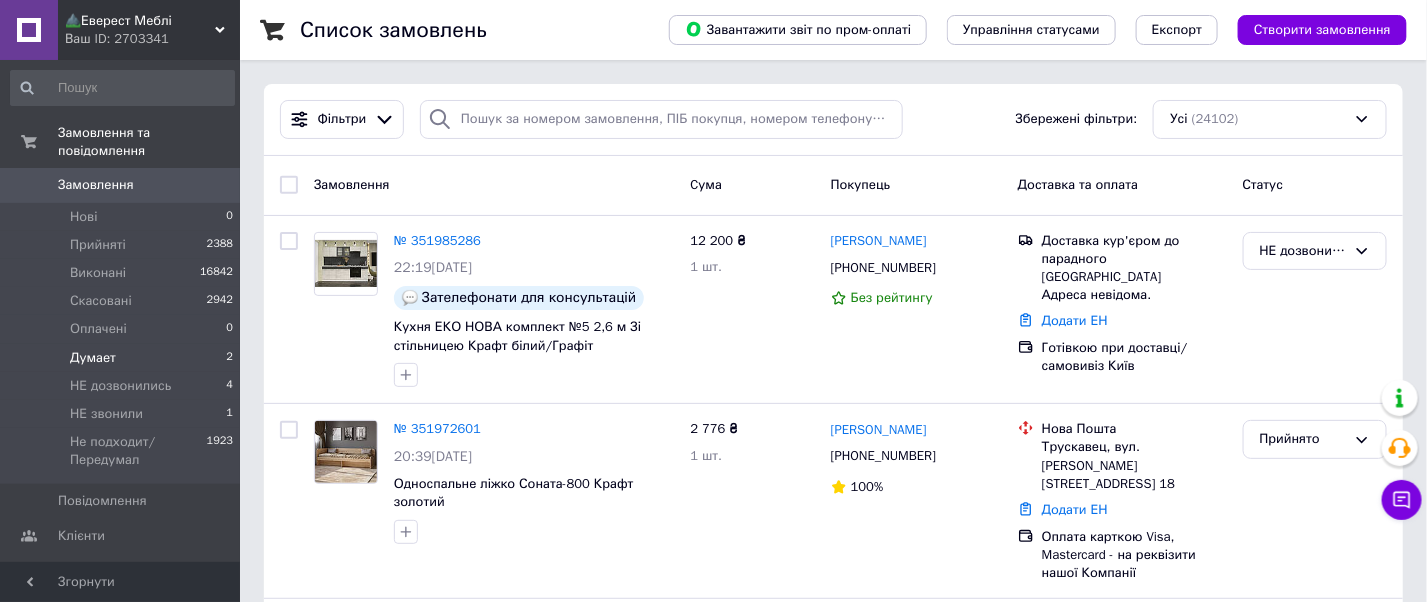click on "Думает" at bounding box center (93, 358) 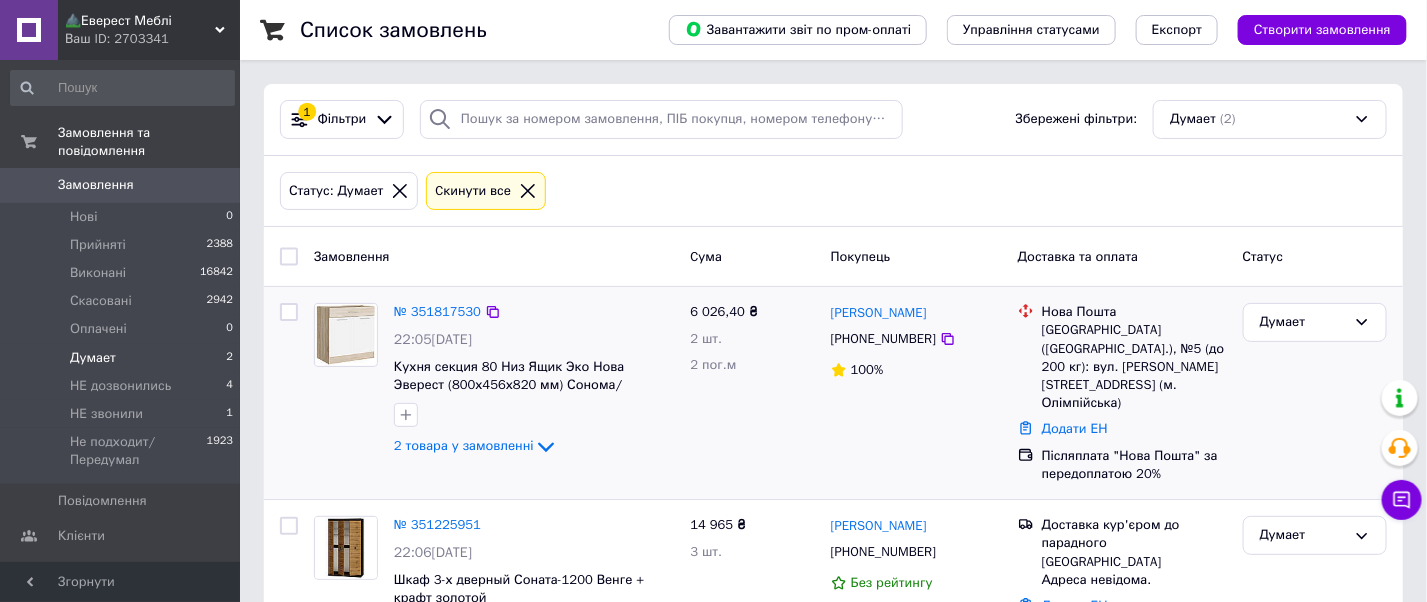 scroll, scrollTop: 85, scrollLeft: 0, axis: vertical 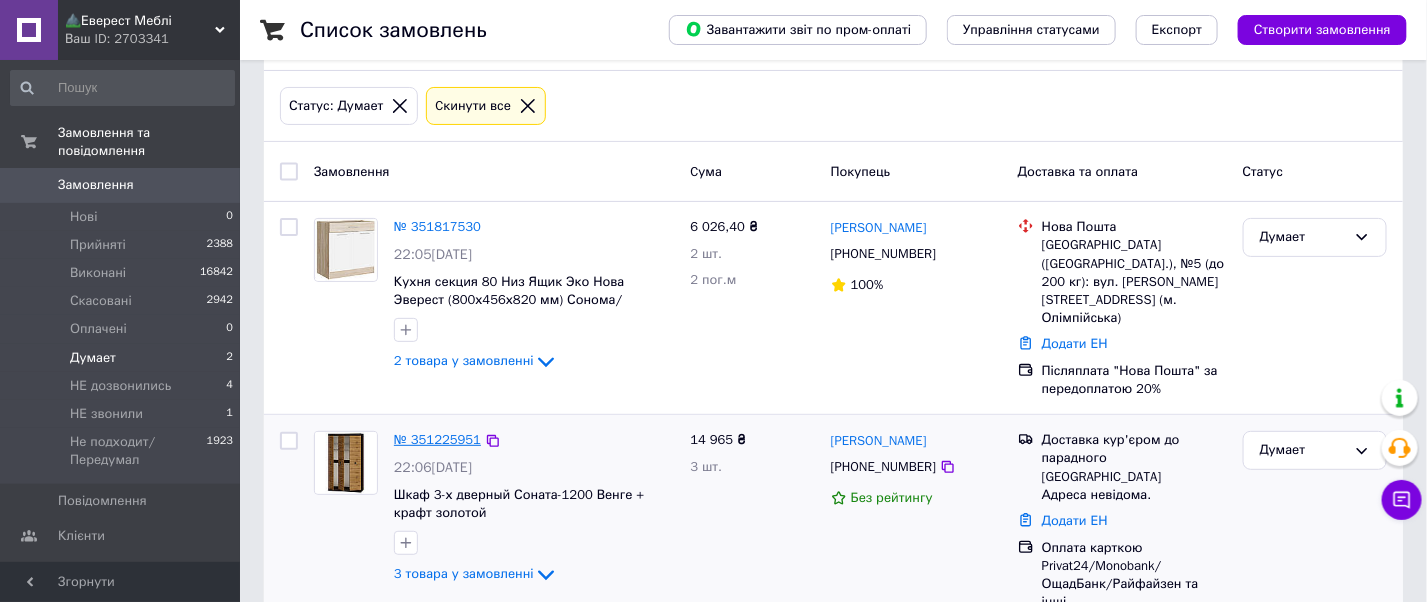 click on "№ 351225951" at bounding box center [437, 439] 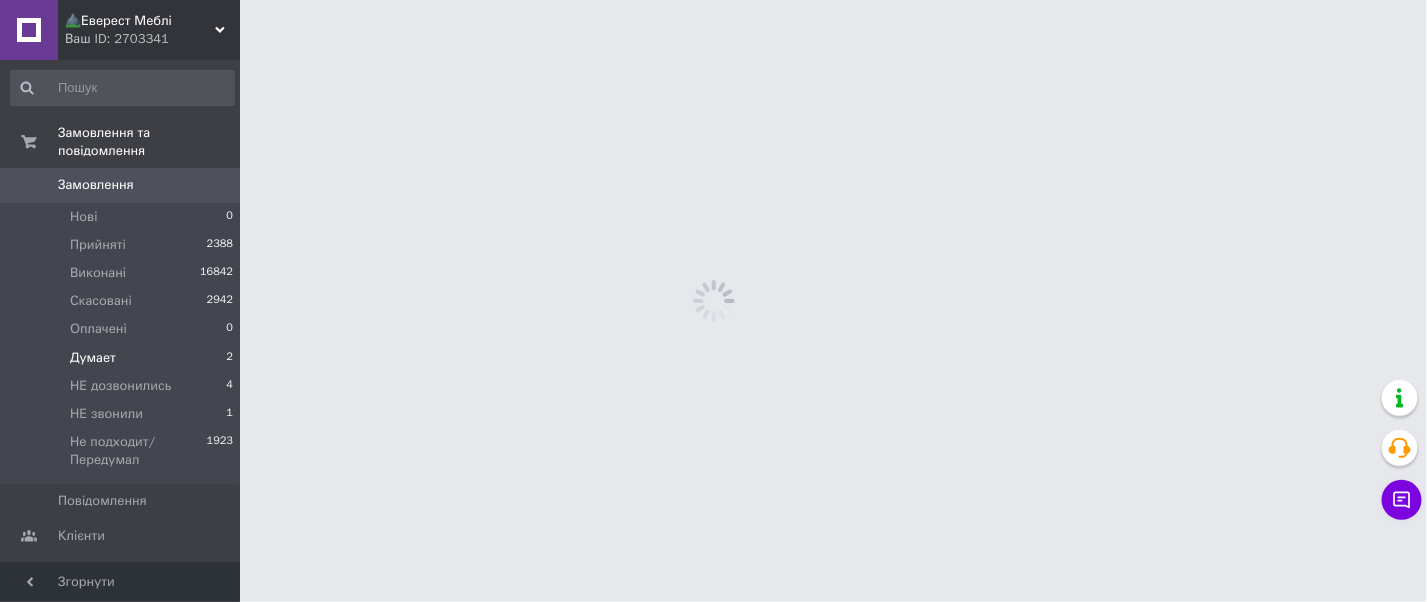 scroll, scrollTop: 0, scrollLeft: 0, axis: both 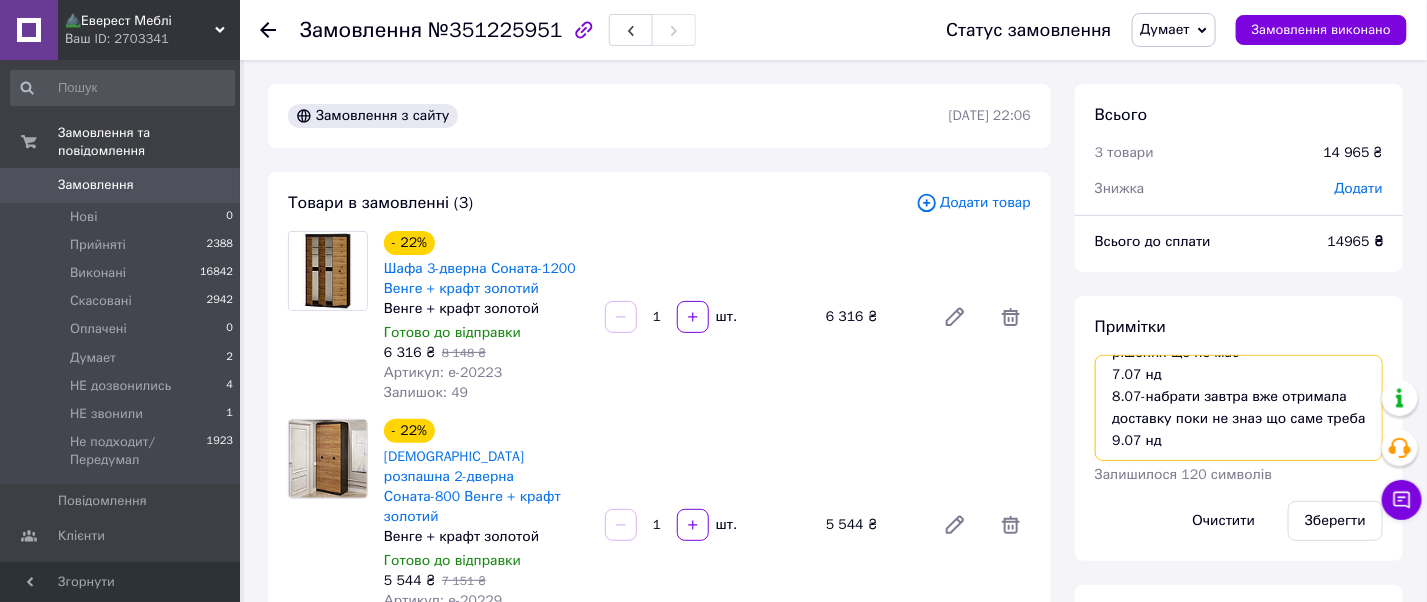 click on "5.07 спит набрать позже под заказ
нужно срочно по дате думает сборка и подьем
рішення ще не має
7.07 нд
8.07-набрати завтра вже отримала доставку поки не знаэ що саме треба
9.07 нд" at bounding box center [1239, 408] 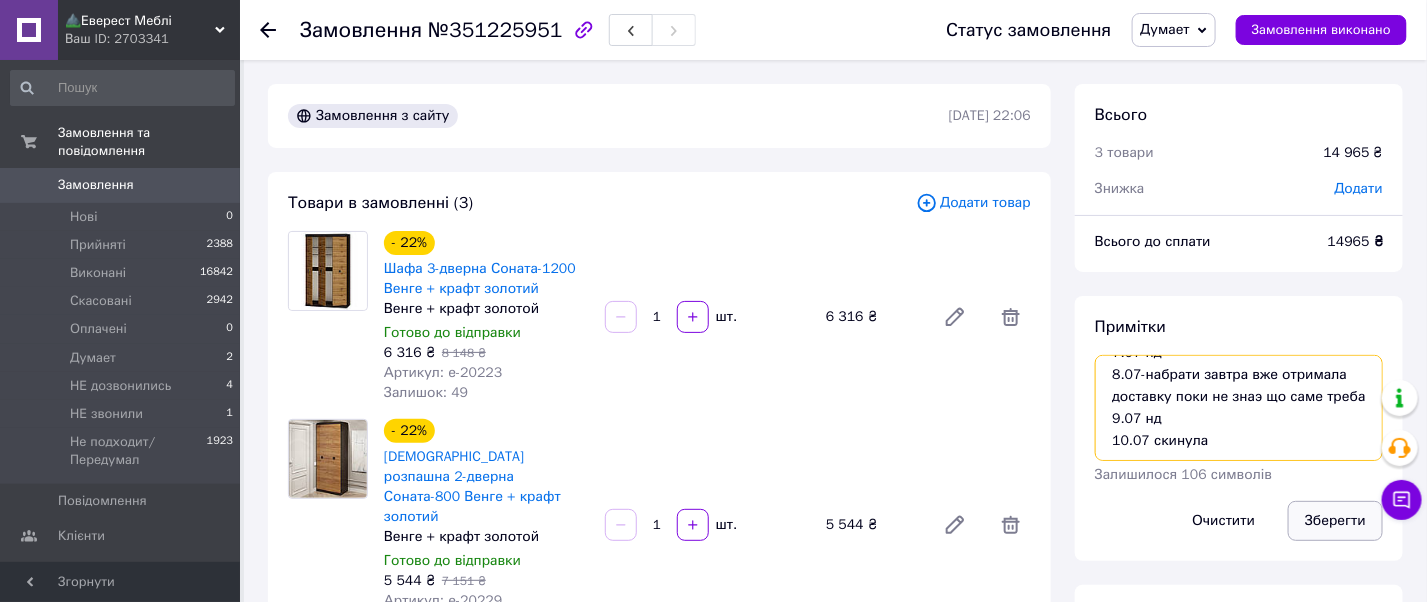 type on "5.07 спит набрать позже под заказ
нужно срочно по дате думает сборка и подьем
рішення ще не має
7.07 нд
8.07-набрати завтра вже отримала доставку поки не знаэ що саме треба
9.07 нд
10.07 скинула" 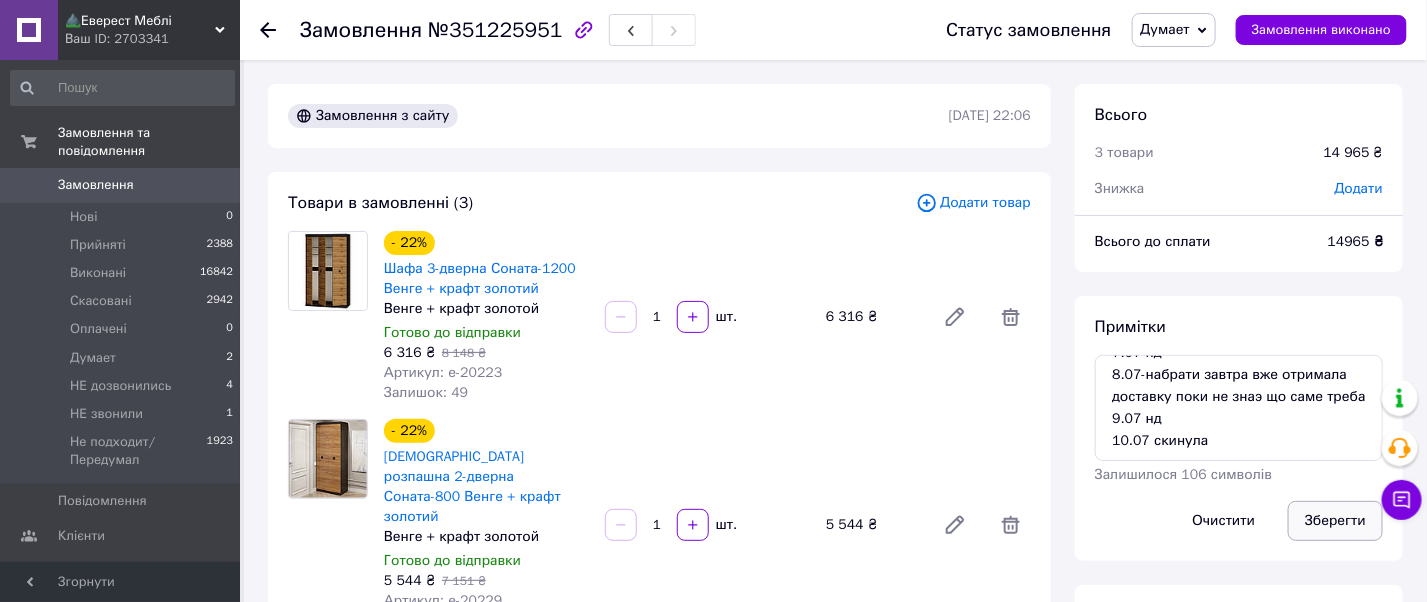 click on "Зберегти" at bounding box center (1335, 521) 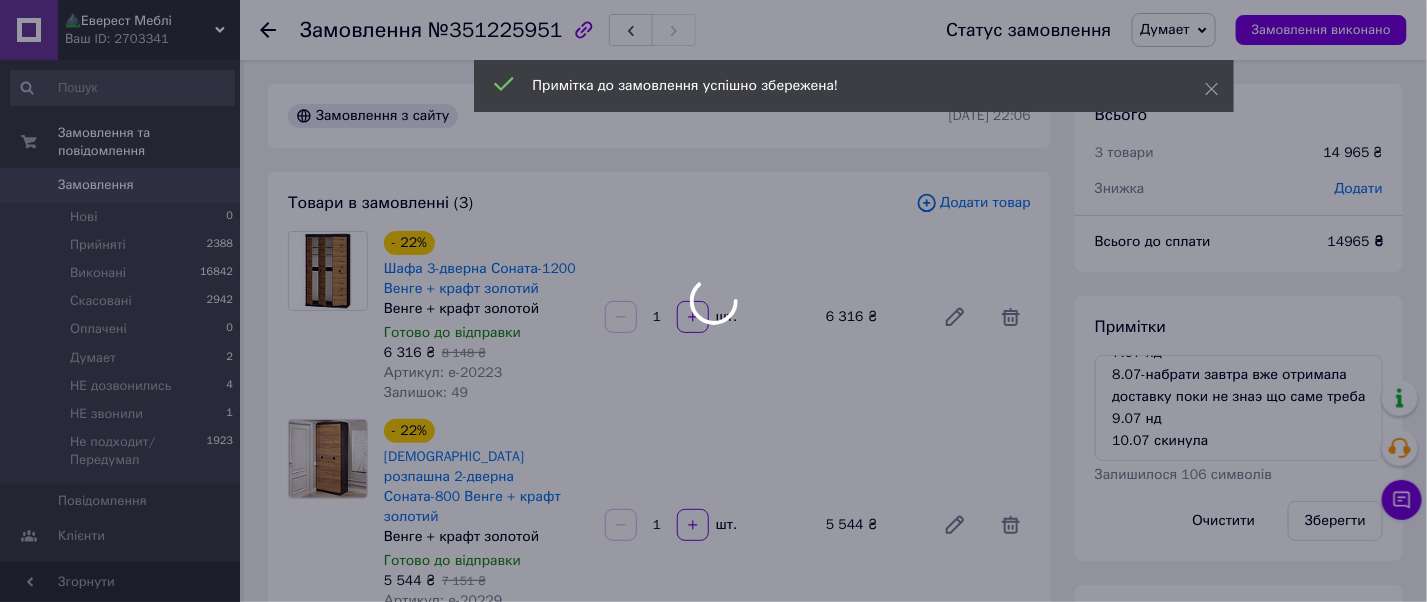 scroll, scrollTop: 40, scrollLeft: 0, axis: vertical 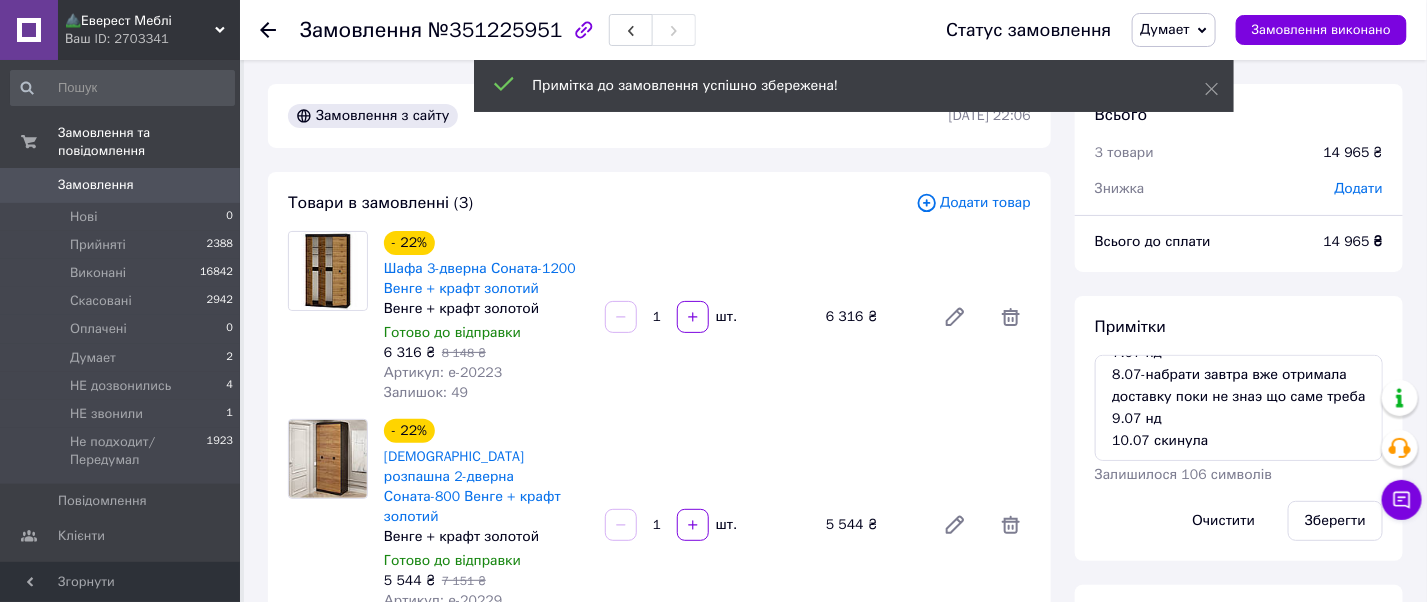 click on "Думает" at bounding box center [1165, 29] 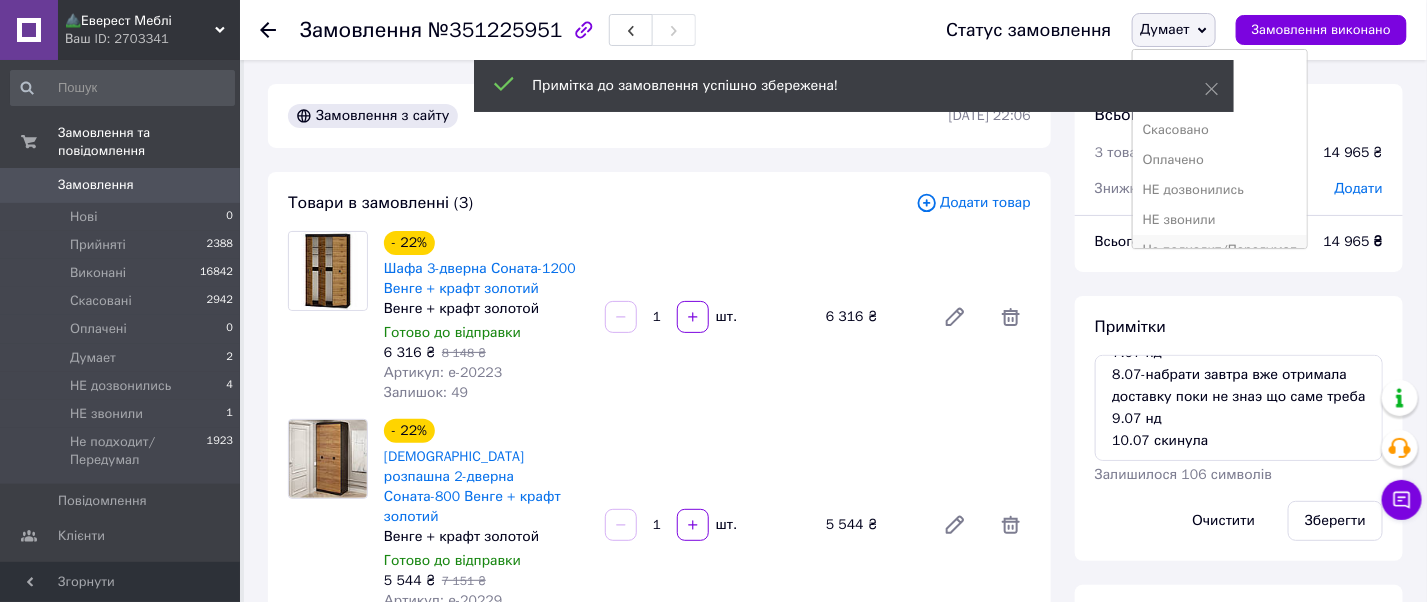 scroll, scrollTop: 22, scrollLeft: 0, axis: vertical 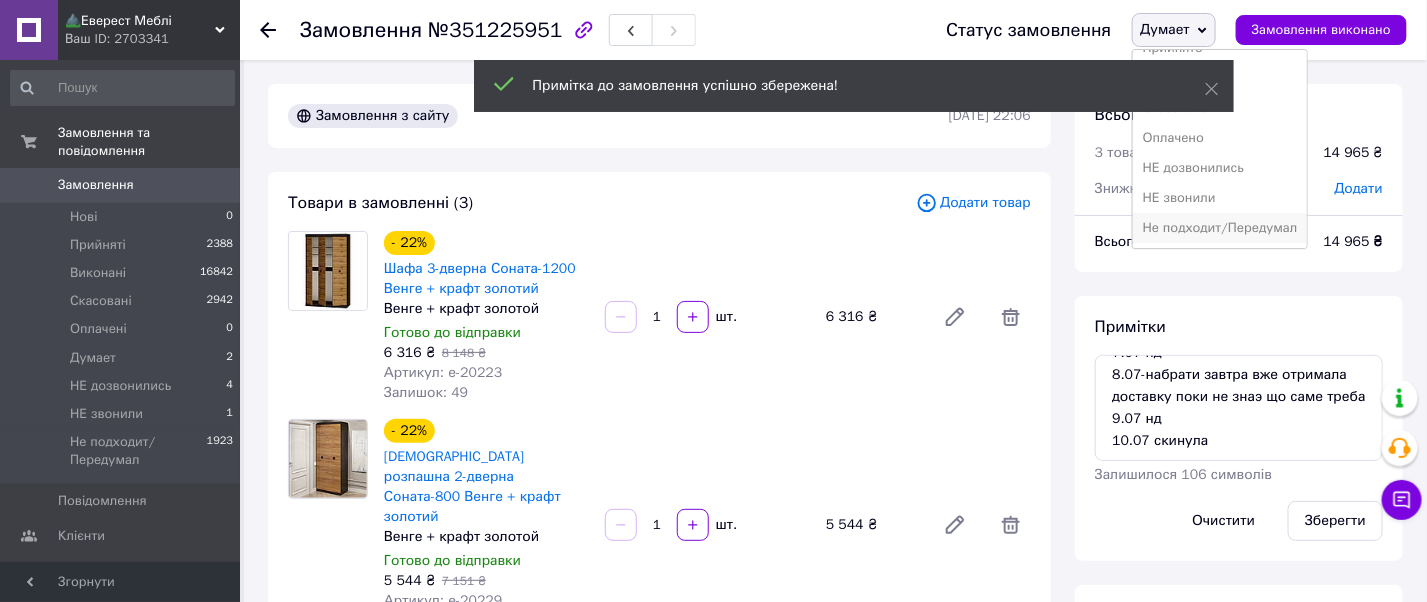 click on "Не подходит/Передумал" at bounding box center [1220, 228] 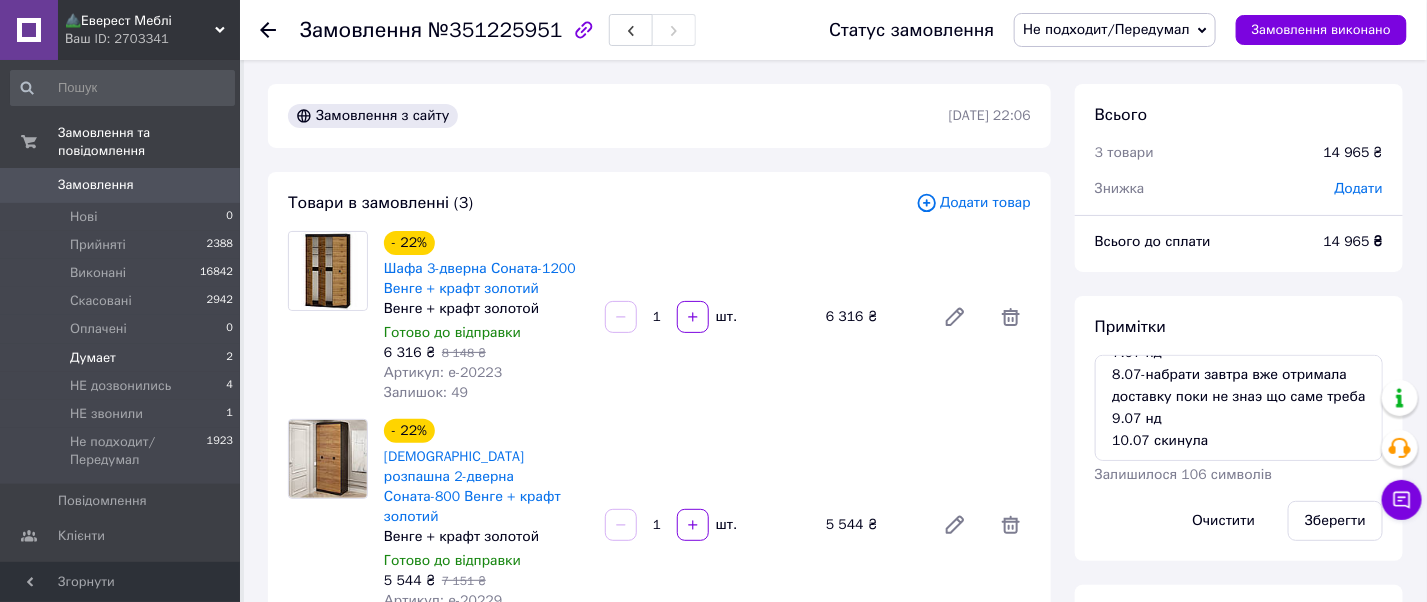 click on "Думает" at bounding box center (93, 358) 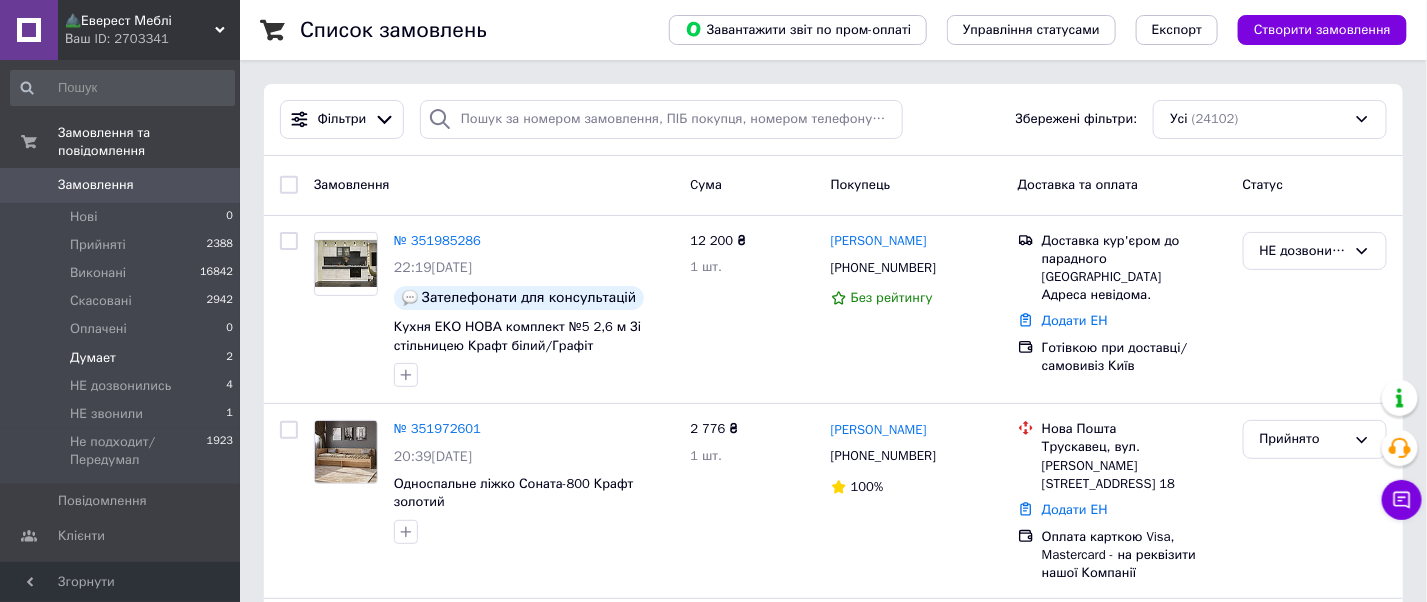 click on "Думает" at bounding box center (93, 358) 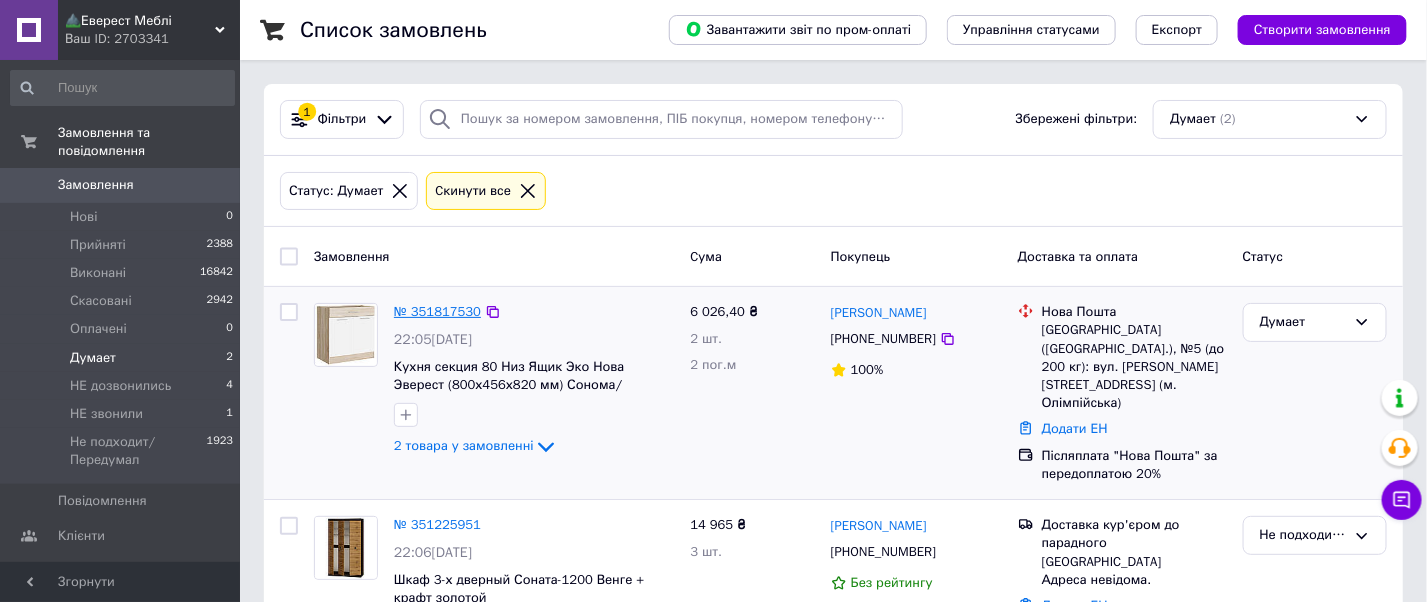 click on "№ 351817530" at bounding box center [437, 311] 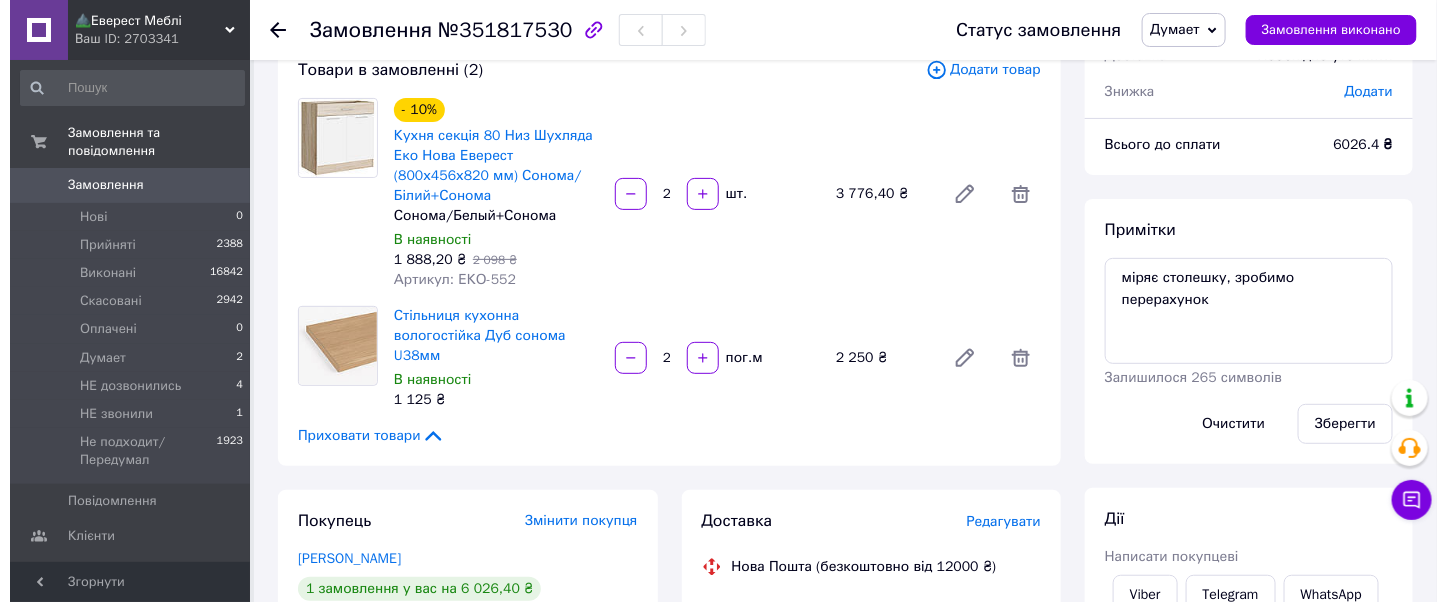 scroll, scrollTop: 0, scrollLeft: 0, axis: both 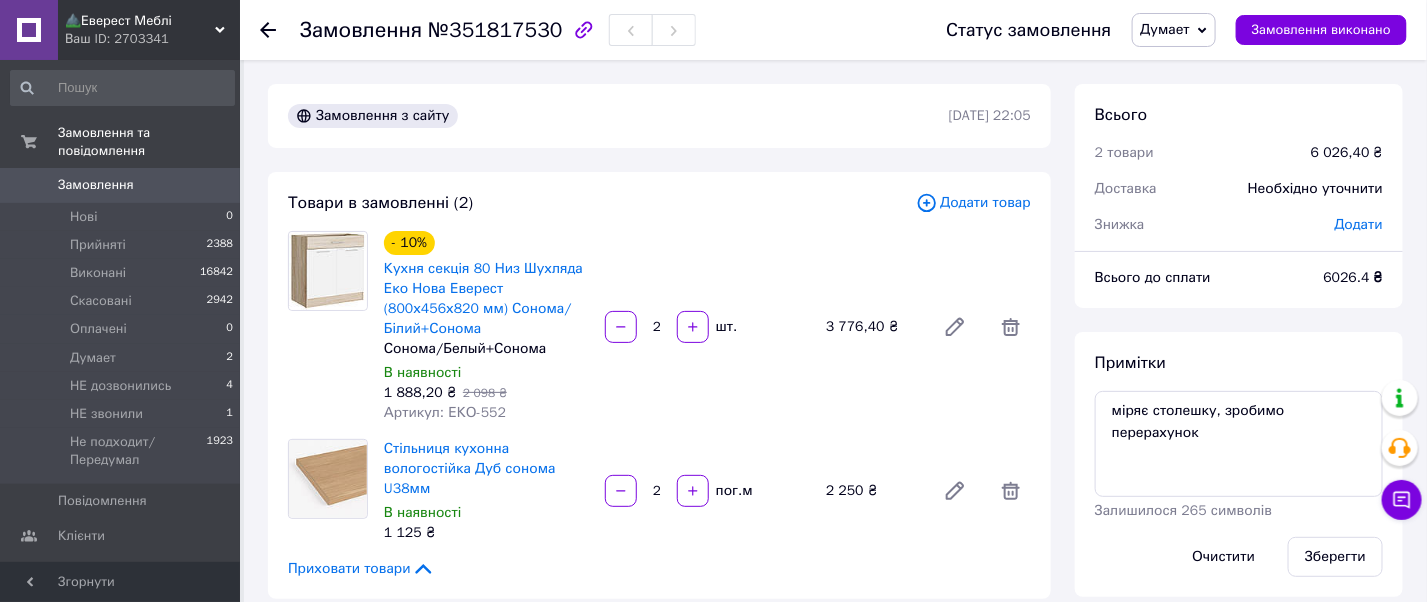 click on "Замовлення" at bounding box center [96, 185] 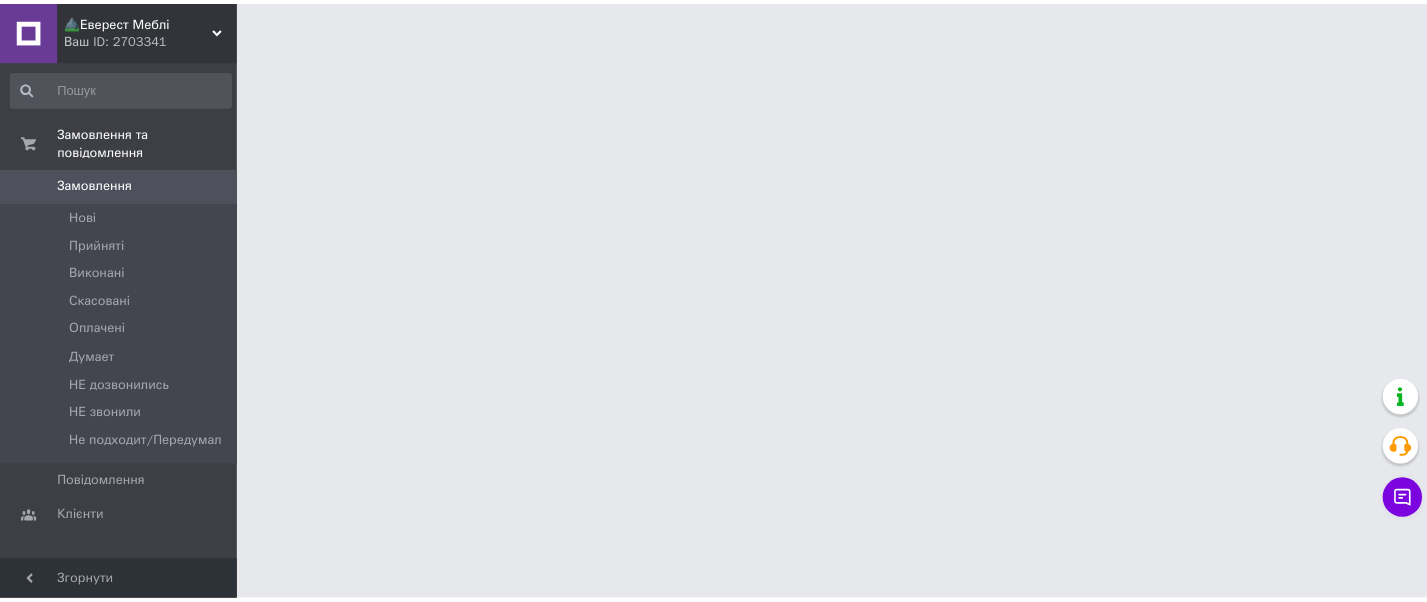 scroll, scrollTop: 0, scrollLeft: 0, axis: both 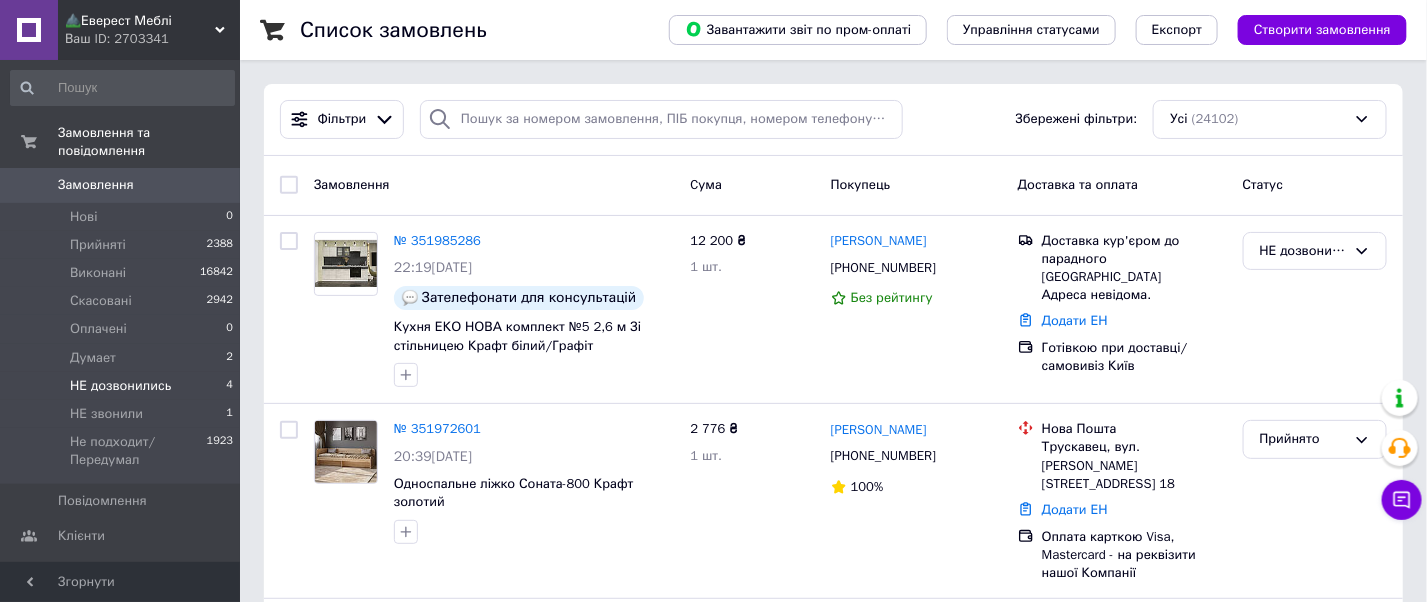 click on "НЕ дозвонились" at bounding box center (120, 386) 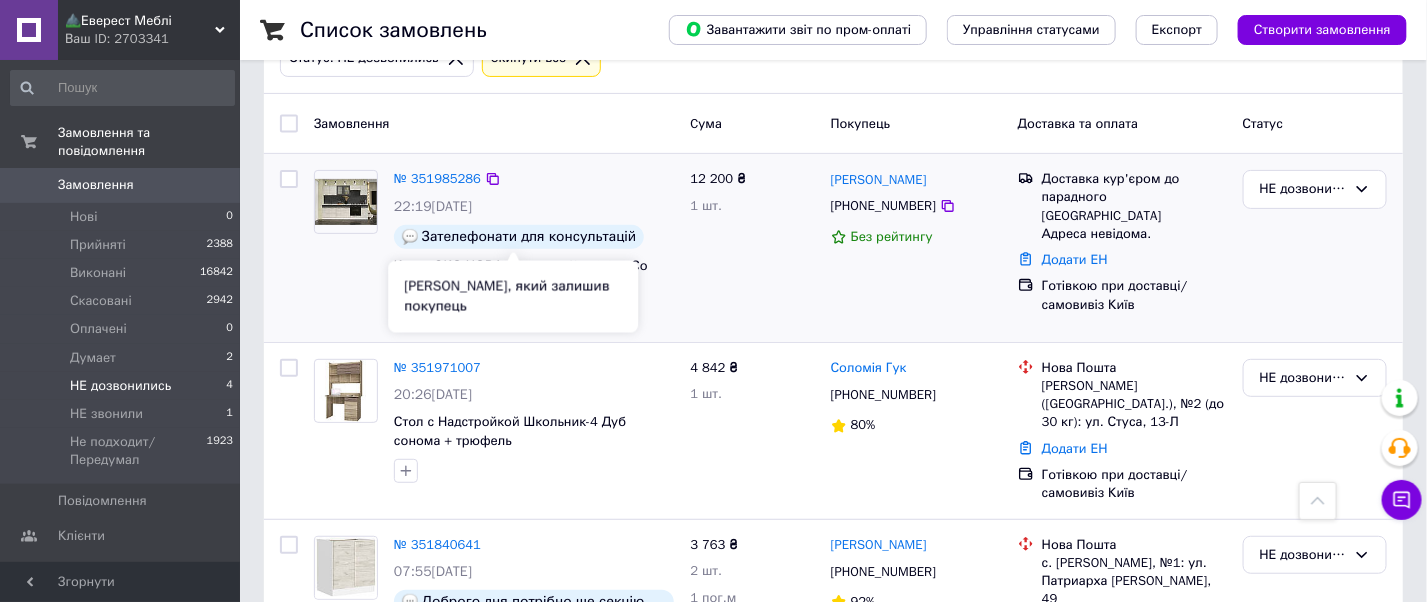 scroll, scrollTop: 450, scrollLeft: 0, axis: vertical 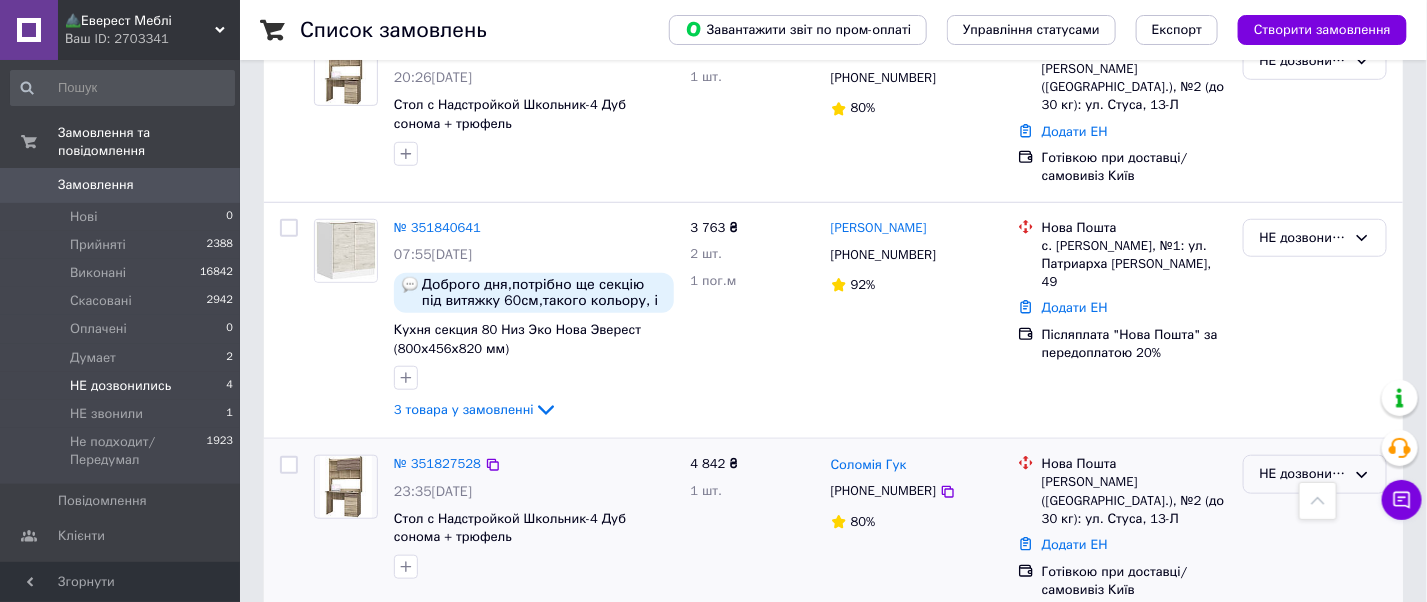 click on "НЕ дозвонились" at bounding box center (1303, 474) 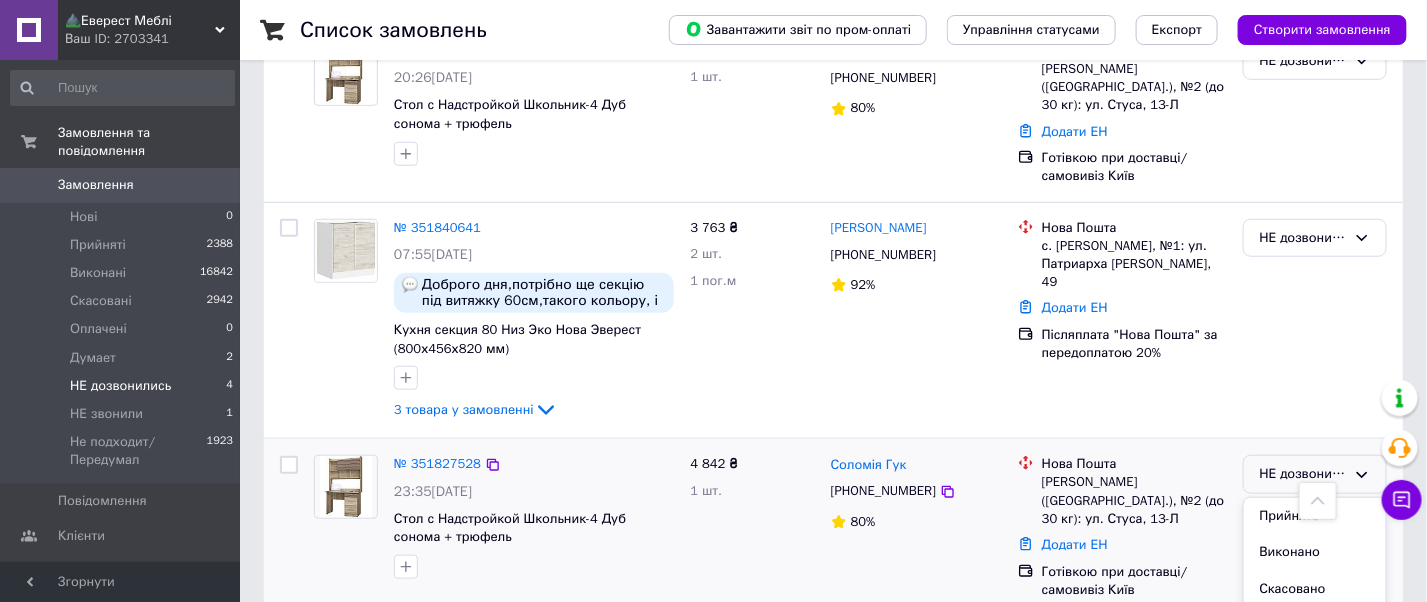 scroll, scrollTop: 110, scrollLeft: 0, axis: vertical 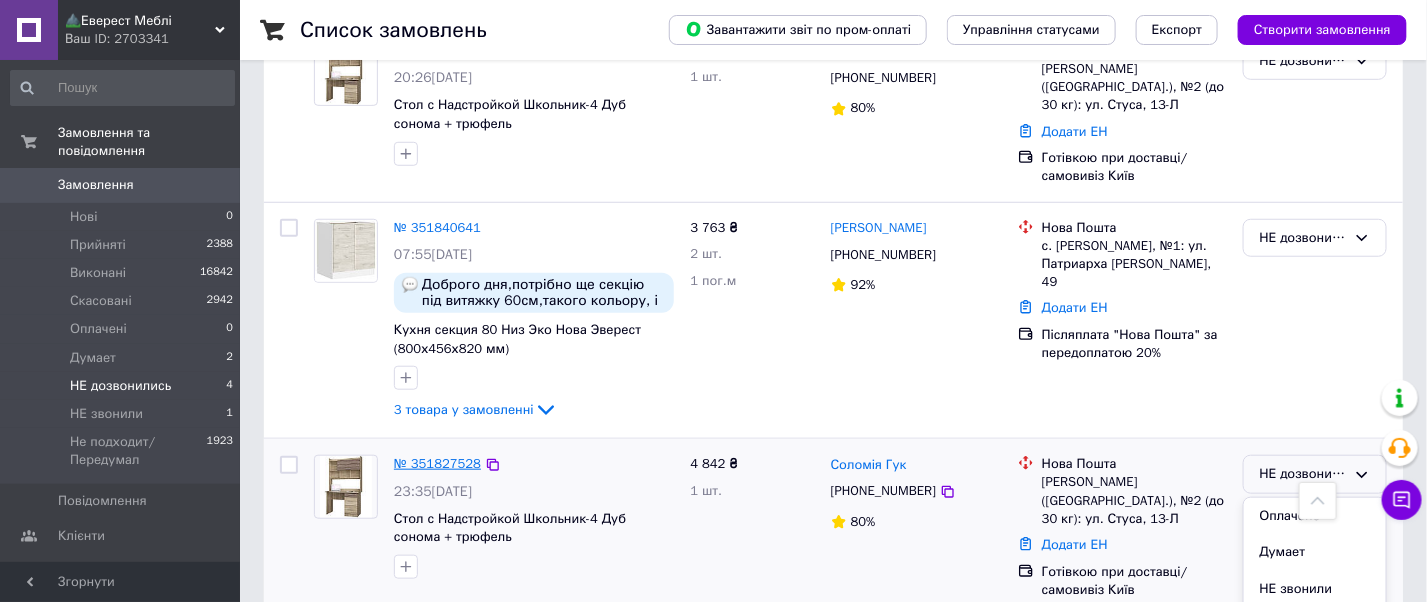 click on "№ 351827528" at bounding box center [437, 463] 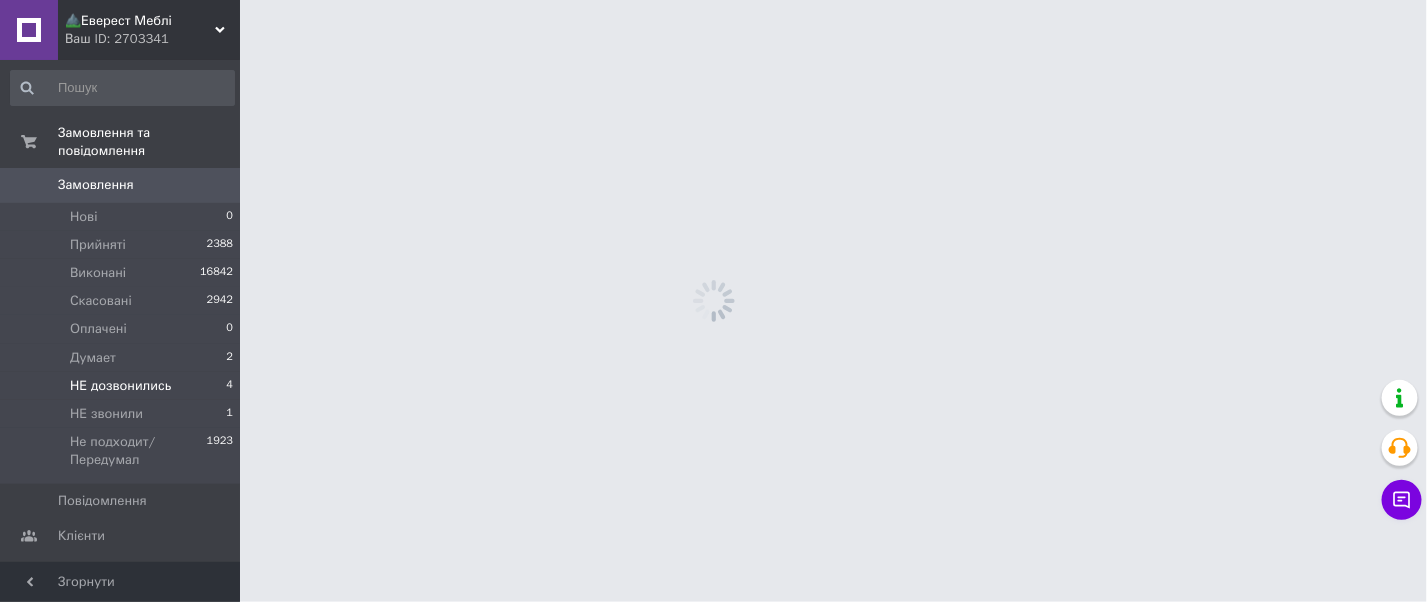 scroll, scrollTop: 0, scrollLeft: 0, axis: both 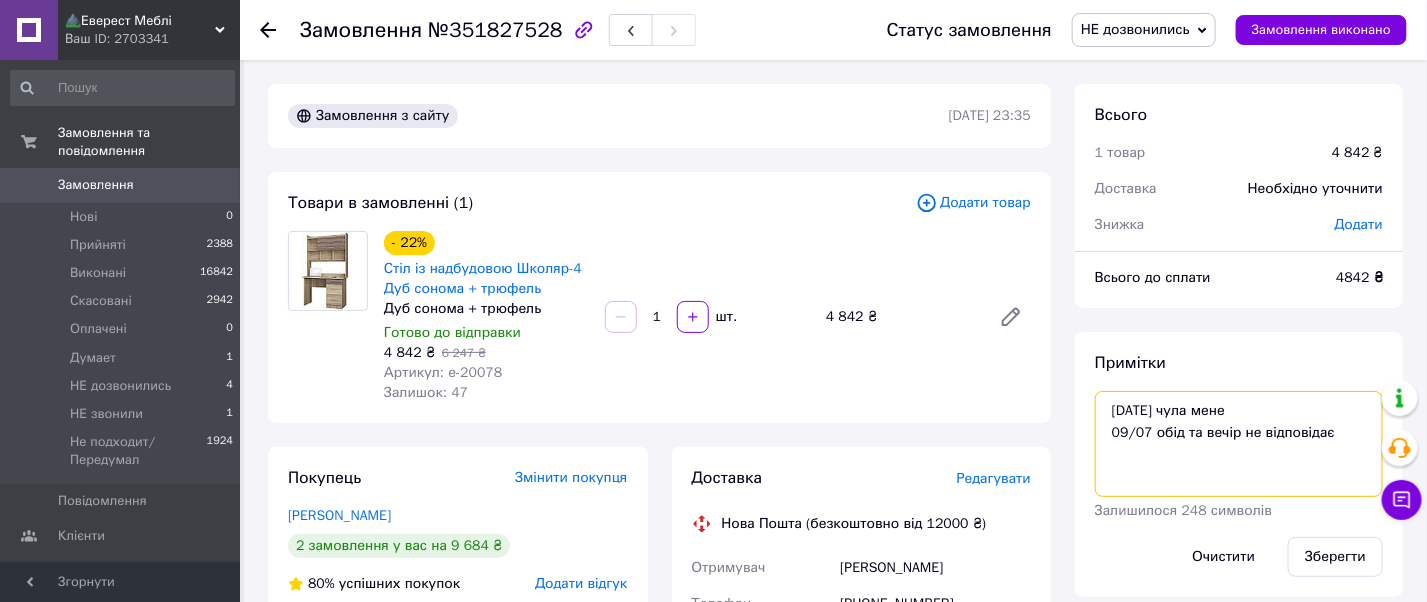click on "09/07 не чула мене
09/07 обід та вечір не відповідає" at bounding box center (1239, 444) 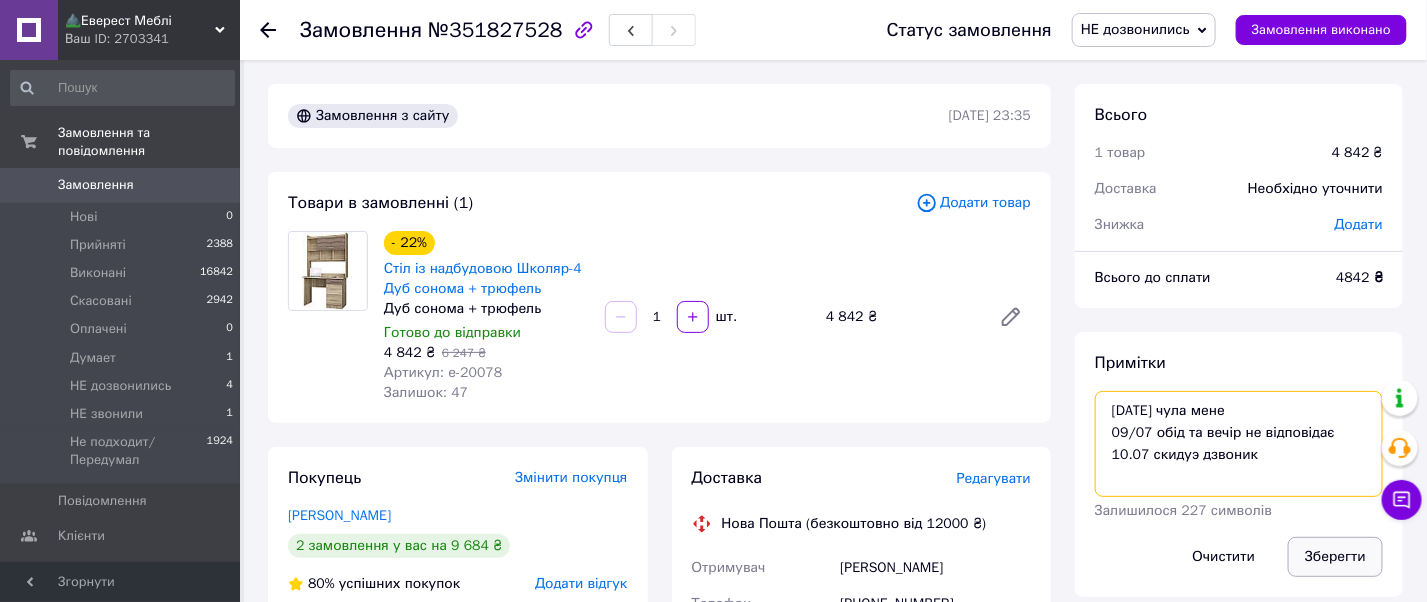 type on "09/07 не чула мене
09/07 обід та вечір не відповідає
10.07 скидуэ дзвоник" 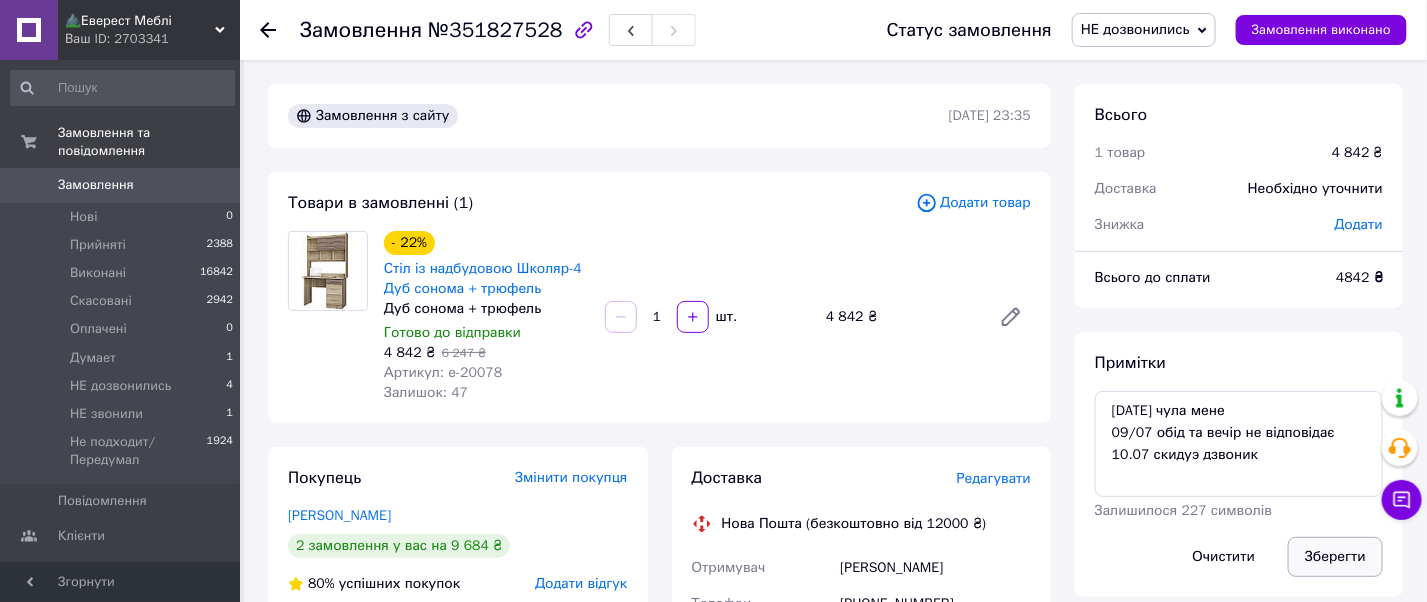 click on "Зберегти" at bounding box center (1335, 557) 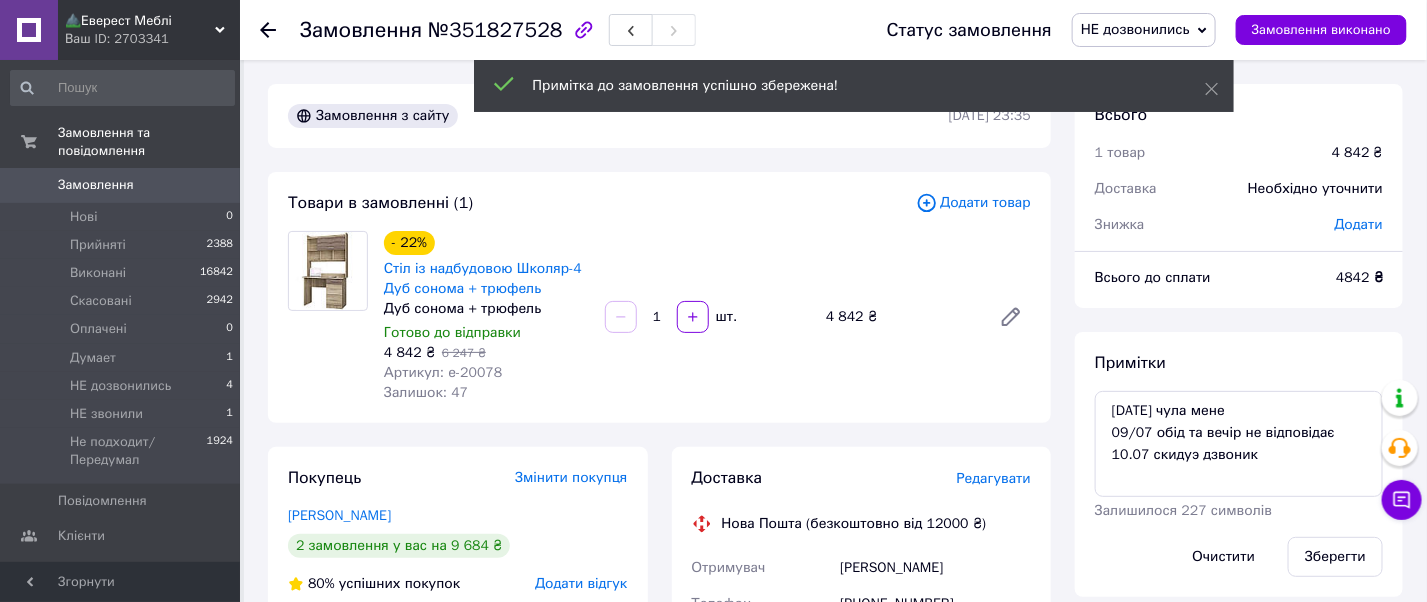 click on "НЕ дозвонились" at bounding box center [1135, 29] 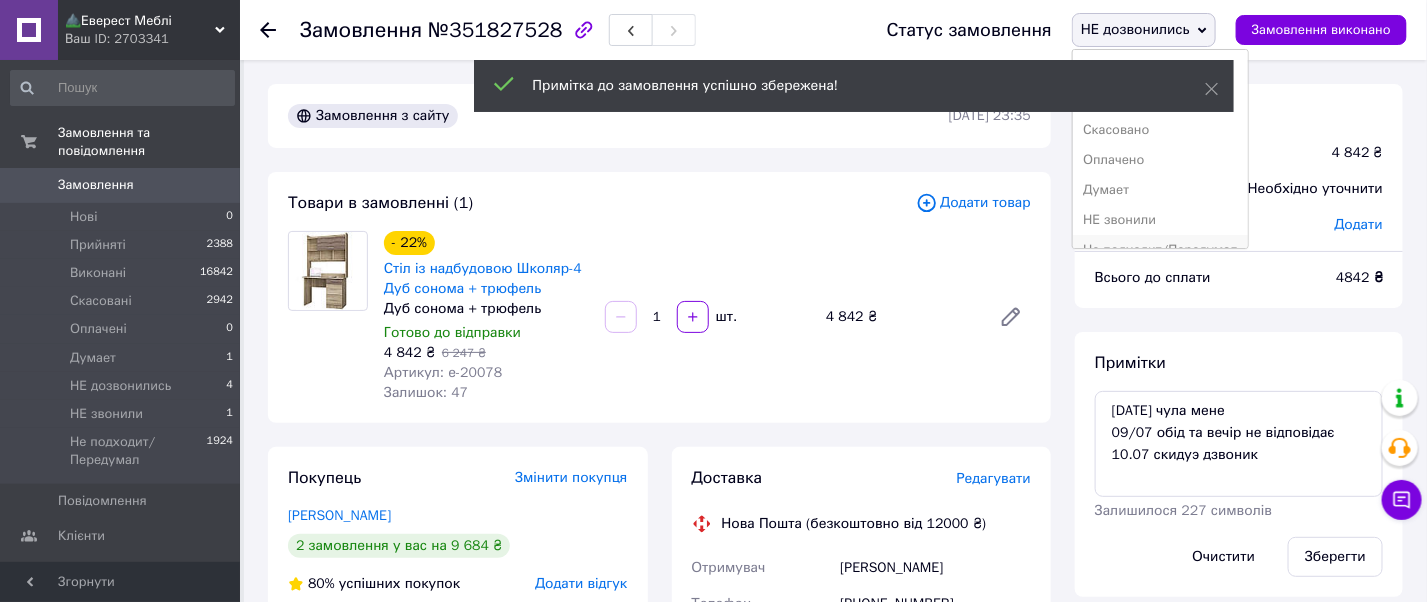 scroll, scrollTop: 22, scrollLeft: 0, axis: vertical 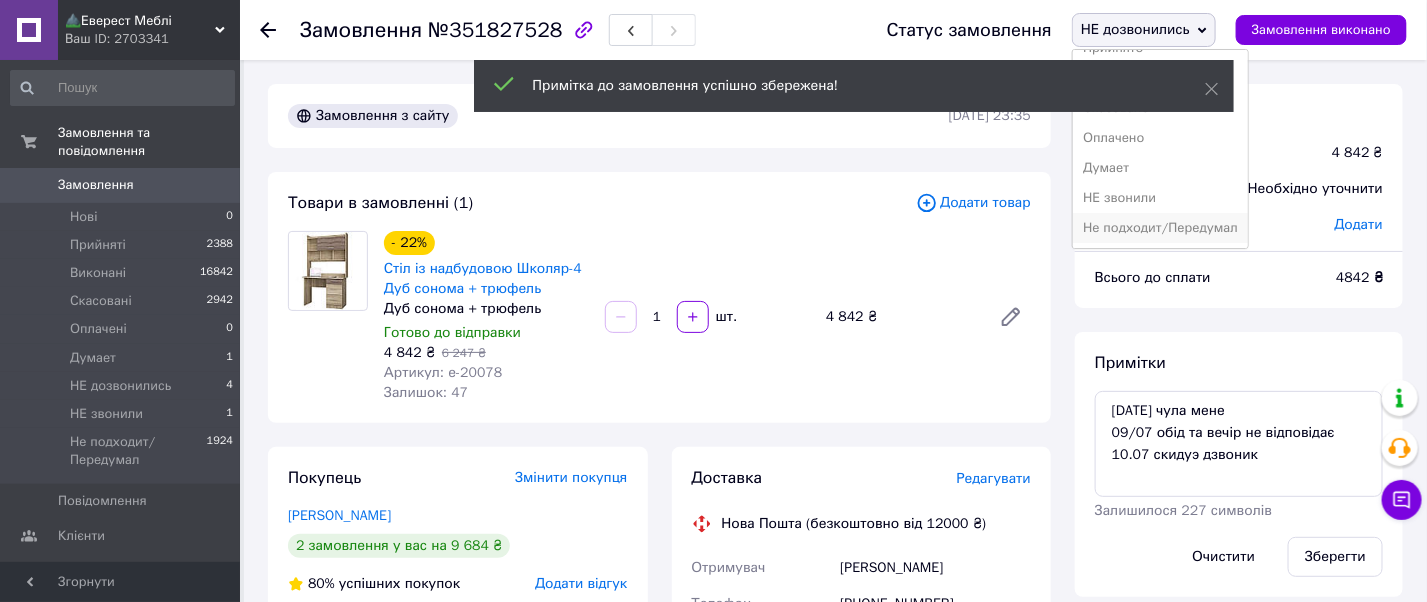 click on "Не подходит/Передумал" at bounding box center [1160, 228] 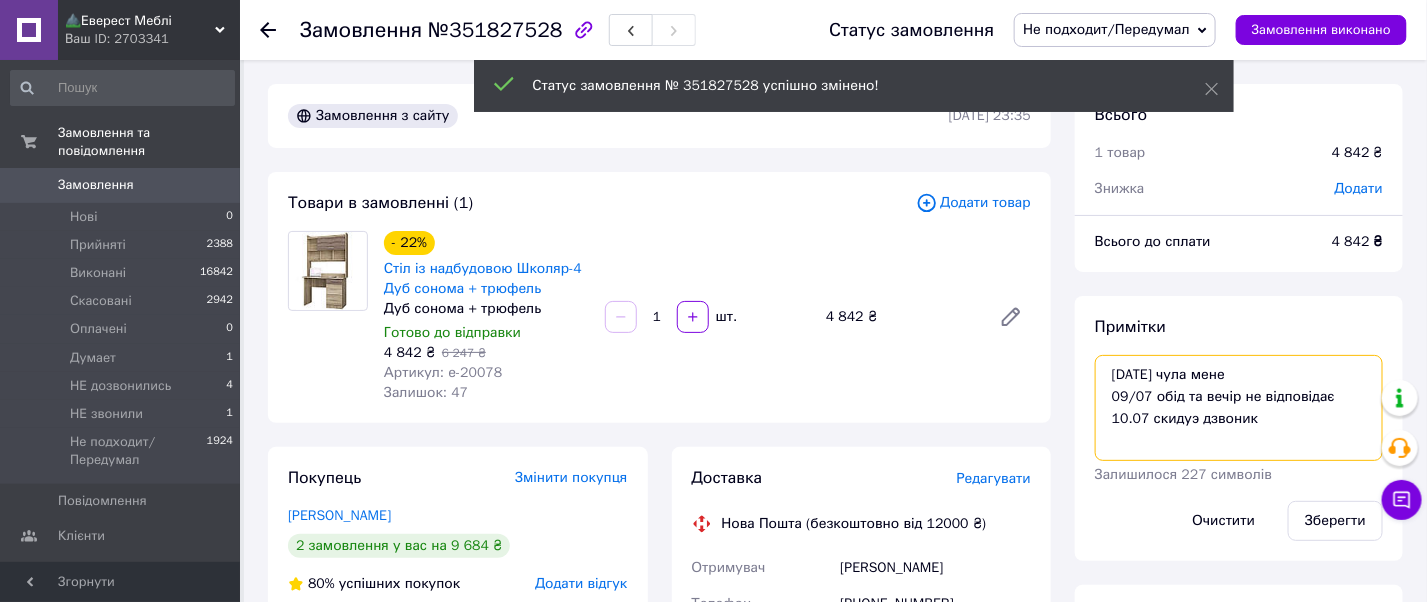 click on "09/07 не чула мене
09/07 обід та вечір не відповідає
10.07 скидуэ дзвоник" at bounding box center (1239, 408) 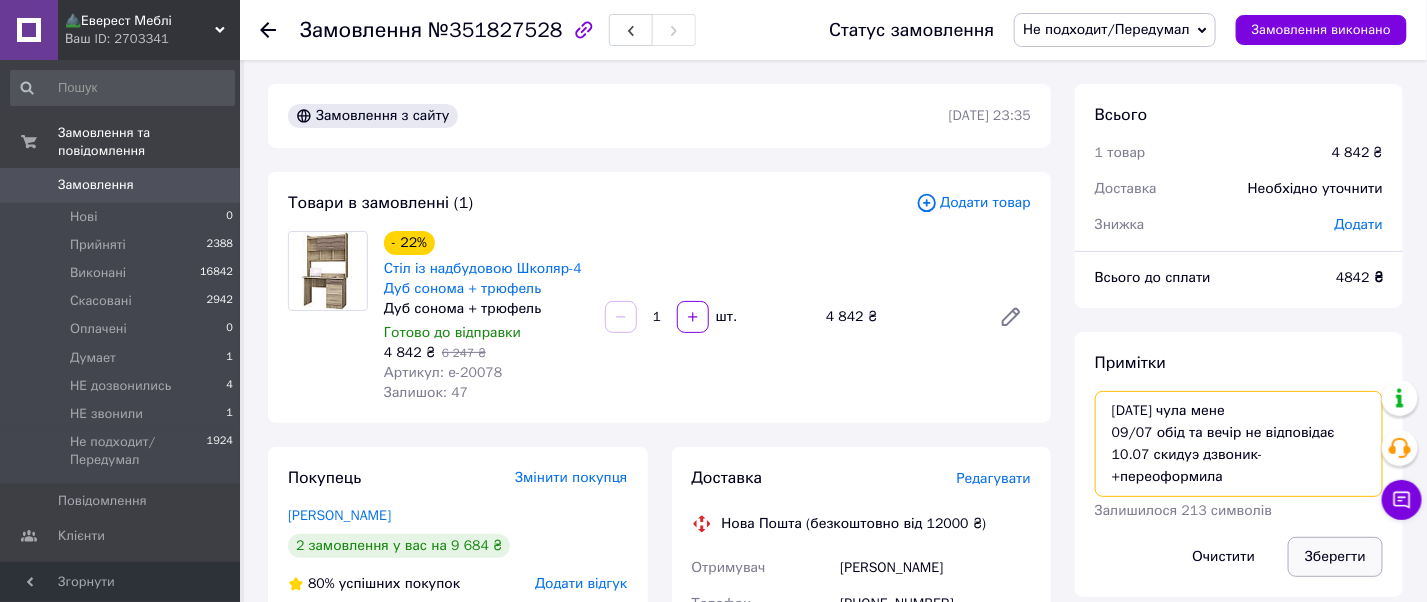 type on "09/07 не чула мене
09/07 обід та вечір не відповідає
10.07 скидуэ дзвоник-+переоформила" 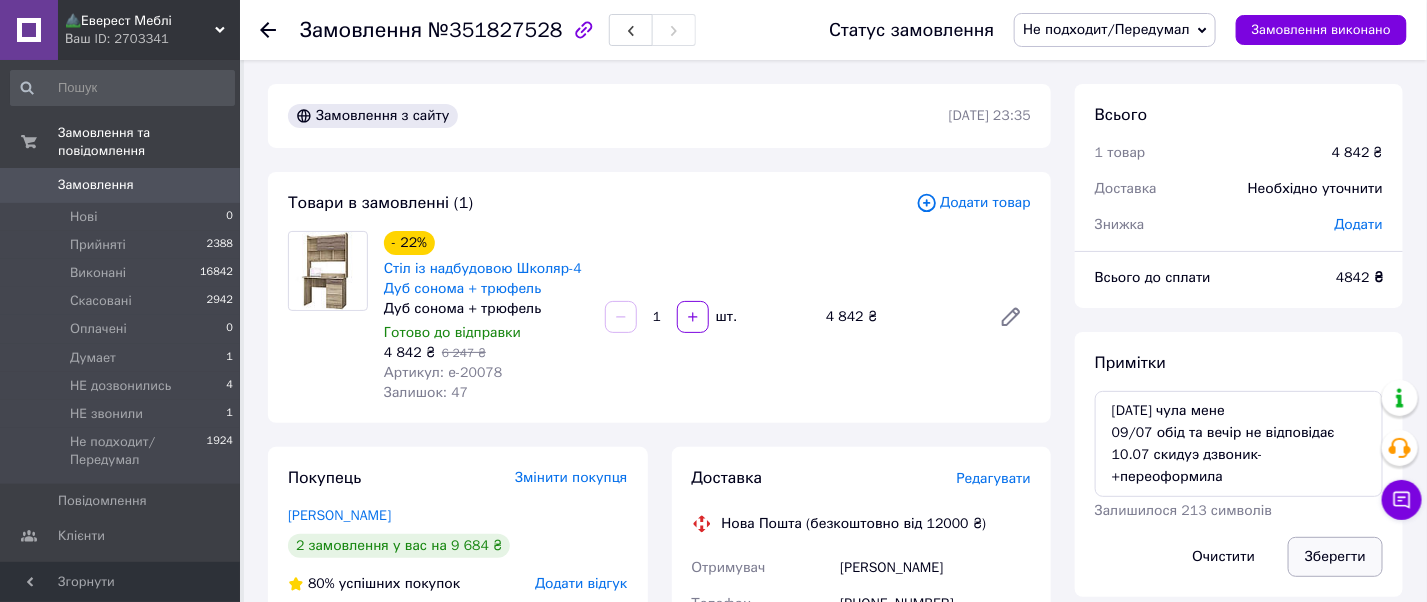 click on "Зберегти" at bounding box center (1335, 557) 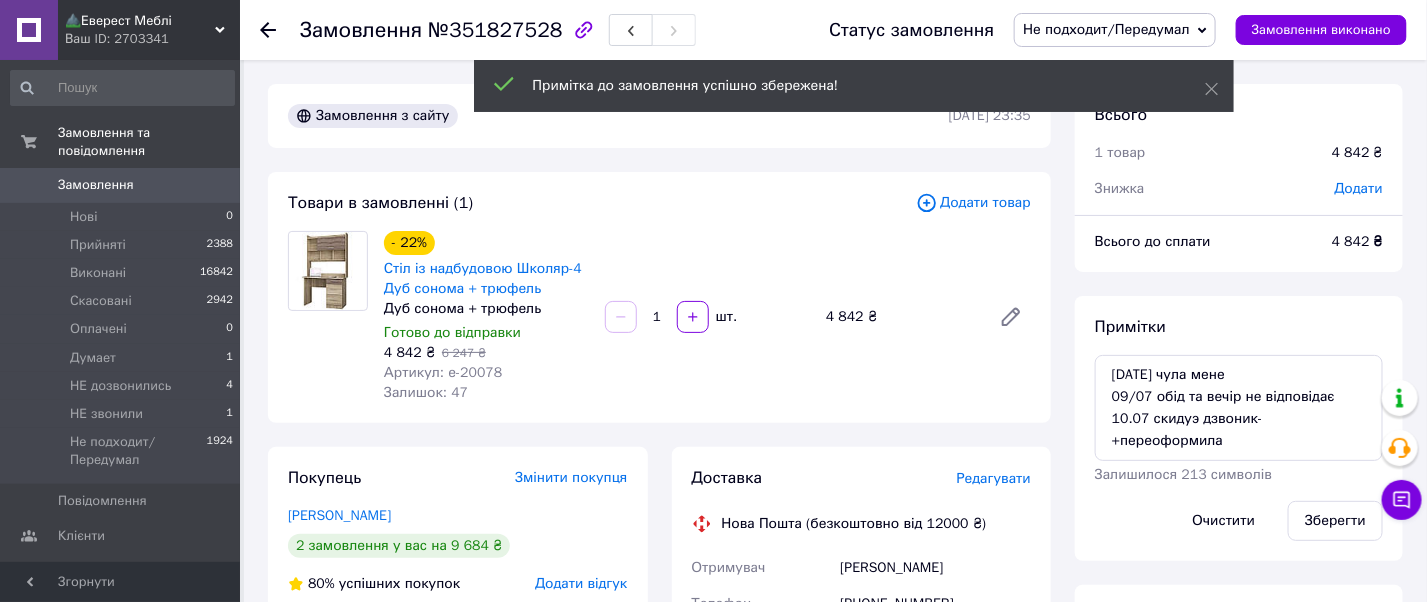 scroll, scrollTop: 266, scrollLeft: 0, axis: vertical 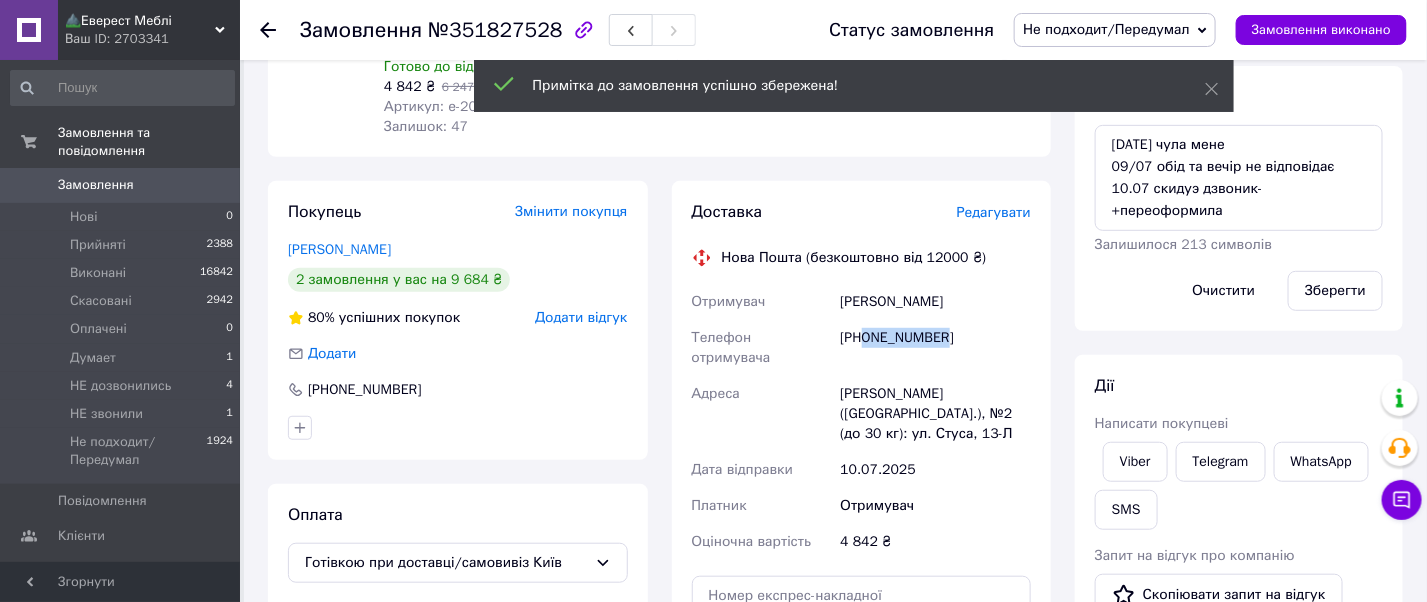 drag, startPoint x: 973, startPoint y: 328, endPoint x: 868, endPoint y: 333, distance: 105.11898 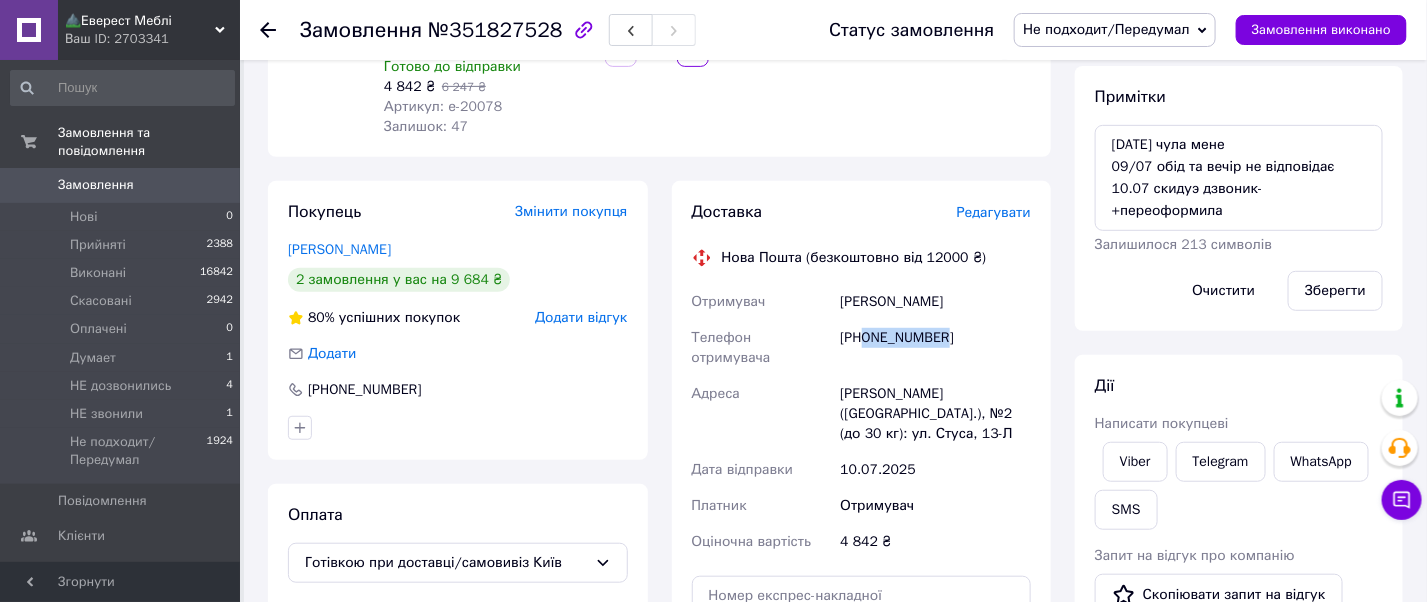 copy on "0961358109" 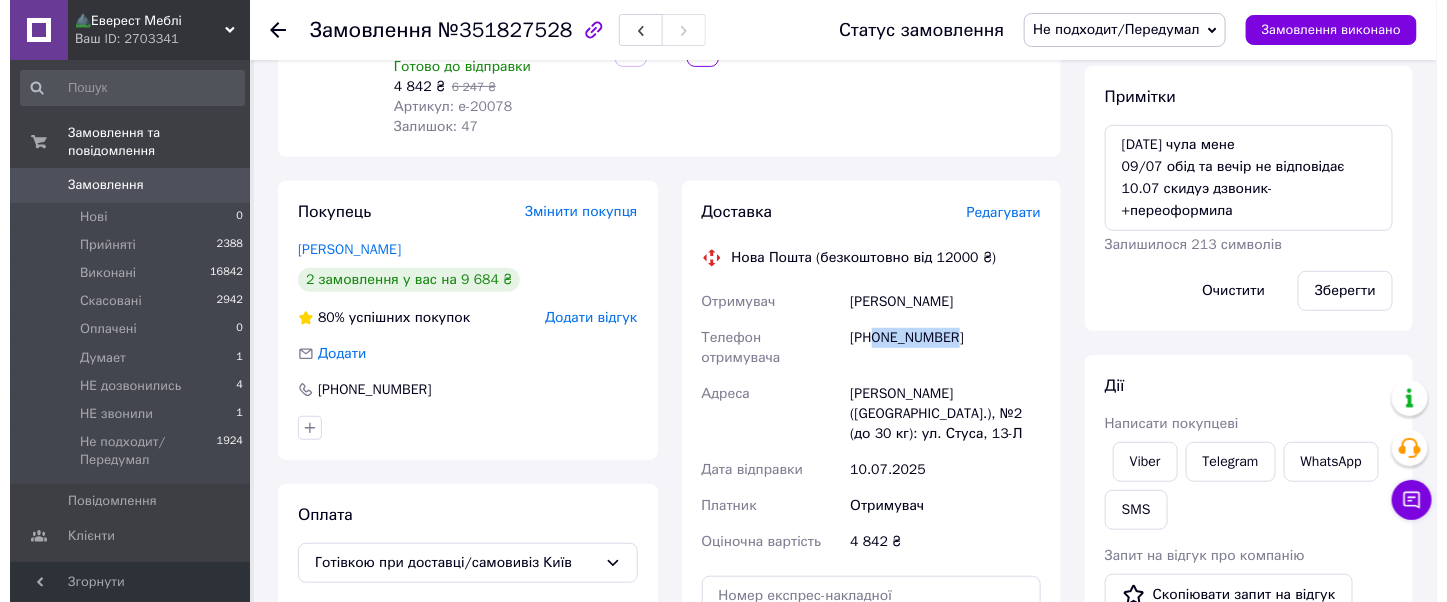 scroll, scrollTop: 0, scrollLeft: 0, axis: both 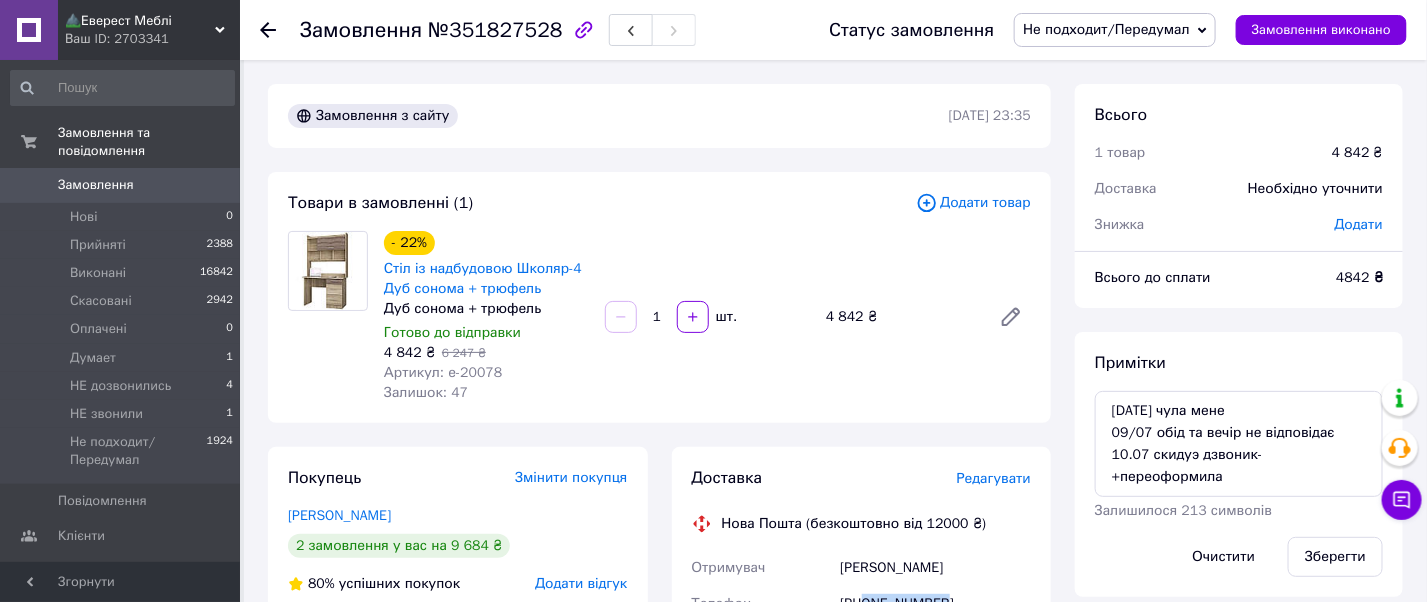 click on "Замовлення" at bounding box center [96, 185] 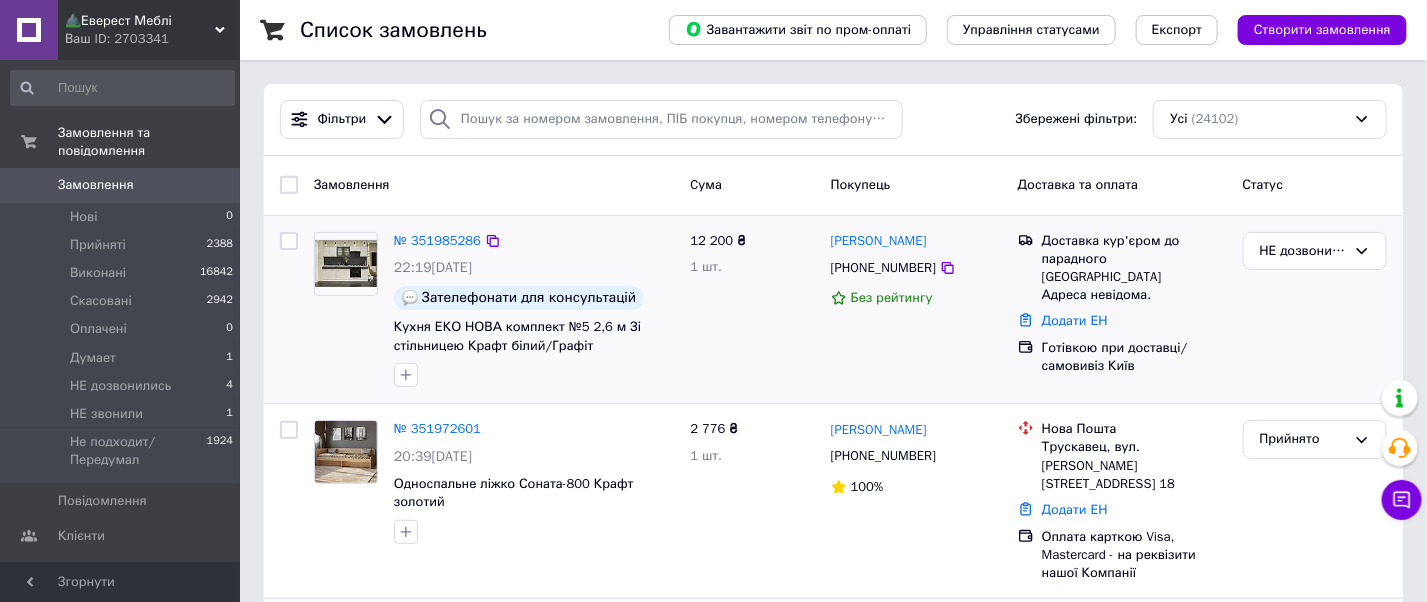 scroll, scrollTop: 133, scrollLeft: 0, axis: vertical 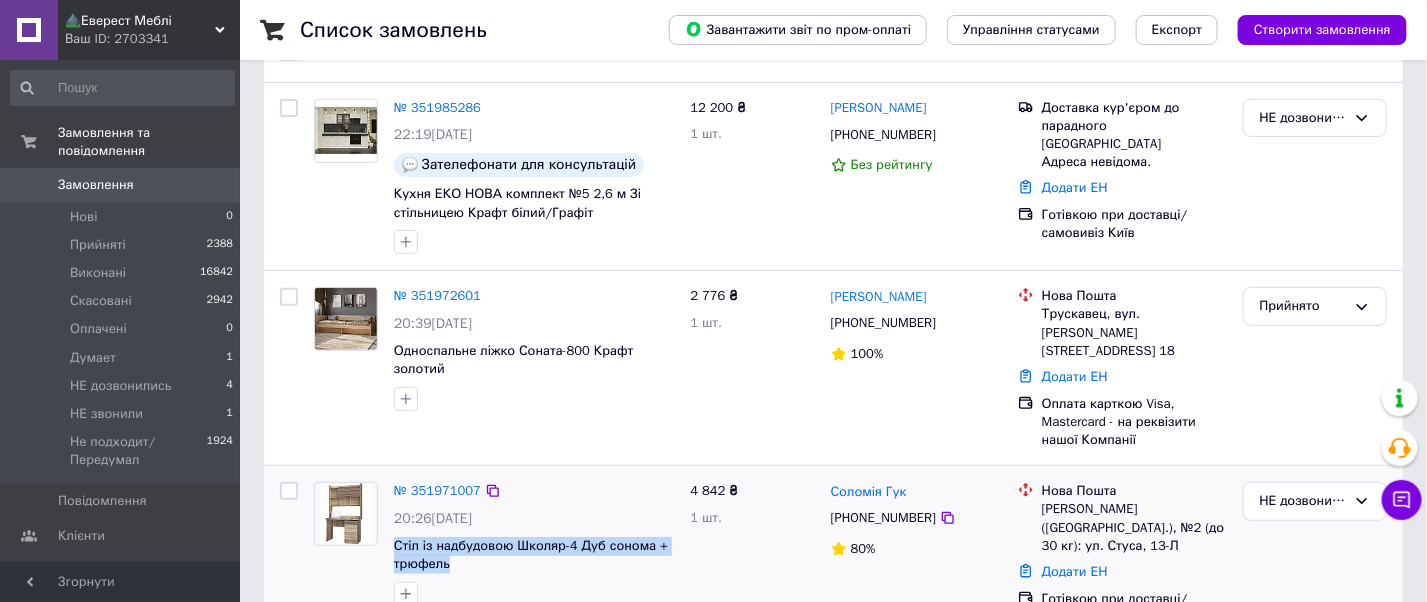 drag, startPoint x: 459, startPoint y: 550, endPoint x: 390, endPoint y: 524, distance: 73.736015 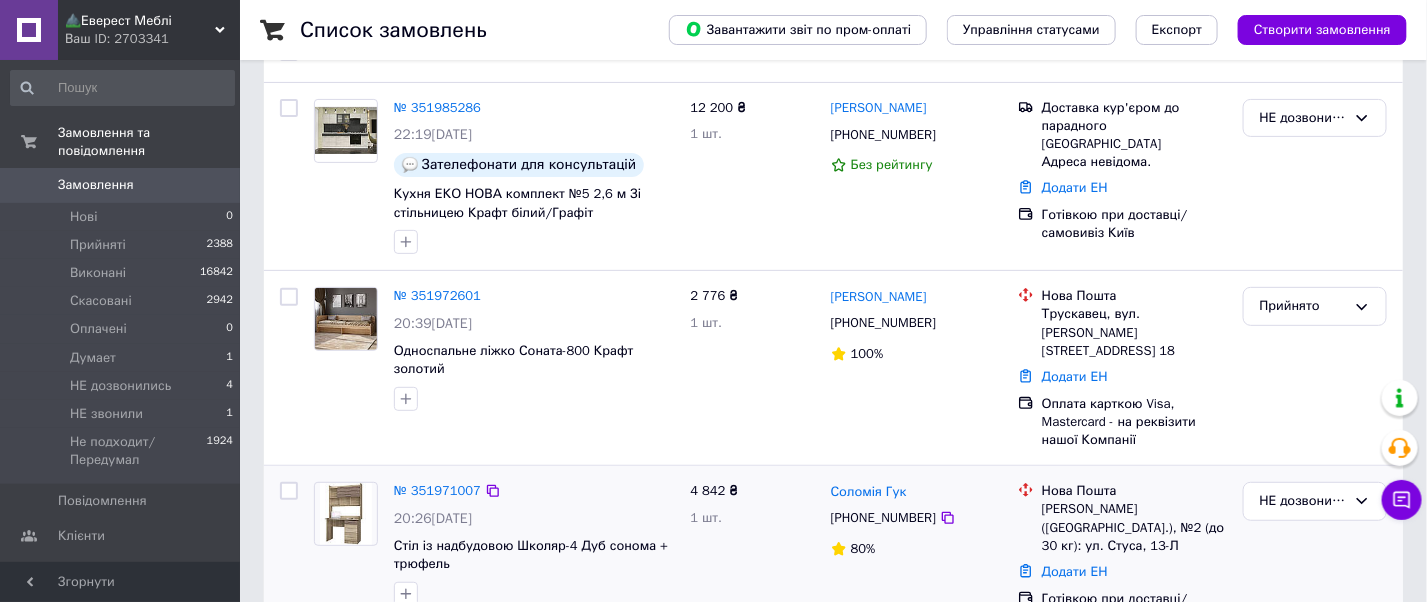 click on "№ 351971007" at bounding box center [437, 491] 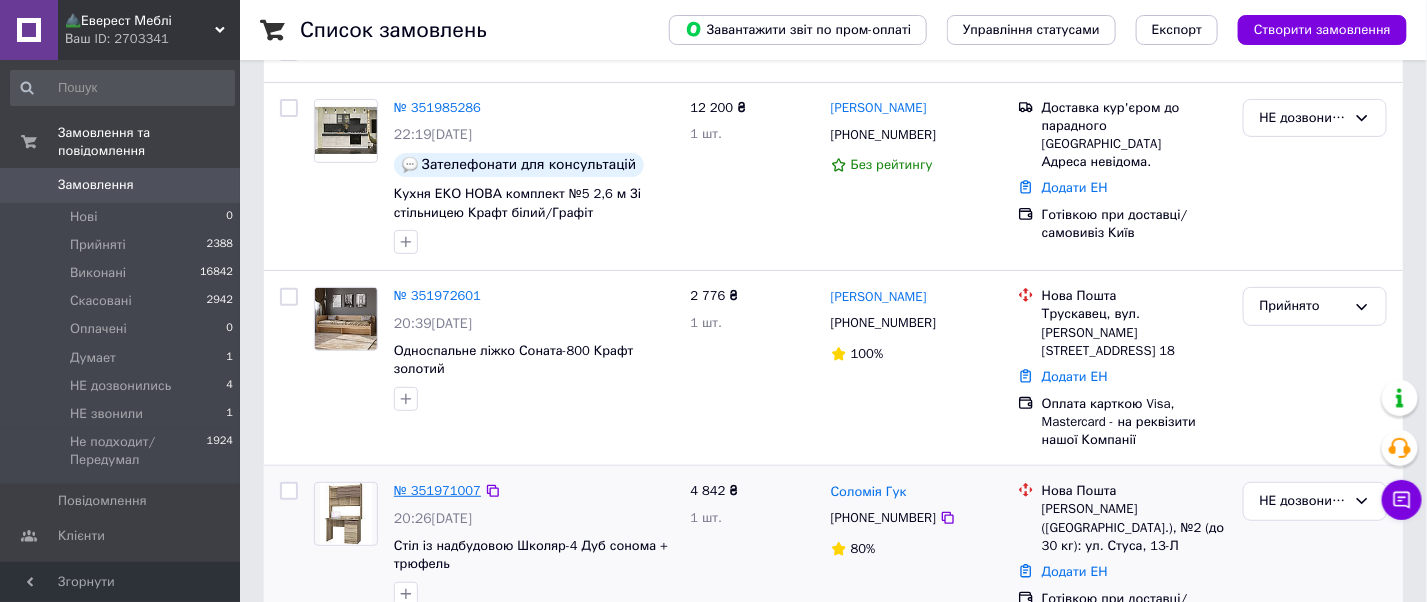 click on "№ 351971007" at bounding box center [437, 490] 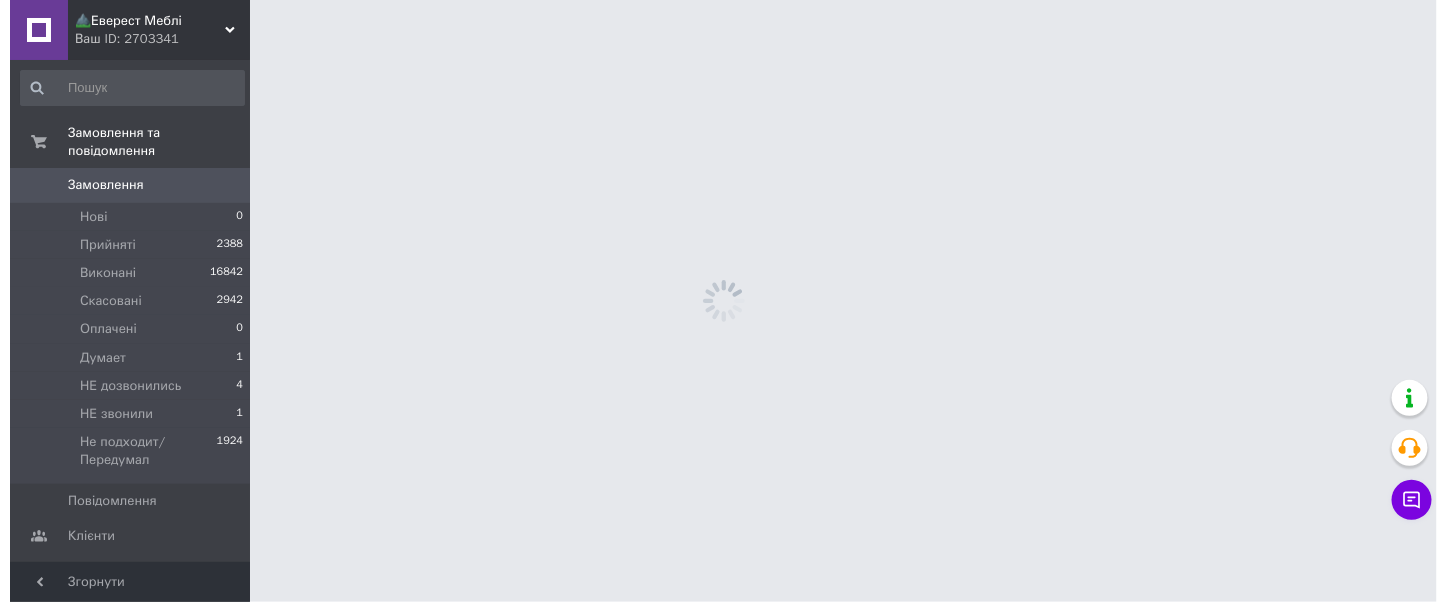 scroll, scrollTop: 0, scrollLeft: 0, axis: both 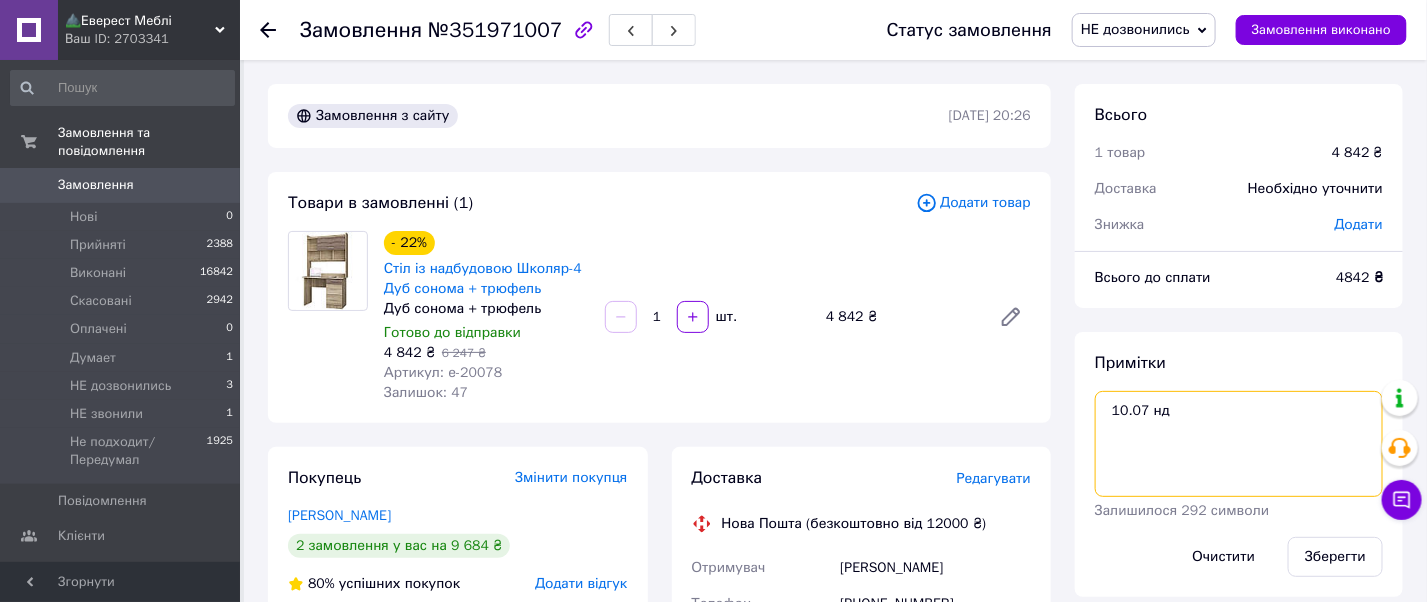 click on "10.07 нд" at bounding box center [1239, 444] 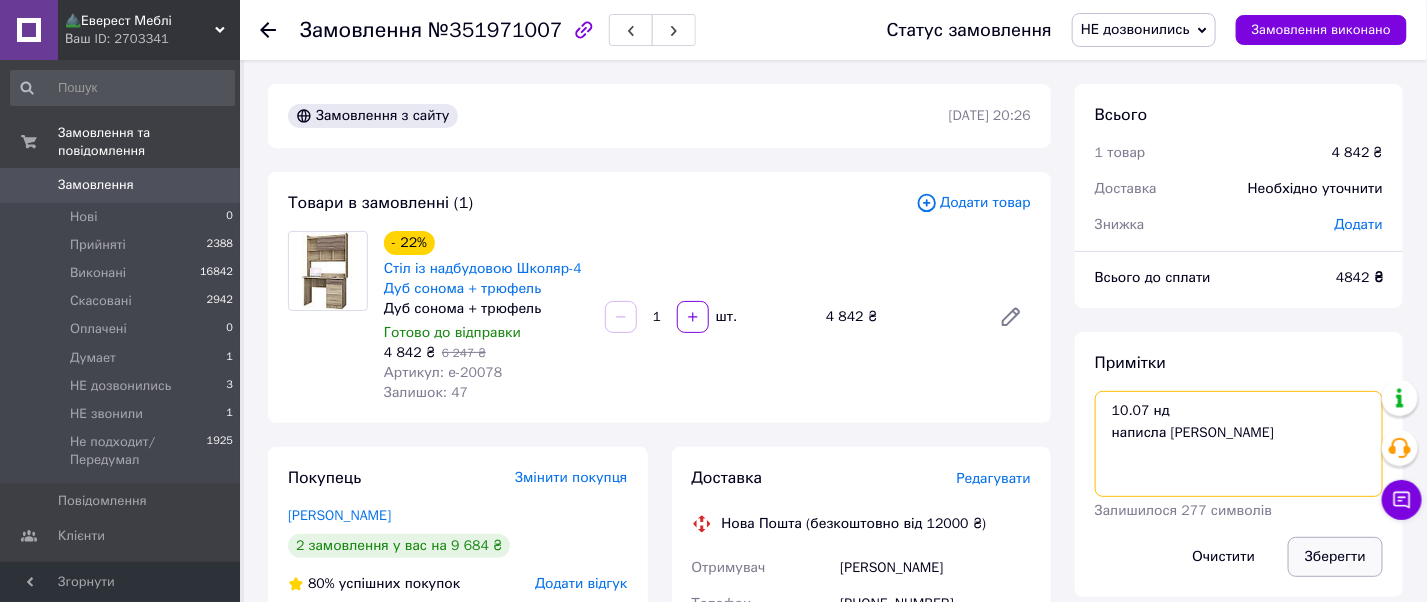 type on "10.07 нд
написла [PERSON_NAME]" 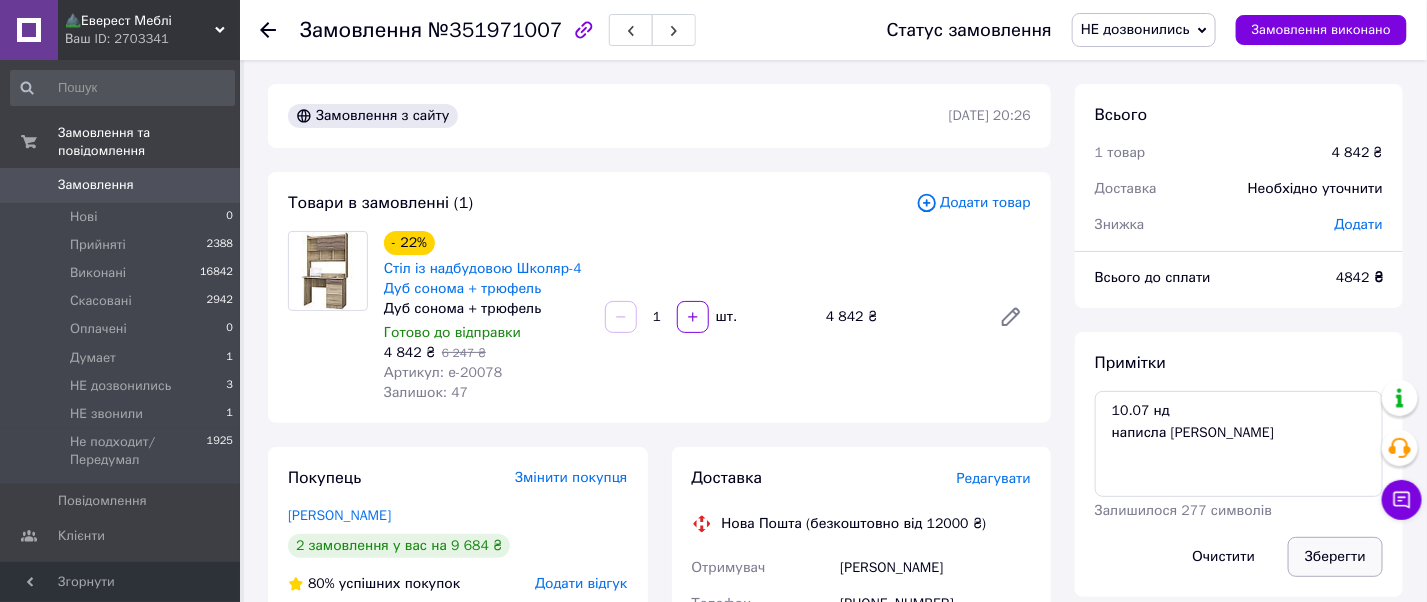 click on "Зберегти" at bounding box center (1335, 557) 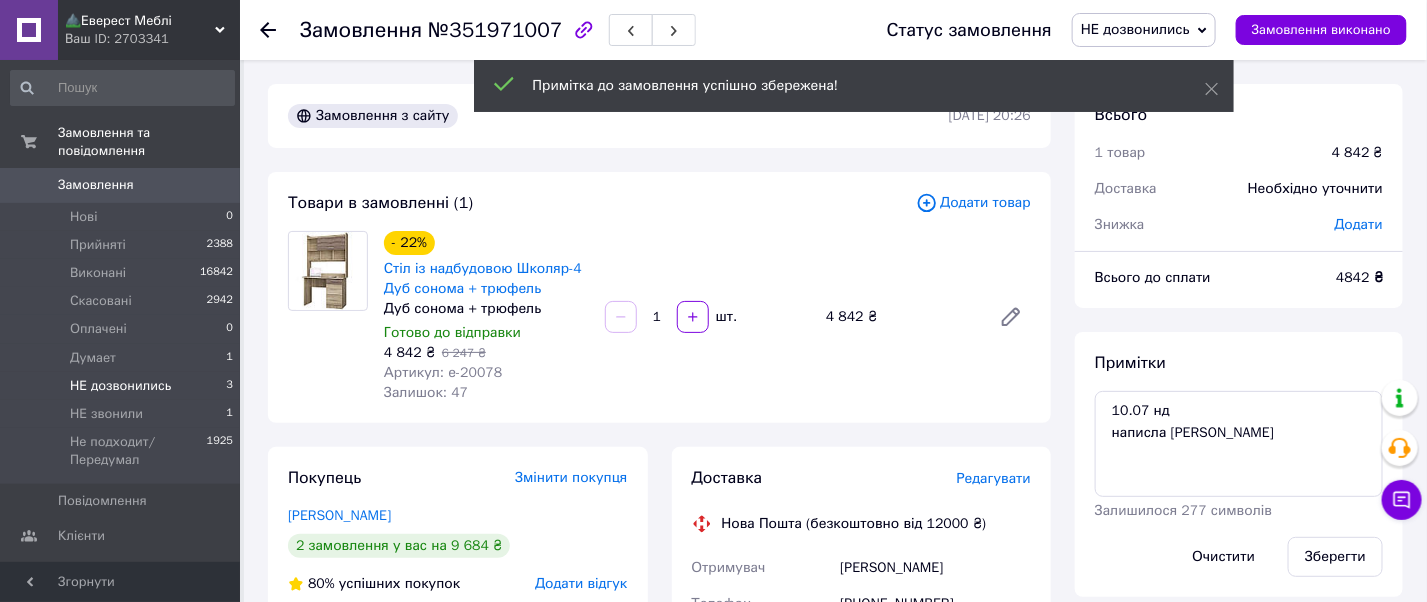 click on "НЕ дозвонились 3" at bounding box center [122, 386] 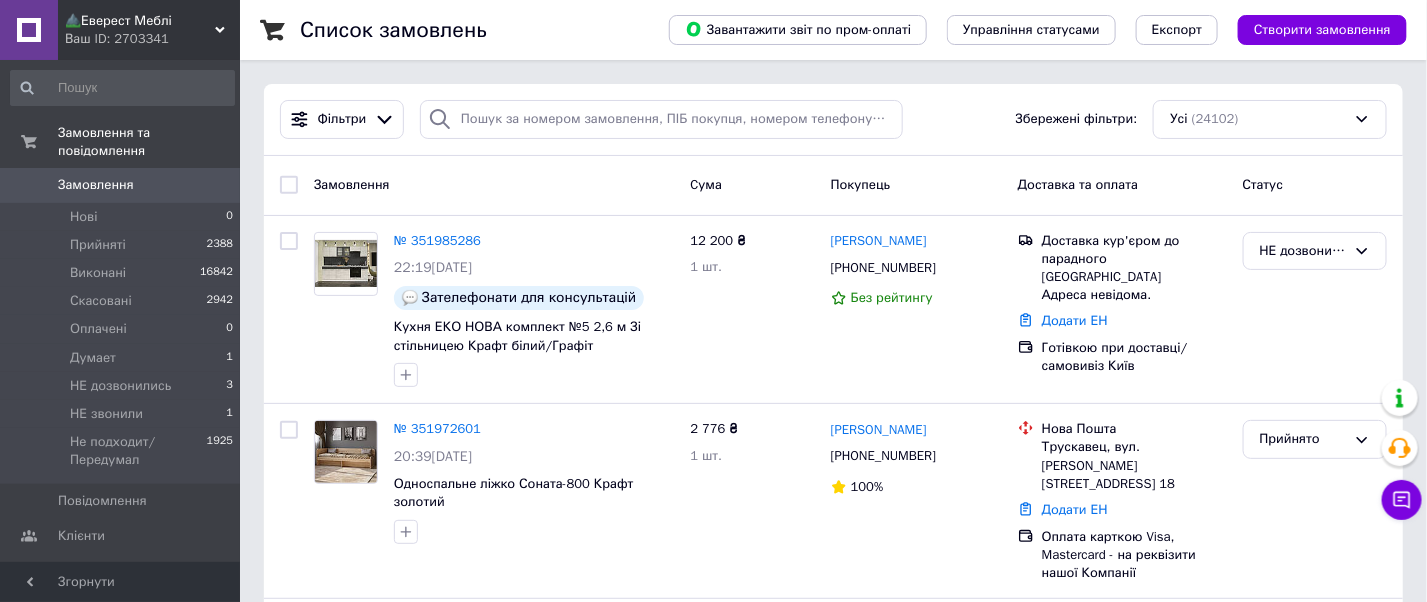 click on "Замовлення" at bounding box center [96, 185] 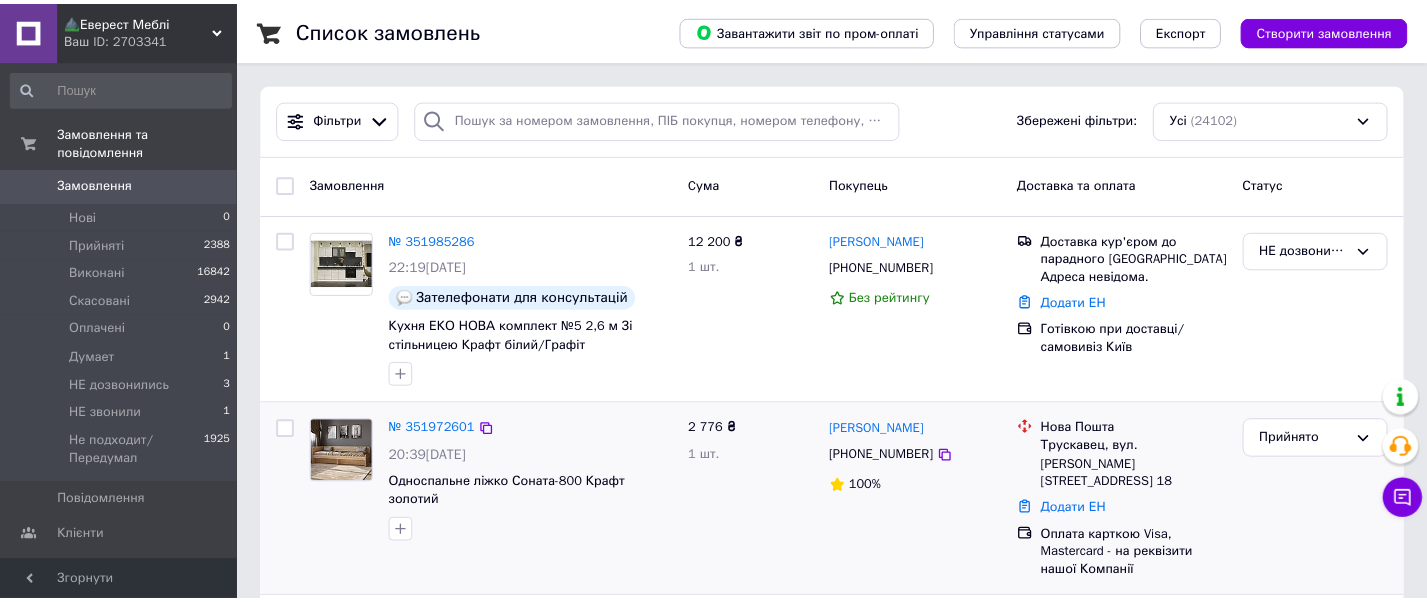 scroll, scrollTop: 0, scrollLeft: 0, axis: both 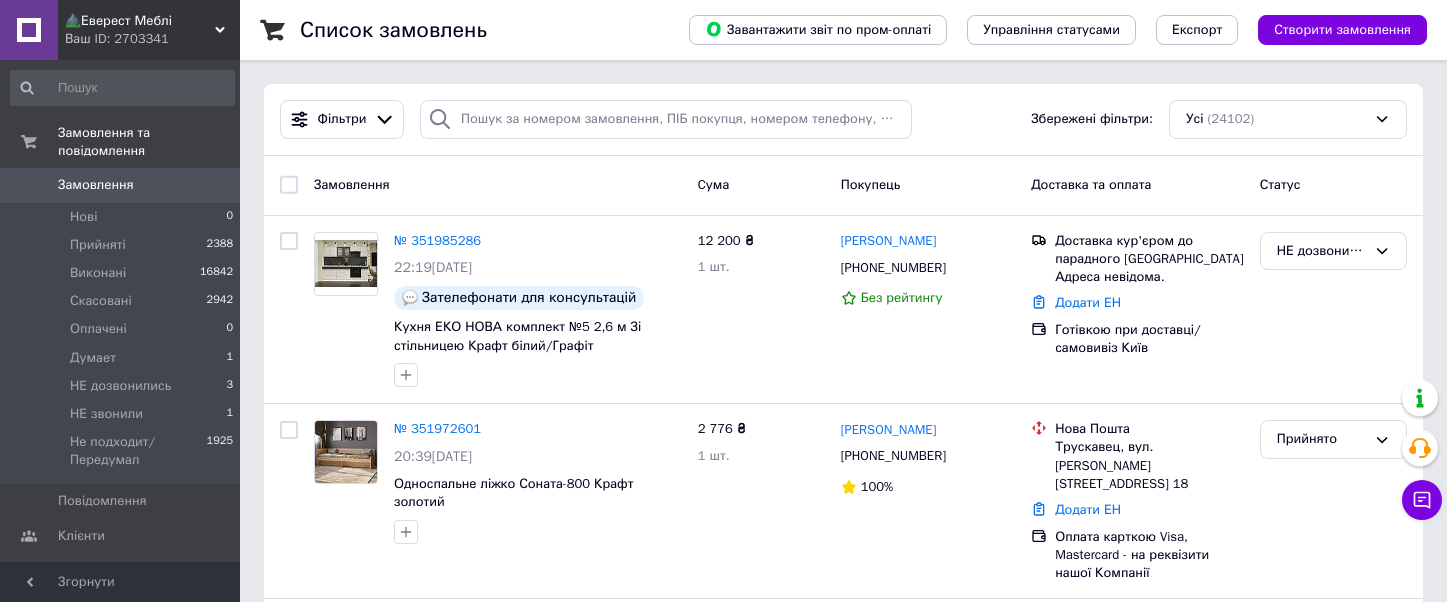 click on "⛰️Еверест Меблі" at bounding box center (140, 21) 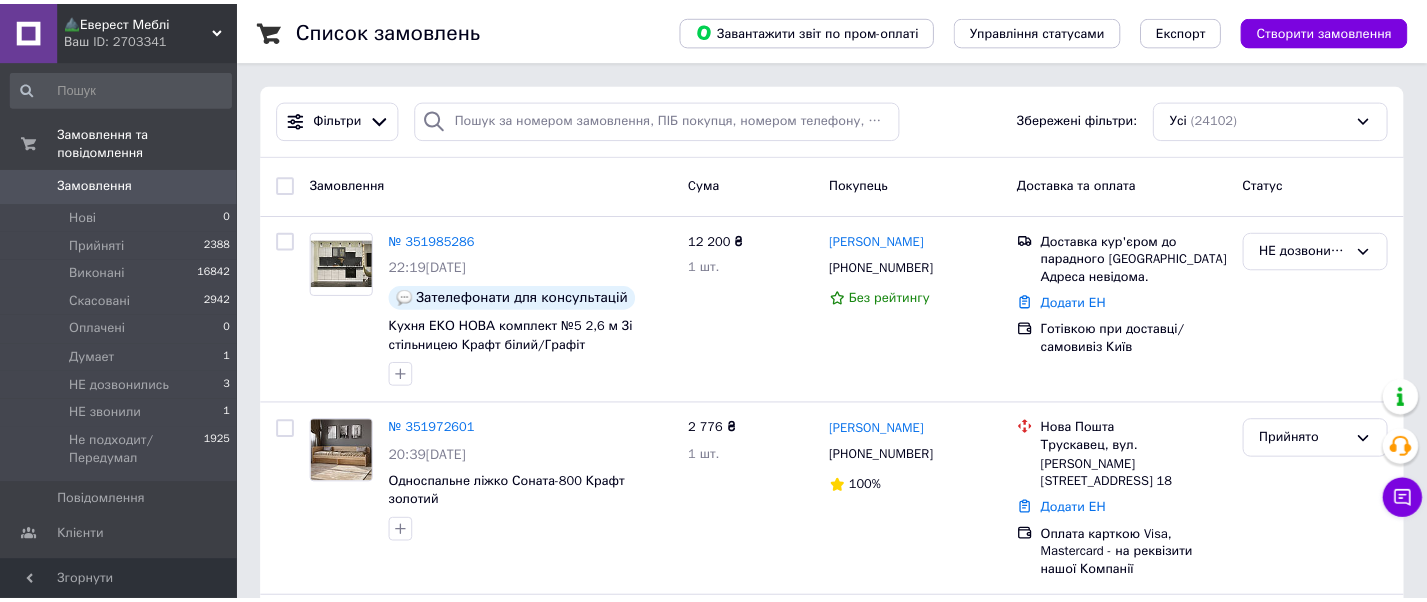 scroll, scrollTop: 0, scrollLeft: 0, axis: both 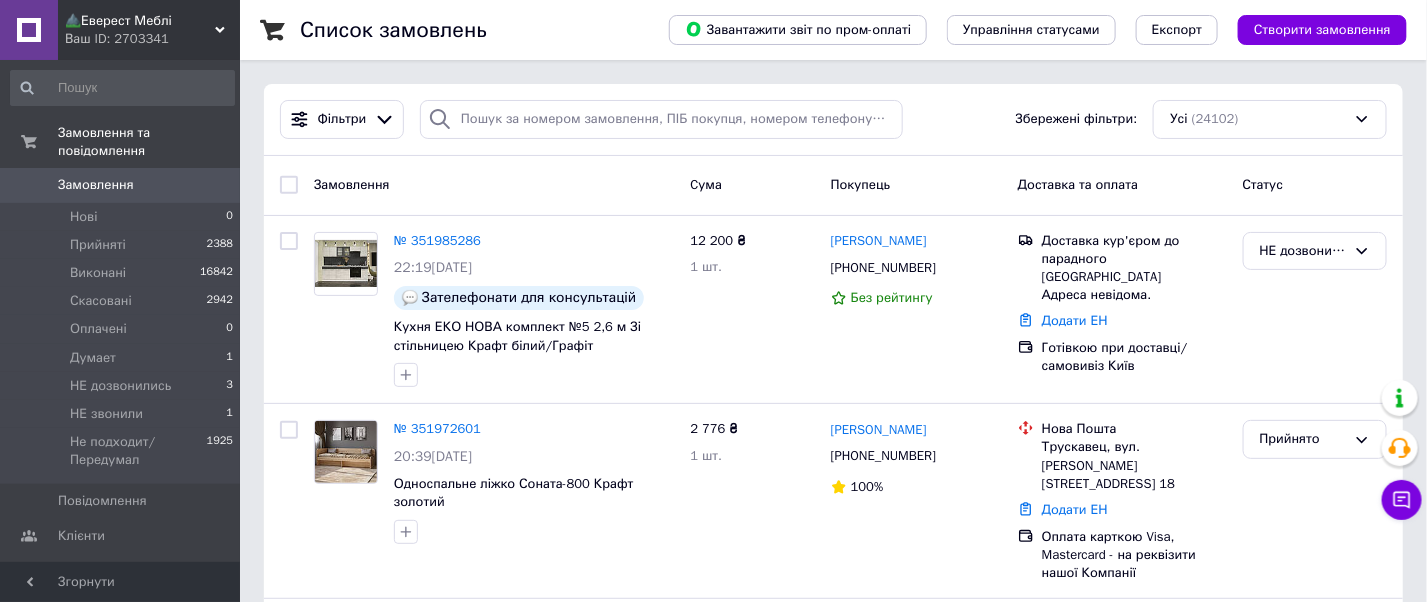 click on "⛰️Еверест Меблі" at bounding box center (140, 21) 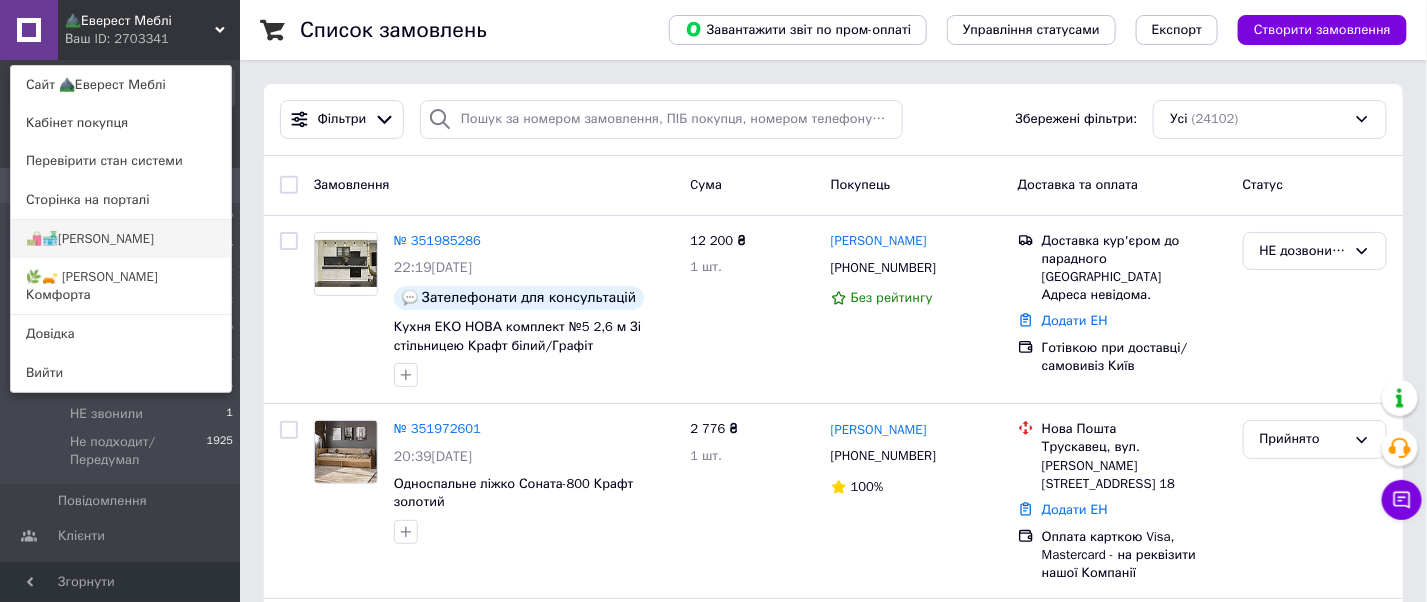 click on "🛍️🏪[PERSON_NAME]" at bounding box center [121, 239] 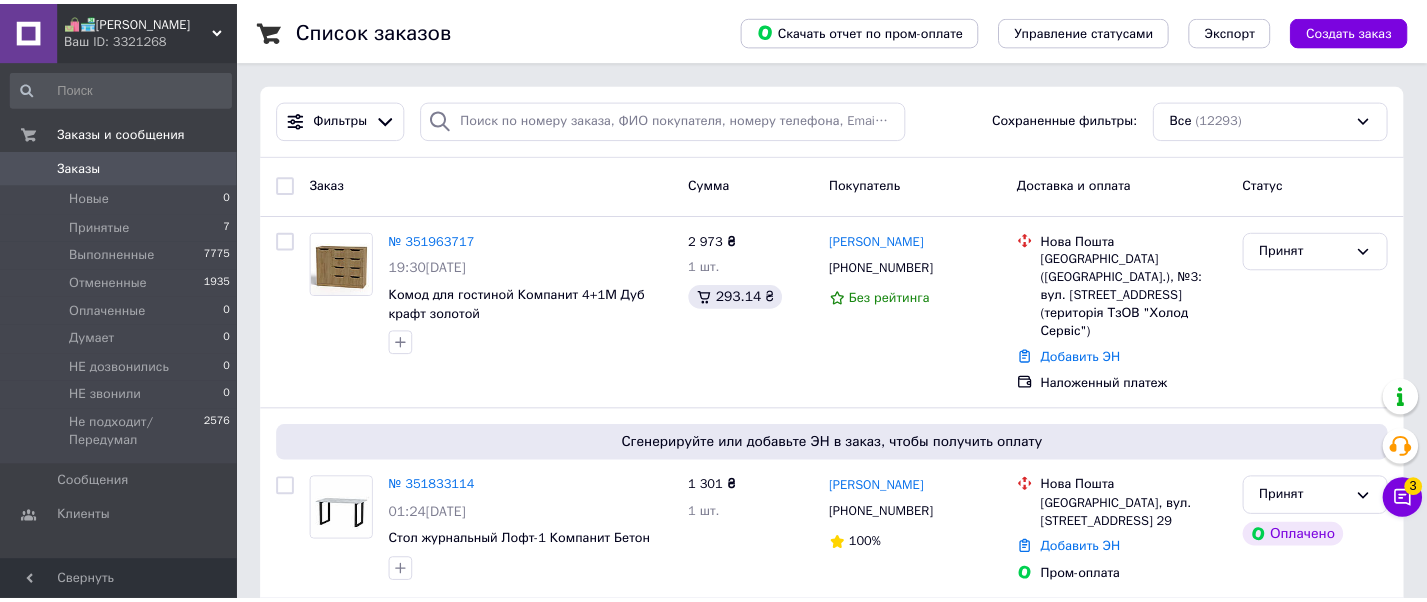 scroll, scrollTop: 0, scrollLeft: 0, axis: both 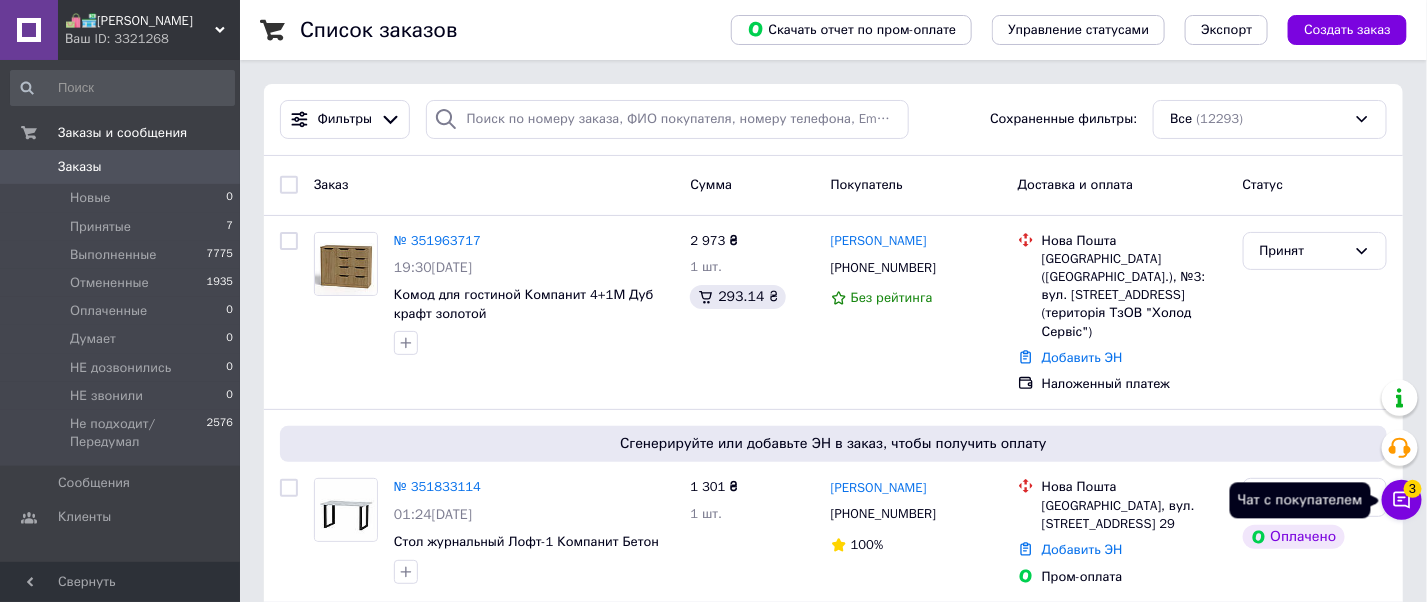 click 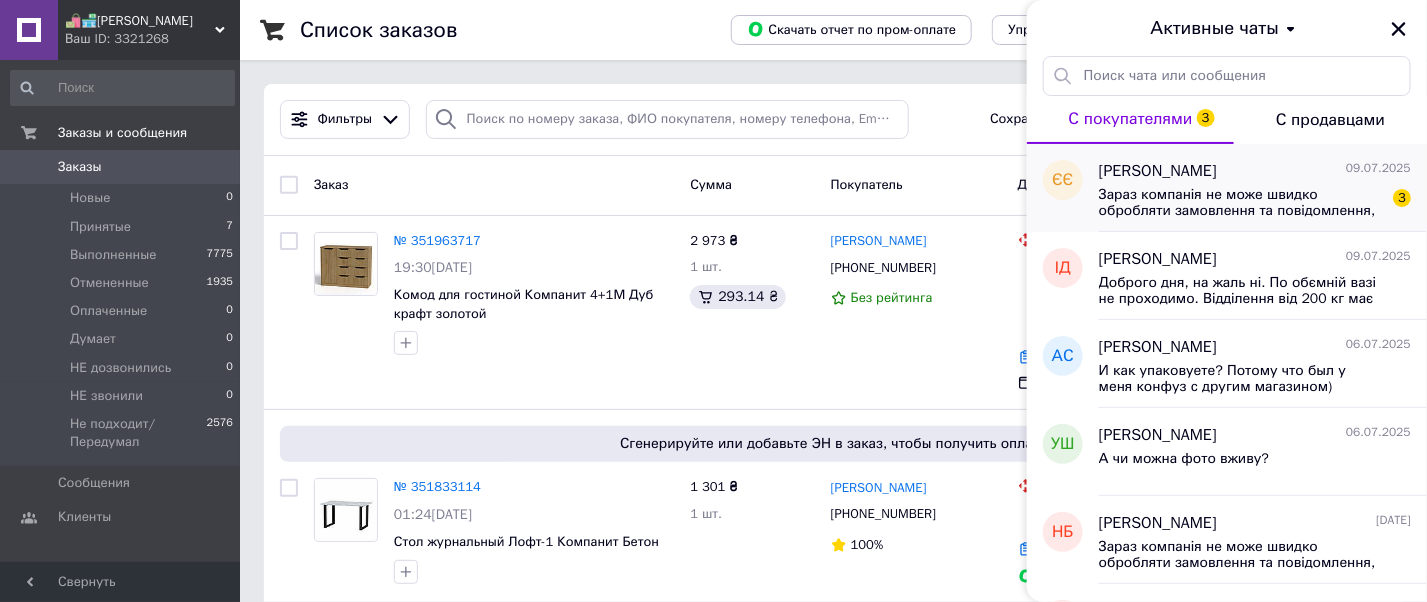 click on "Зараз компанія не може швидко обробляти замовлення та повідомлення,
оскільки за її графіком роботи сьогодні вихідний. Ваша заявка буде оброблена в найближчий робочий день. 3" at bounding box center (1255, 201) 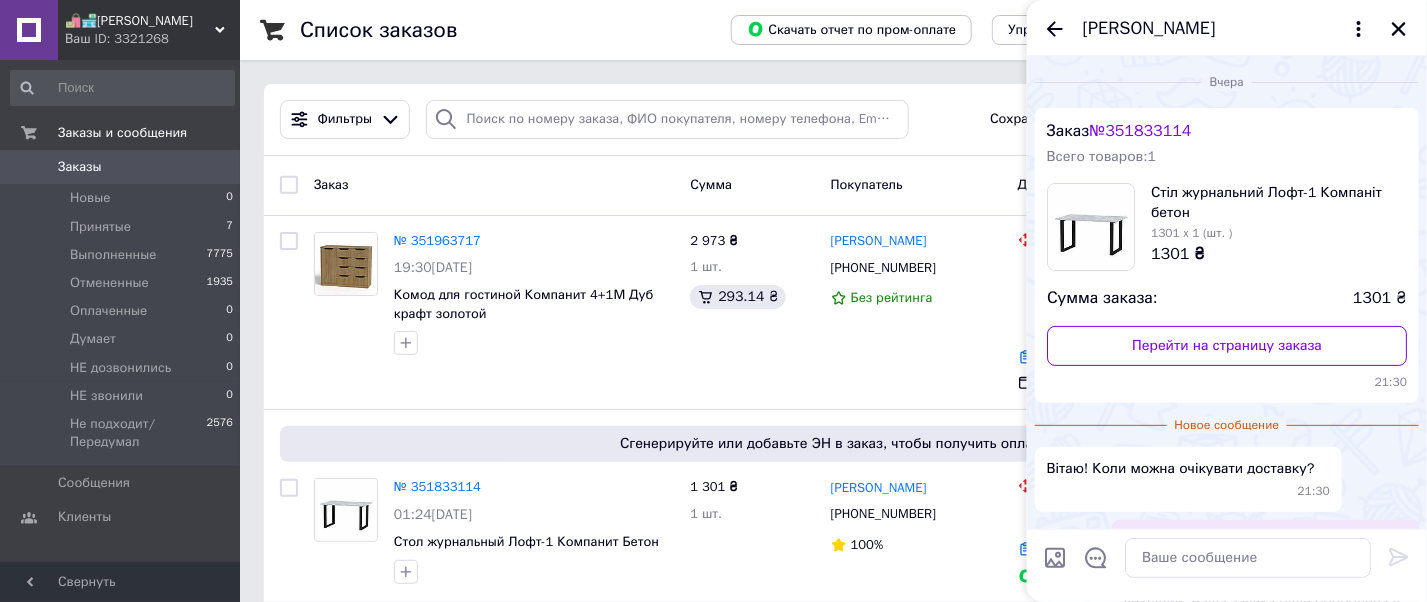 scroll, scrollTop: 217, scrollLeft: 0, axis: vertical 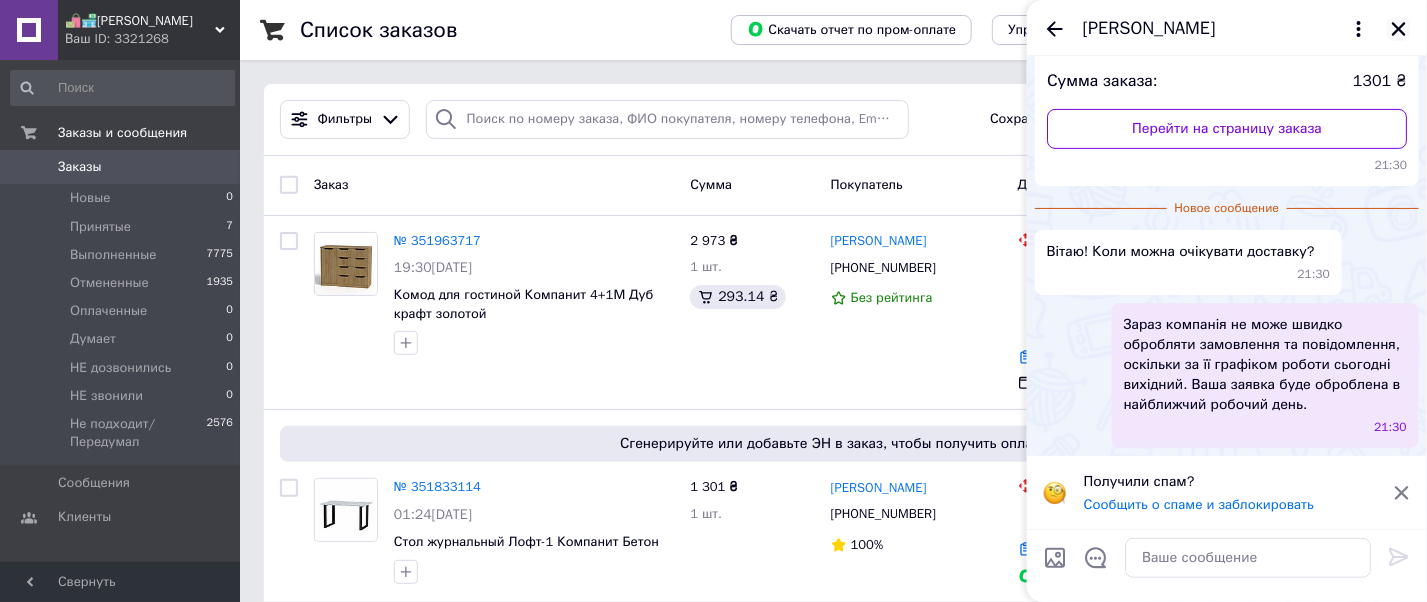 click 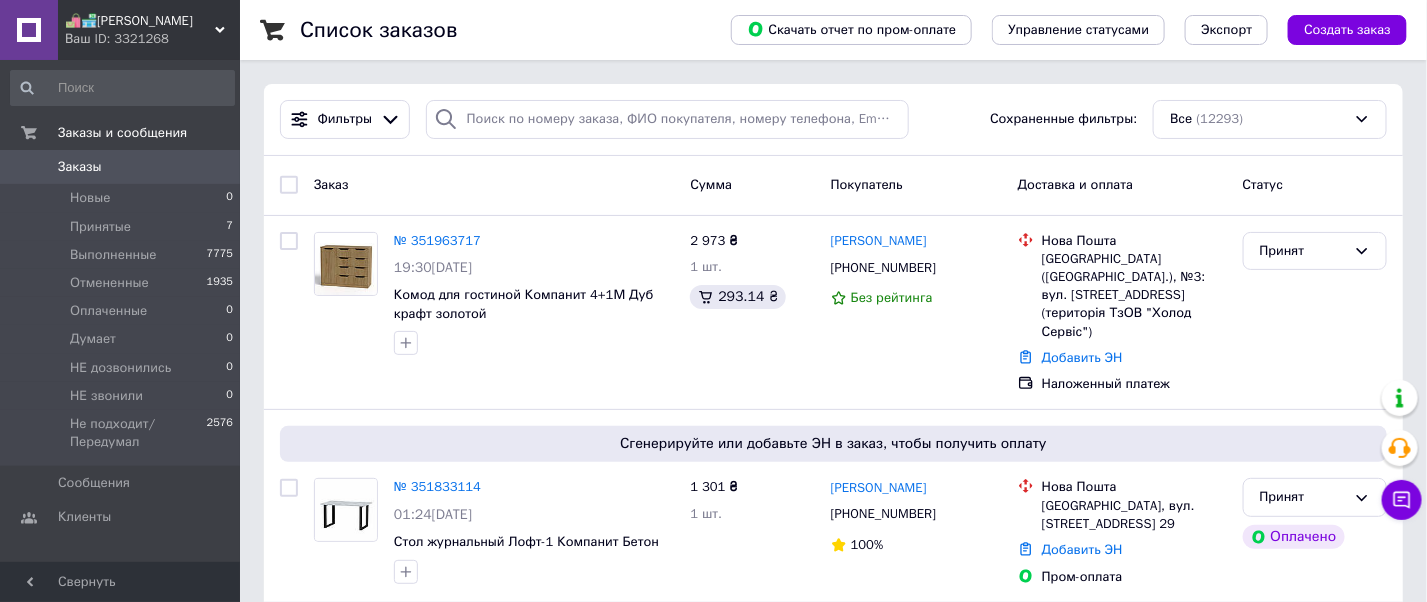 click on "🛍️🏪Базар Мебели Ваш ID: 3321268" at bounding box center (149, 30) 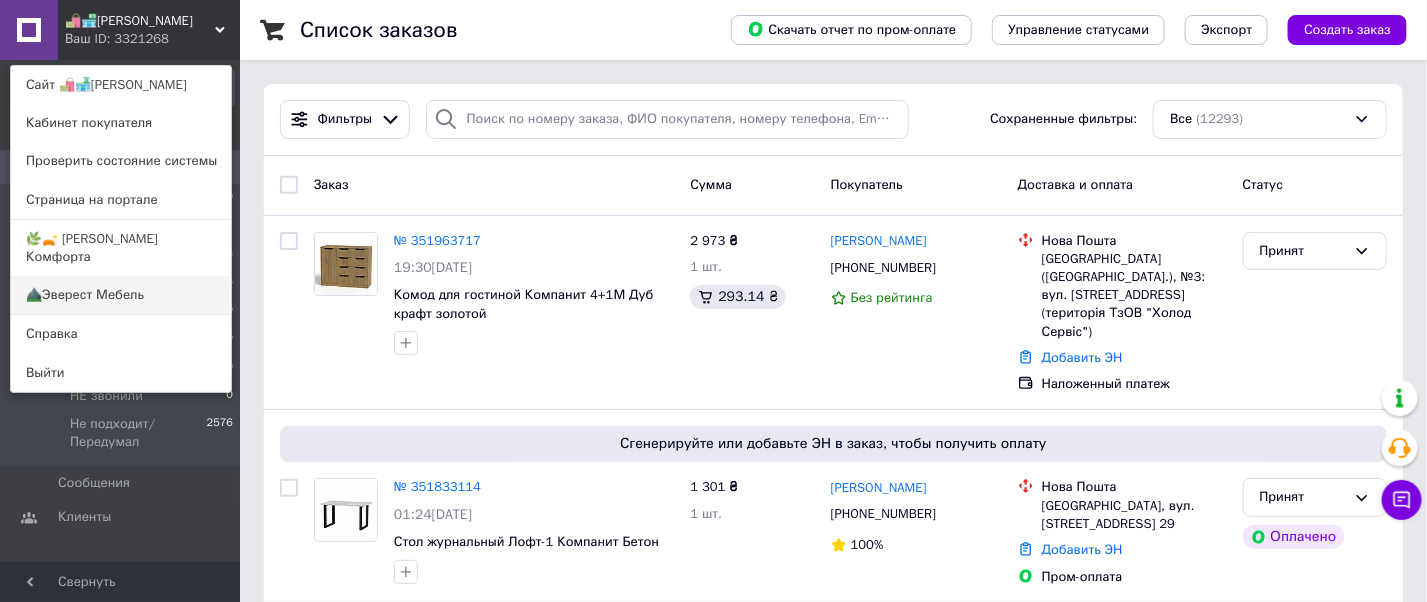 click on "⛰️Эверест Мебель" at bounding box center (121, 295) 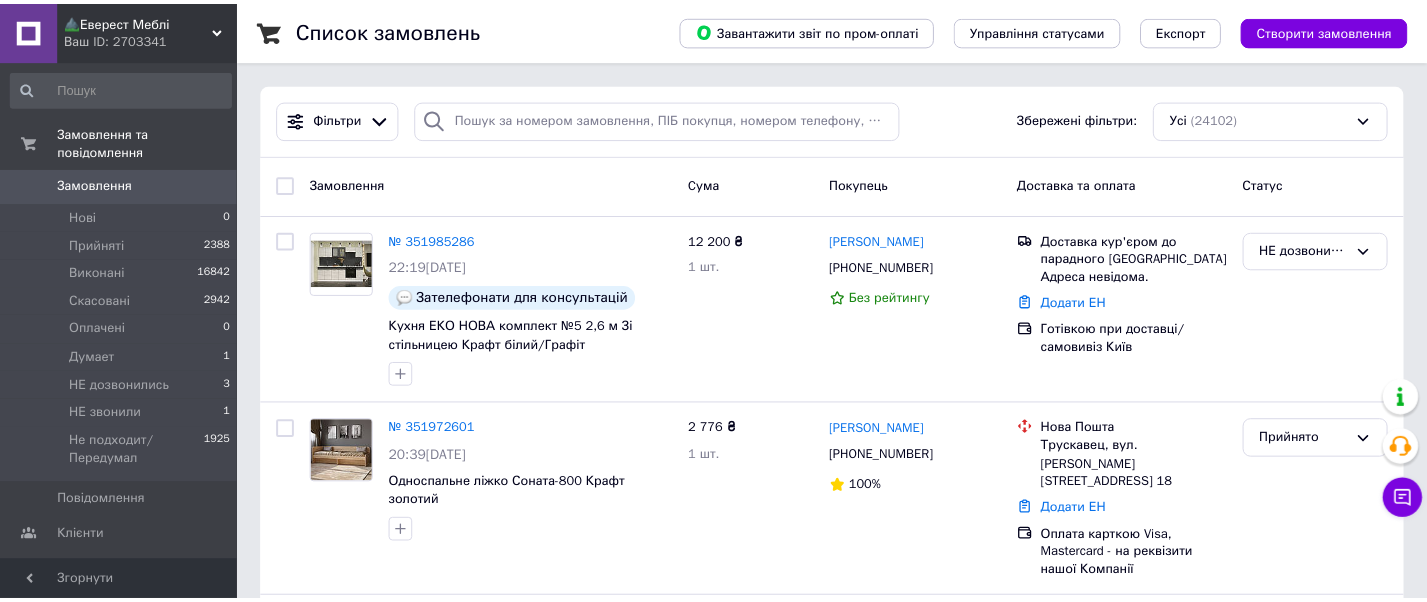 scroll, scrollTop: 0, scrollLeft: 0, axis: both 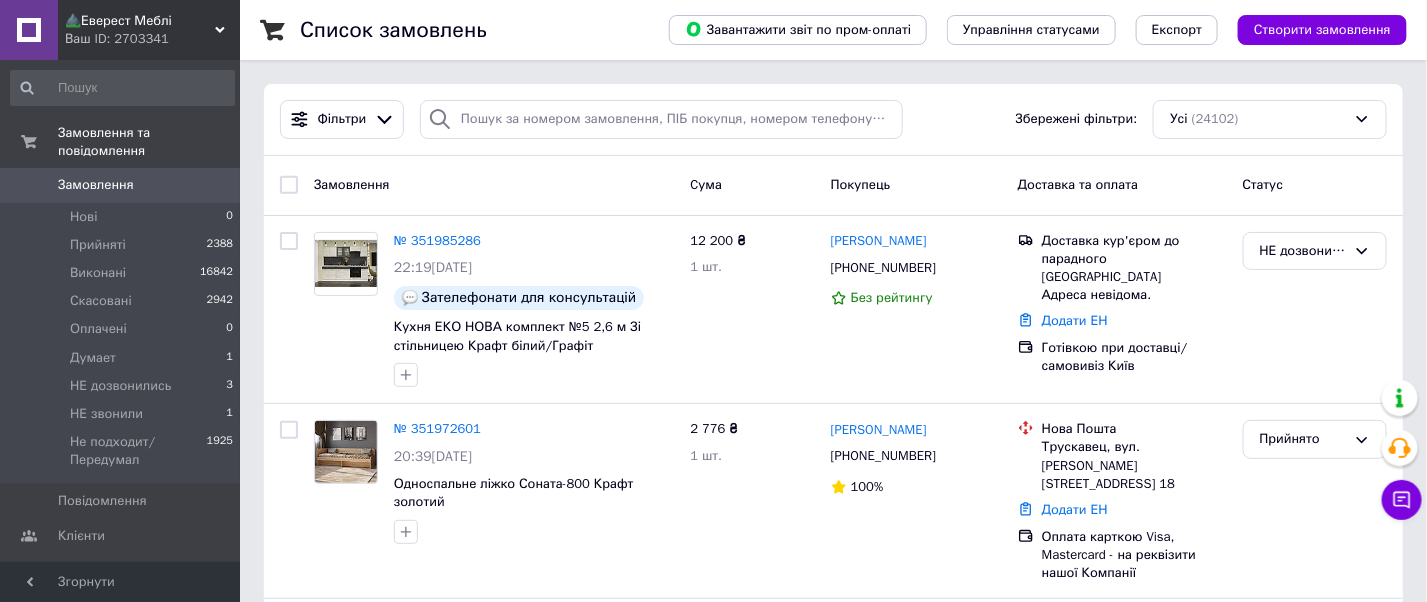 click on "⛰️Еверест Меблі" at bounding box center (140, 21) 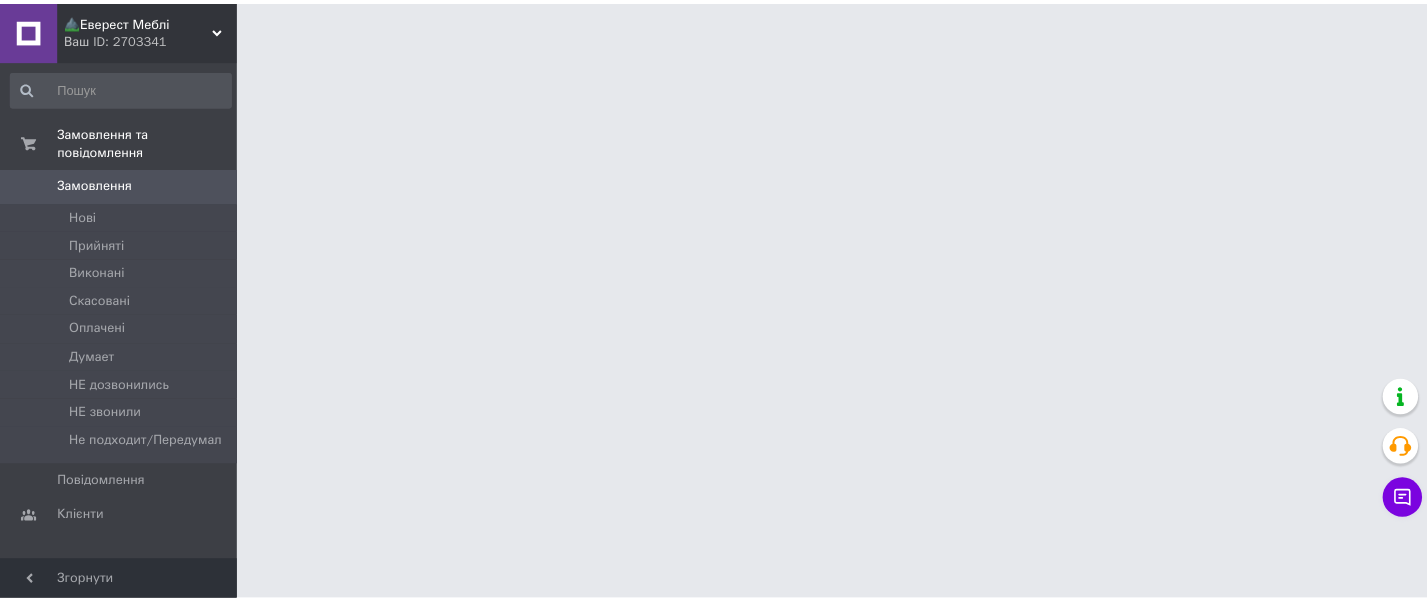 scroll, scrollTop: 0, scrollLeft: 0, axis: both 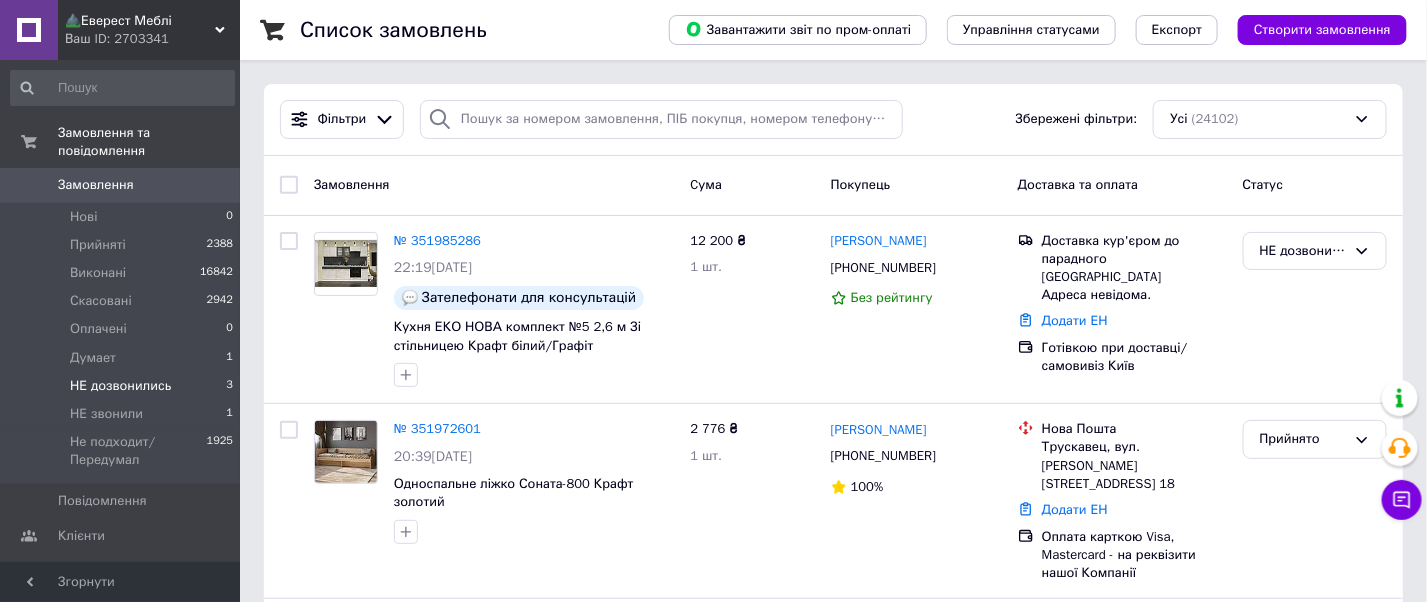 click on "НЕ дозвонились" at bounding box center (120, 386) 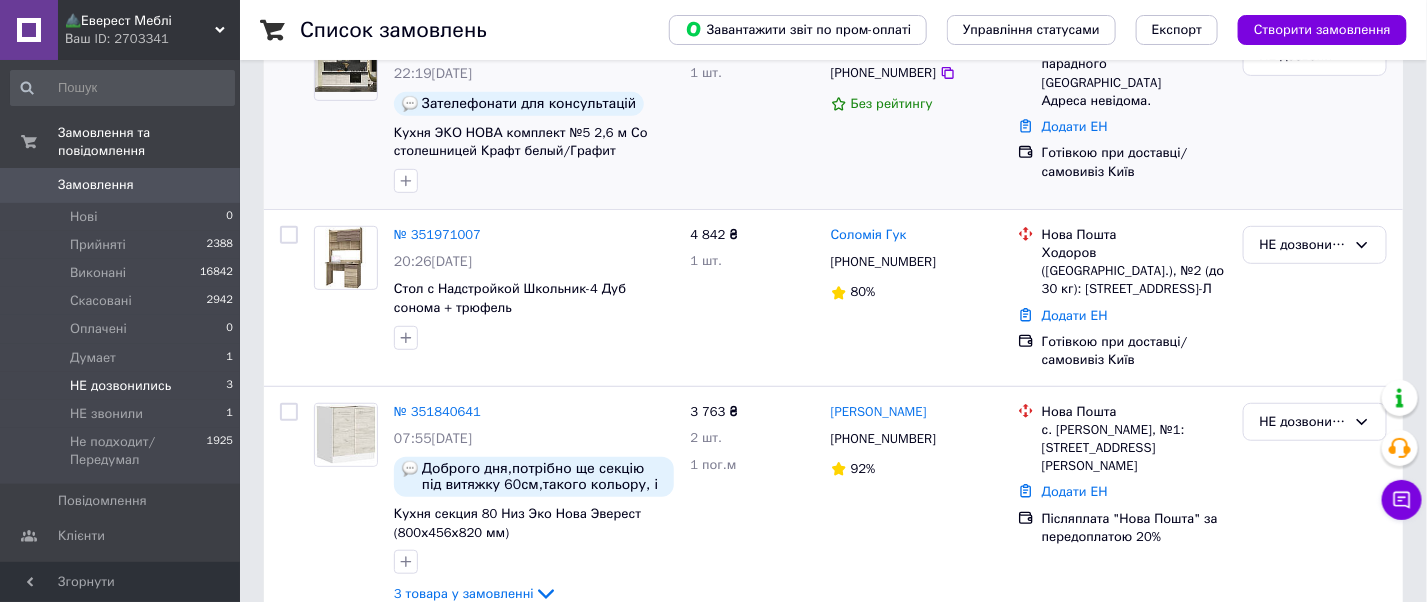 scroll, scrollTop: 292, scrollLeft: 0, axis: vertical 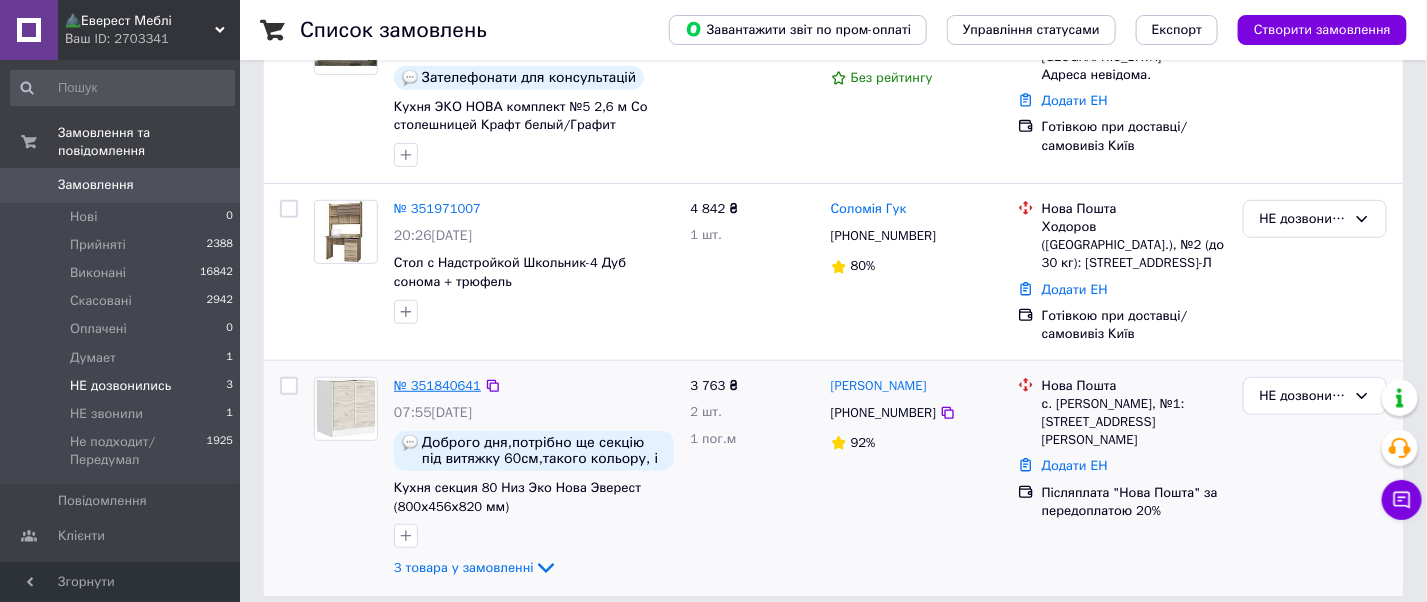 click on "№ 351840641" at bounding box center [437, 385] 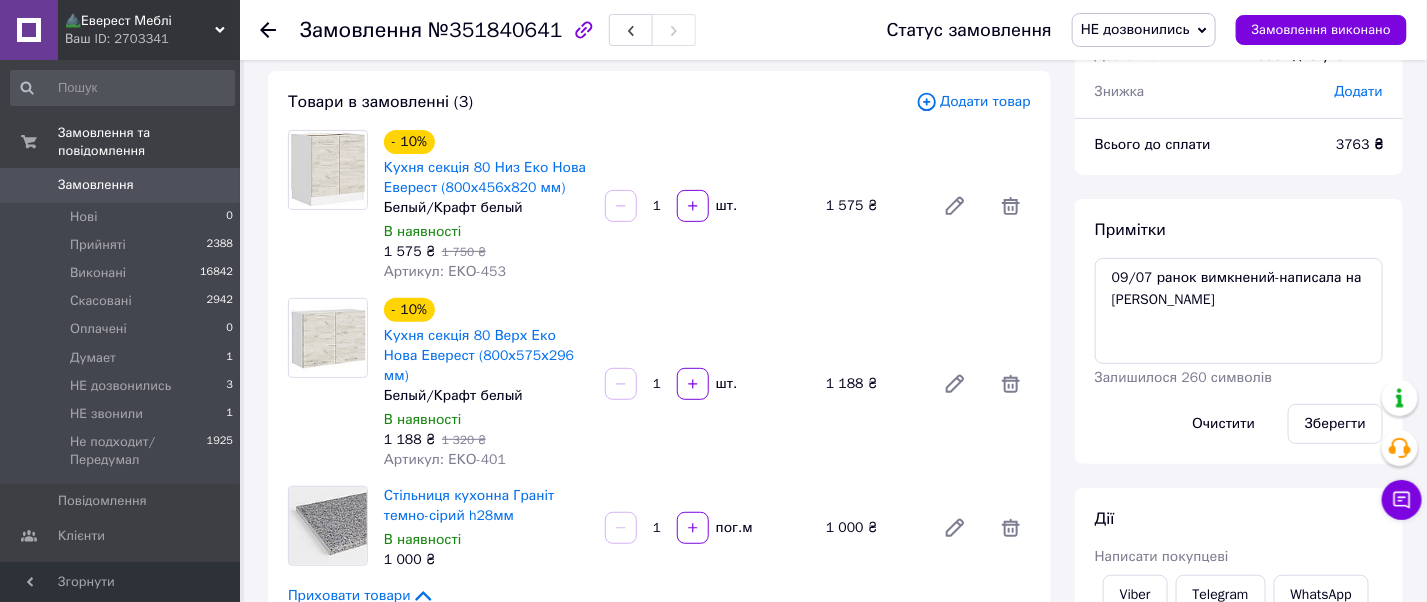 scroll, scrollTop: 0, scrollLeft: 0, axis: both 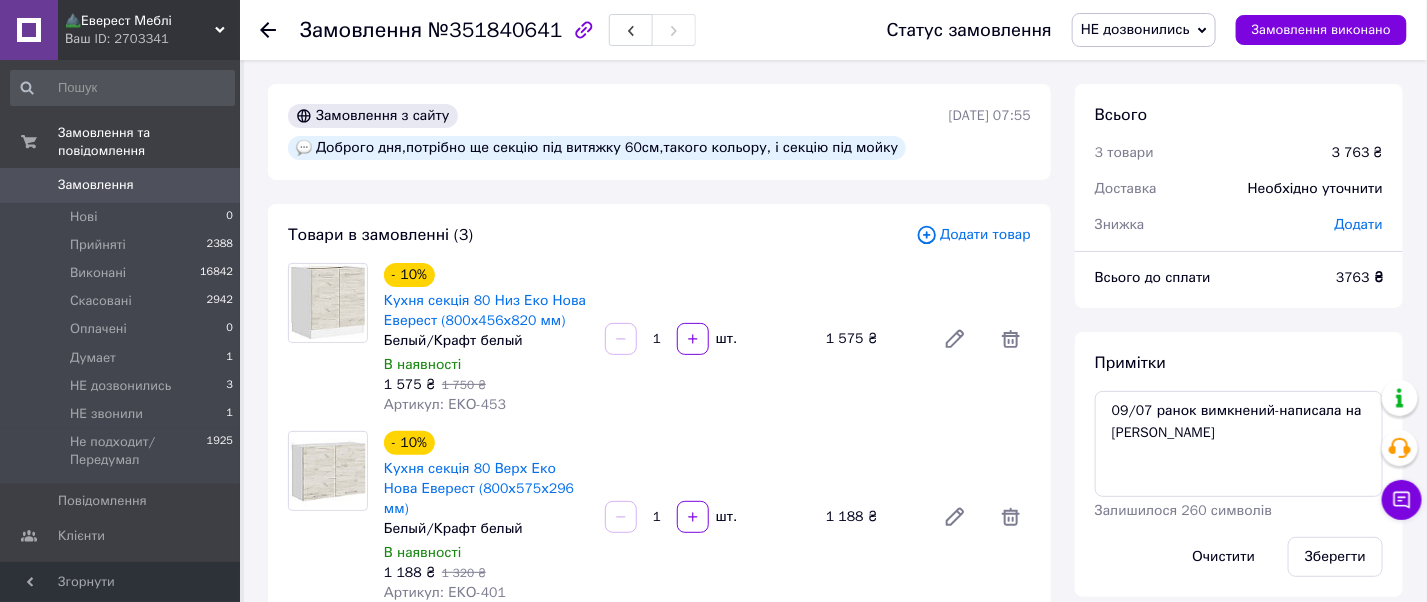 click on "Замовлення 0" at bounding box center [122, 185] 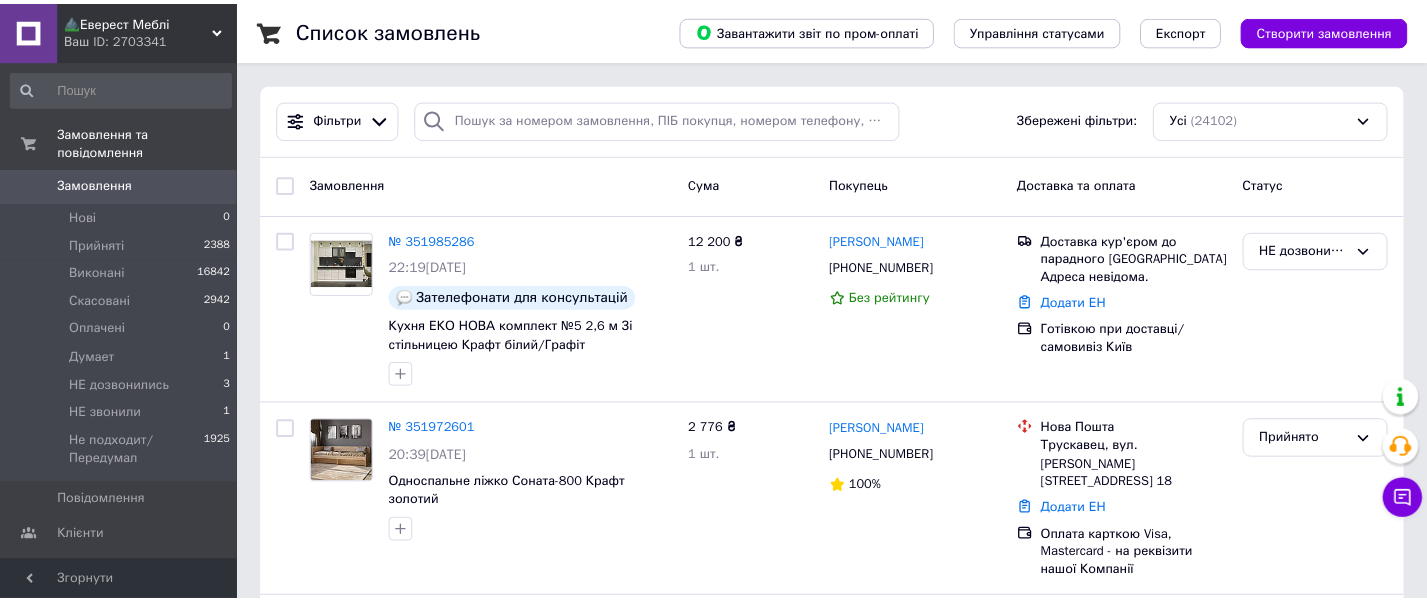 scroll, scrollTop: 0, scrollLeft: 0, axis: both 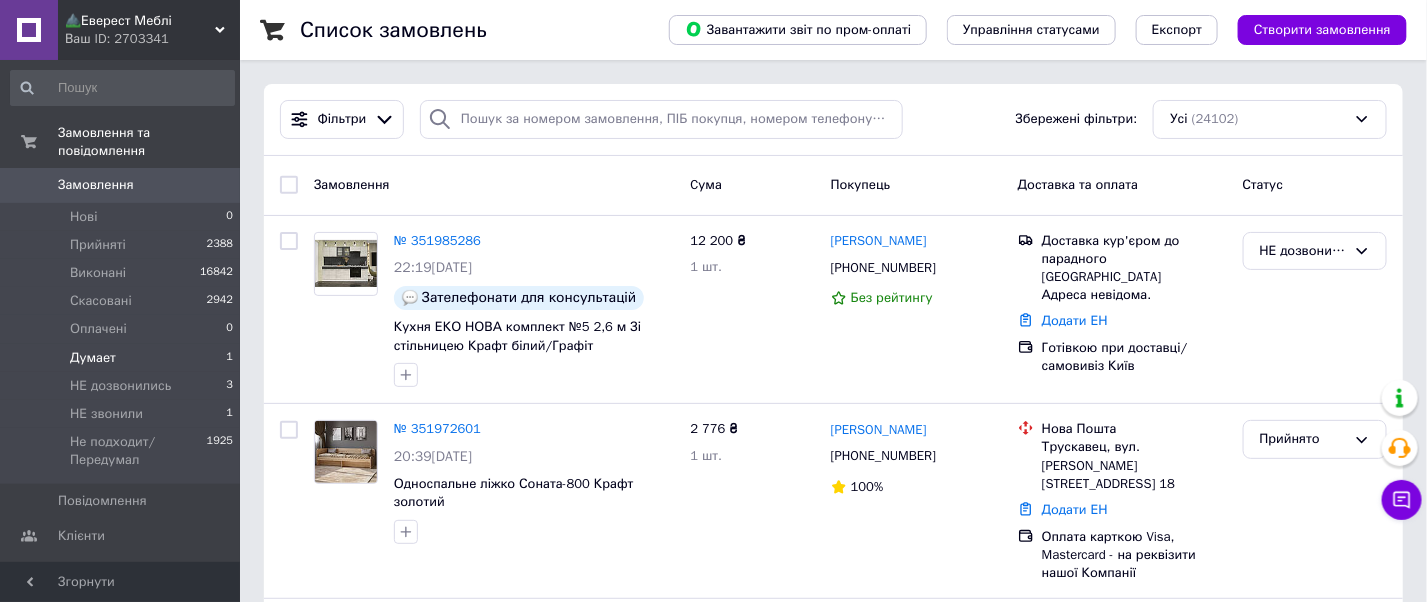 click on "Думает" at bounding box center [93, 358] 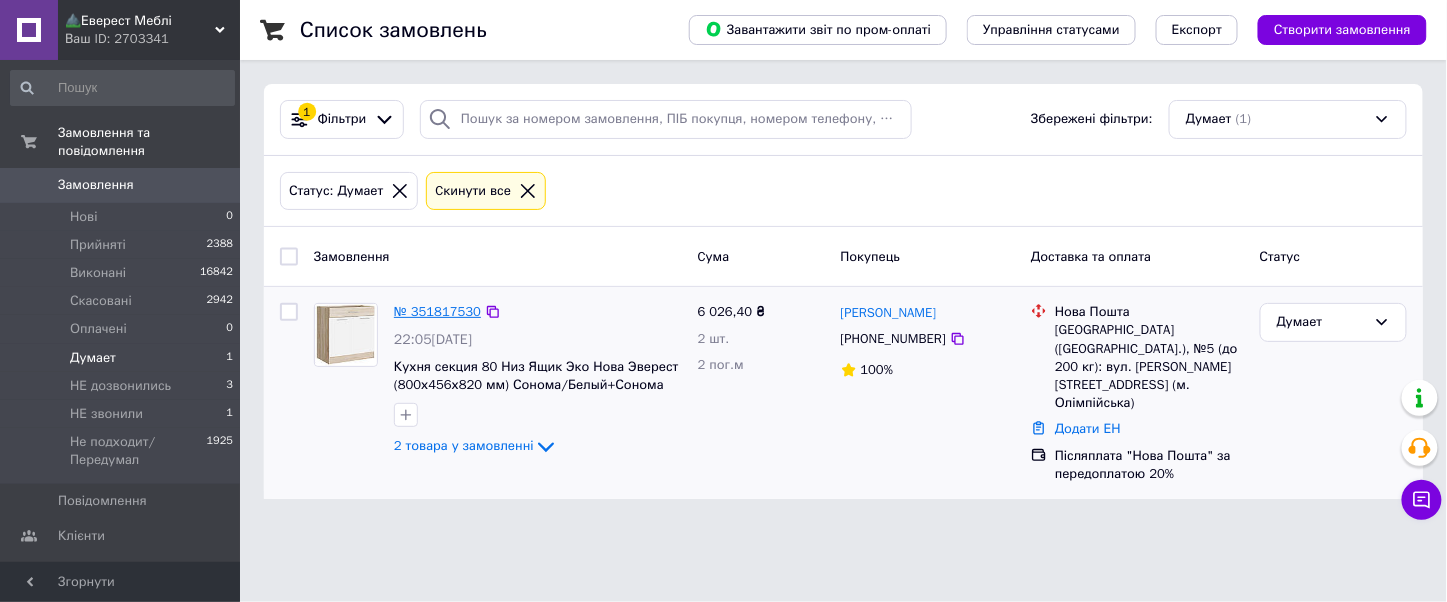 click on "№ 351817530" at bounding box center [437, 311] 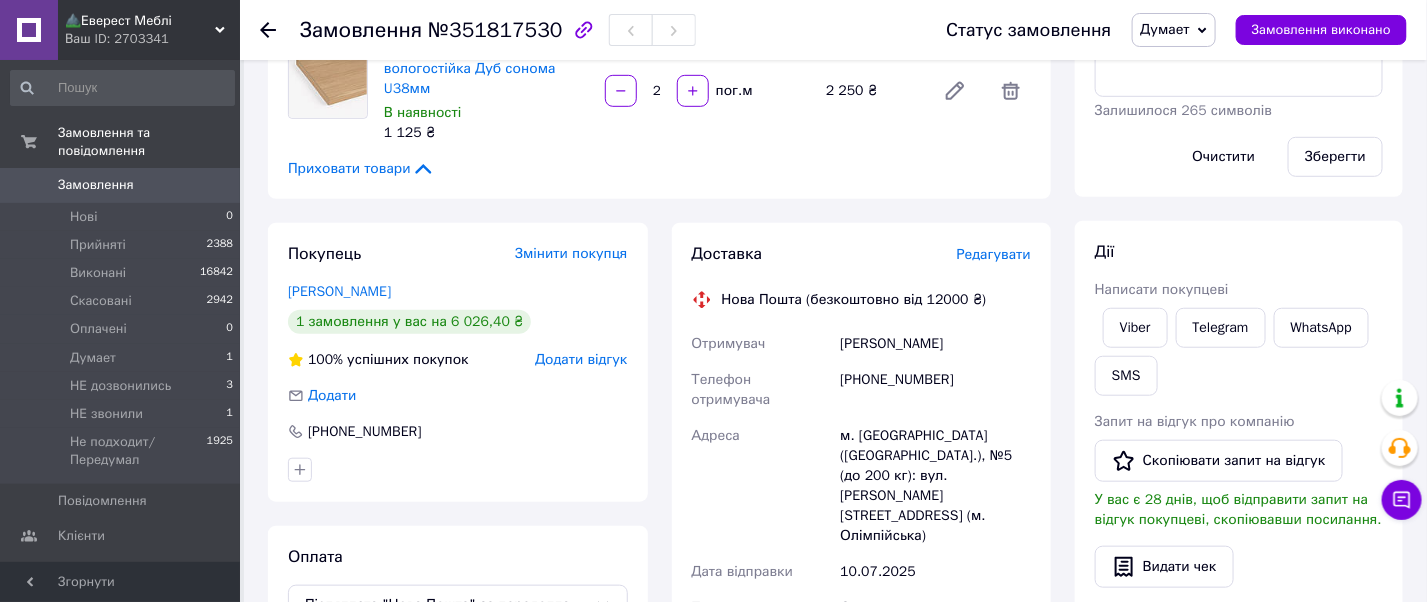 scroll, scrollTop: 0, scrollLeft: 0, axis: both 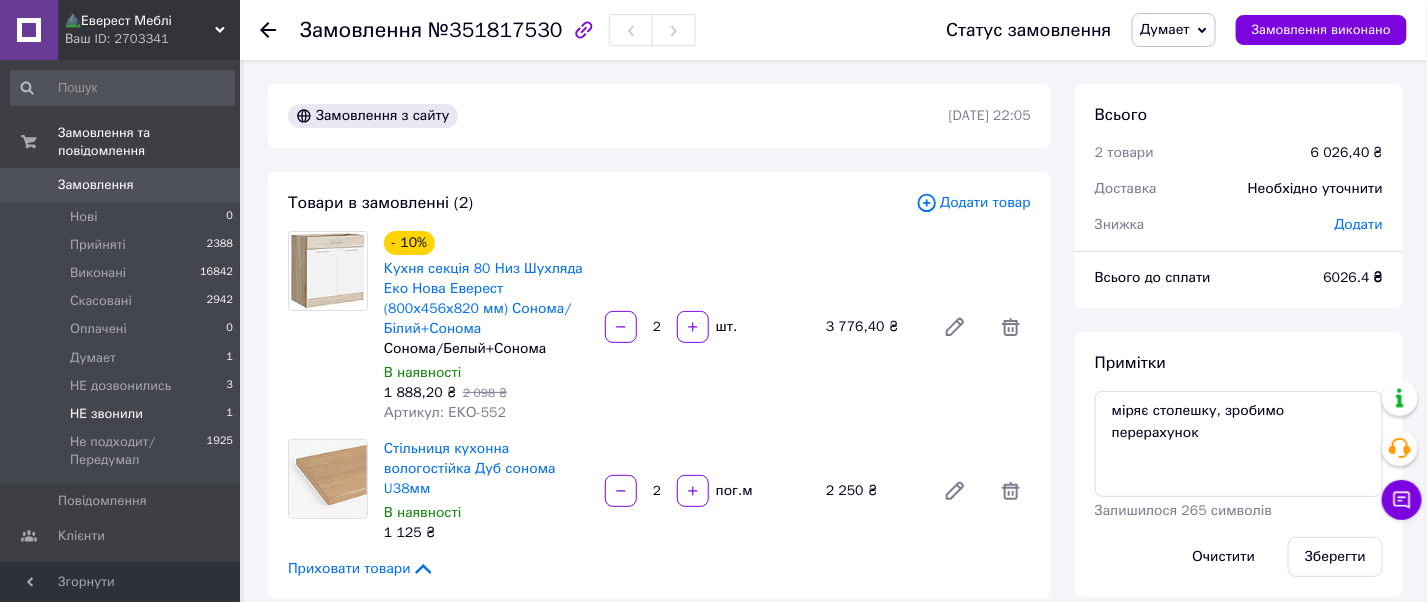 click on "НЕ звонили" at bounding box center (106, 414) 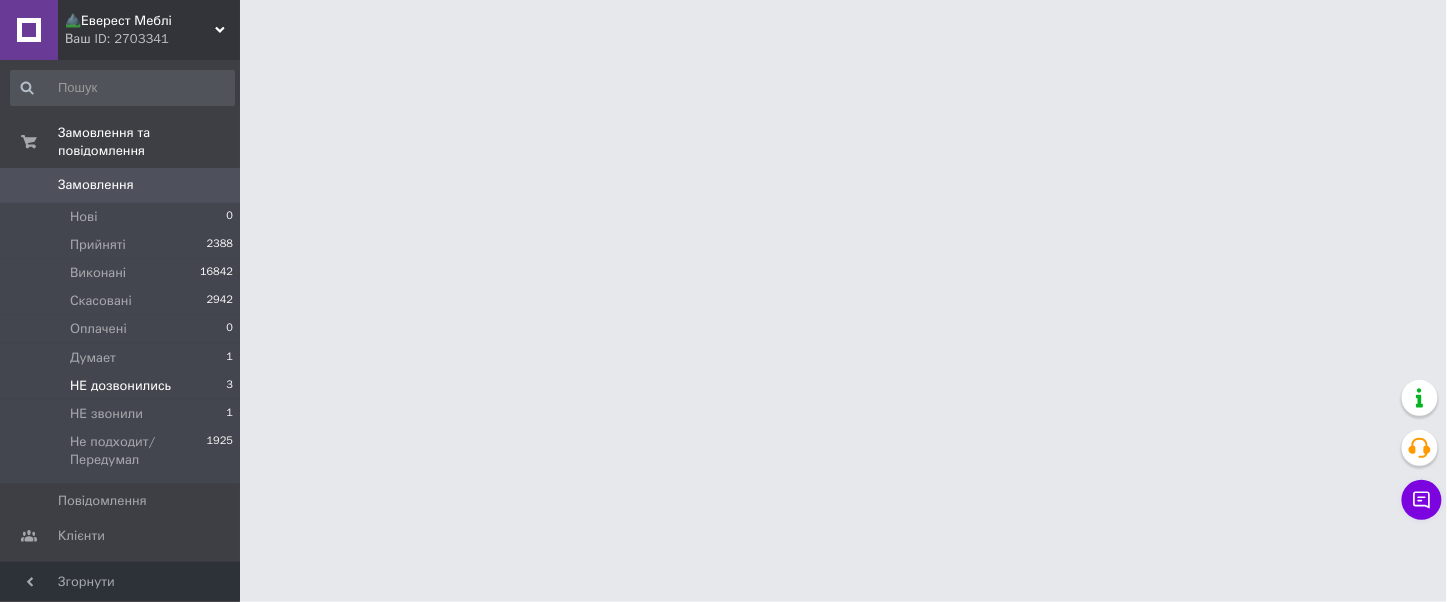 click on "НЕ дозвонились" at bounding box center [120, 386] 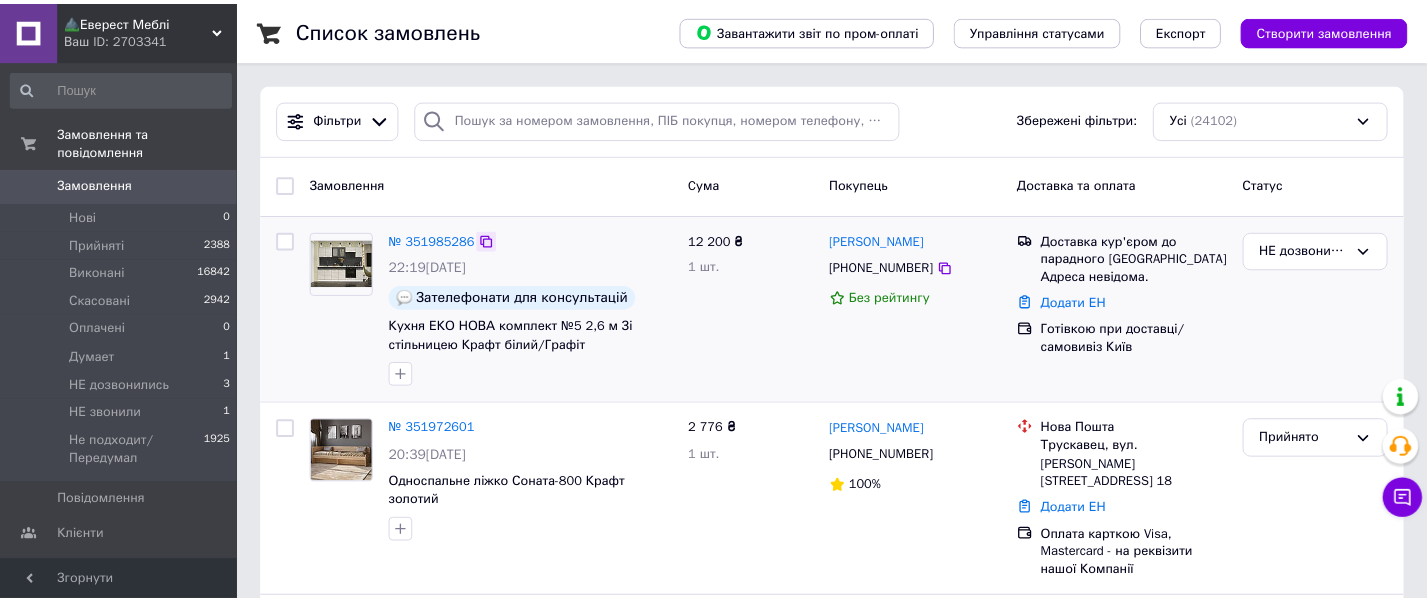 scroll, scrollTop: 0, scrollLeft: 0, axis: both 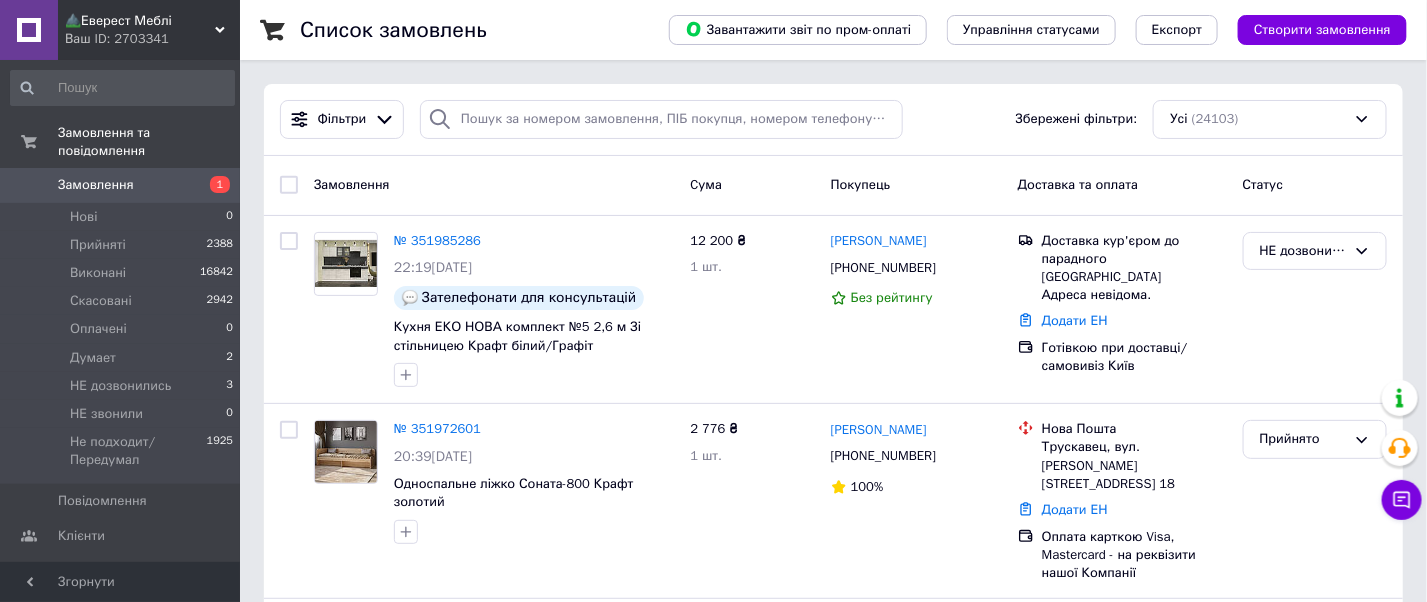 click on "Замовлення" at bounding box center [96, 185] 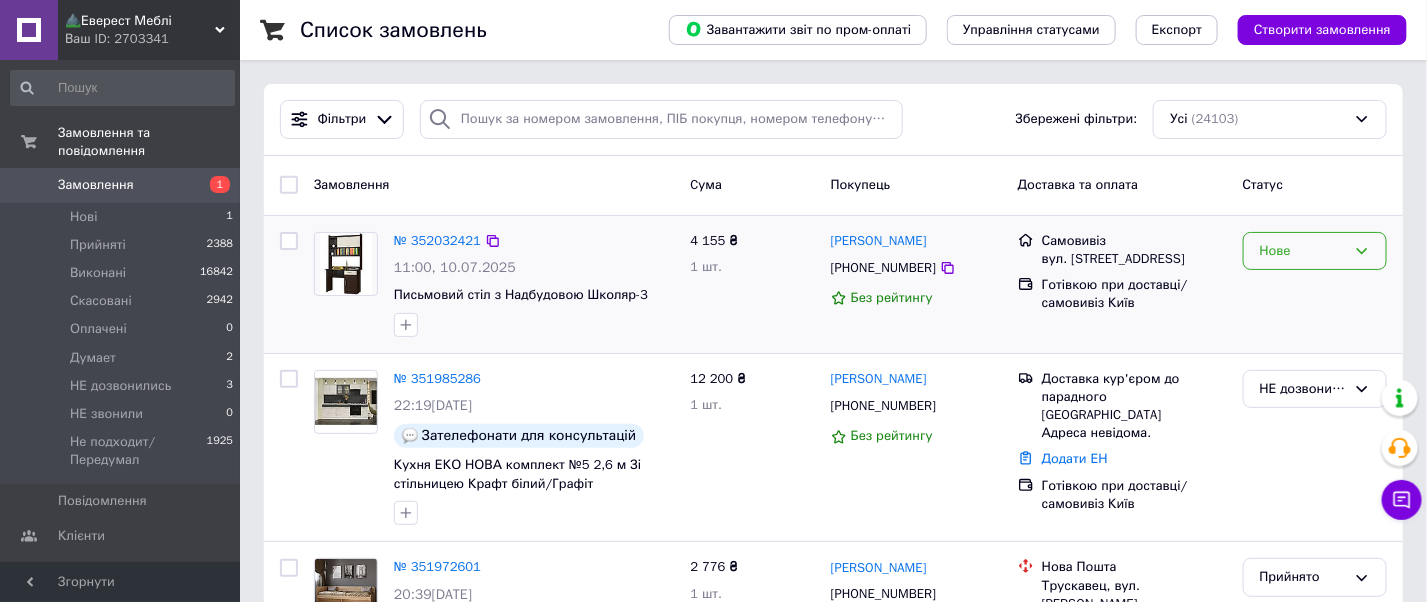 click on "Нове" at bounding box center (1315, 251) 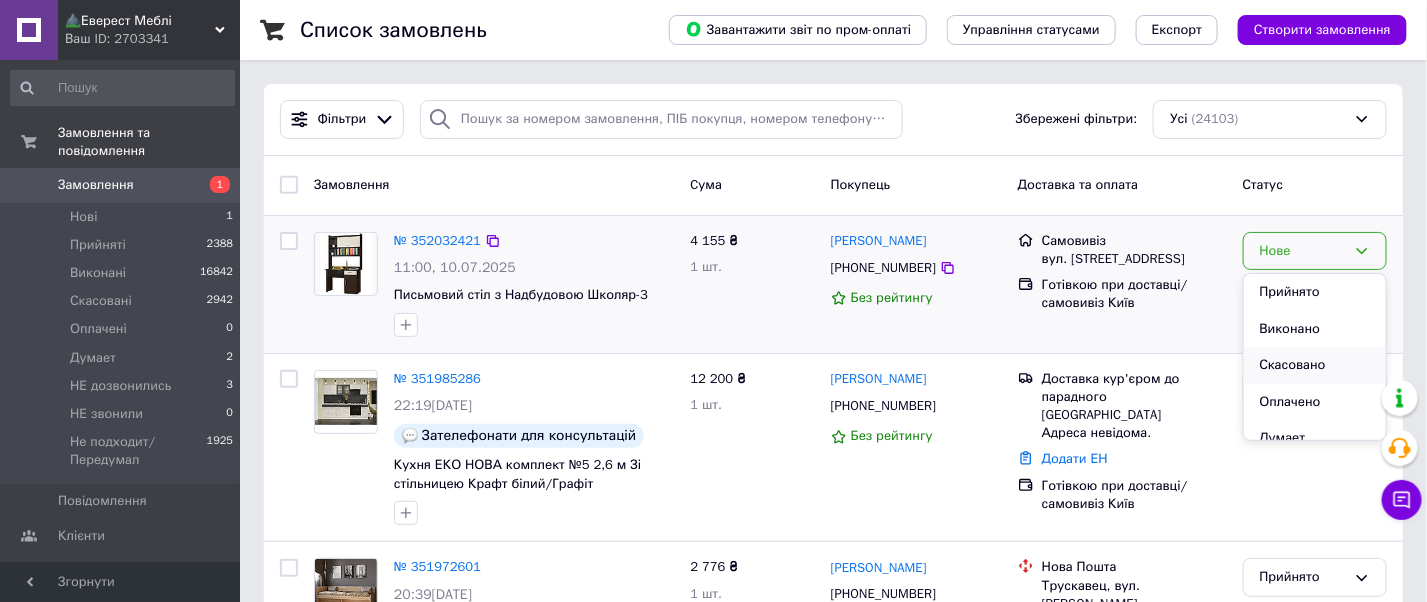 scroll, scrollTop: 147, scrollLeft: 0, axis: vertical 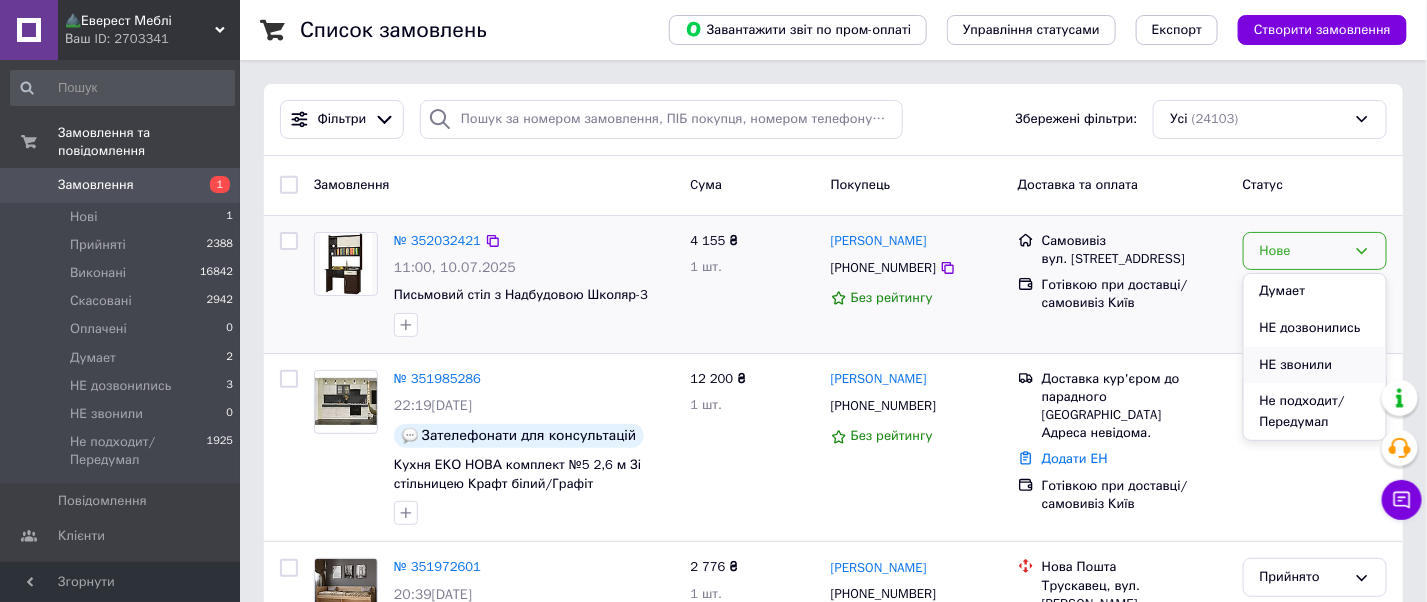 click on "НЕ звонили" at bounding box center (1315, 365) 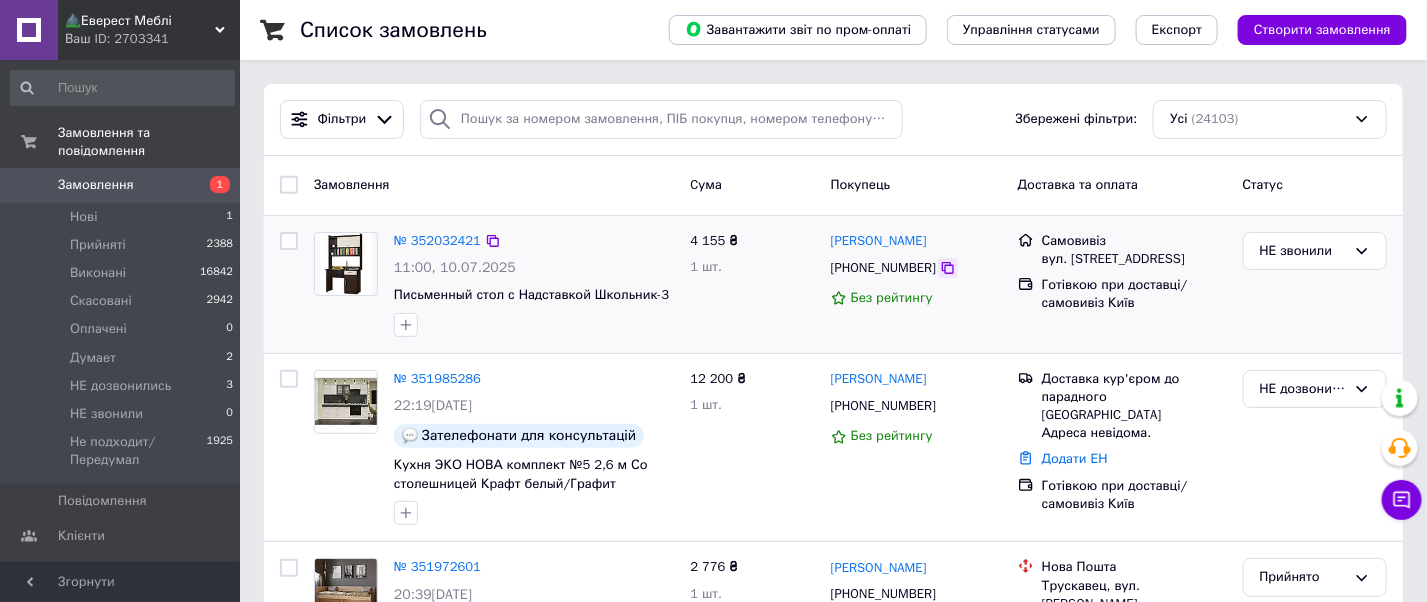 click 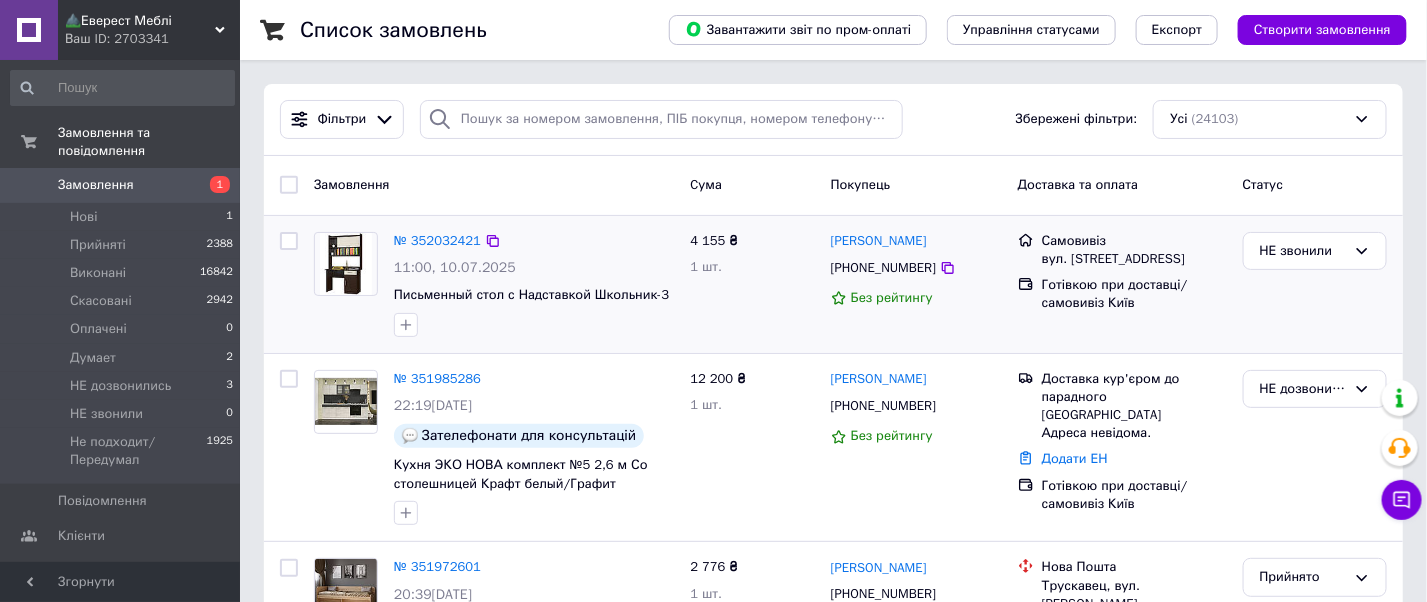 drag, startPoint x: 930, startPoint y: 237, endPoint x: 829, endPoint y: 236, distance: 101.00495 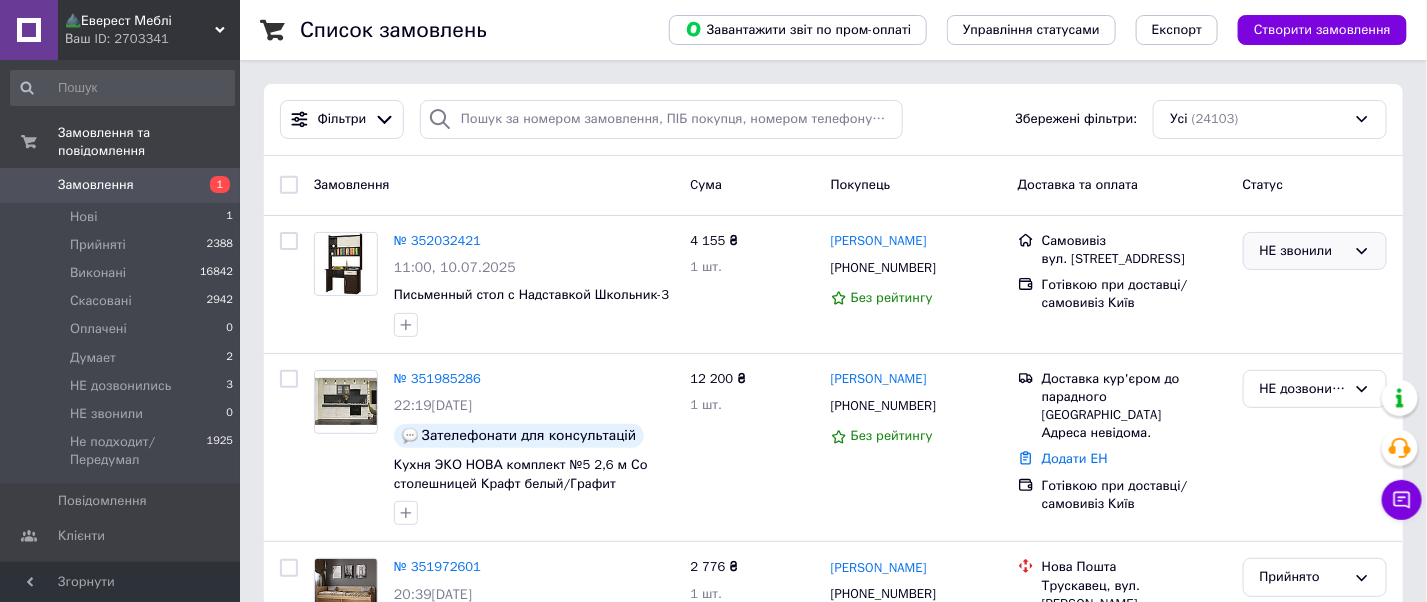 click on "НЕ звонили" at bounding box center [1303, 251] 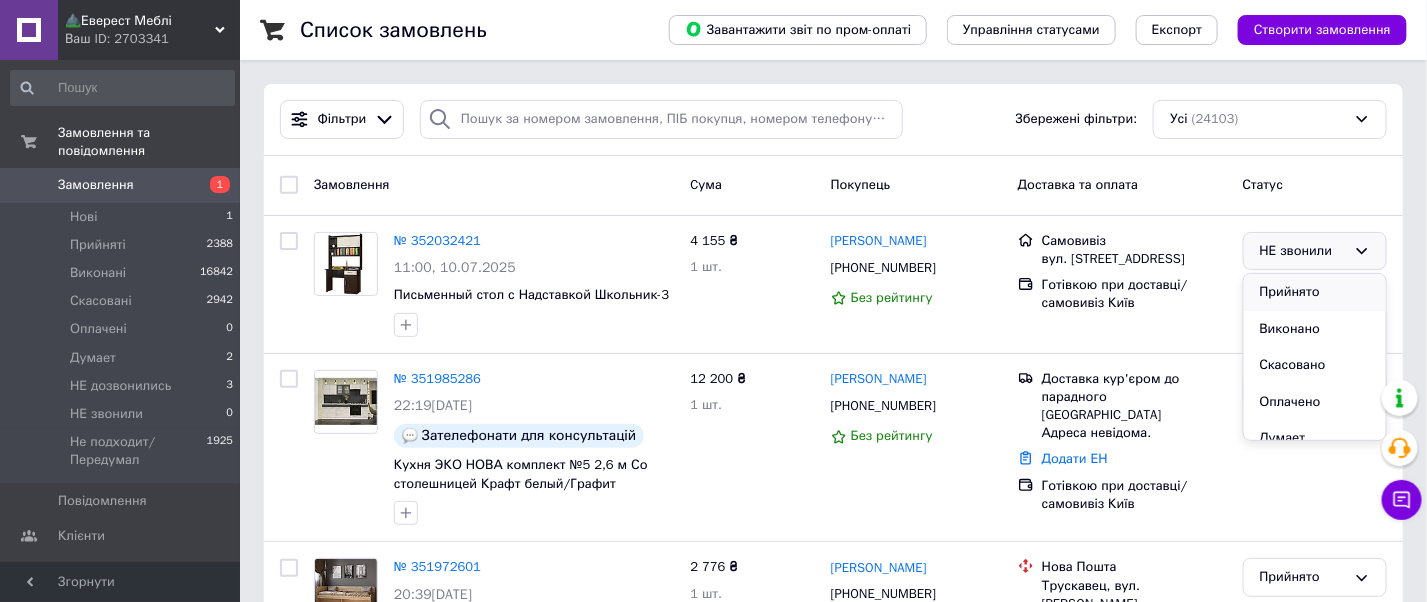 click on "Прийнято" at bounding box center (1315, 292) 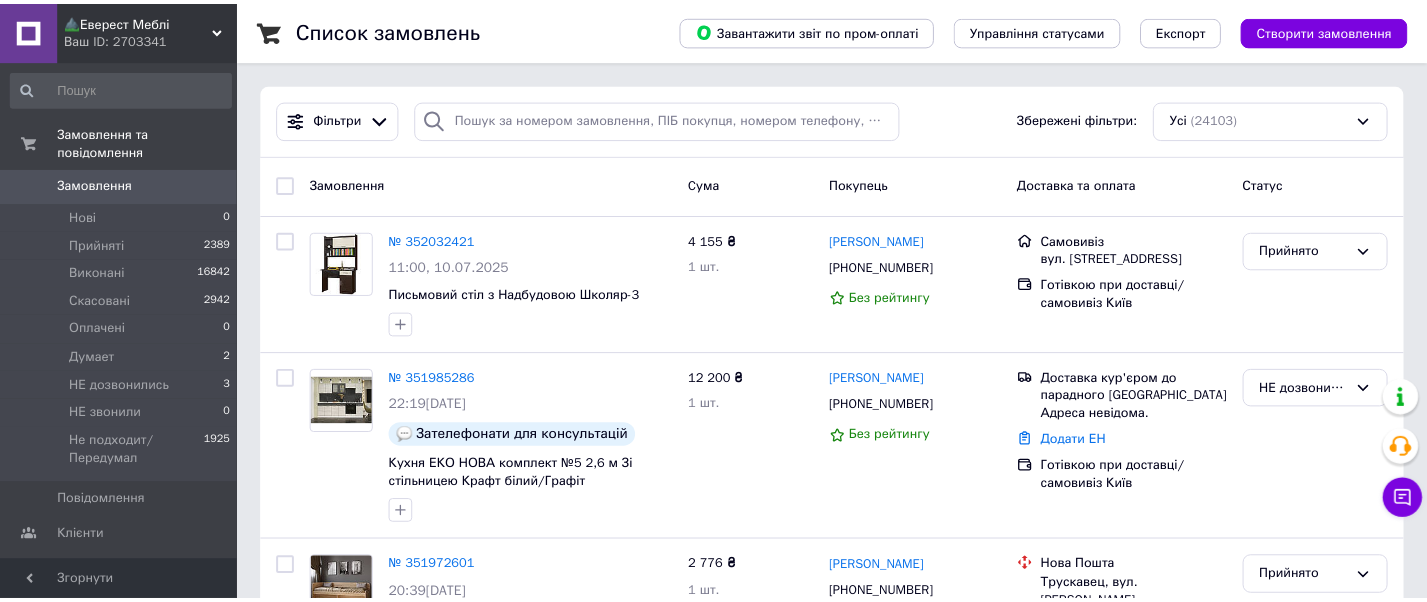 scroll, scrollTop: 0, scrollLeft: 0, axis: both 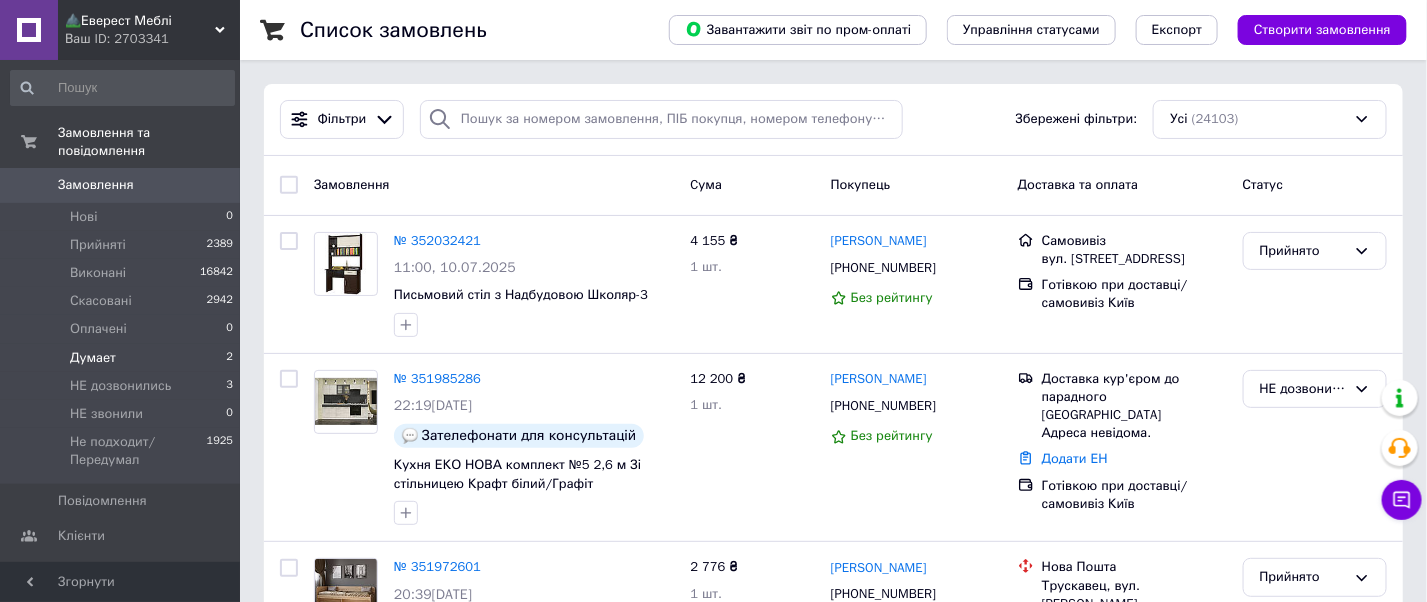 click on "Думает" at bounding box center (93, 358) 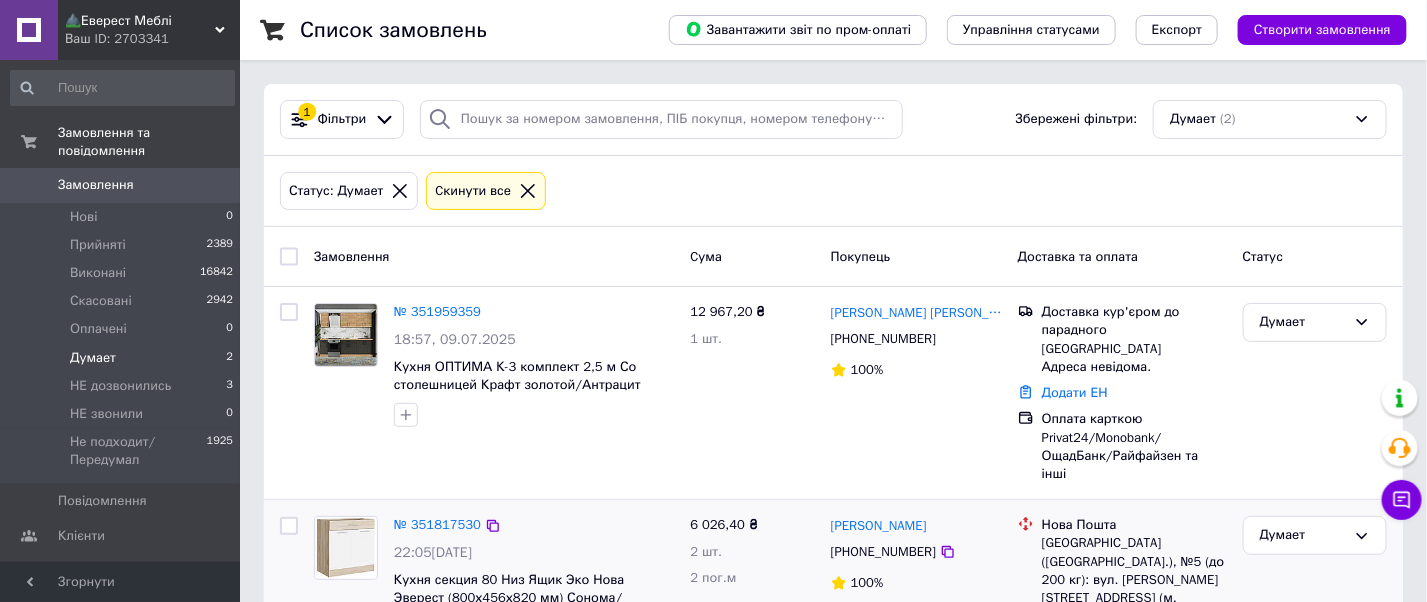 scroll, scrollTop: 74, scrollLeft: 0, axis: vertical 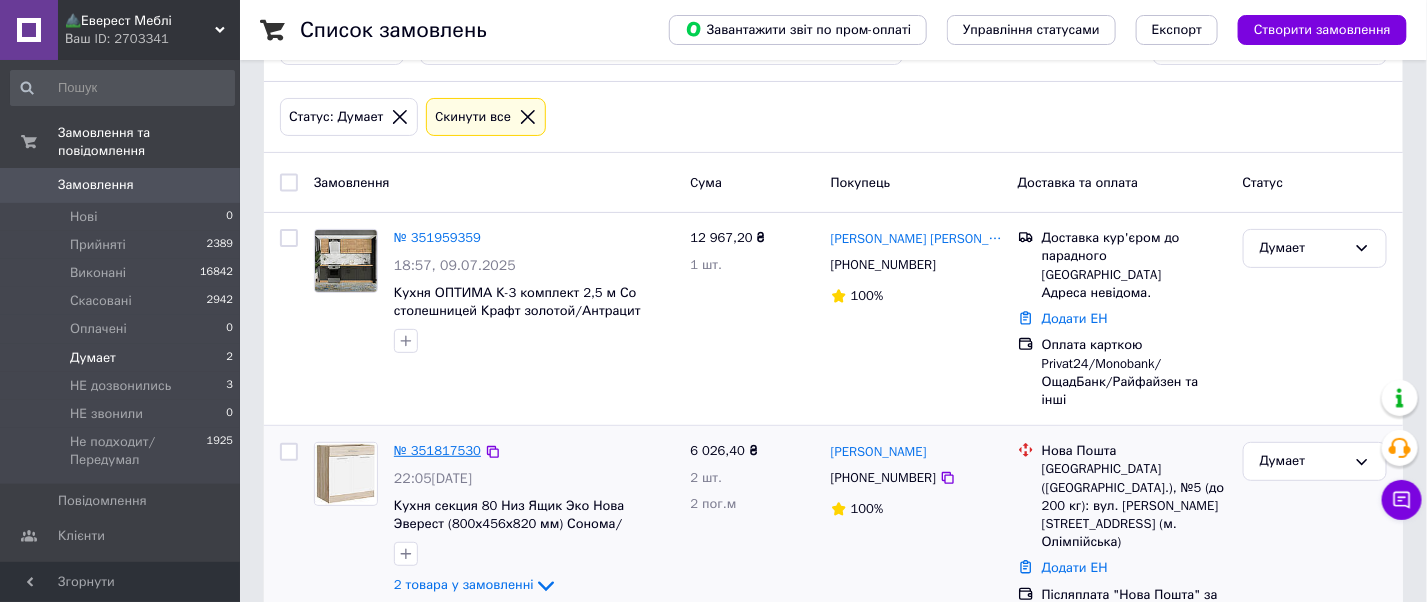 click on "№ 351817530" at bounding box center [437, 450] 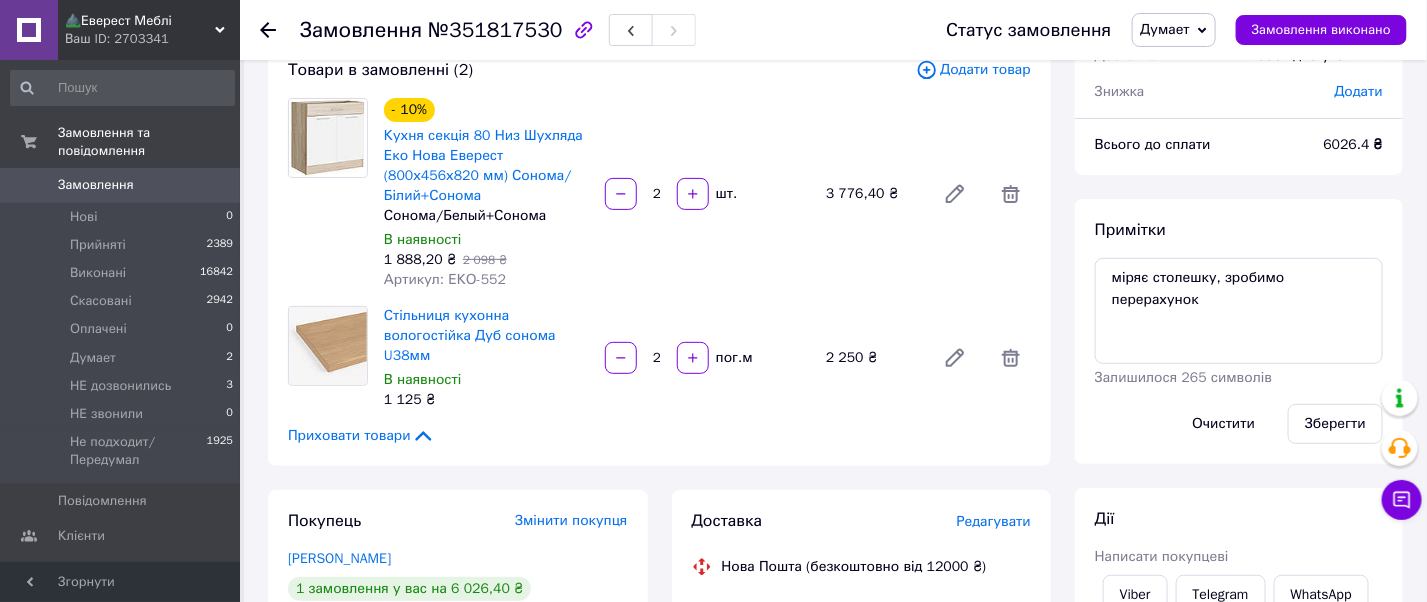 scroll, scrollTop: 266, scrollLeft: 0, axis: vertical 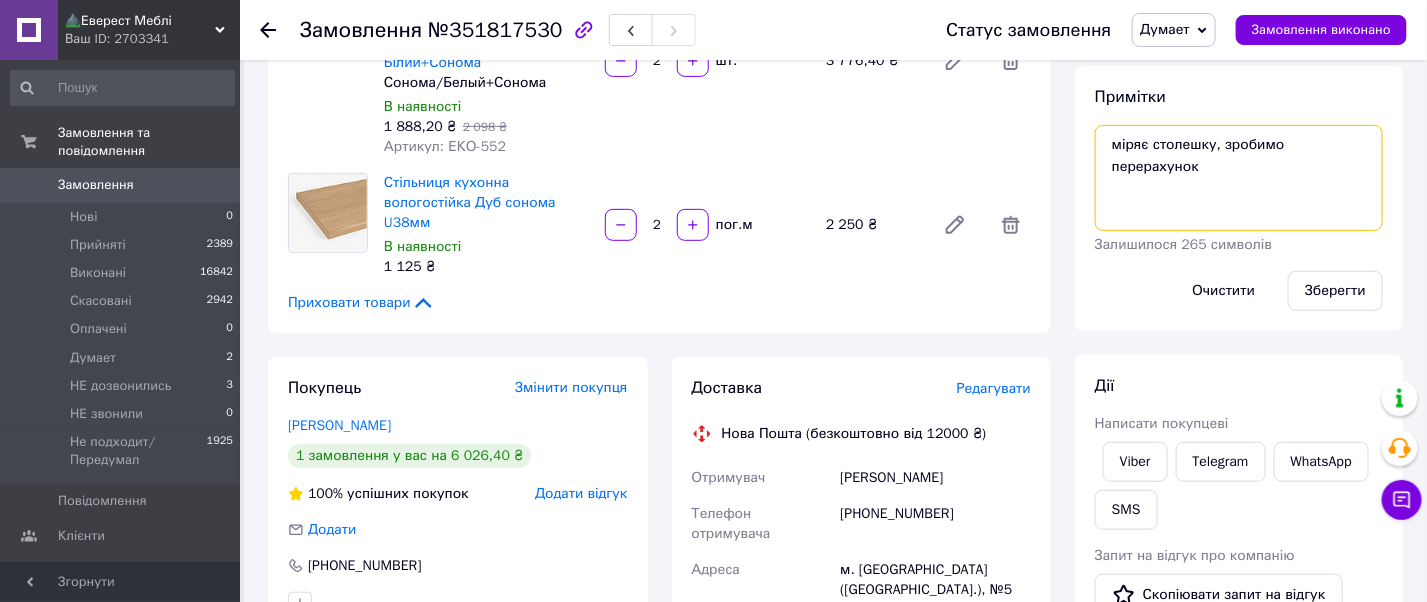 click on "міряє столешку, зробимо перерахунок" at bounding box center [1239, 178] 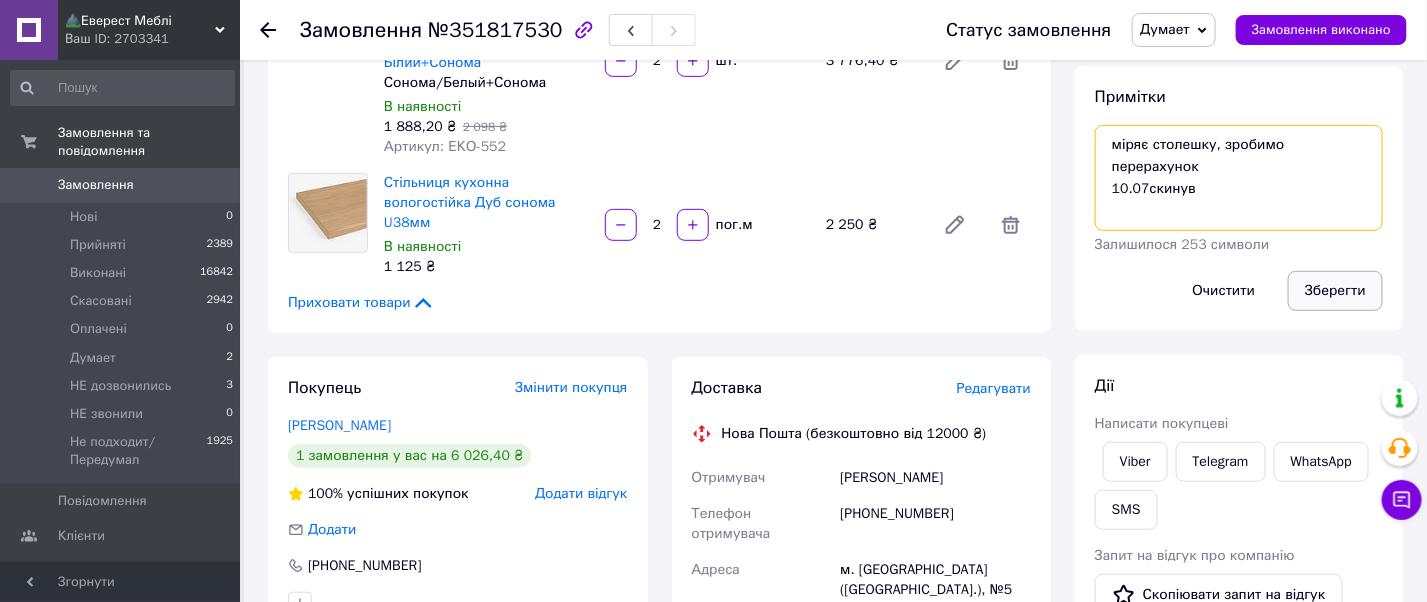 type on "міряє столешку, зробимо перерахунок
10.07скинув" 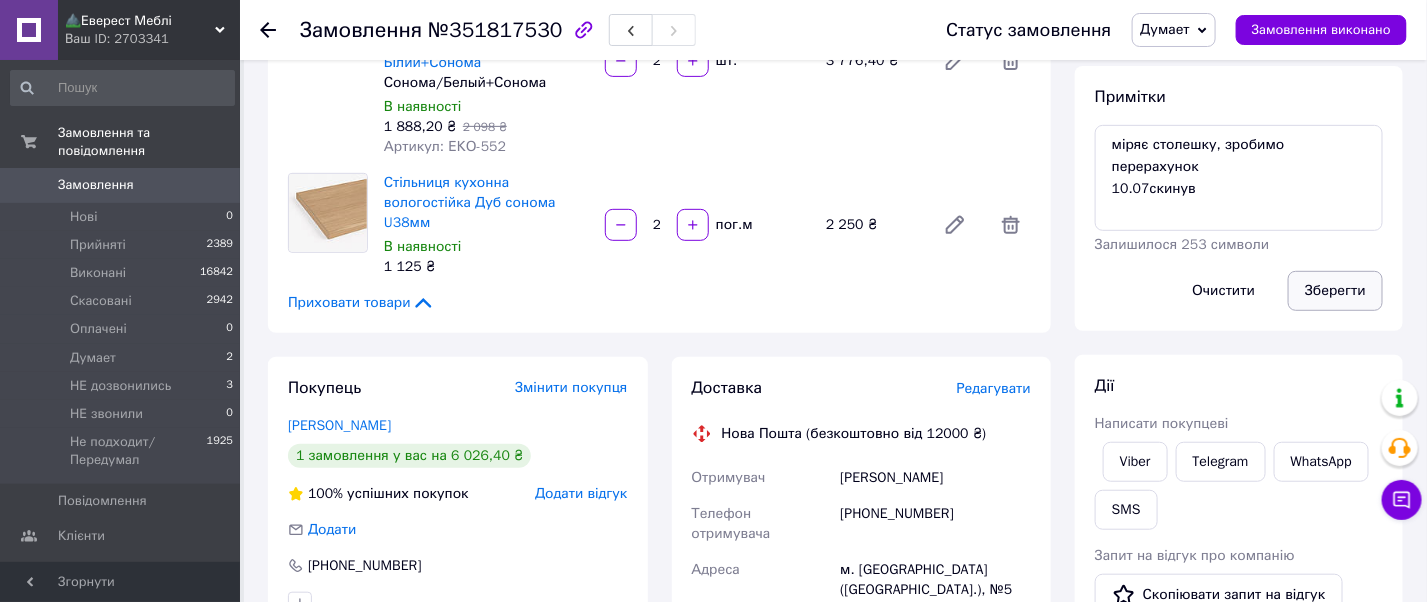 click on "Зберегти" at bounding box center [1335, 291] 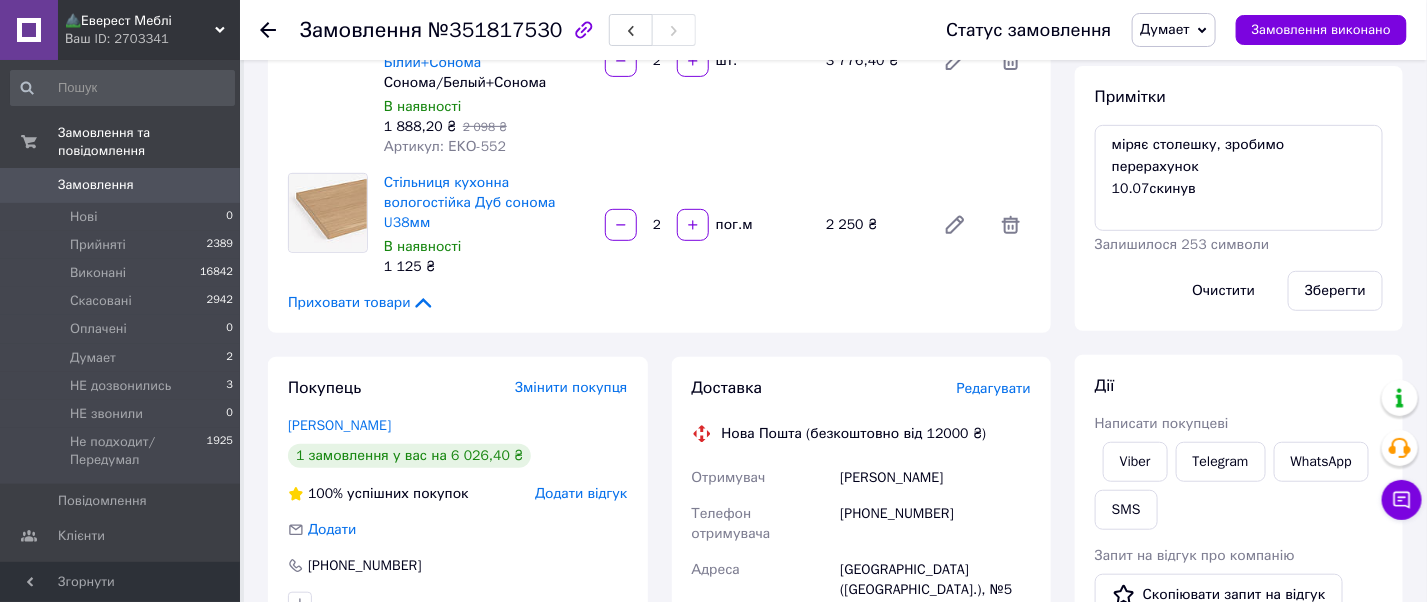 scroll, scrollTop: 0, scrollLeft: 0, axis: both 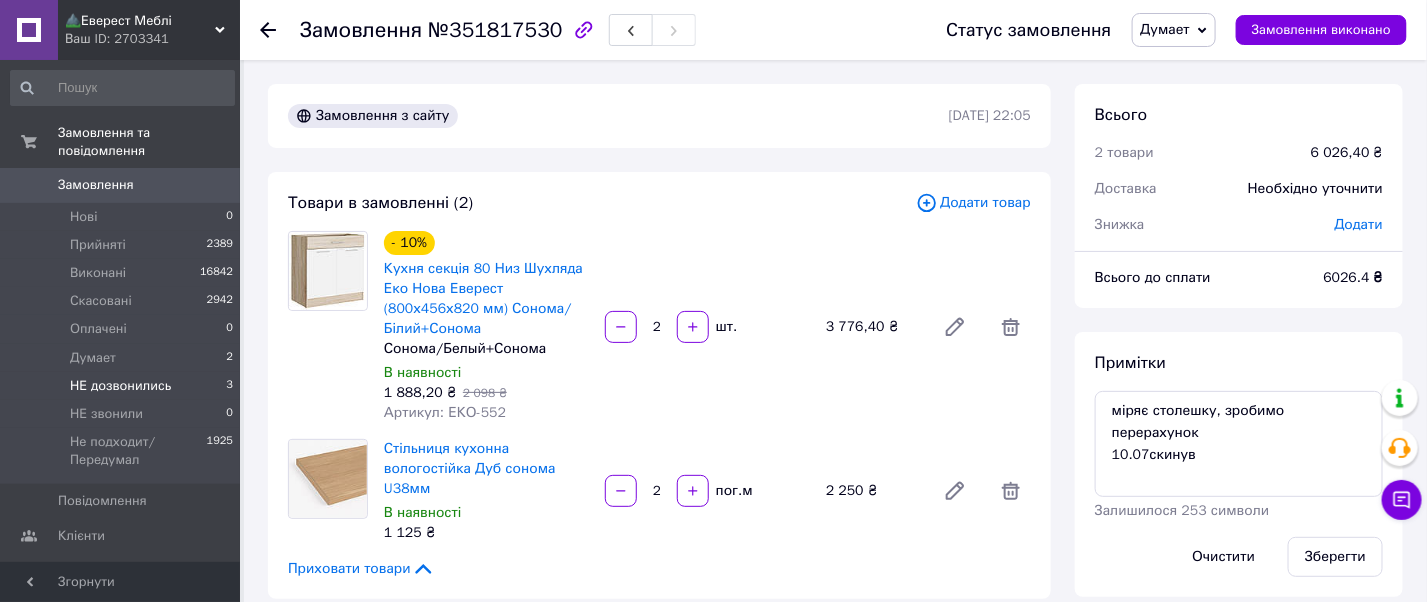 click on "НЕ дозвонились" at bounding box center [120, 386] 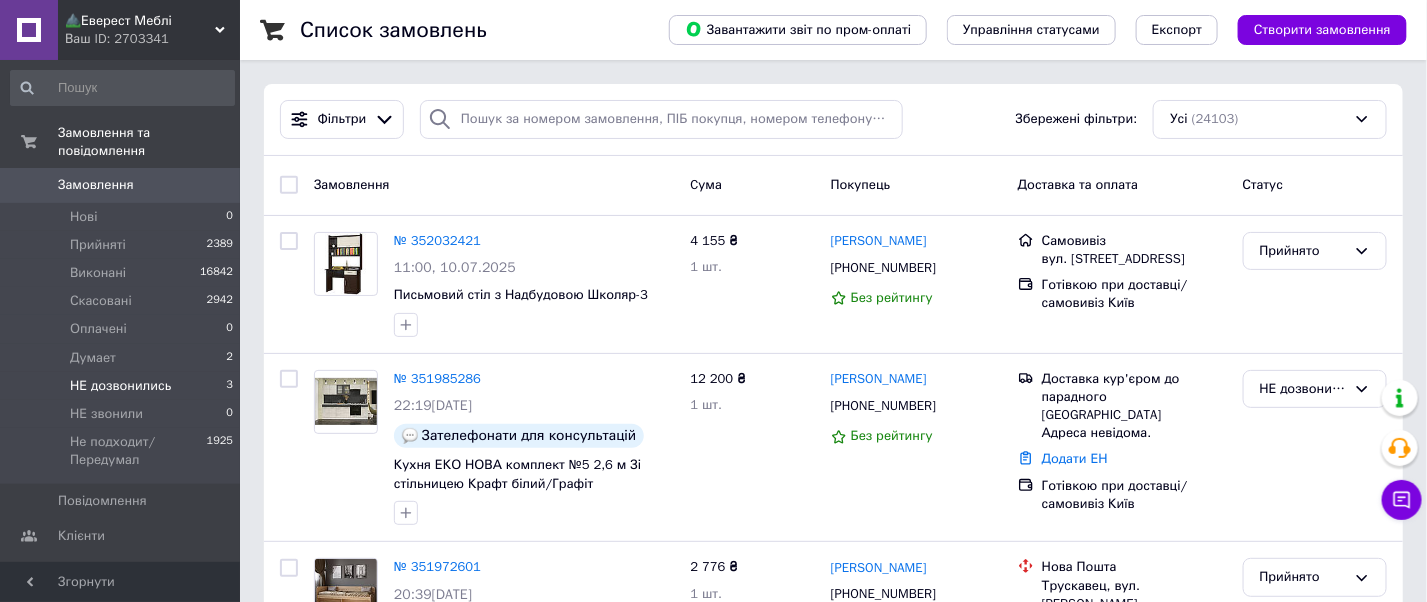 click on "НЕ дозвонились" at bounding box center [120, 386] 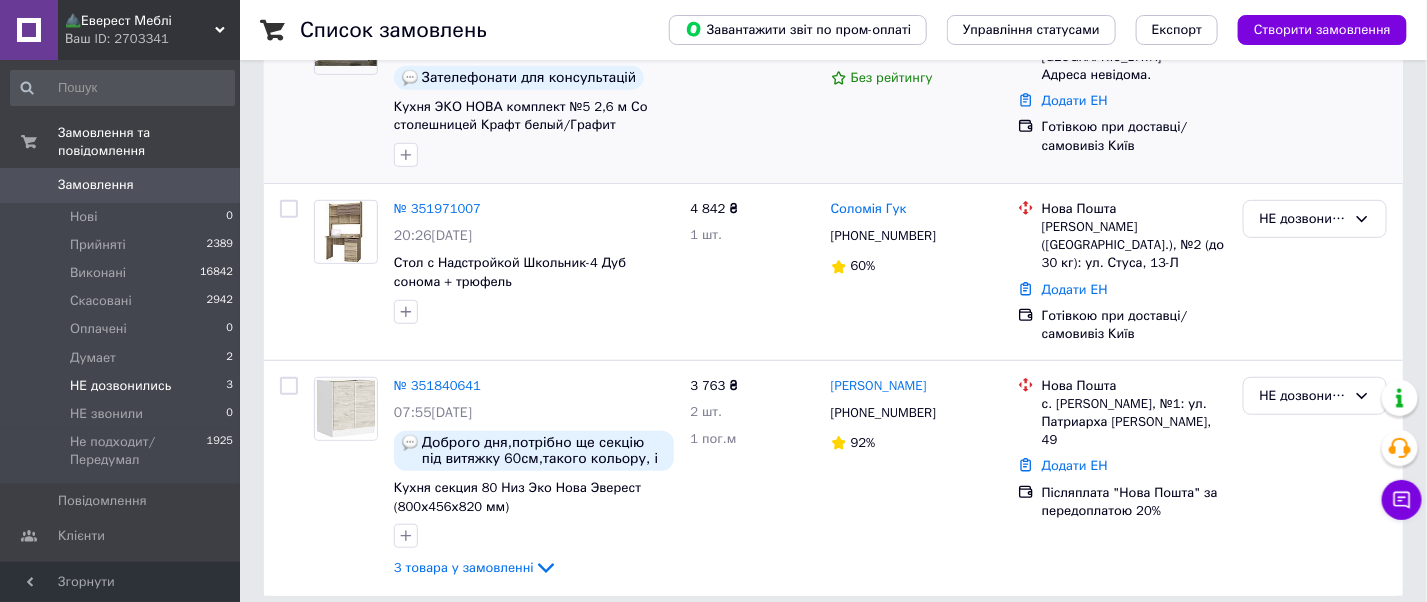 scroll, scrollTop: 158, scrollLeft: 0, axis: vertical 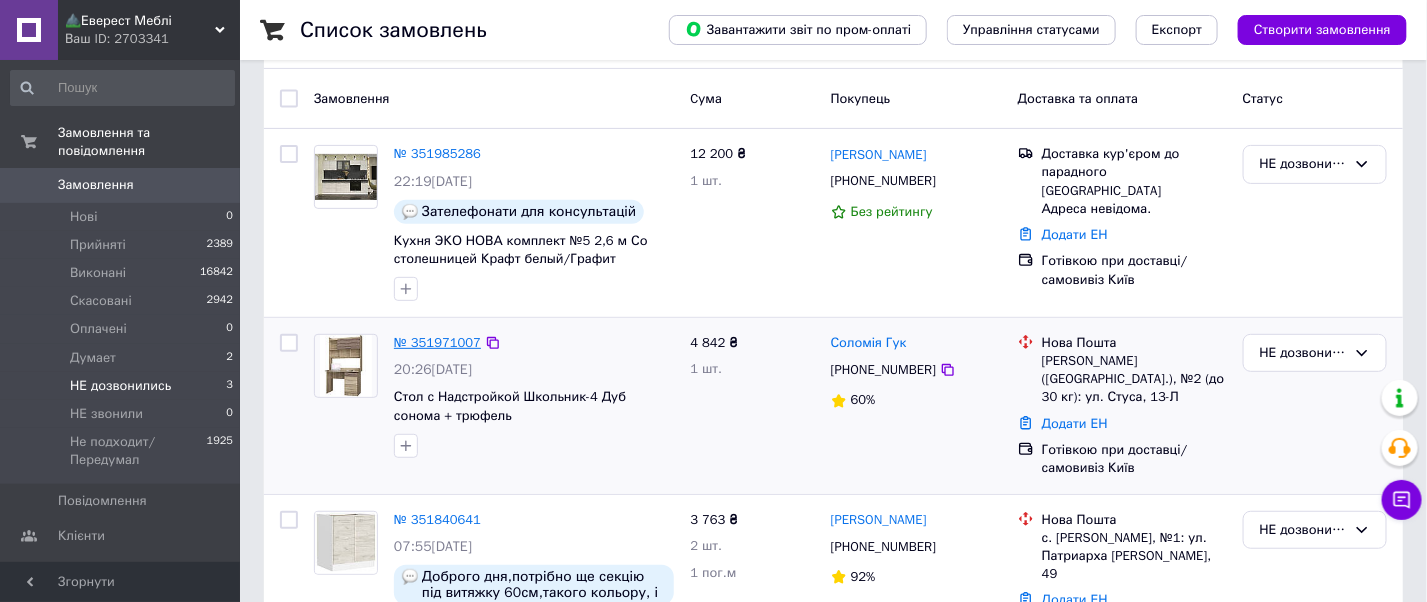 click on "№ 351971007" at bounding box center (437, 342) 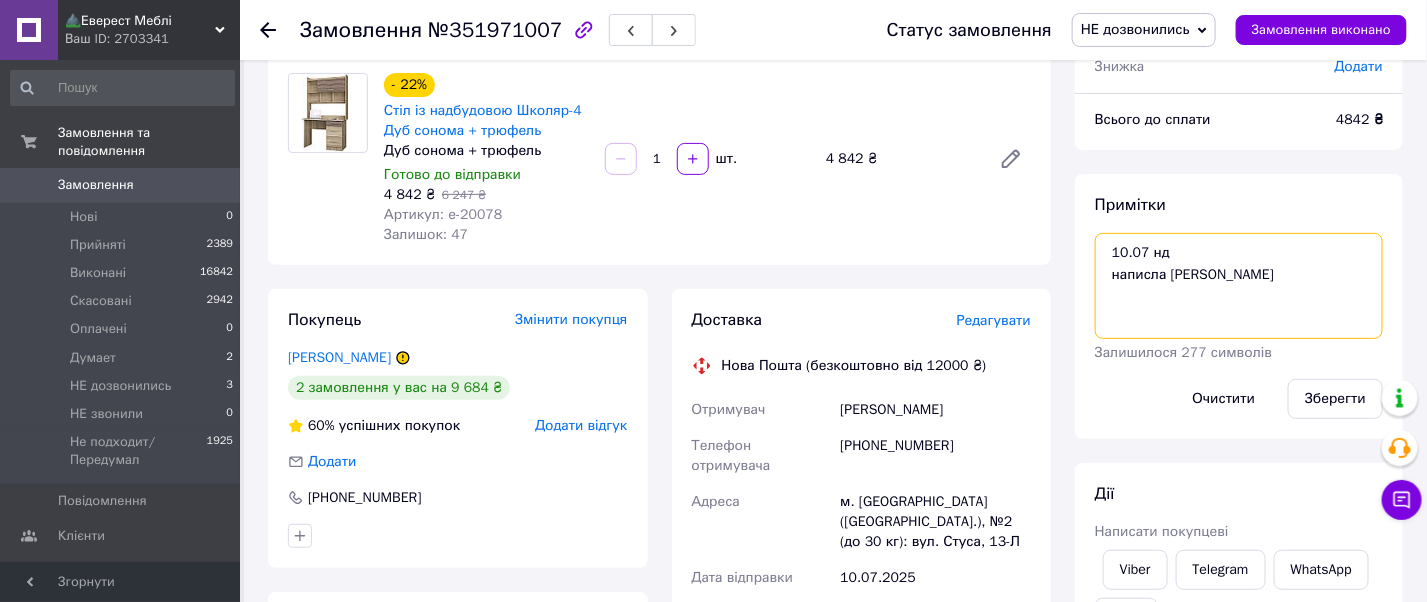 click on "10.07 нд
написла вайбер" at bounding box center [1239, 286] 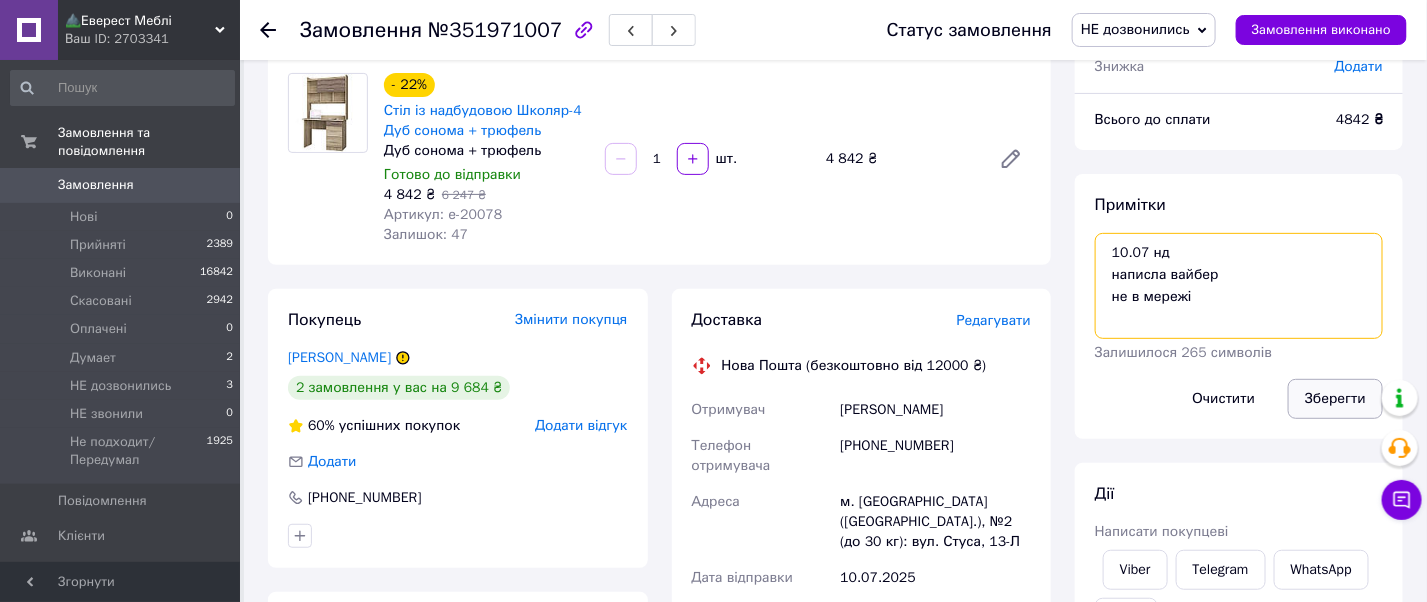 type on "10.07 нд
написла вайбер
не в мережі" 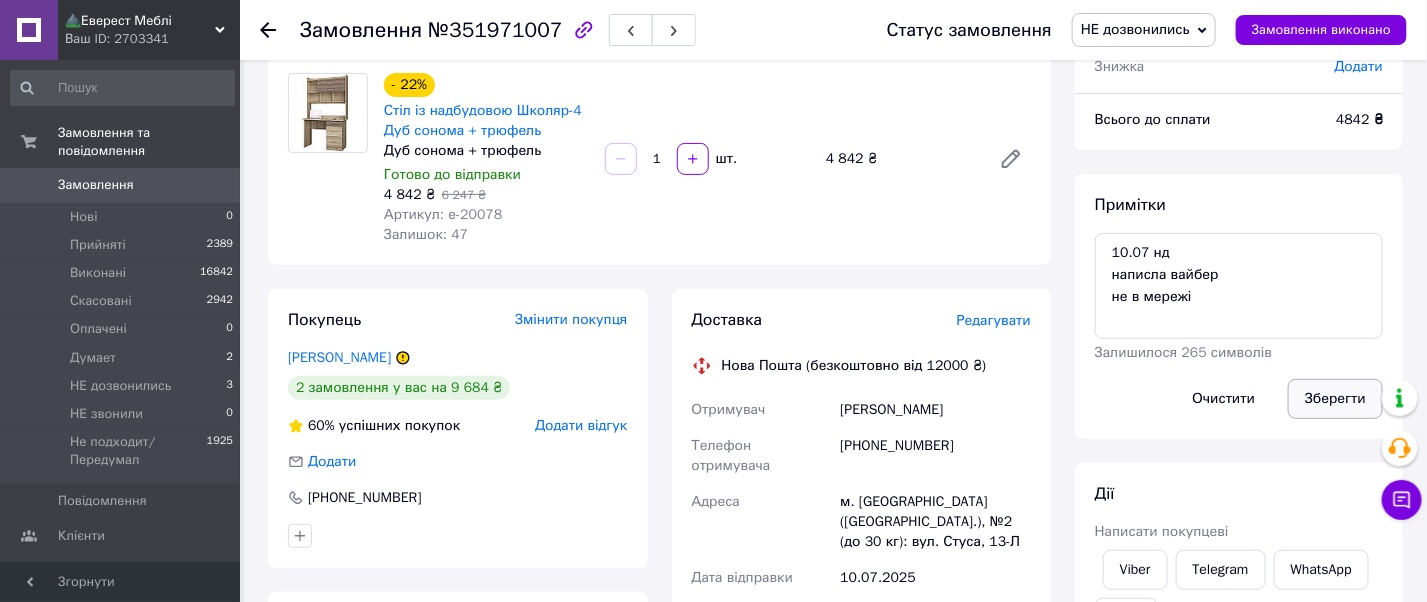 click on "Зберегти" at bounding box center (1335, 399) 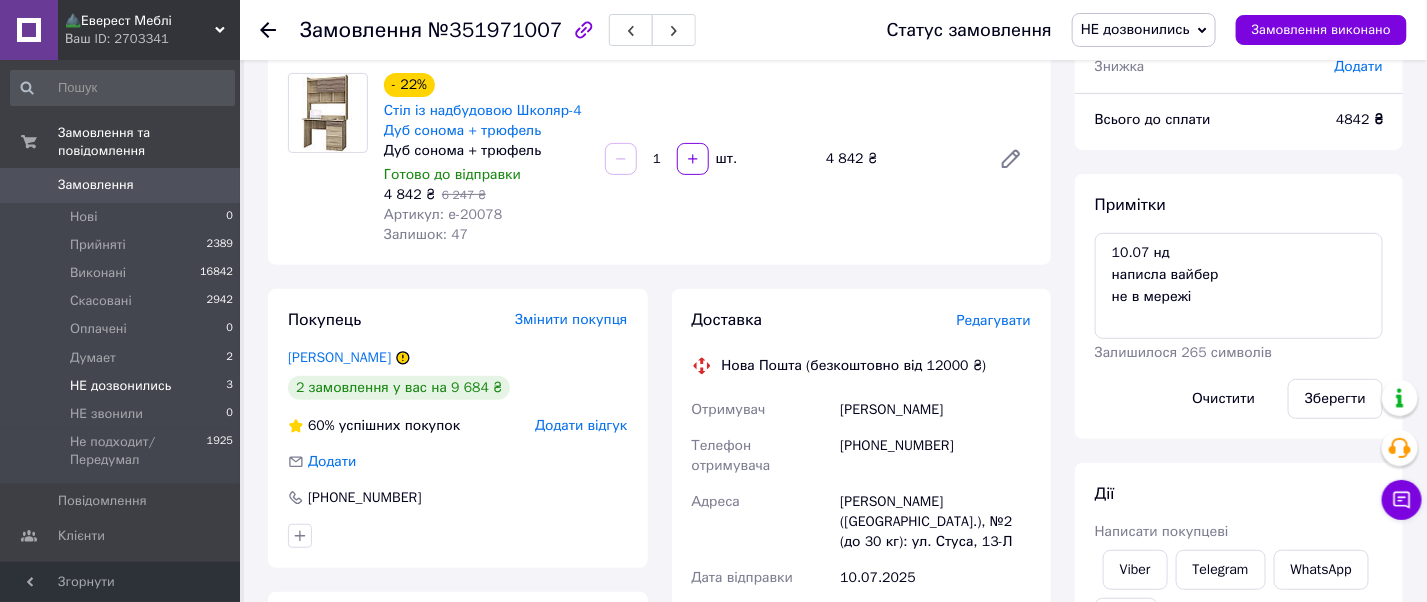 click on "НЕ дозвонились" at bounding box center [120, 386] 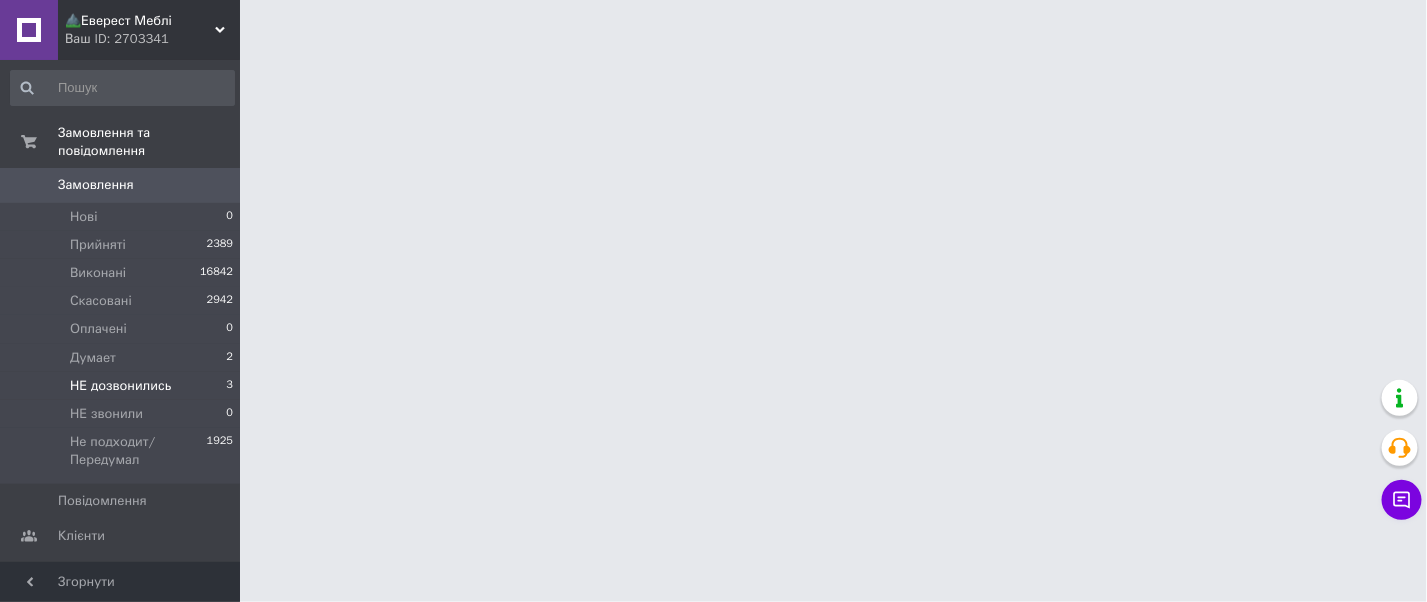scroll, scrollTop: 0, scrollLeft: 0, axis: both 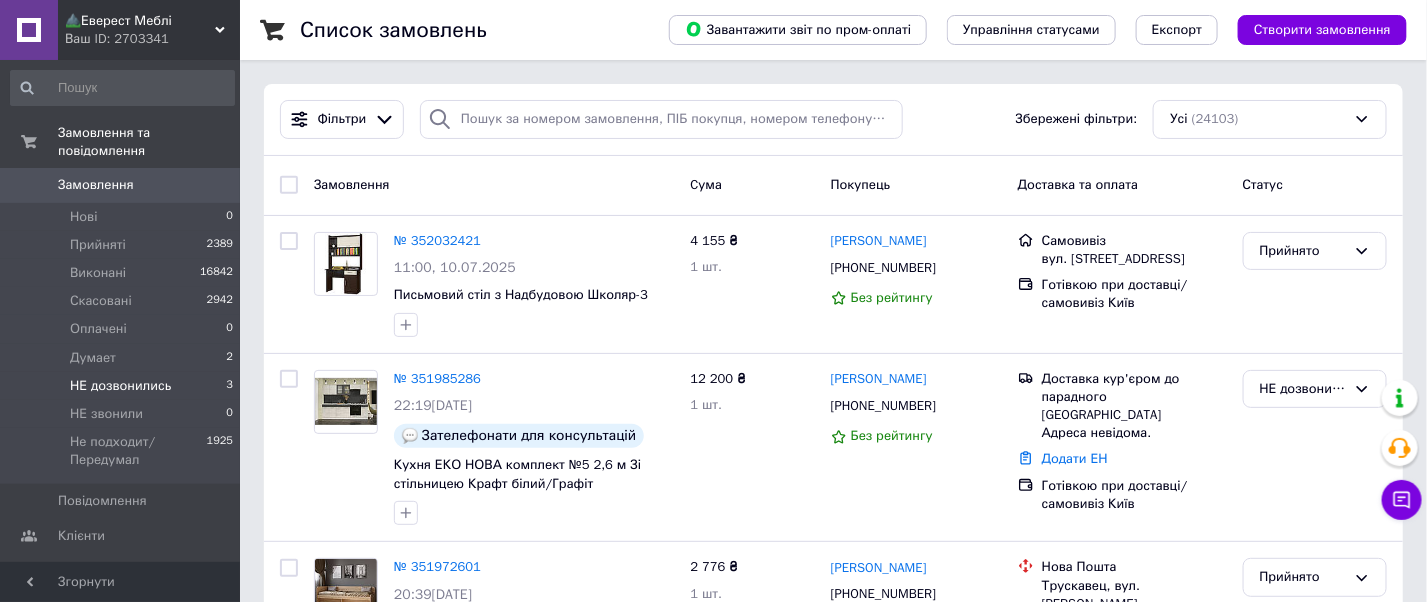 click on "НЕ дозвонились" at bounding box center [120, 386] 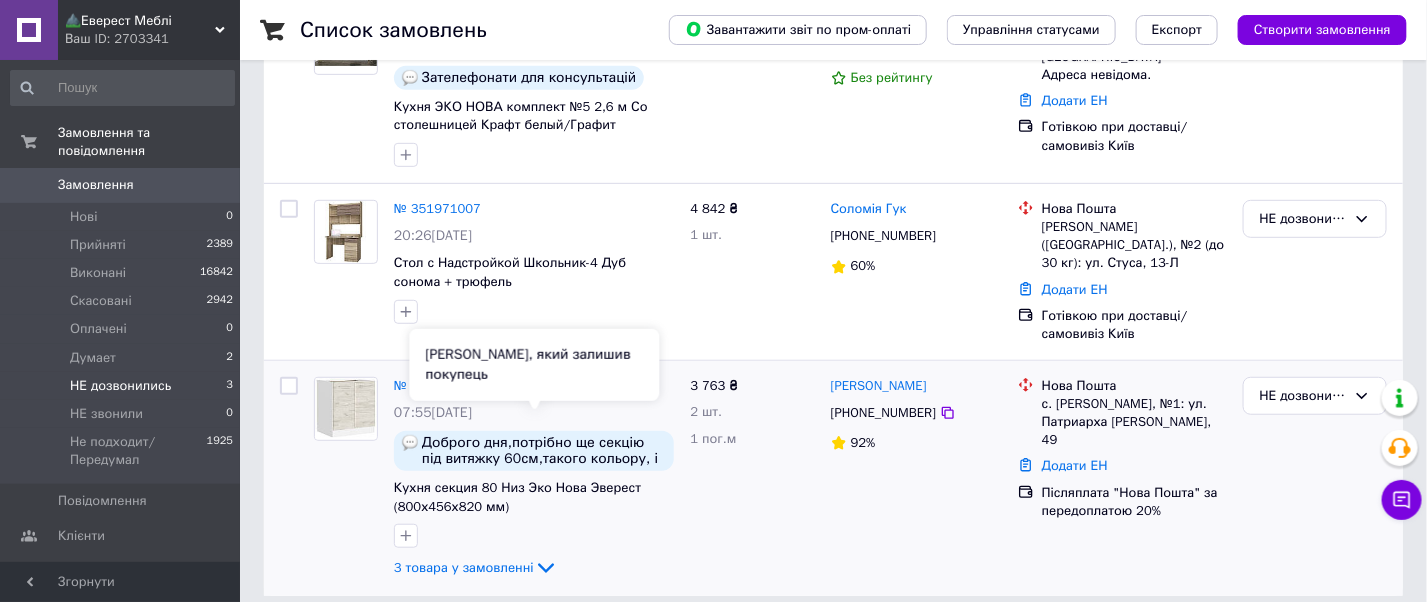 scroll, scrollTop: 25, scrollLeft: 0, axis: vertical 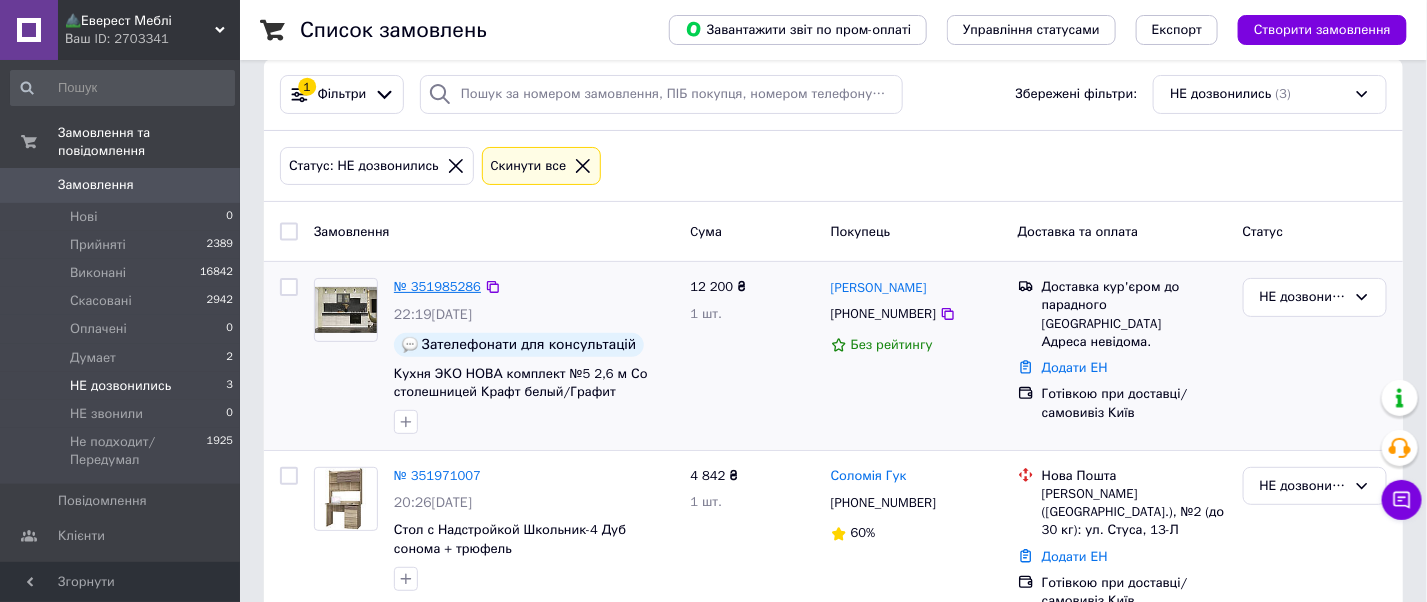 click on "№ 351985286" at bounding box center [437, 286] 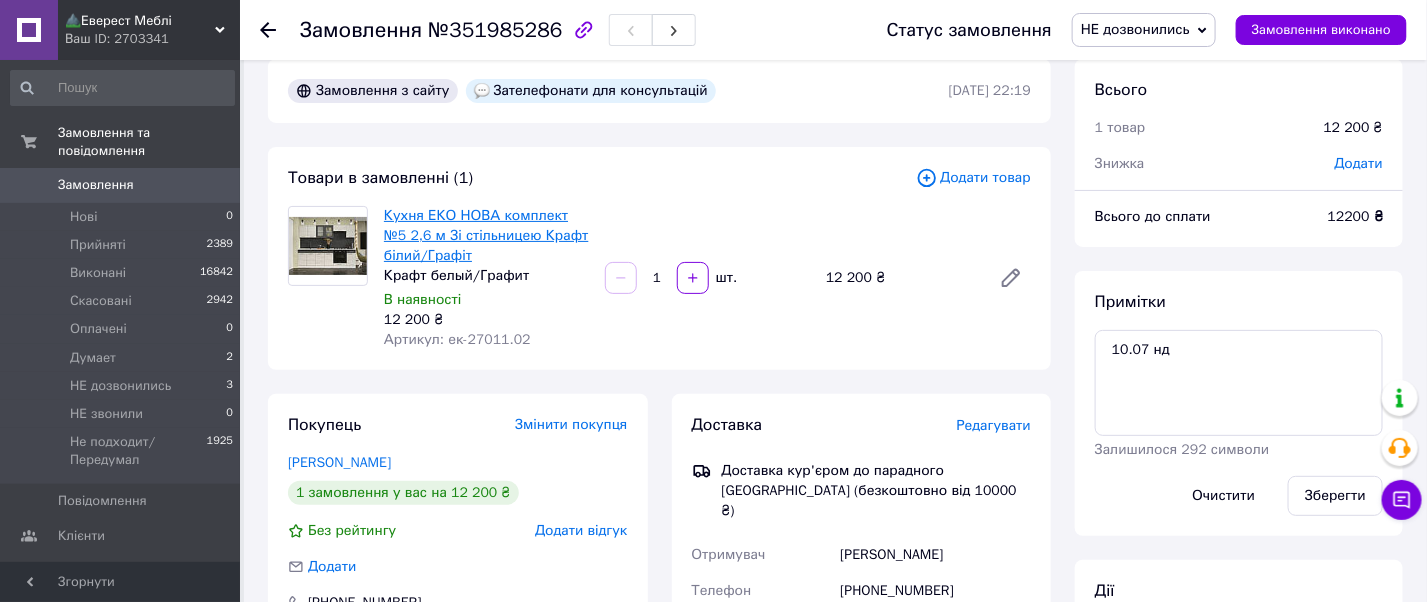 click on "Кухня ЕКО НОВА комплект №5 2,6 м Зі стільницею Крафт білий/Графіт" at bounding box center [486, 235] 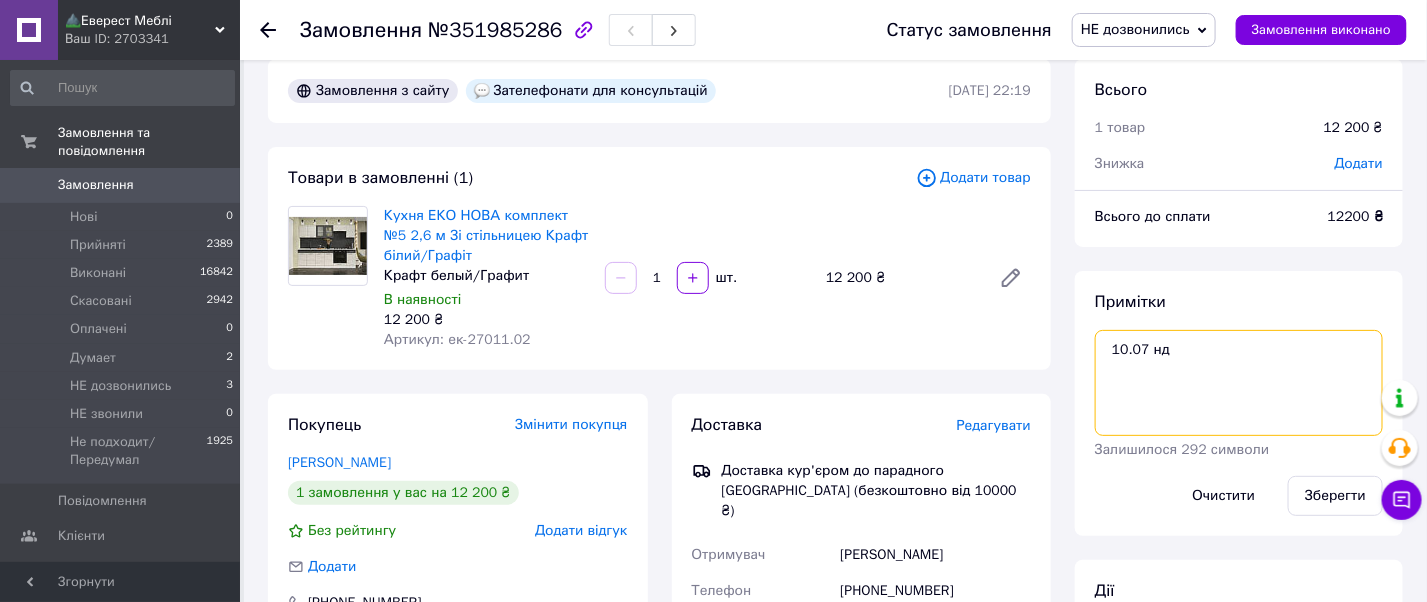 click on "10.07 нд" at bounding box center [1239, 383] 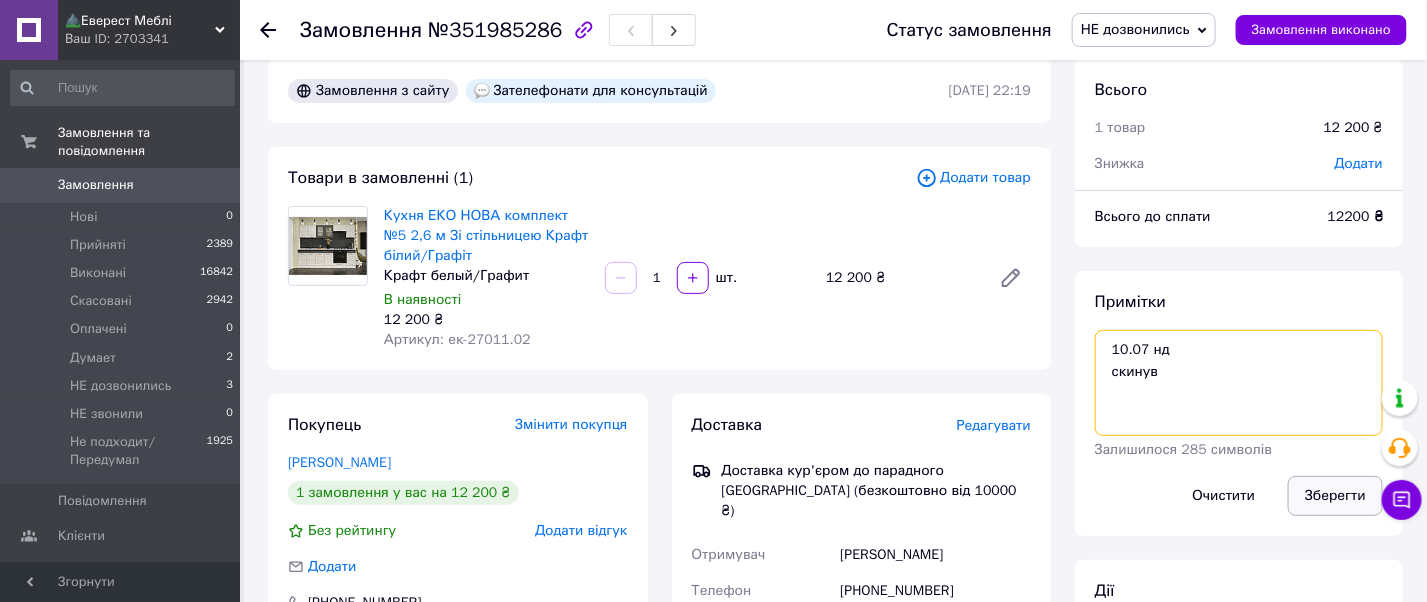 type on "10.07 нд
скинув" 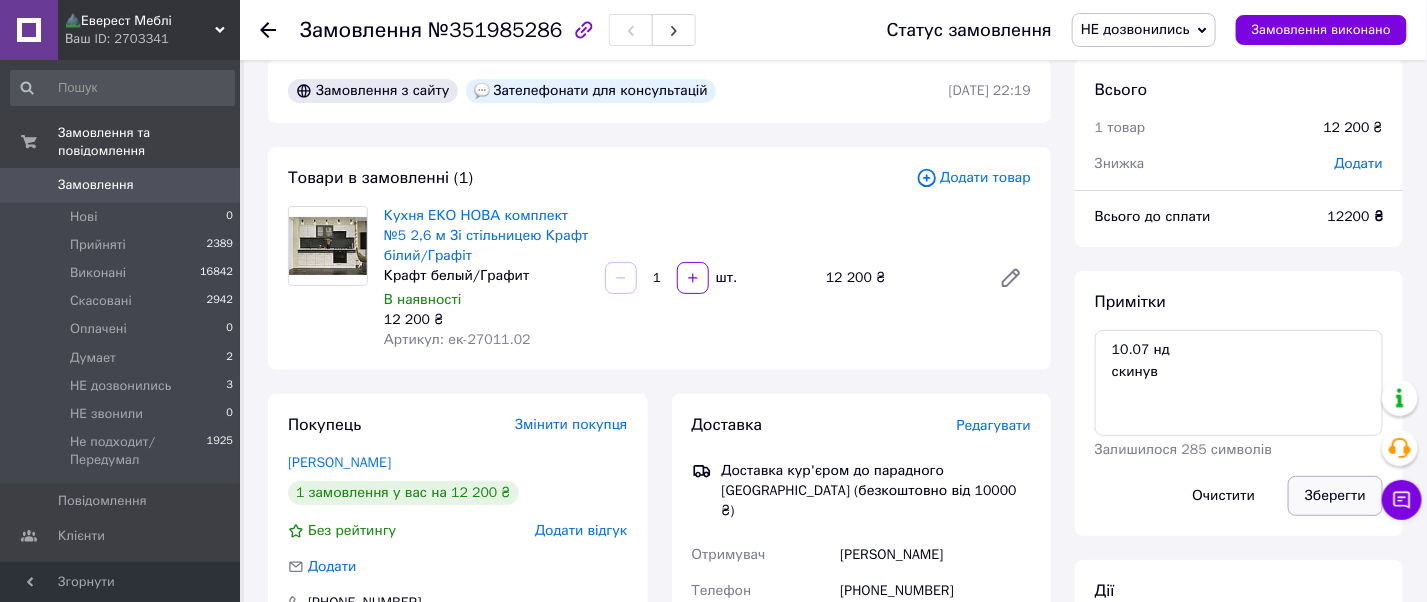 click on "Зберегти" at bounding box center (1335, 496) 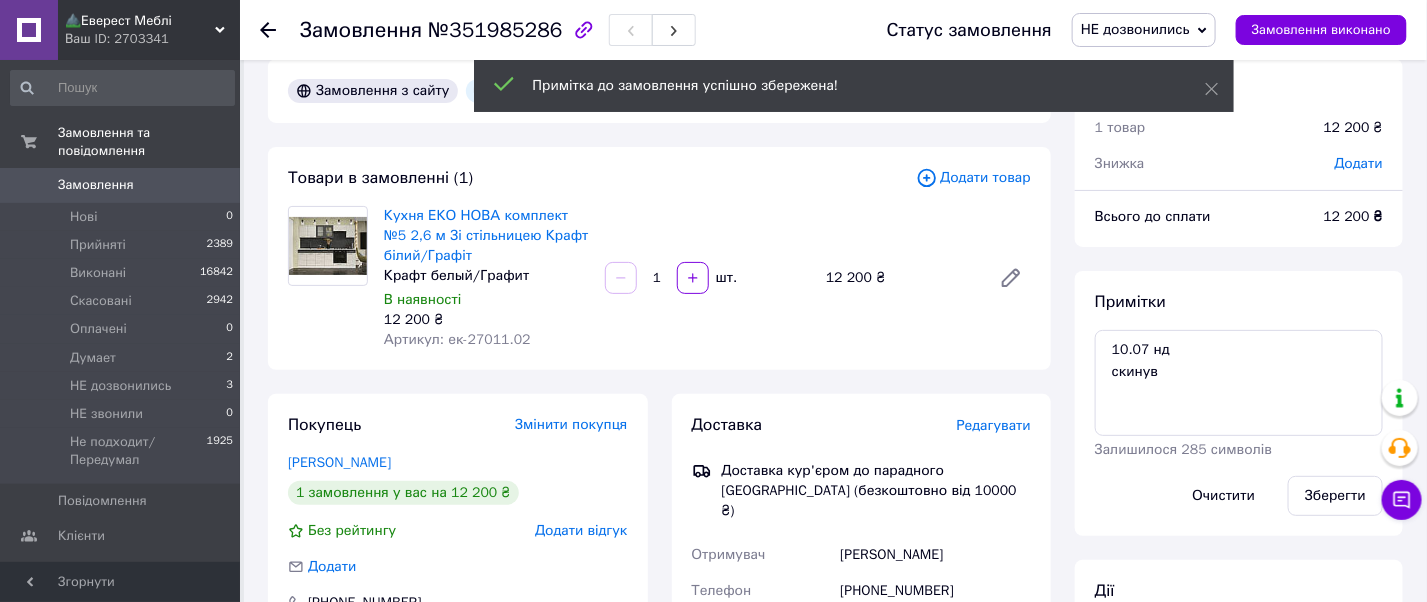 scroll, scrollTop: 0, scrollLeft: 0, axis: both 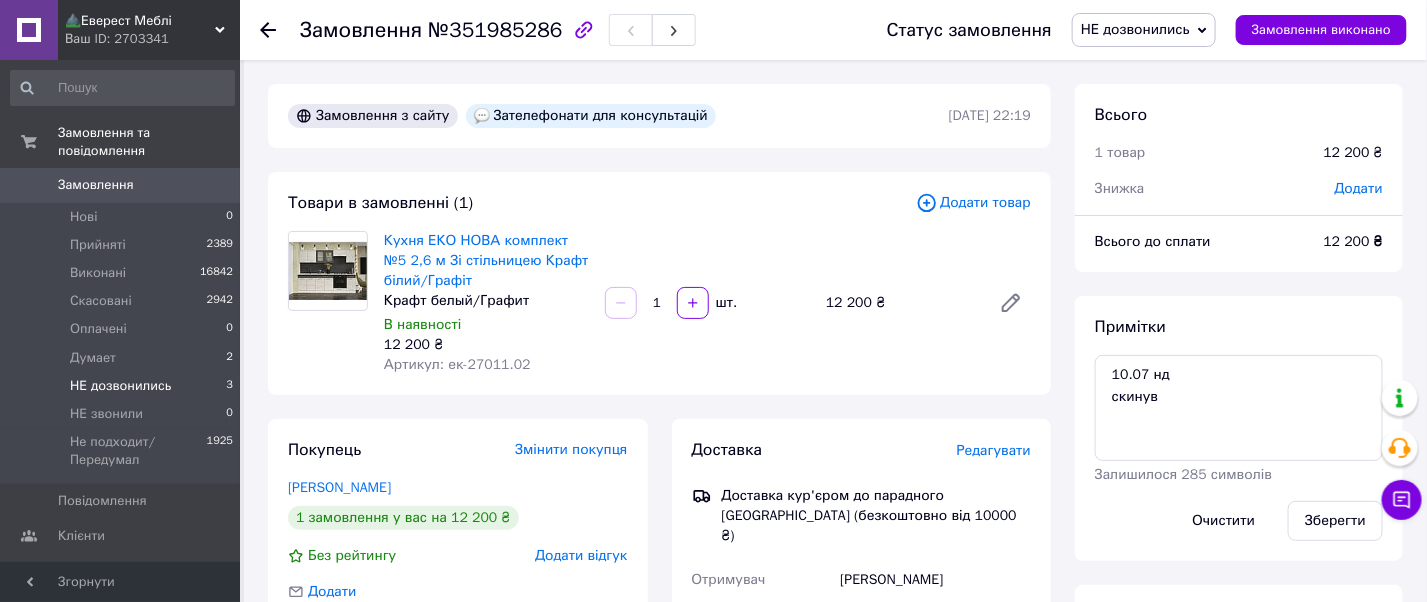 click on "НЕ дозвонились" at bounding box center (120, 386) 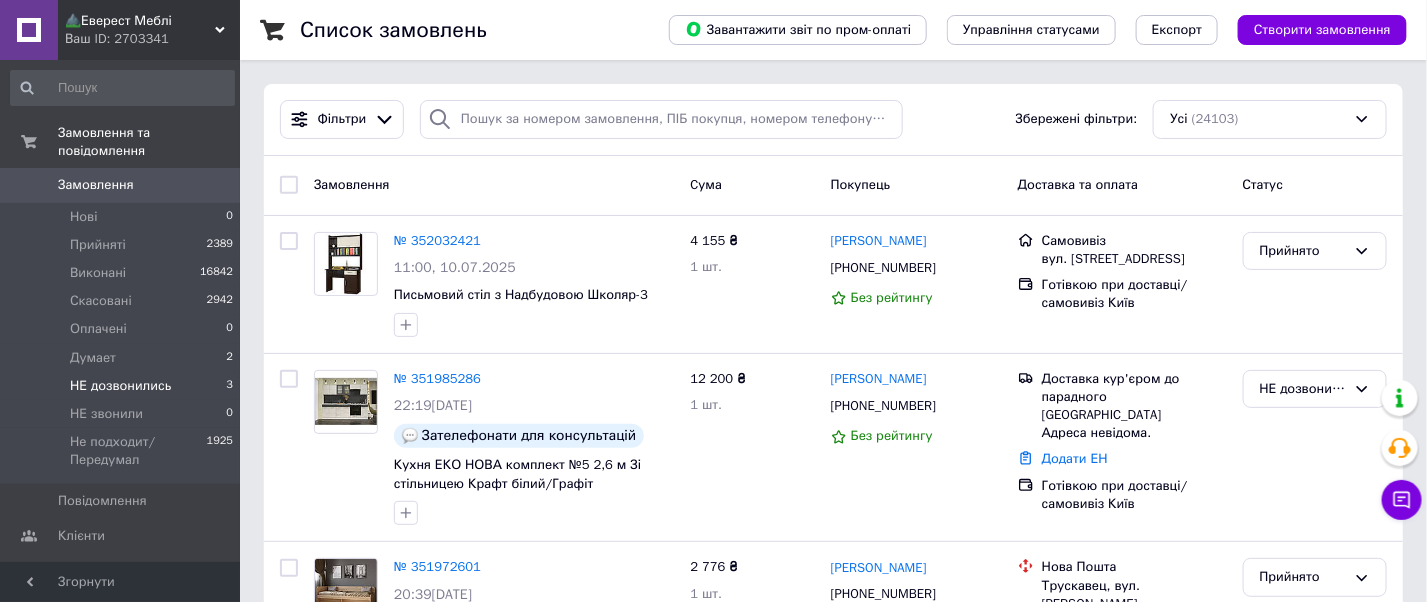 click on "НЕ дозвонились" at bounding box center (120, 386) 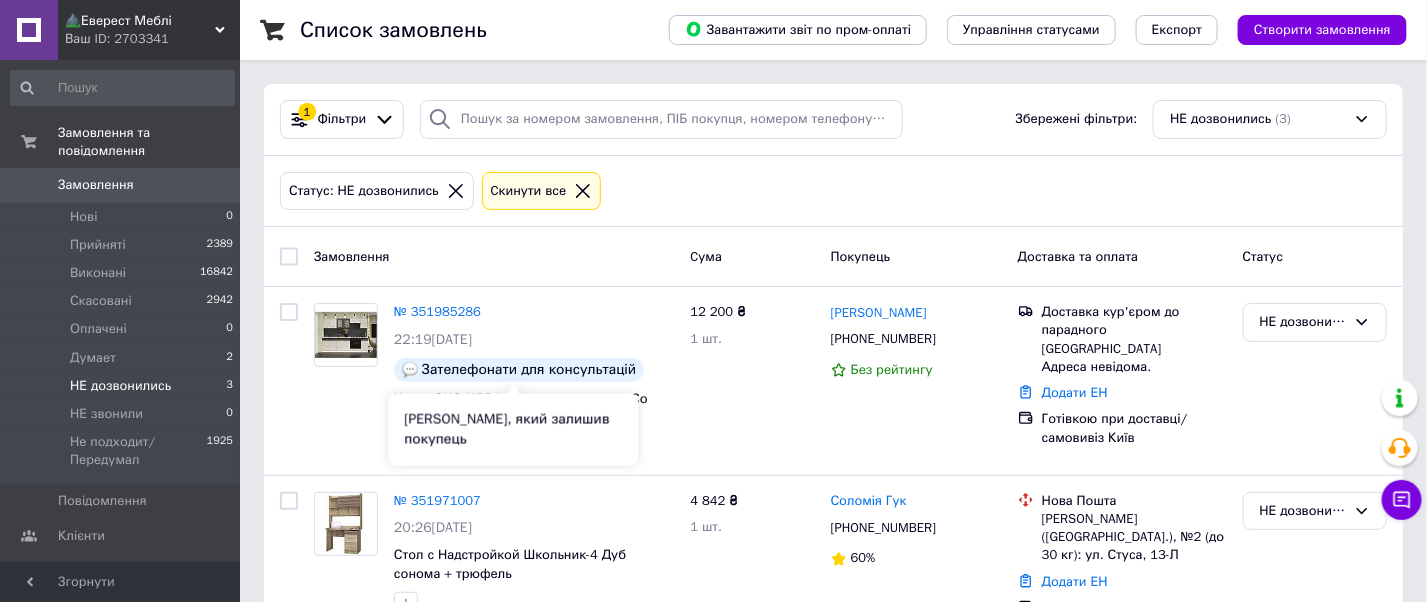 scroll, scrollTop: 292, scrollLeft: 0, axis: vertical 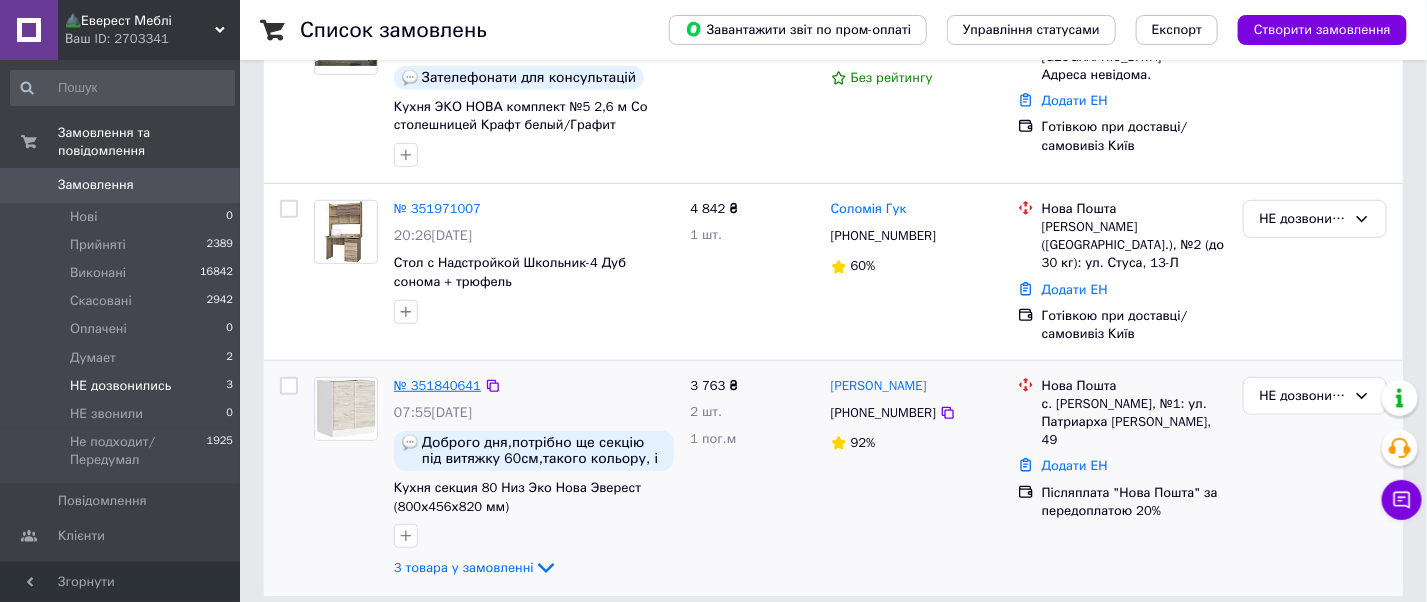 click on "№ 351840641" at bounding box center (437, 385) 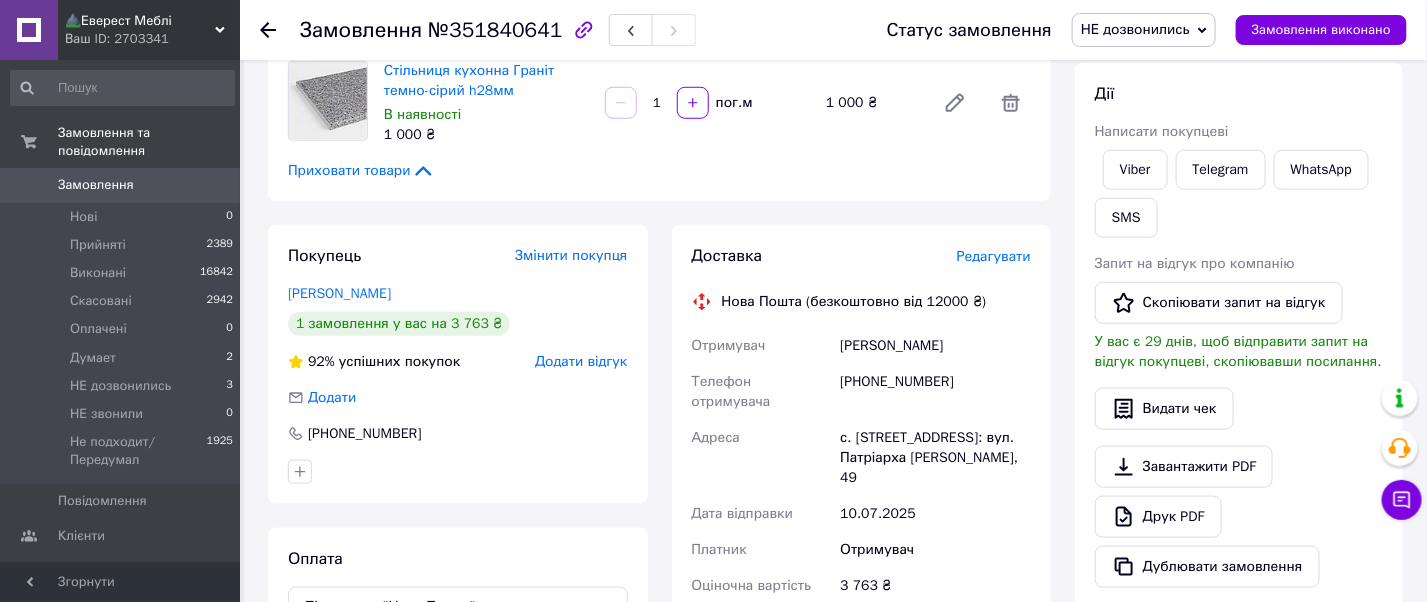 scroll, scrollTop: 692, scrollLeft: 0, axis: vertical 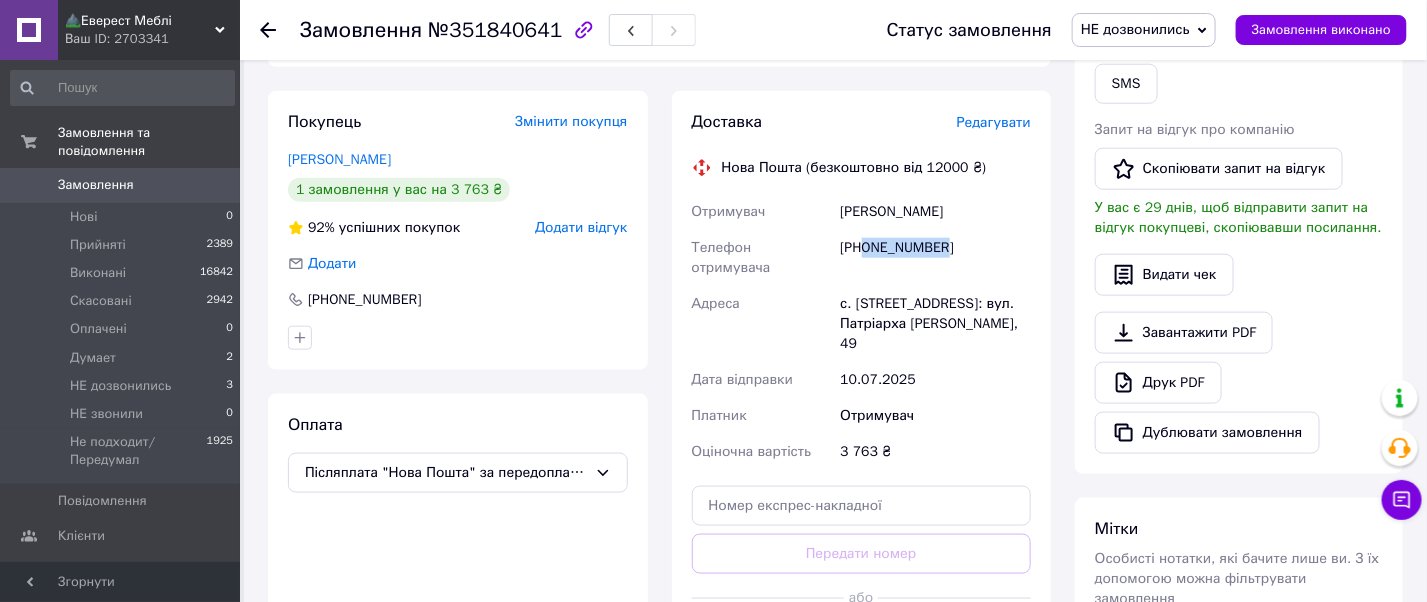 drag, startPoint x: 966, startPoint y: 231, endPoint x: 866, endPoint y: 233, distance: 100.02 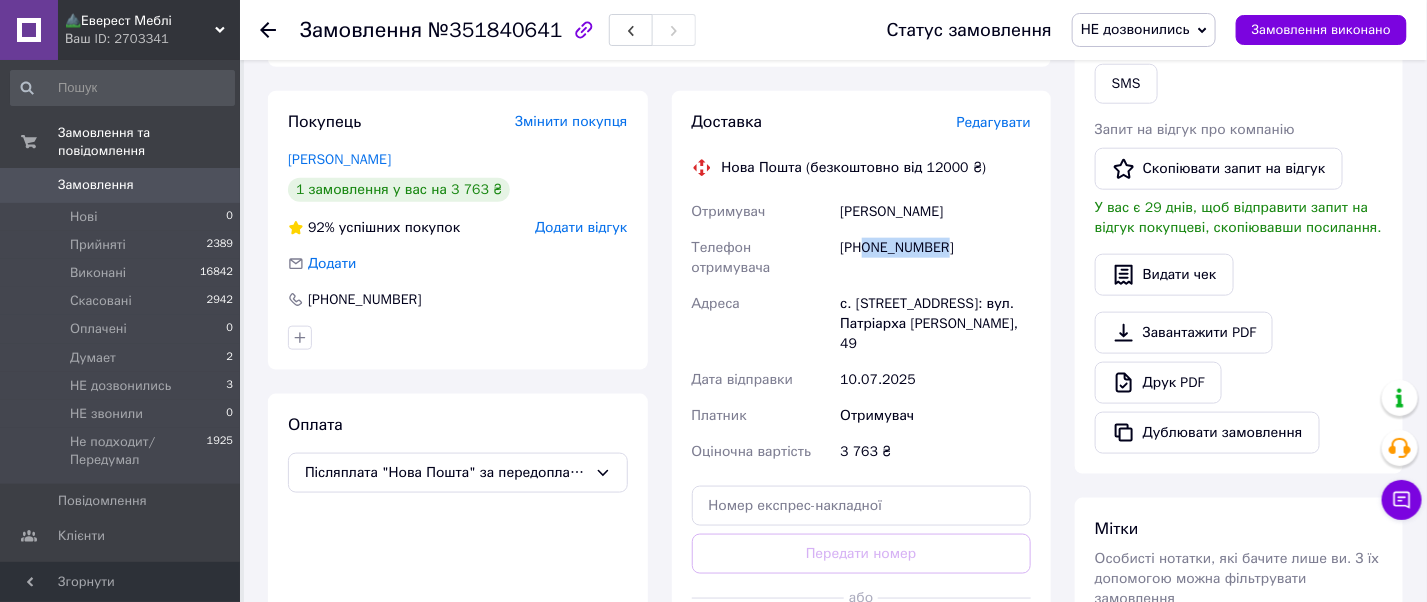 copy on "0989369963" 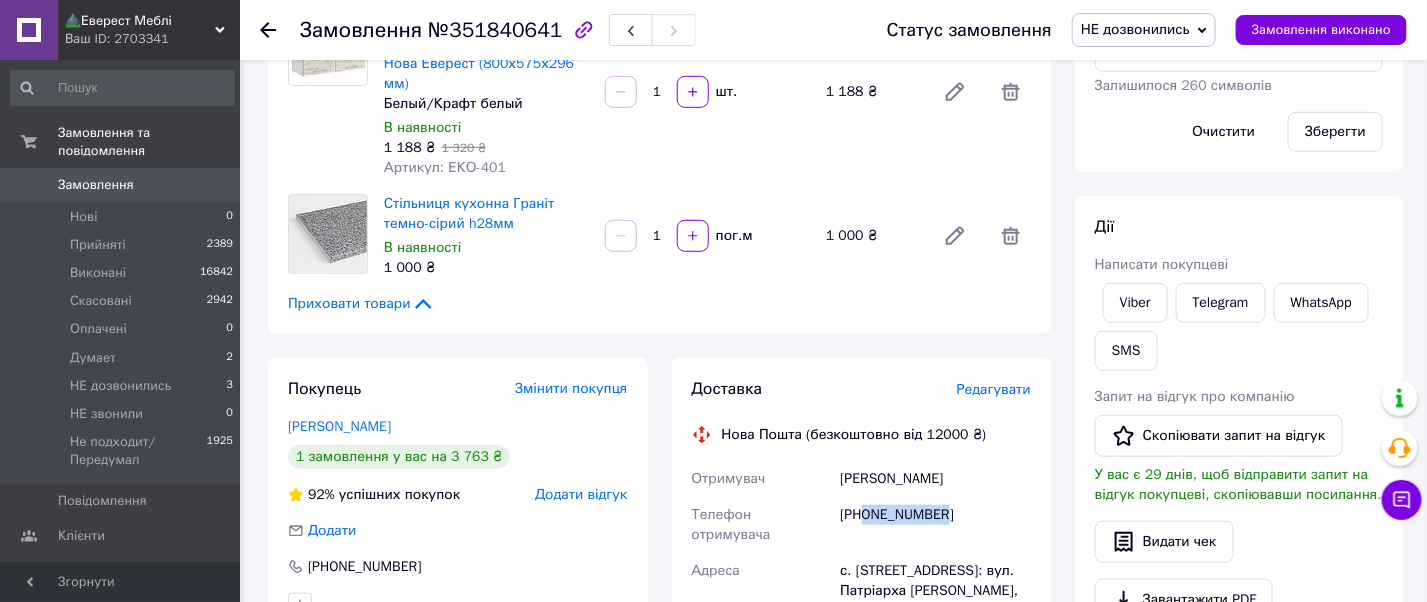 scroll, scrollTop: 25, scrollLeft: 0, axis: vertical 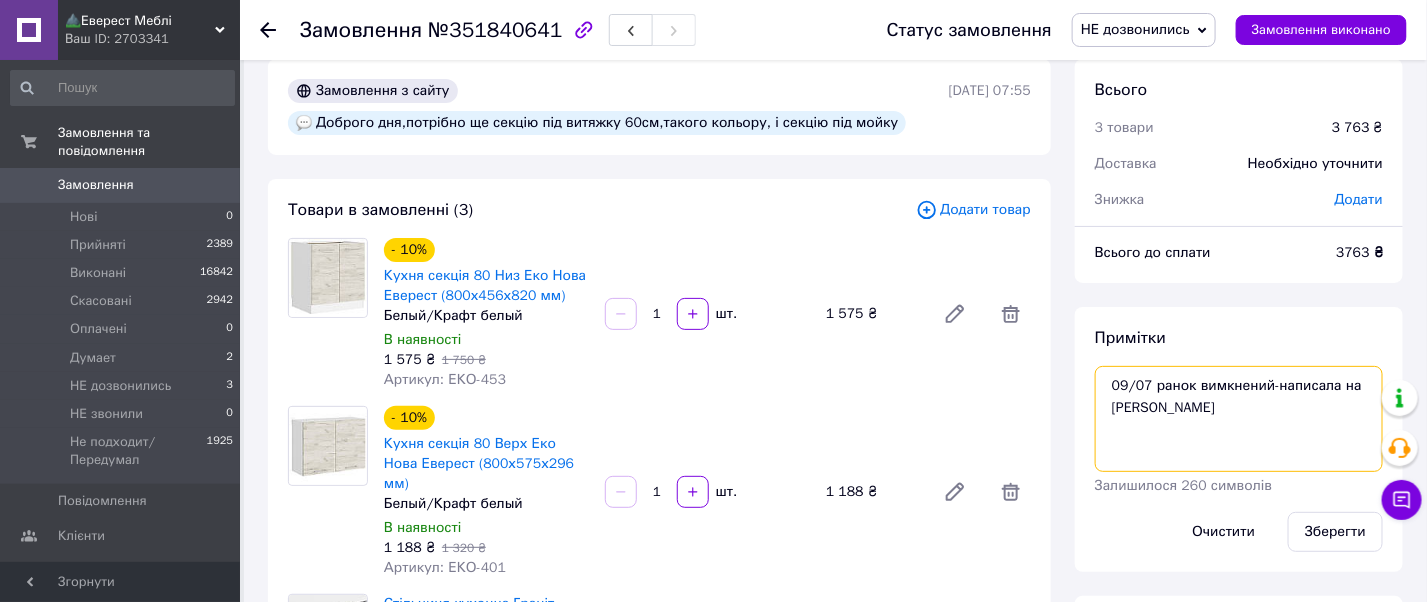 click on "09/07 ранок вимкнений-написала на вайбер" at bounding box center (1239, 419) 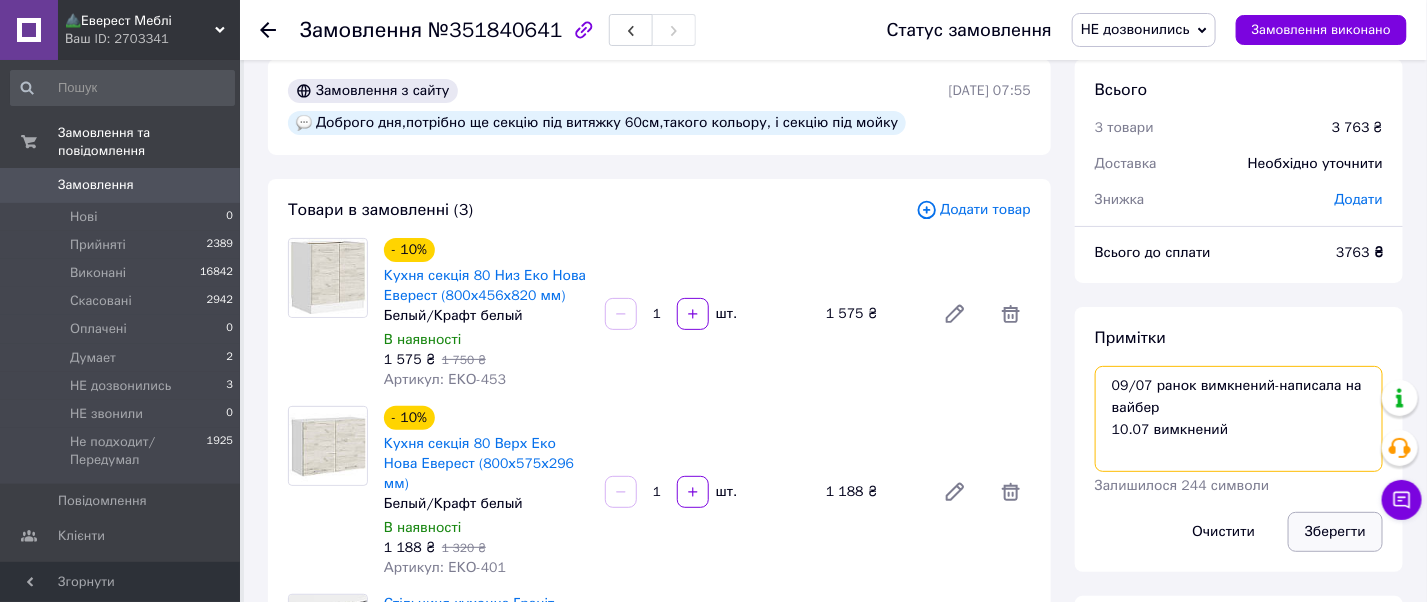 type on "09/07 ранок вимкнений-написала на вайбер
10.07 вимкнений" 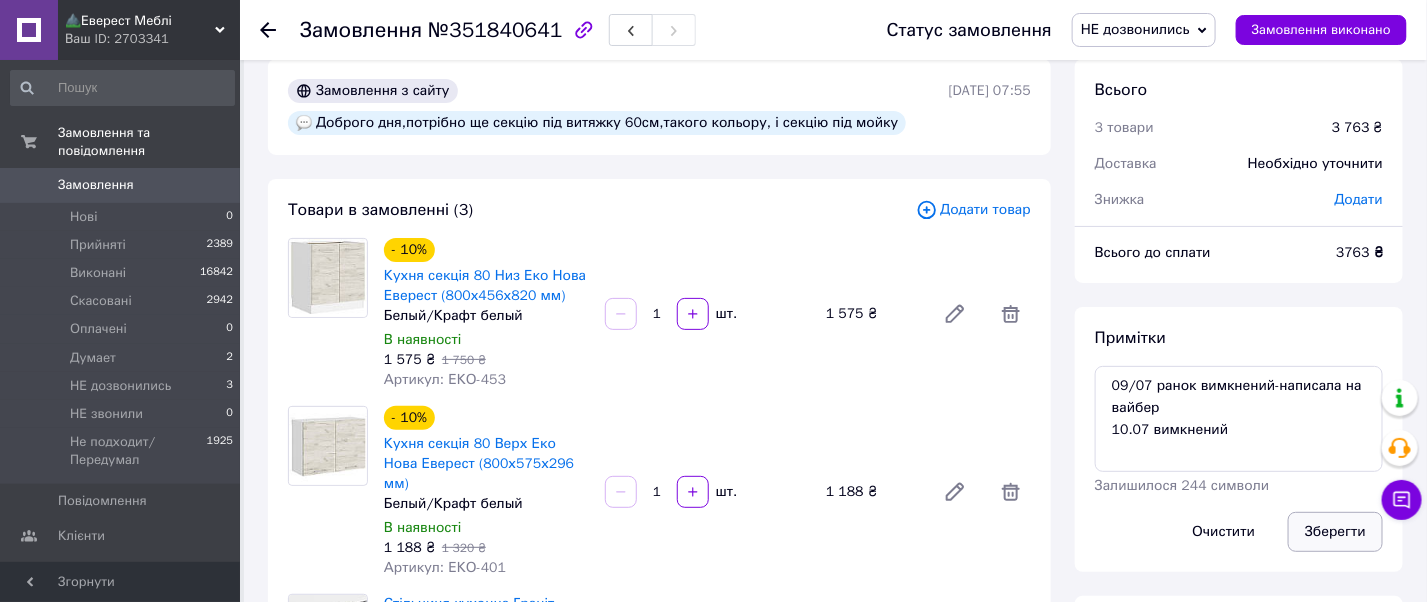 click on "Зберегти" at bounding box center [1335, 532] 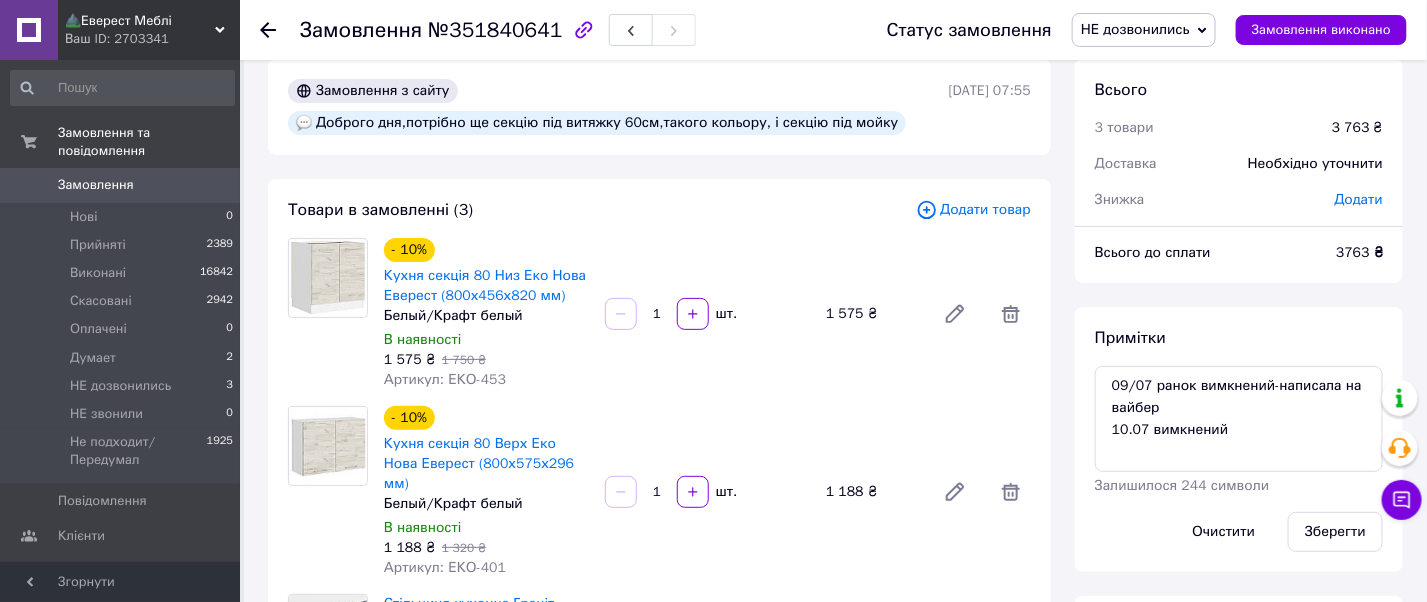 click on "Замовлення" at bounding box center [96, 185] 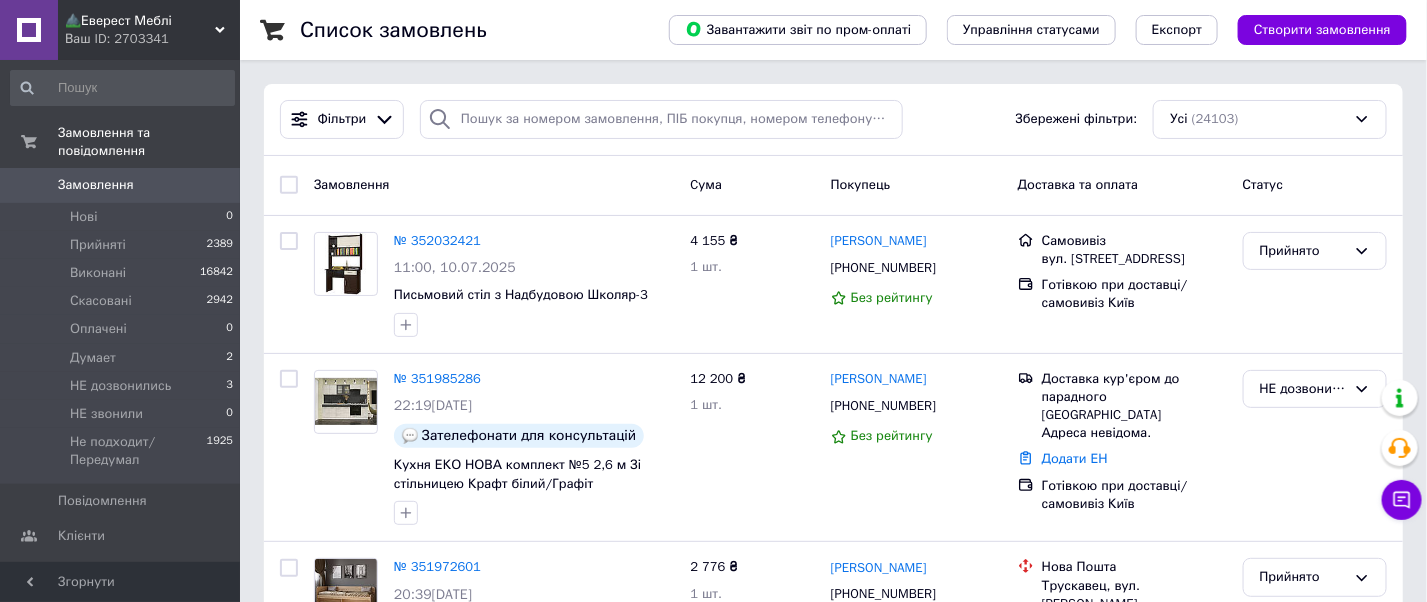 click on "⛰️Еверест Меблі Ваш ID: 2703341" at bounding box center [149, 30] 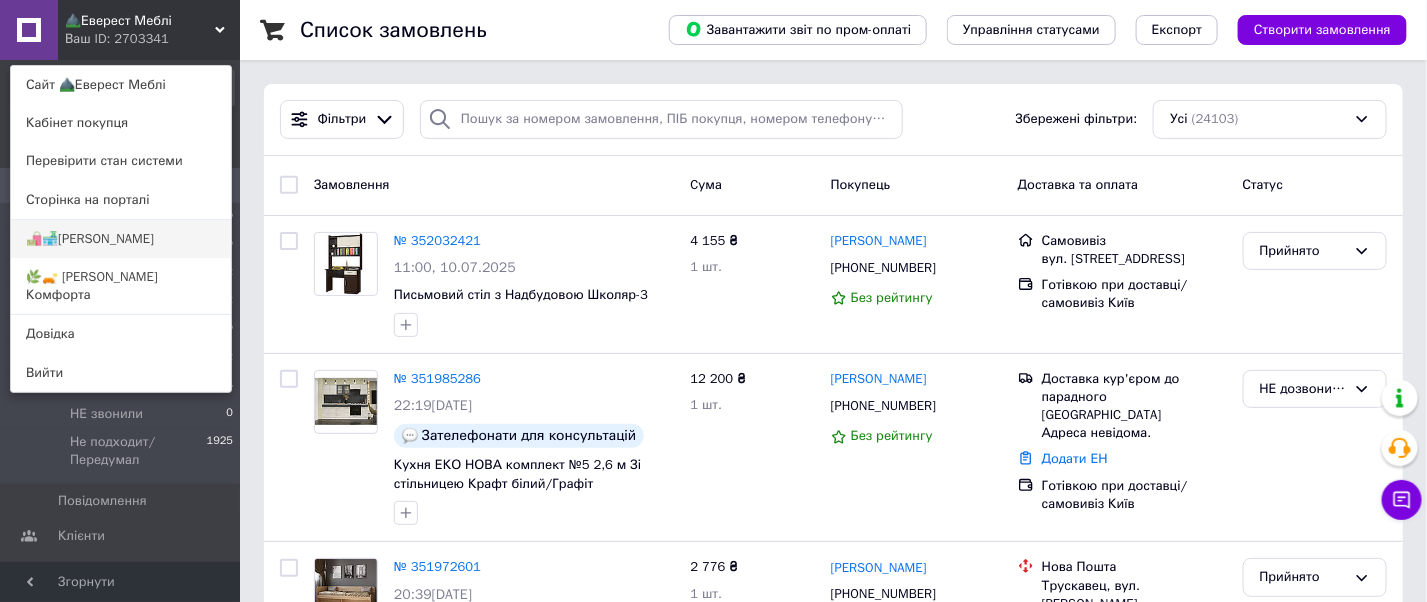 click on "🛍️🏪[PERSON_NAME]" at bounding box center [121, 239] 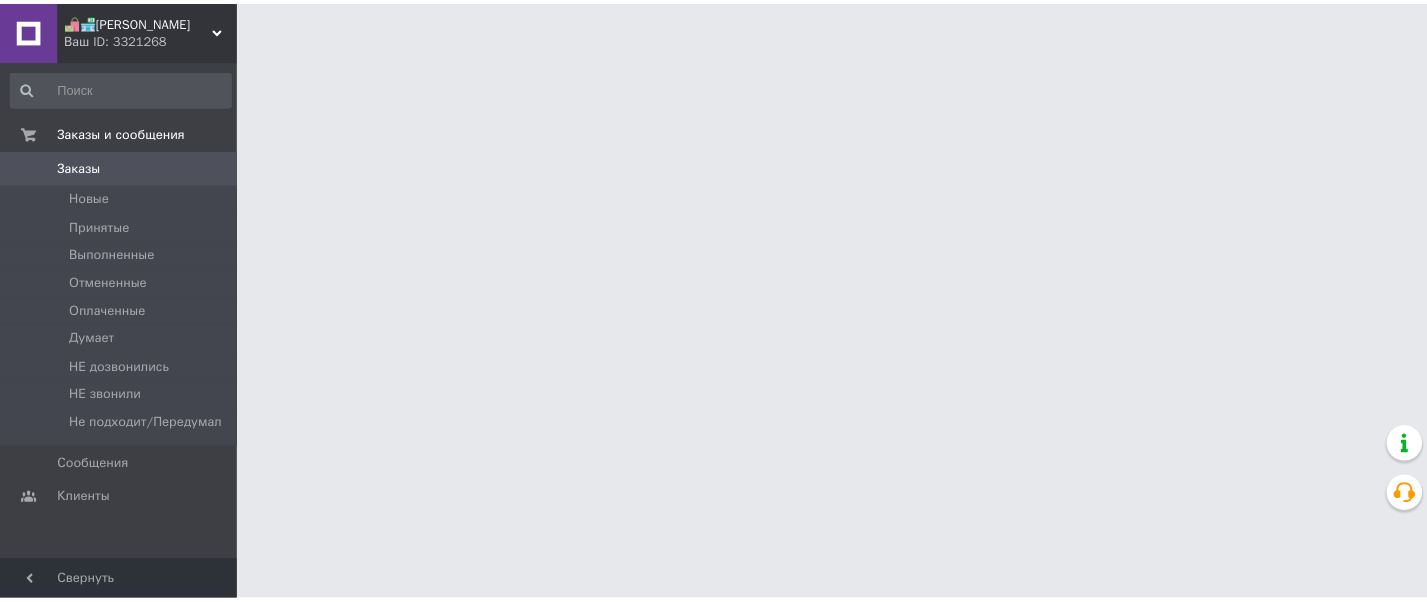 scroll, scrollTop: 0, scrollLeft: 0, axis: both 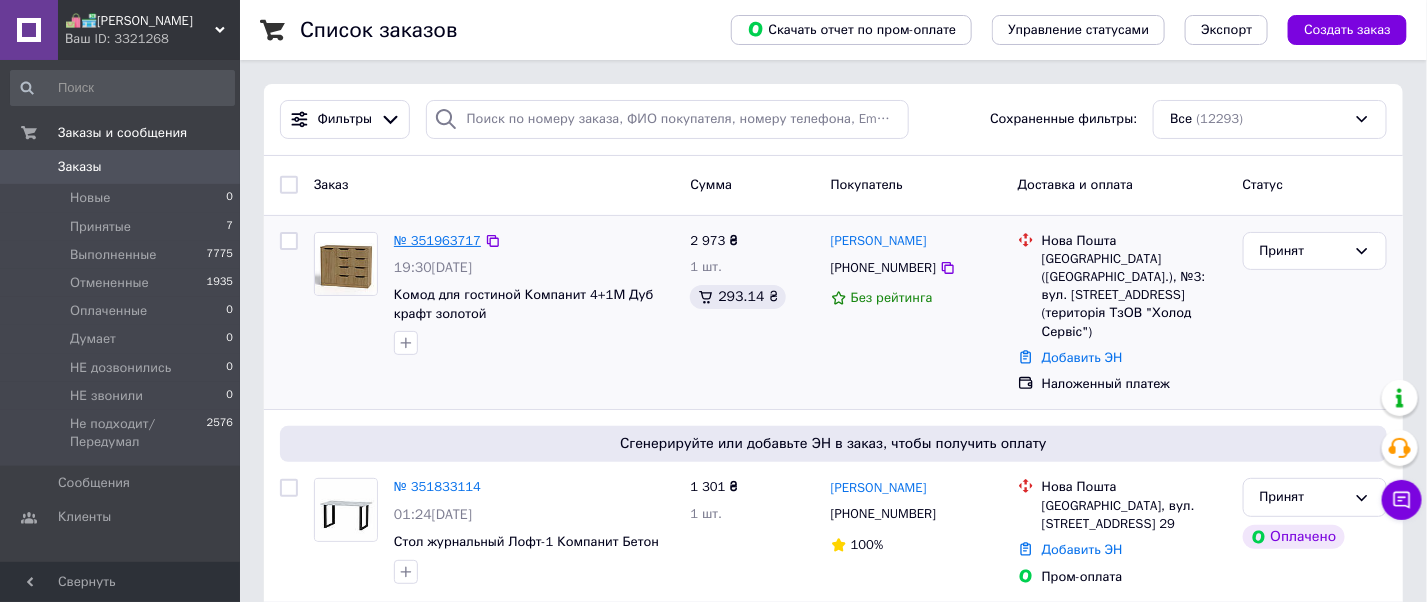 click on "№ 351963717" at bounding box center [437, 240] 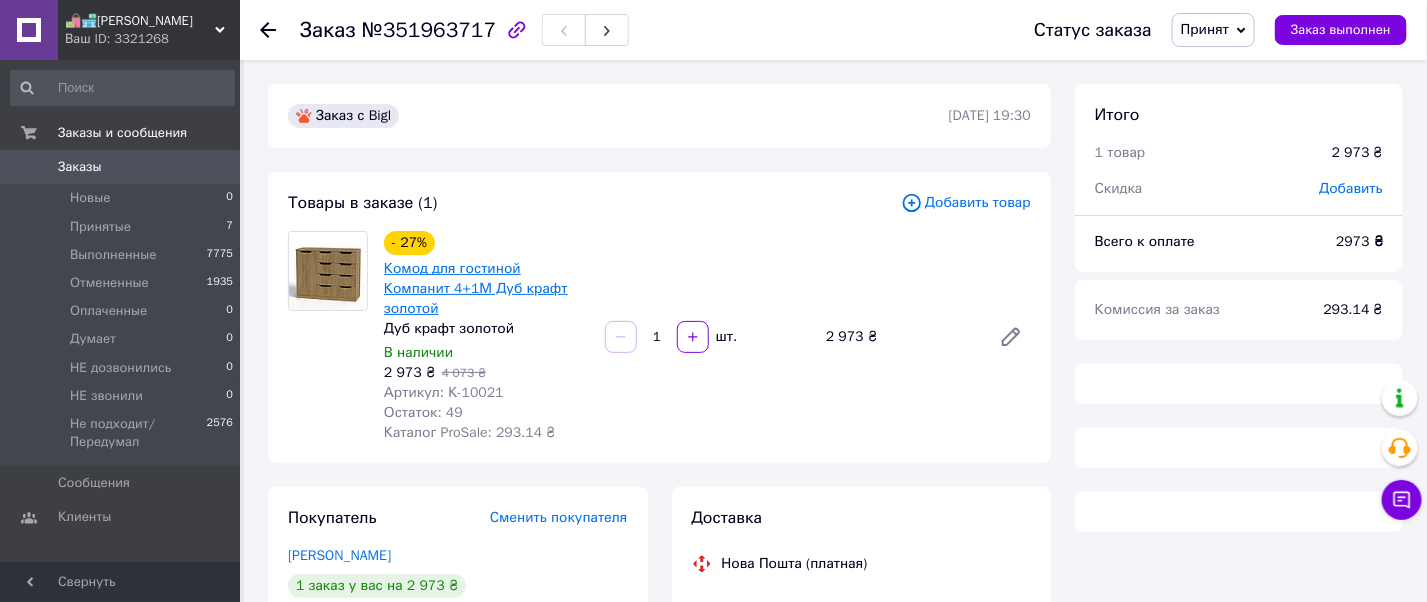 click on "Комод для гостиной Компанит 4+1М Дуб крафт золотой" at bounding box center (476, 288) 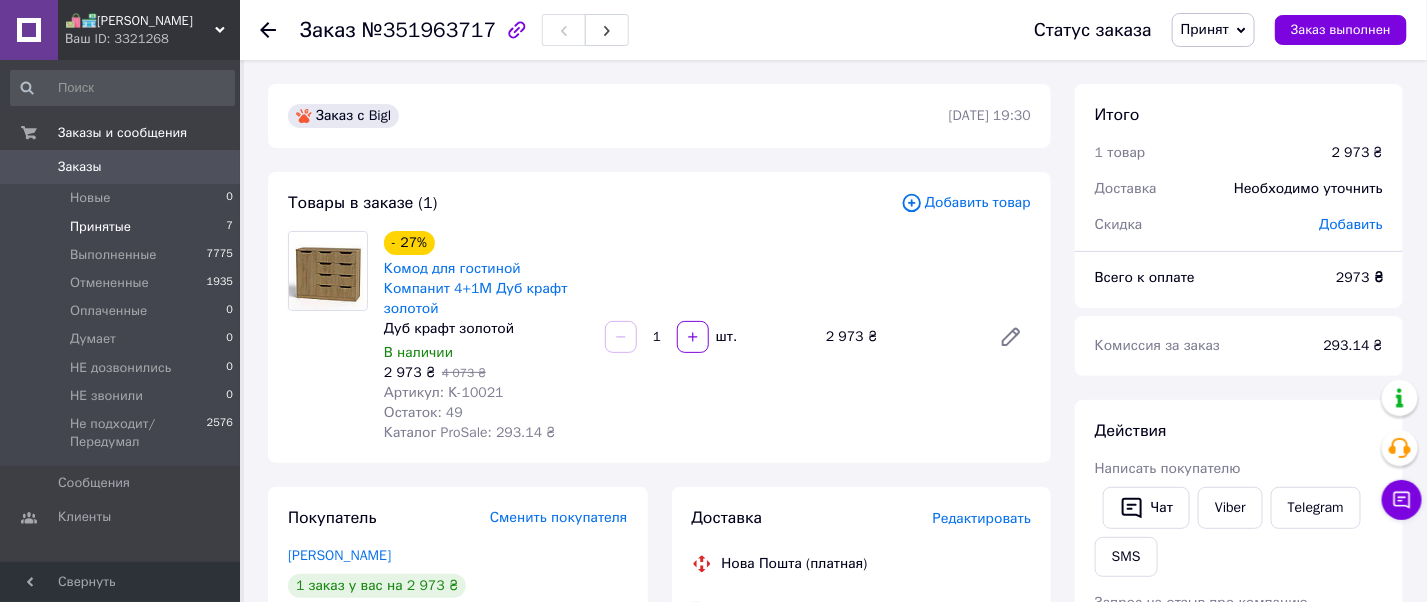 click on "Принятые" at bounding box center [100, 227] 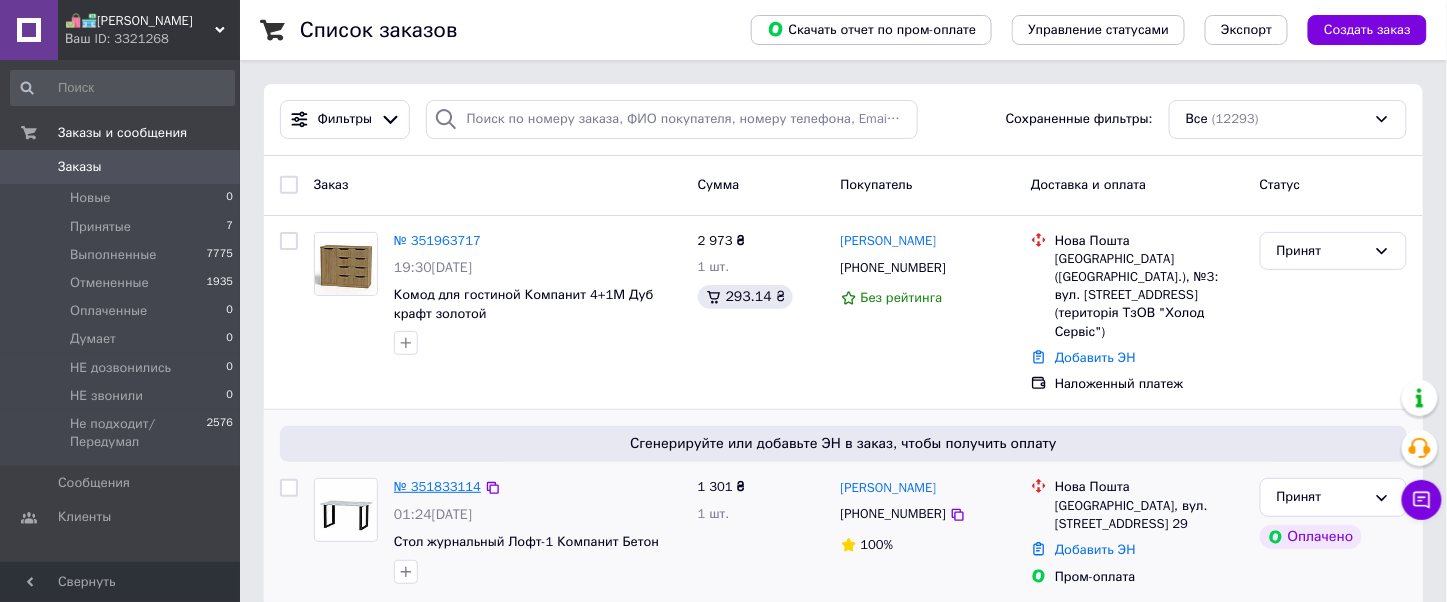 click on "№ 351833114" at bounding box center [437, 486] 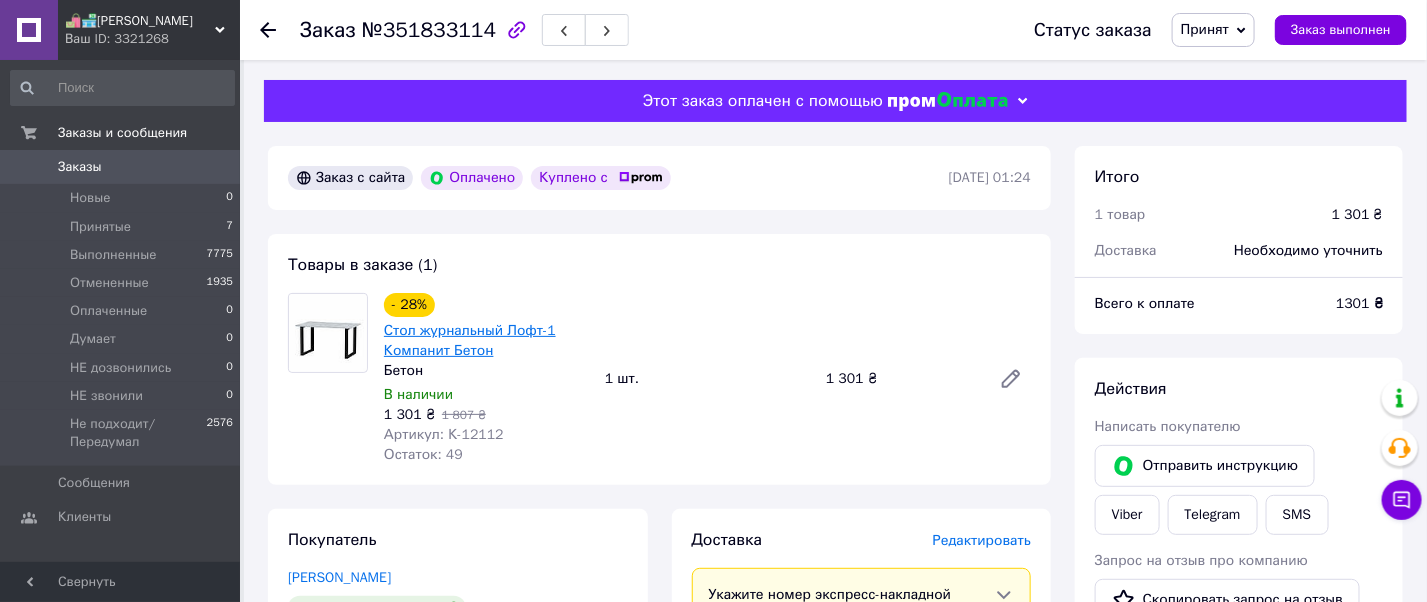 click on "Стол журнальный Лофт-1 Компанит Бетон" at bounding box center (470, 340) 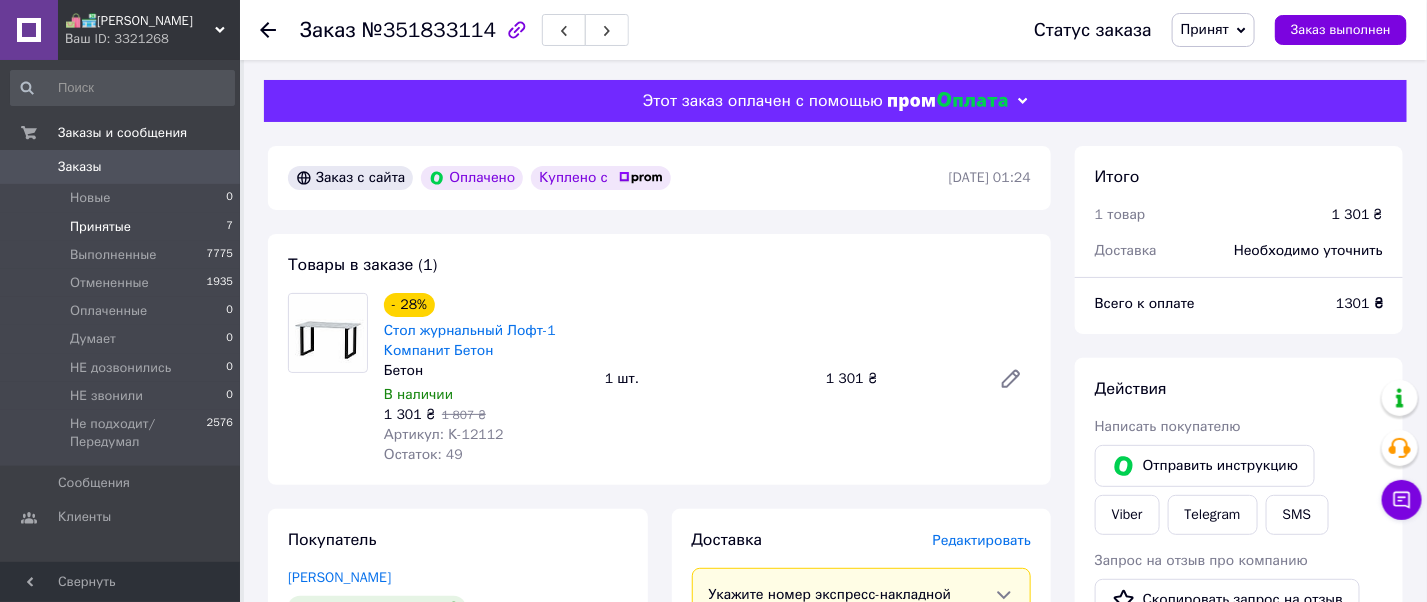 click on "Принятые" at bounding box center (100, 227) 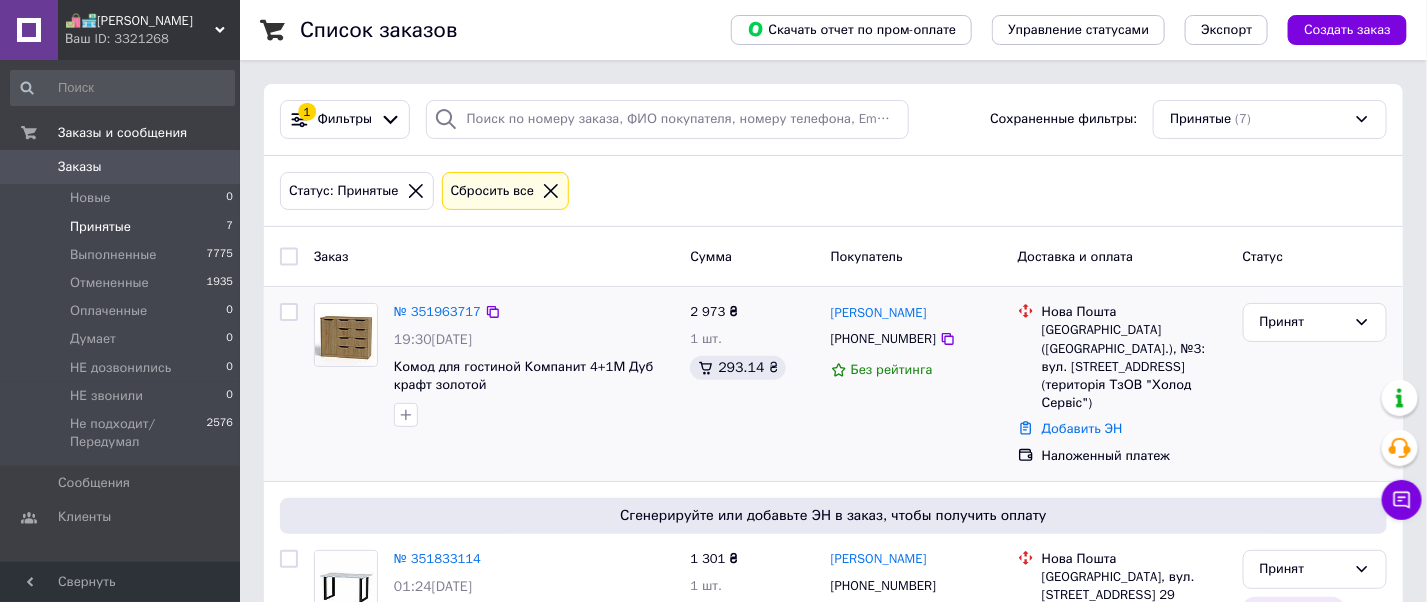 scroll, scrollTop: 133, scrollLeft: 0, axis: vertical 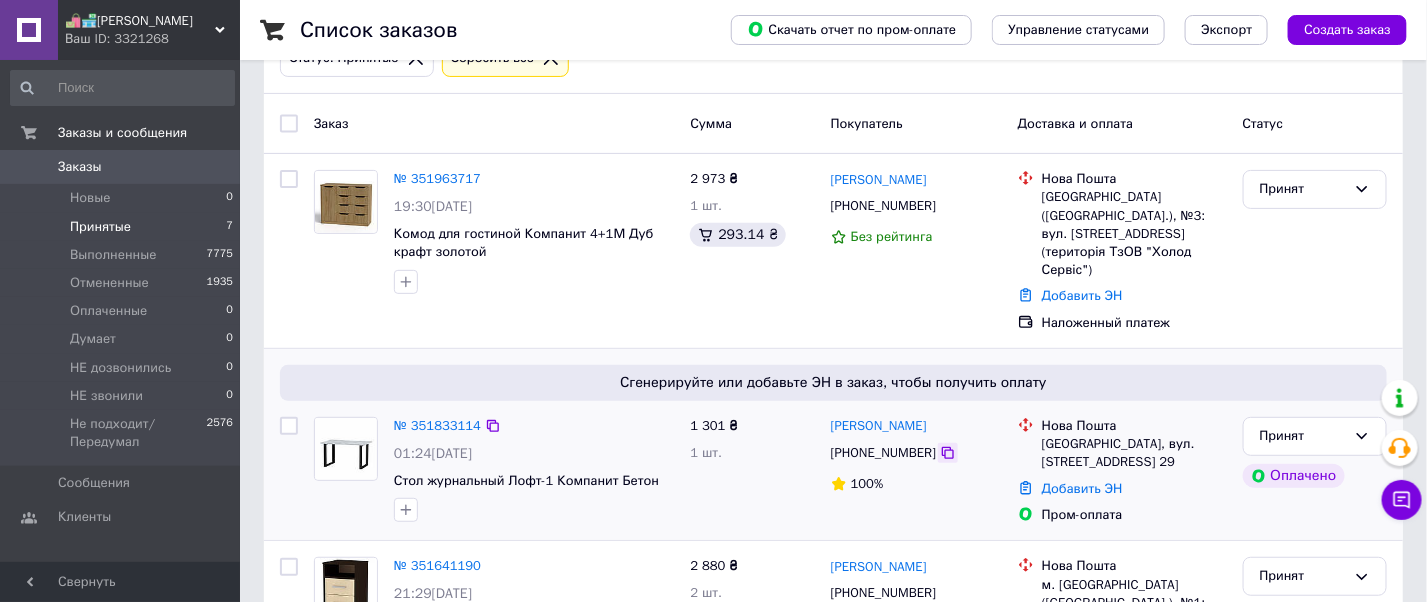 click 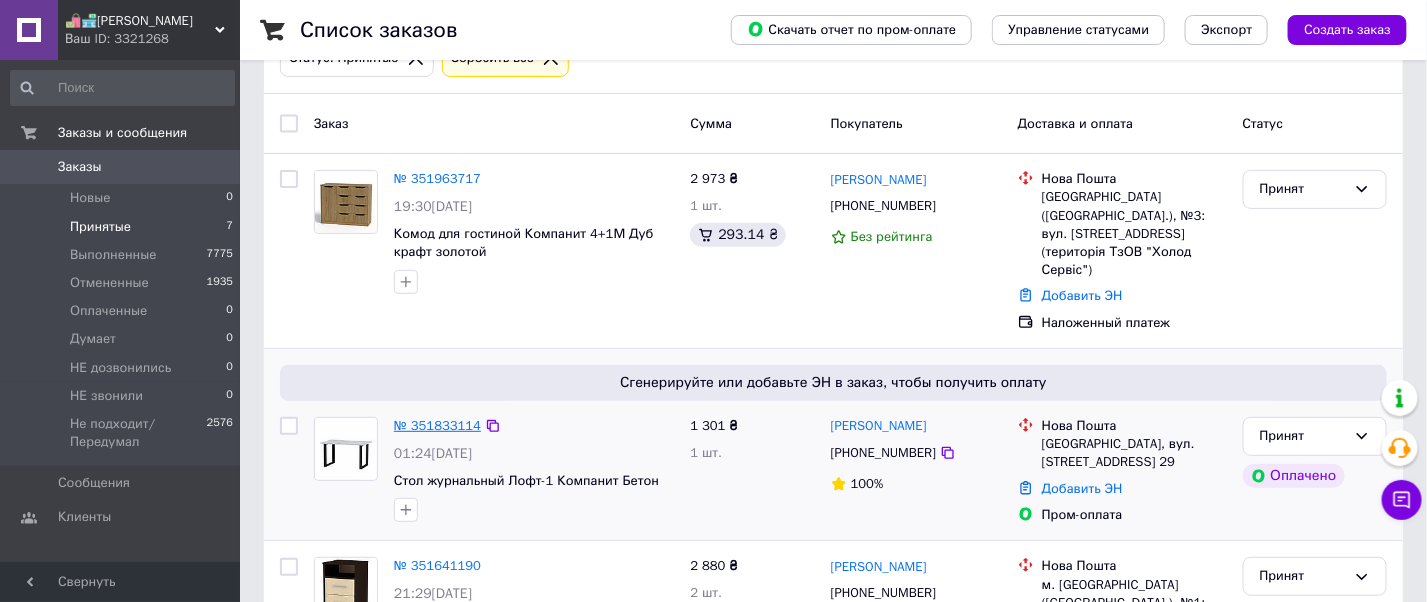 click on "№ 351833114" at bounding box center [437, 425] 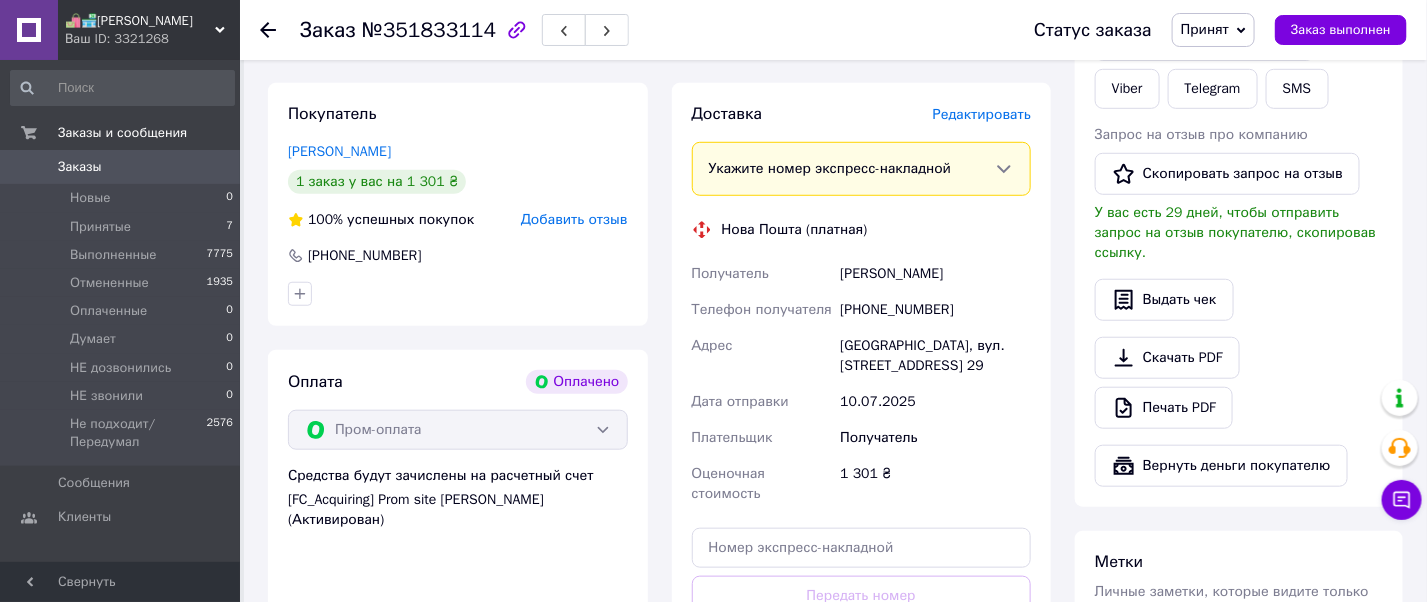 scroll, scrollTop: 559, scrollLeft: 0, axis: vertical 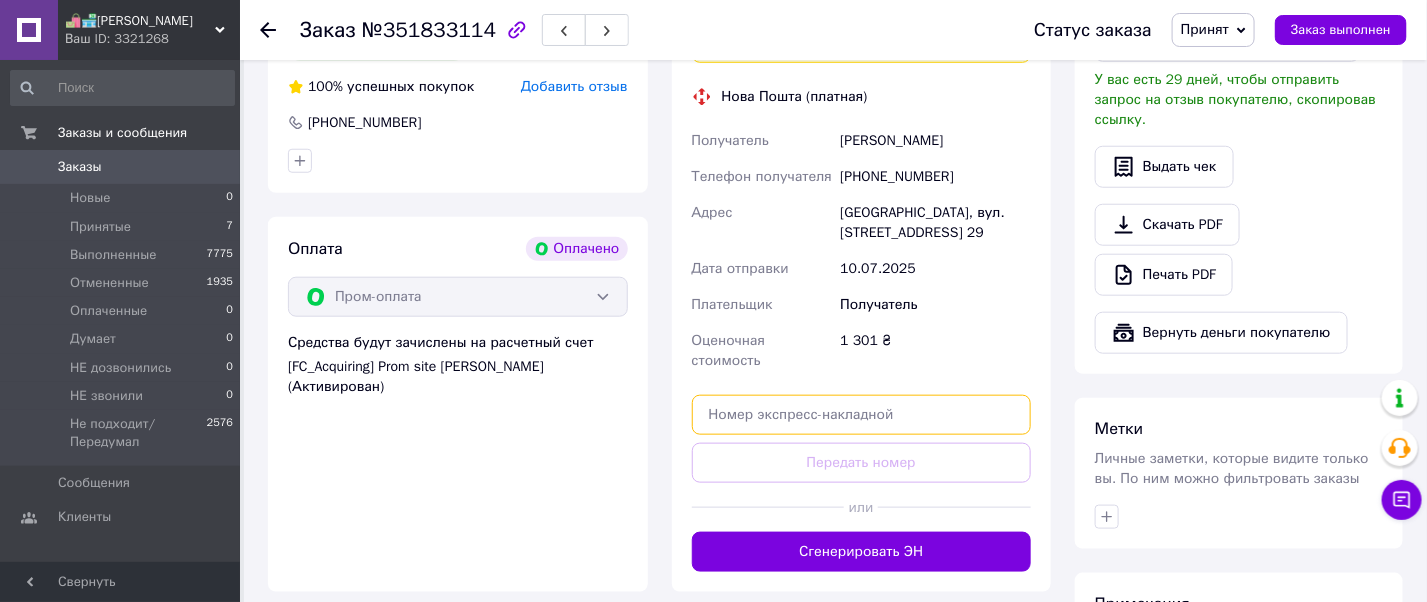 click at bounding box center [862, 415] 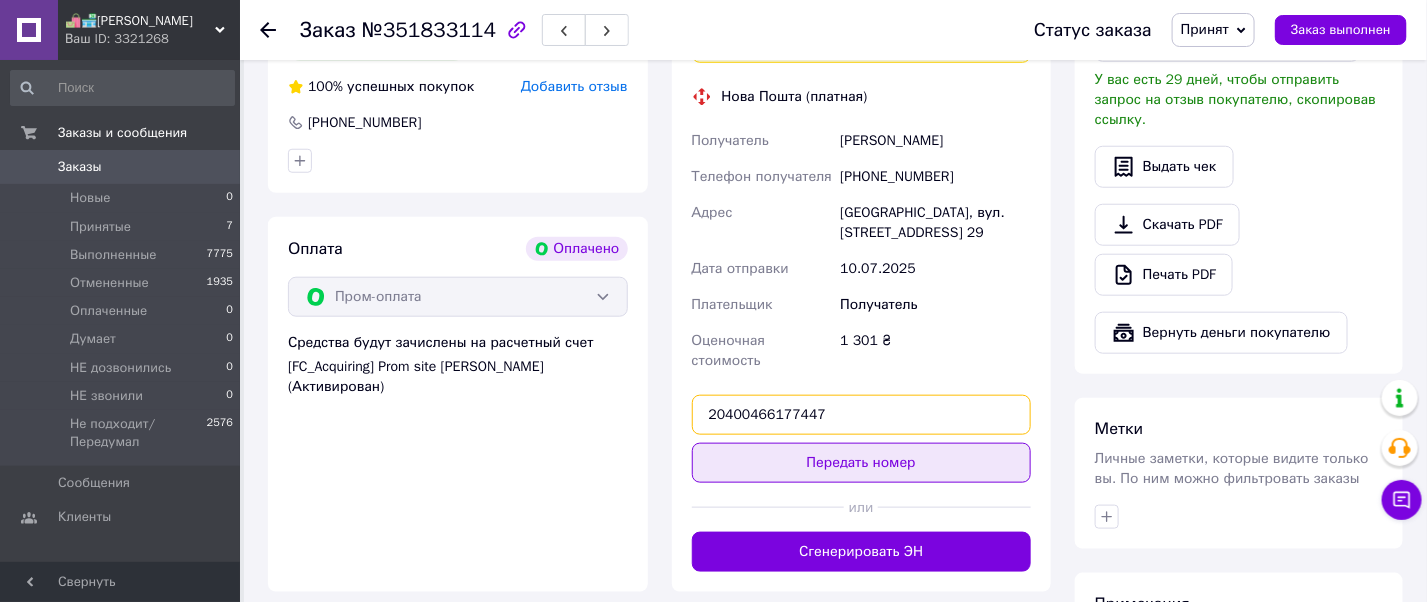 type on "20400466177447" 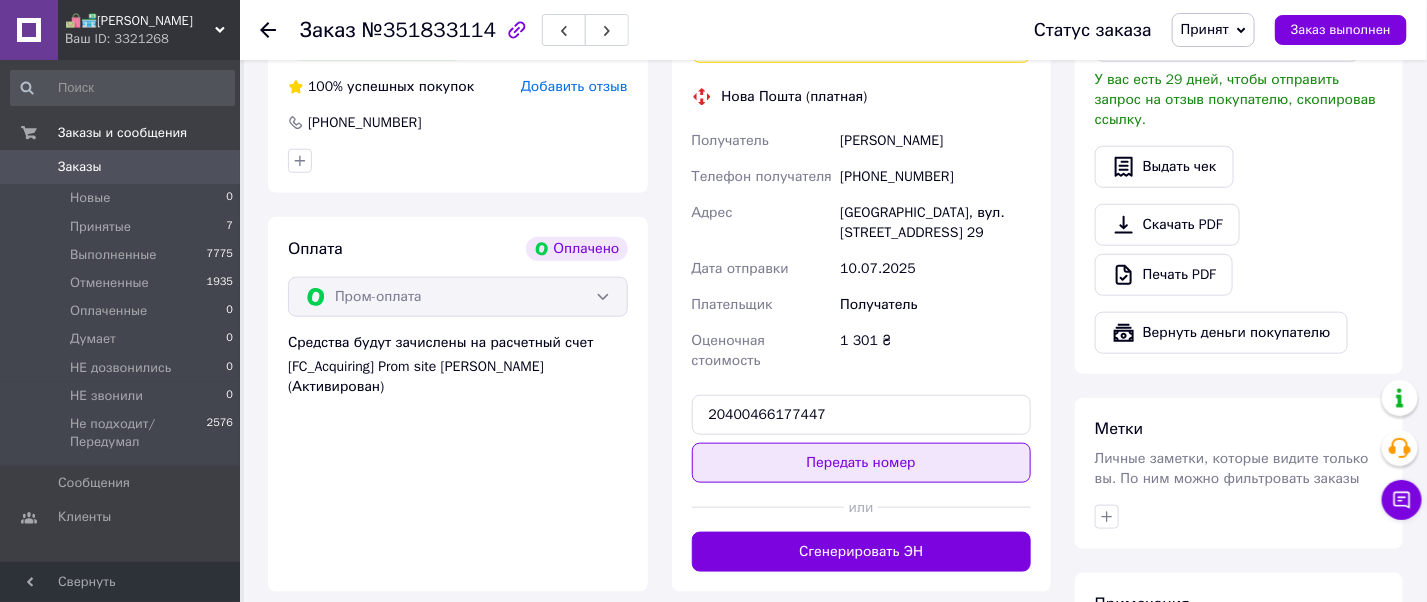 click on "Передать номер" at bounding box center [862, 463] 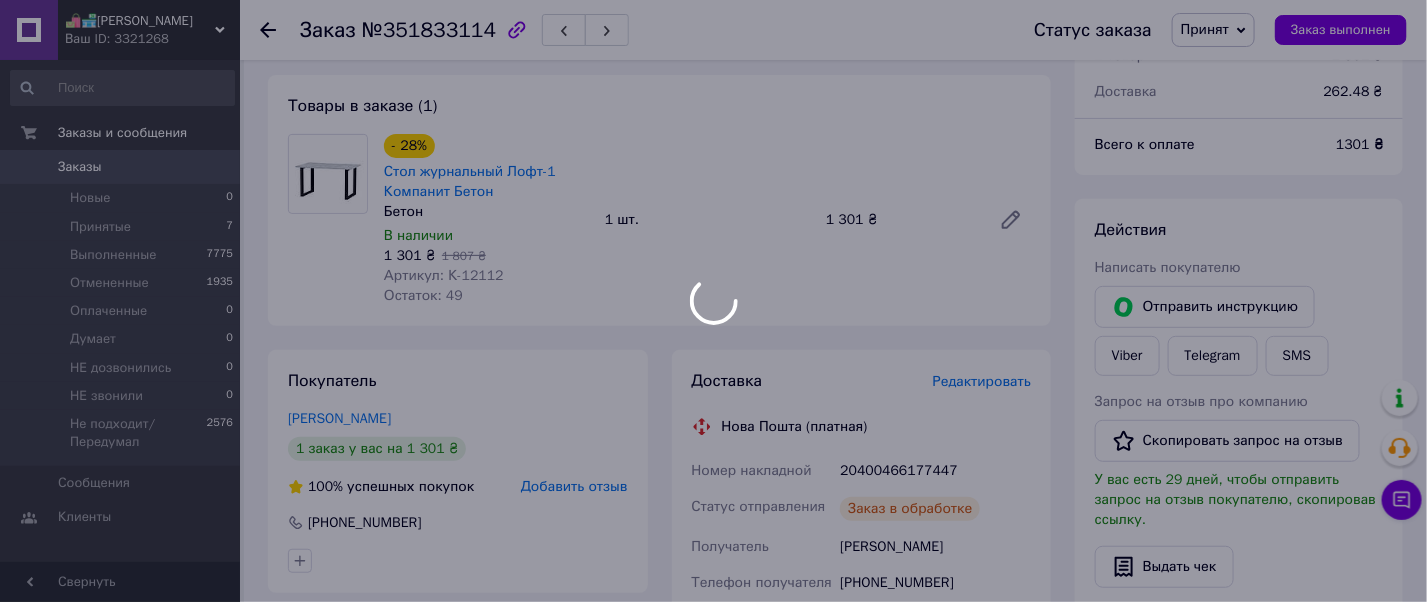 scroll, scrollTop: 0, scrollLeft: 0, axis: both 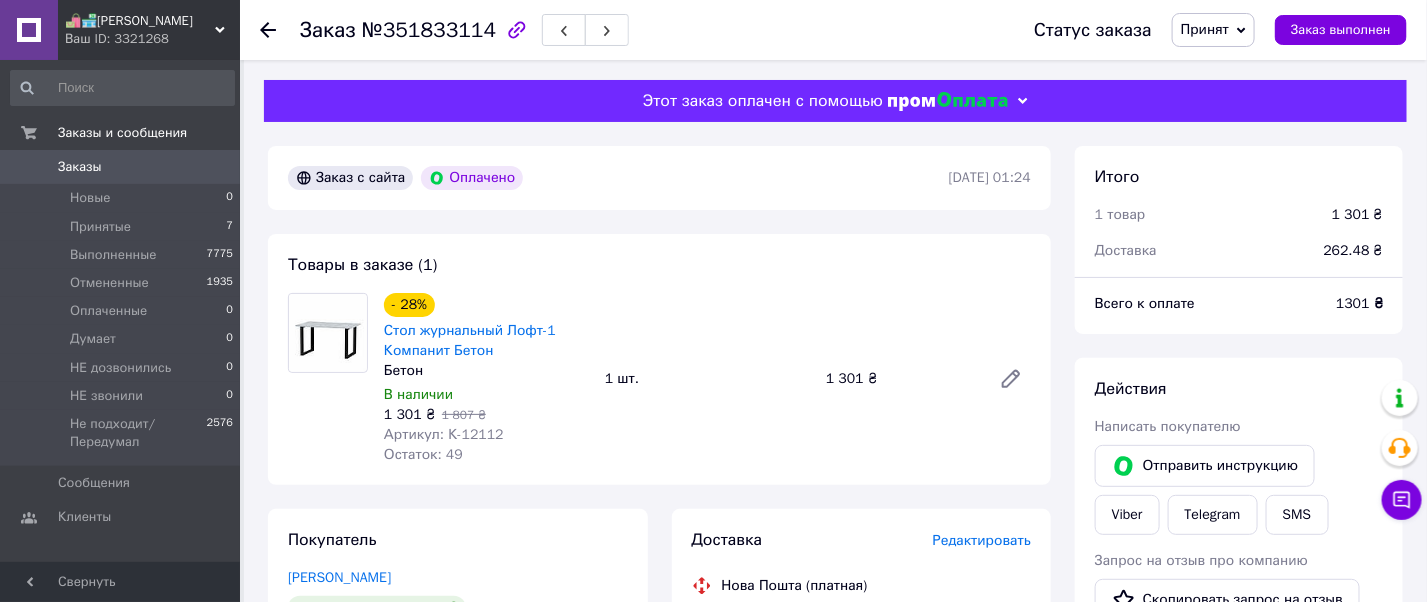 click on "Заказы" at bounding box center [80, 167] 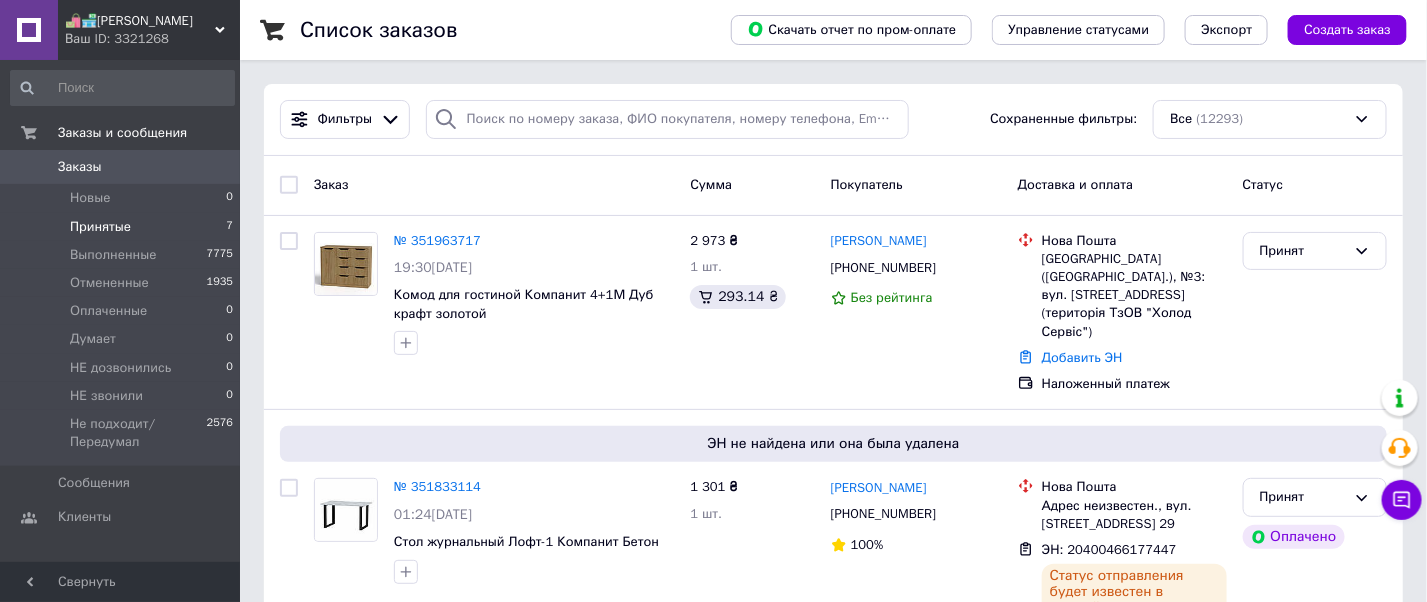 click on "Принятые" at bounding box center (100, 227) 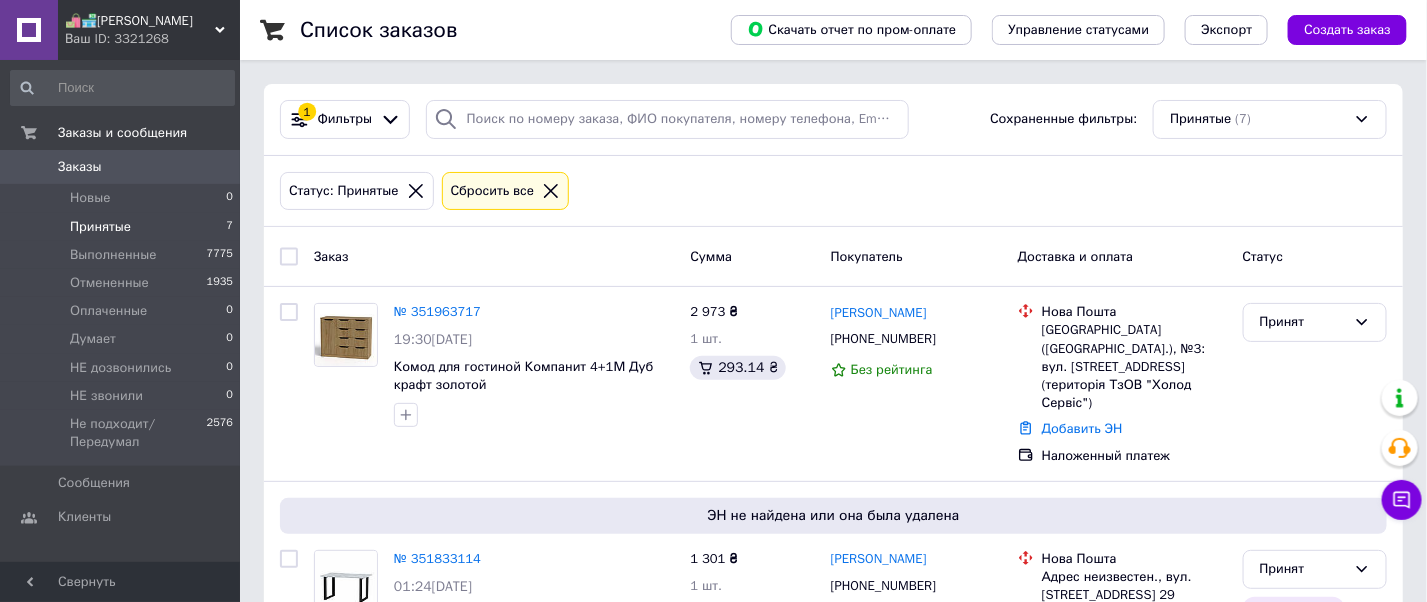 click on "Заказы" at bounding box center [80, 167] 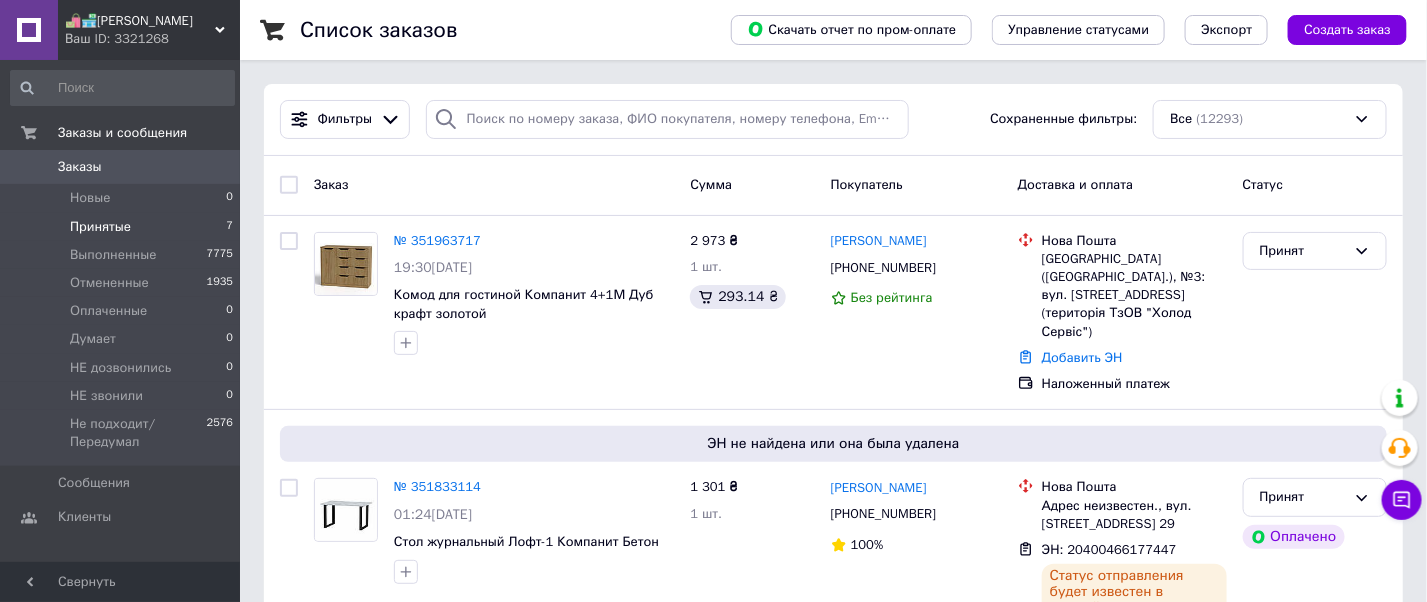 click on "Принятые" at bounding box center [100, 227] 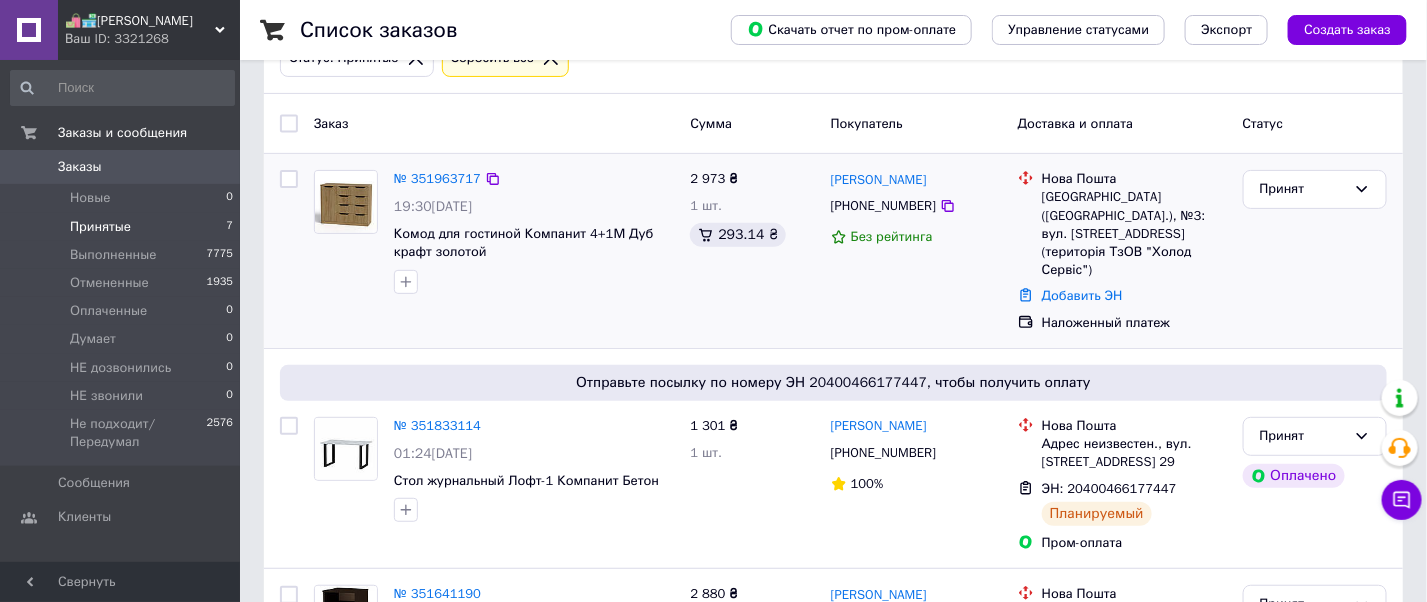 scroll, scrollTop: 266, scrollLeft: 0, axis: vertical 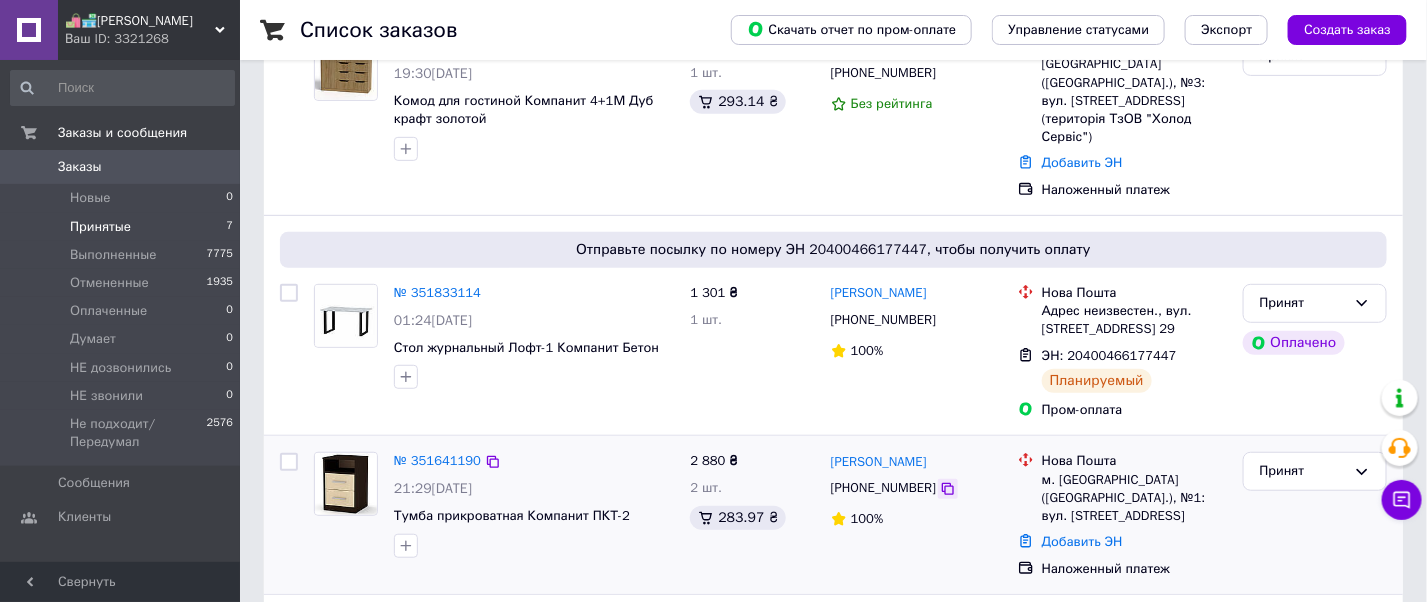 click 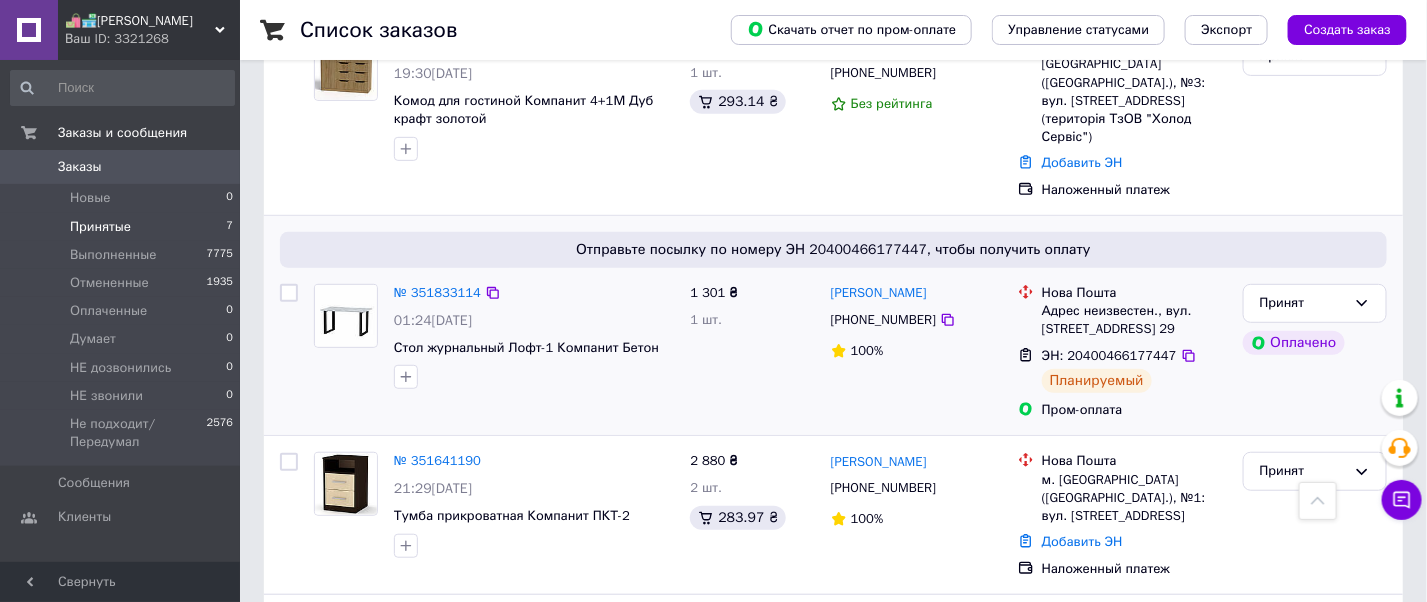 scroll, scrollTop: 533, scrollLeft: 0, axis: vertical 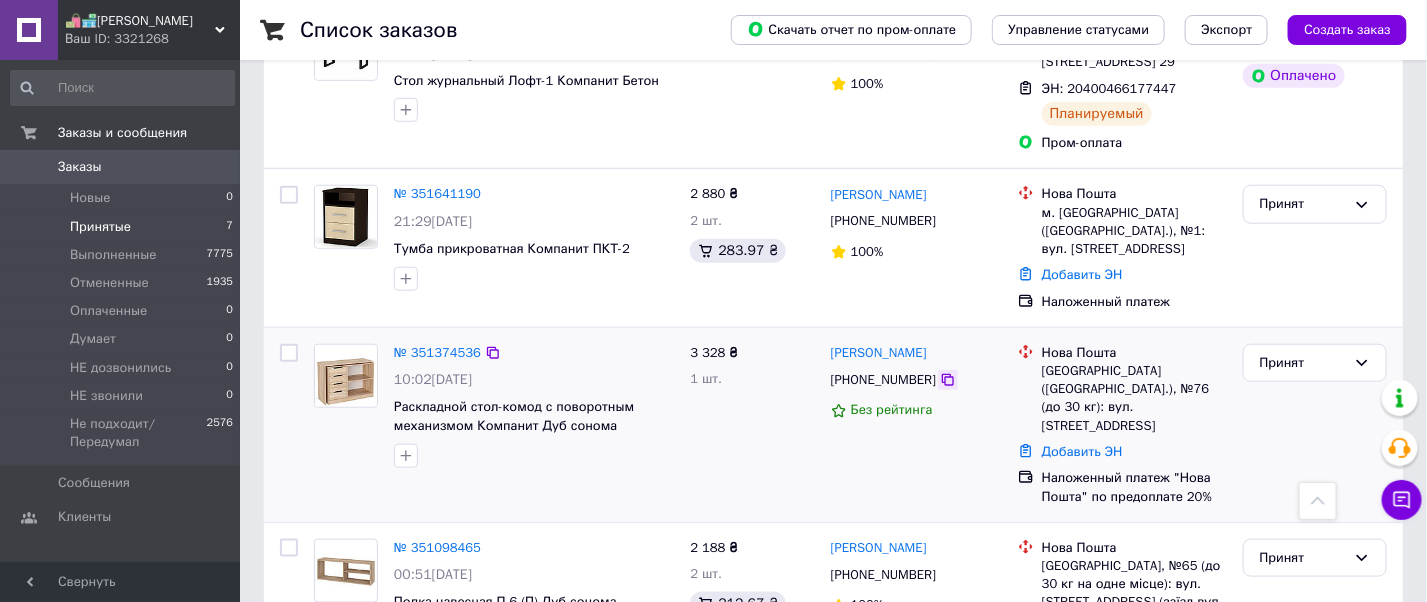 click 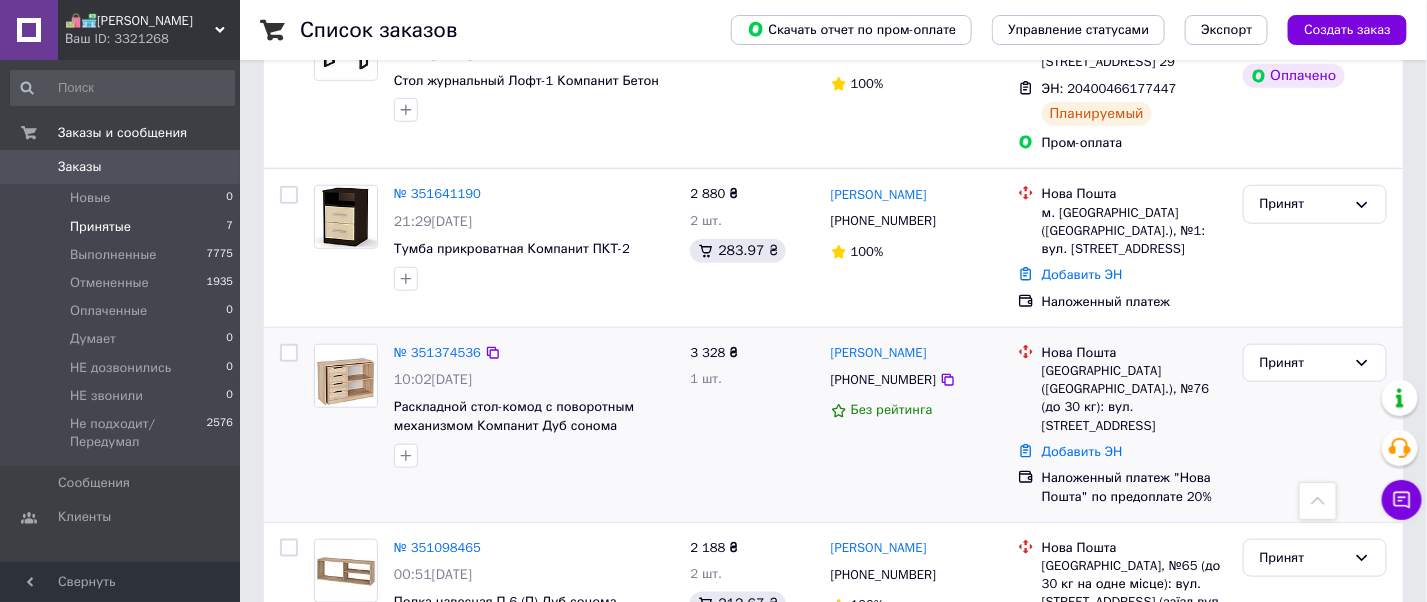 scroll, scrollTop: 666, scrollLeft: 0, axis: vertical 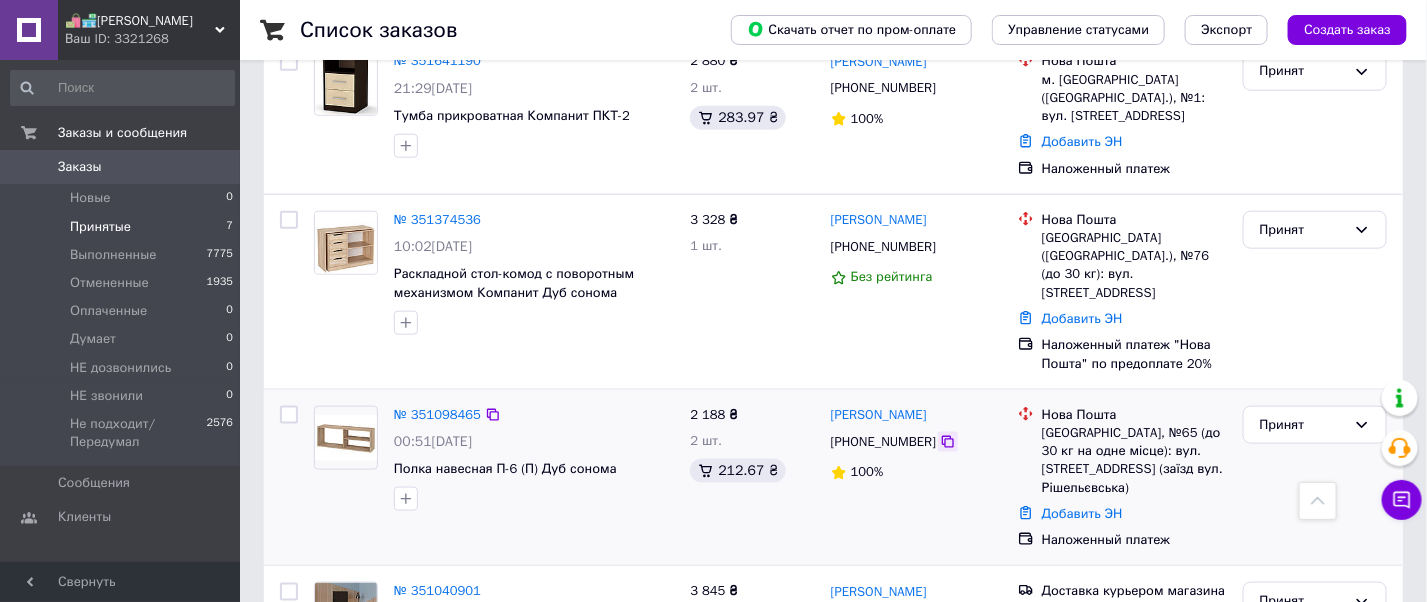 click 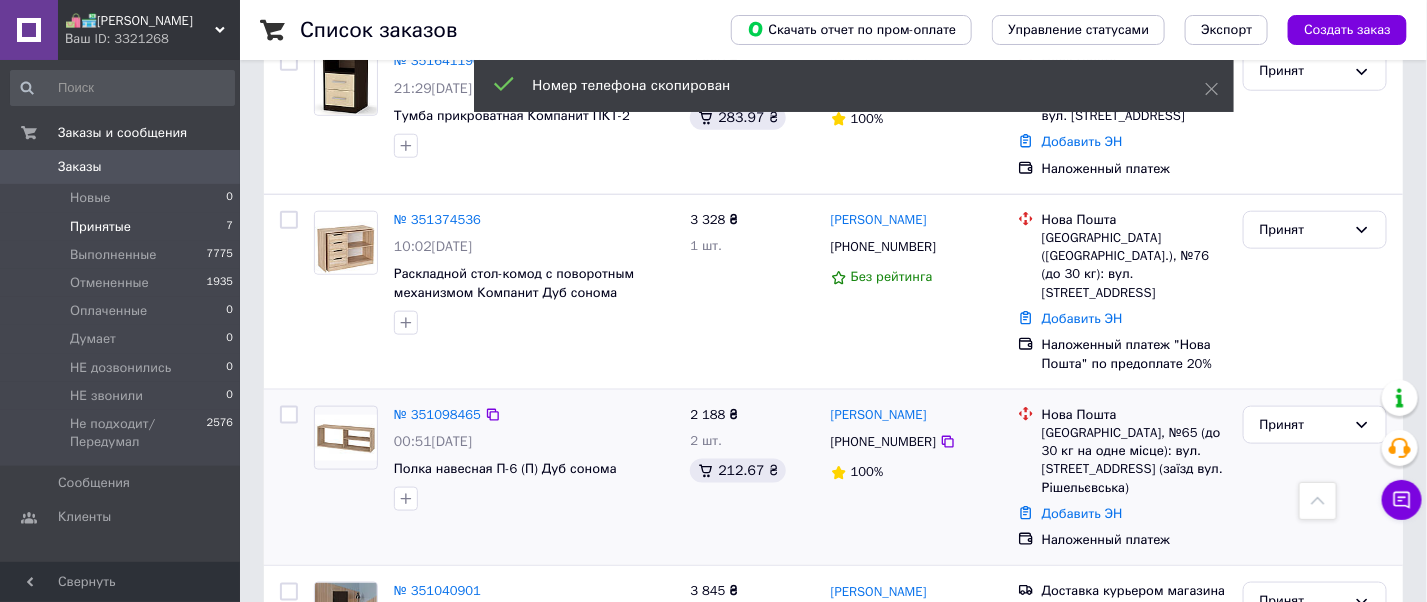 scroll, scrollTop: 933, scrollLeft: 0, axis: vertical 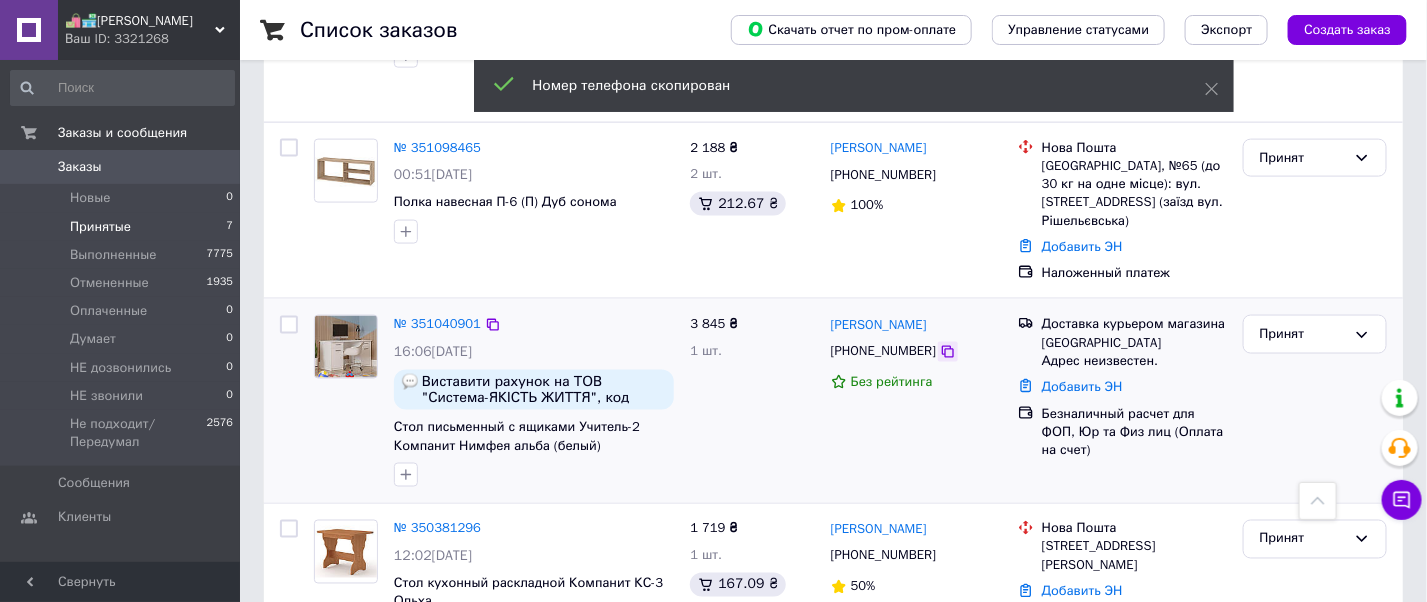 click 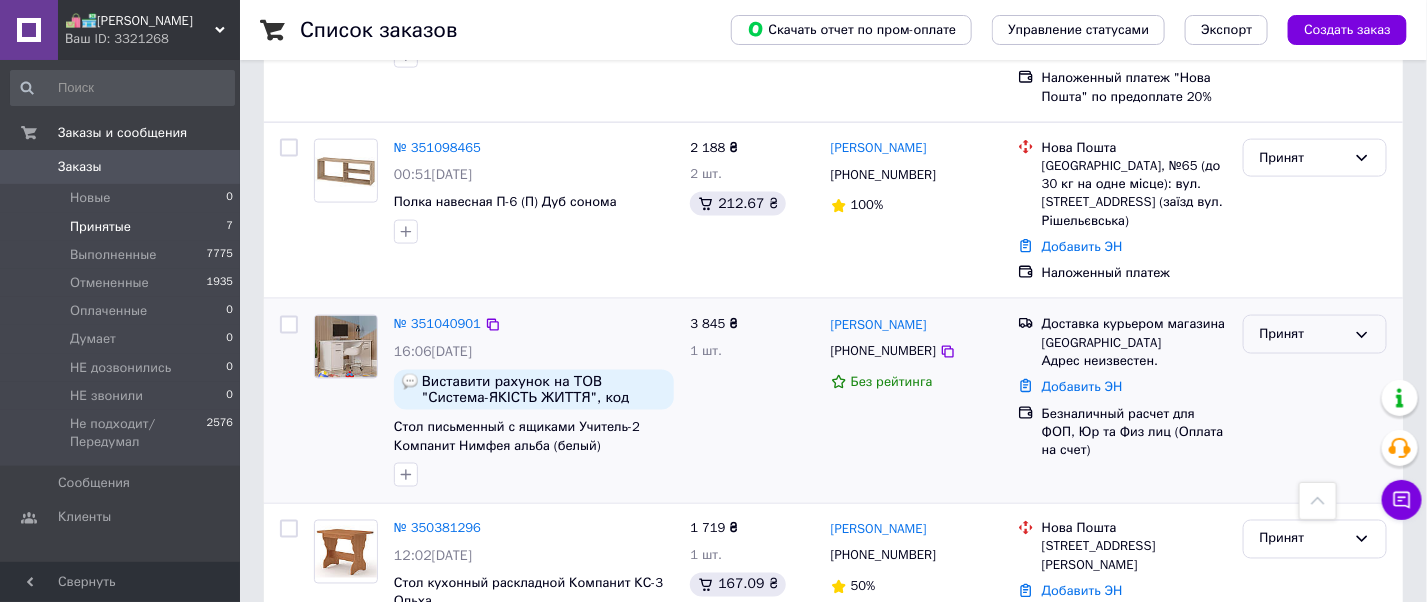click on "Принят" at bounding box center [1303, 334] 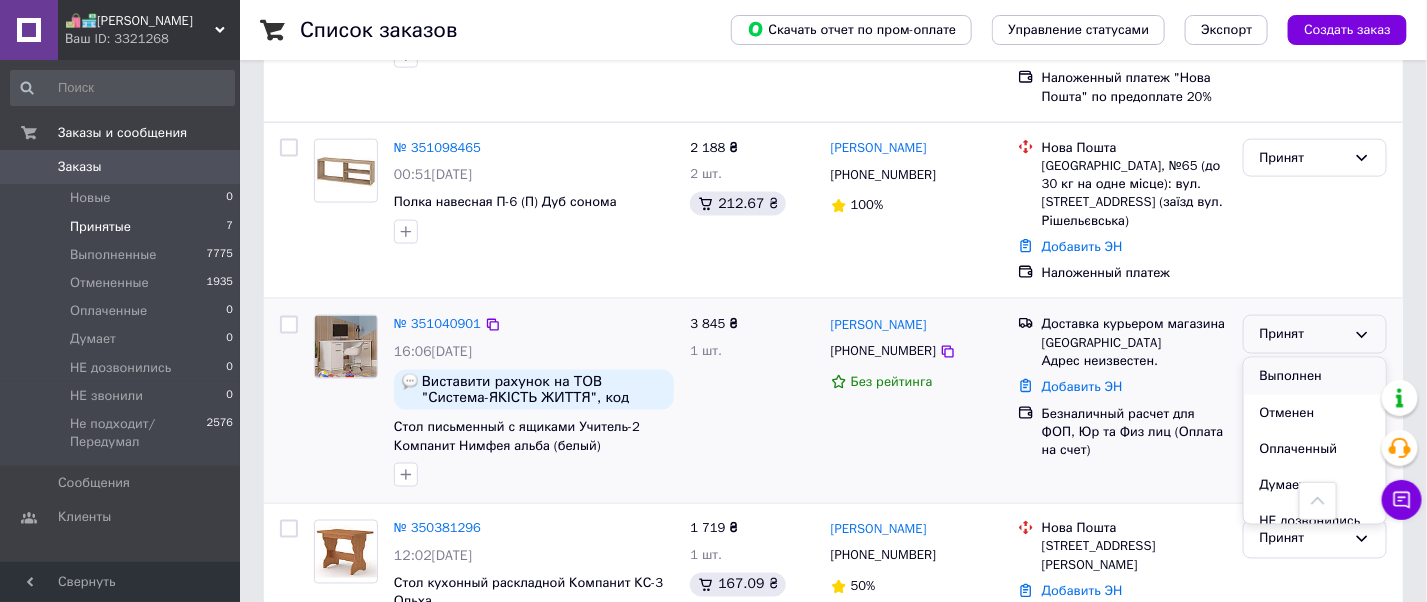 click on "Выполнен" at bounding box center [1315, 376] 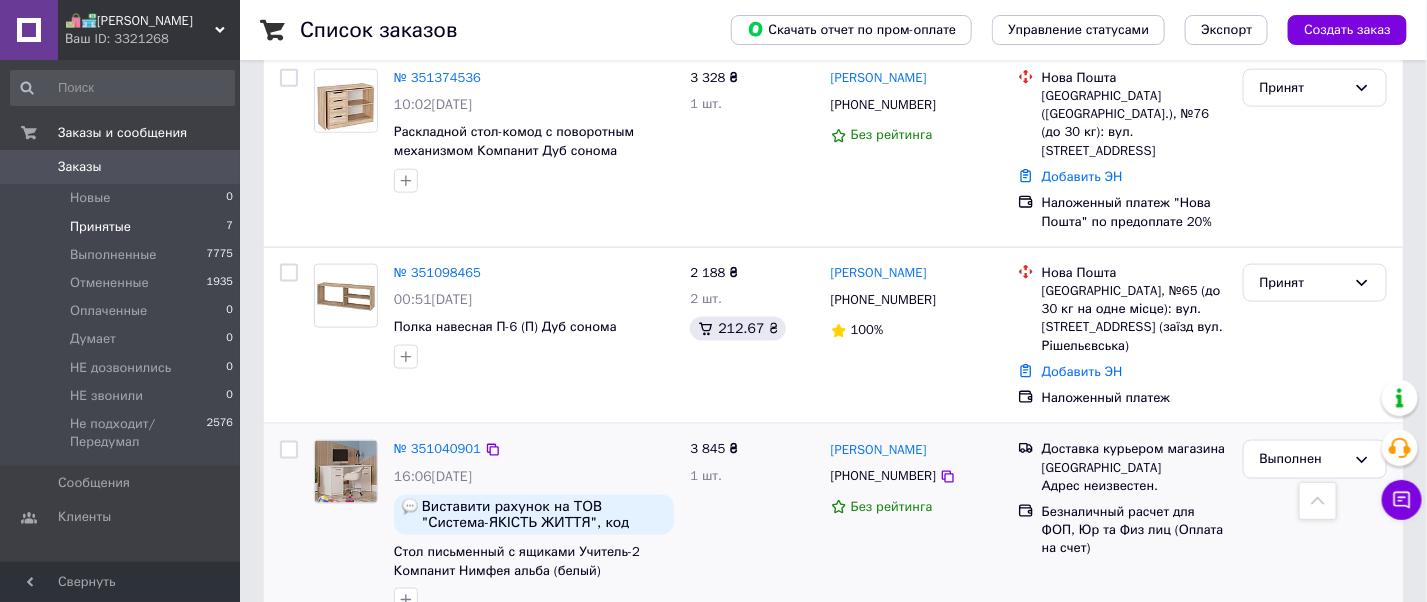 scroll, scrollTop: 941, scrollLeft: 0, axis: vertical 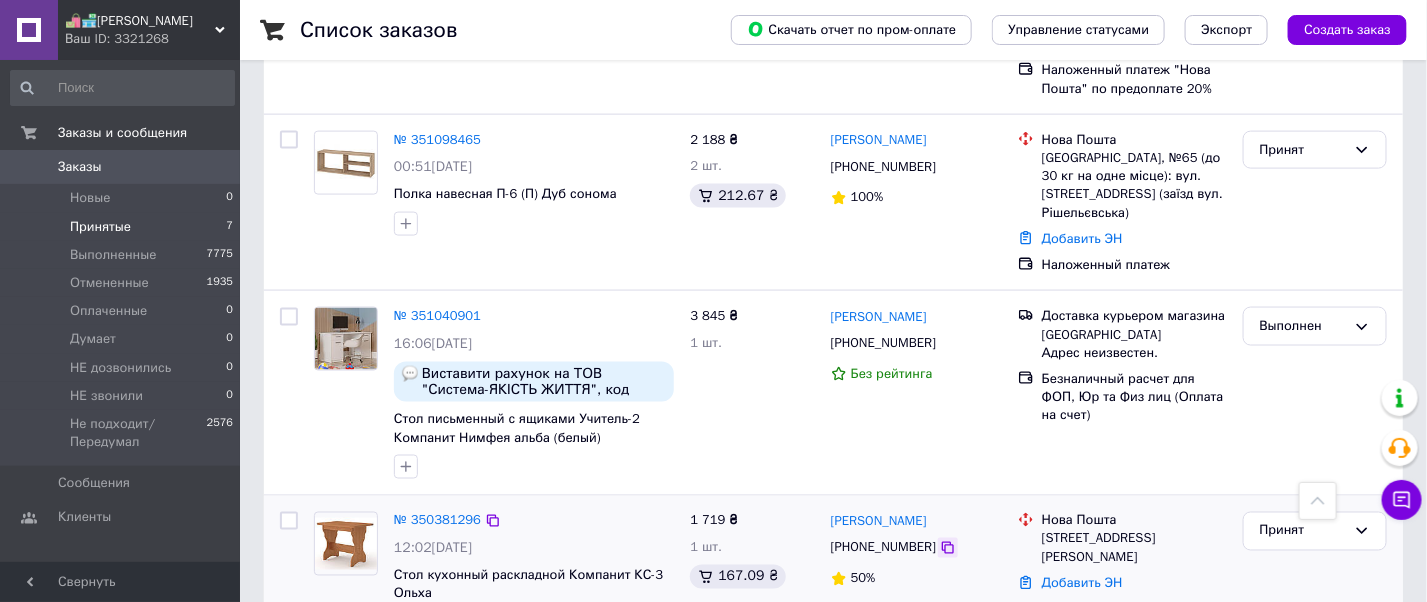 click 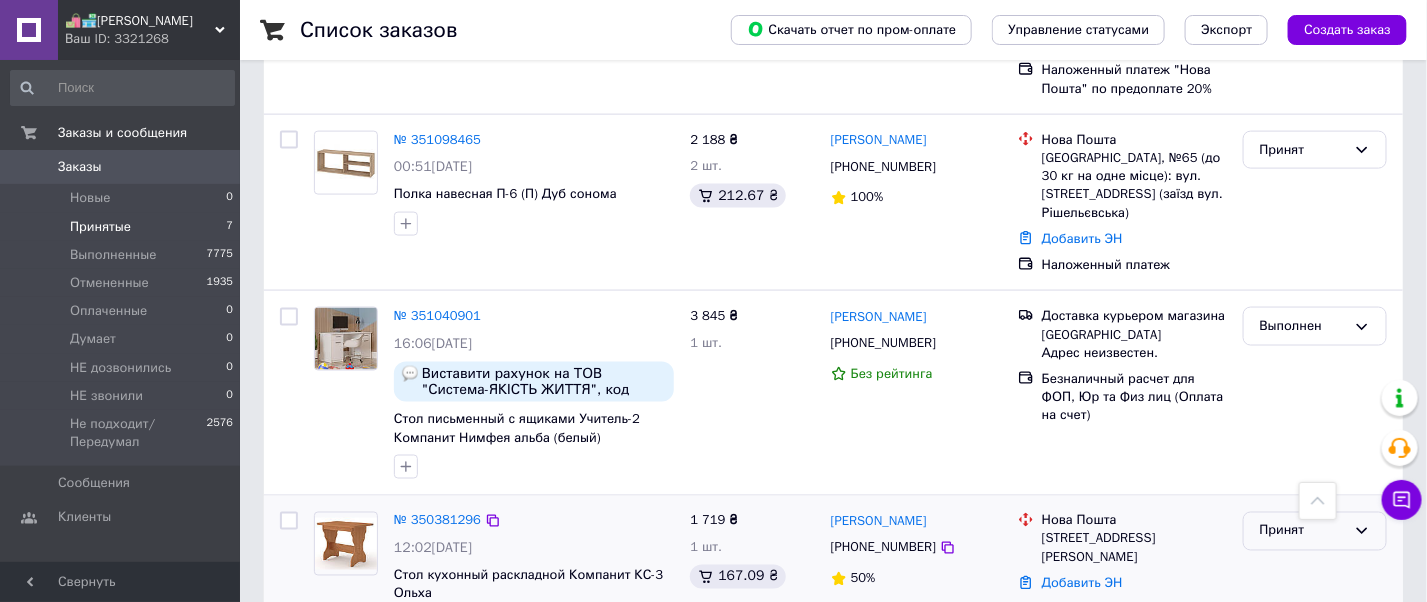 click on "Принят" at bounding box center [1303, 531] 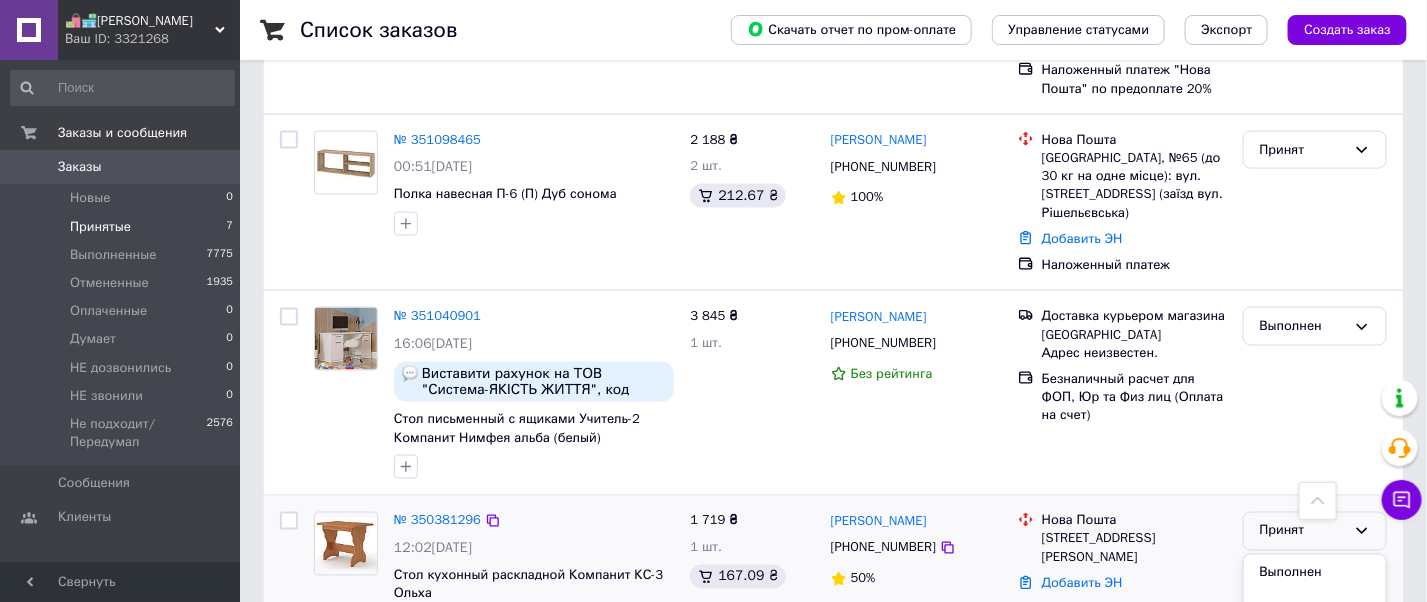 click on "Выполнен" at bounding box center [1315, 573] 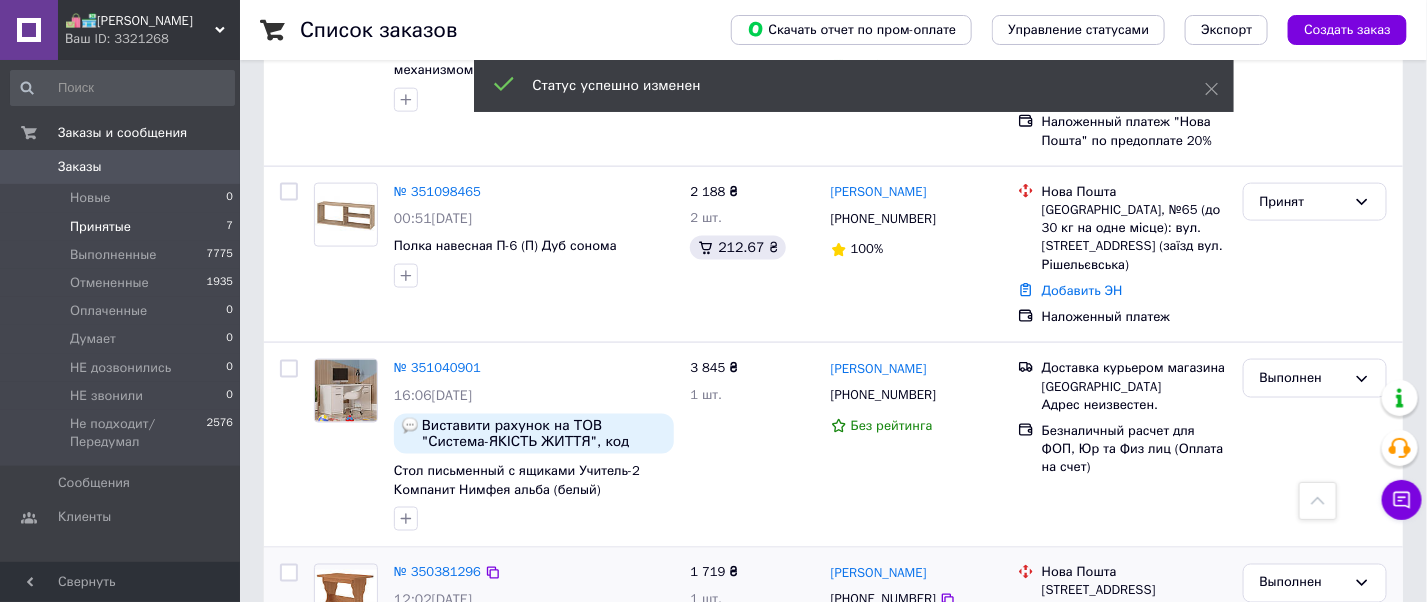 scroll, scrollTop: 941, scrollLeft: 0, axis: vertical 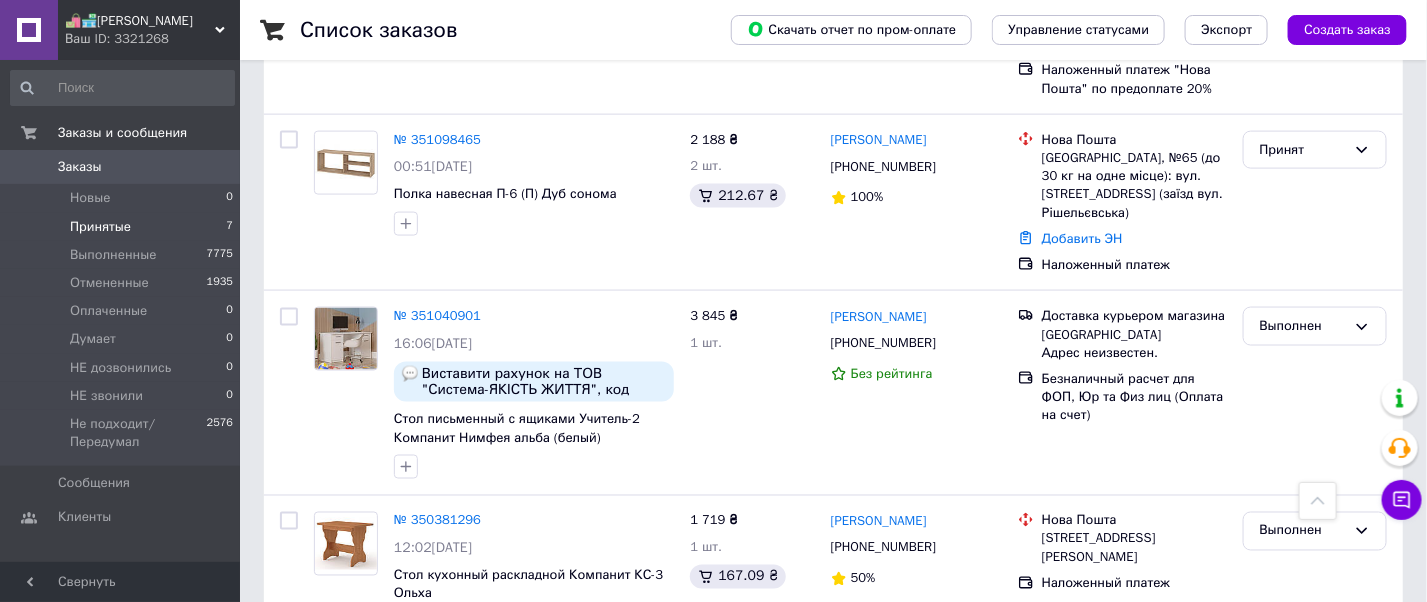 click on "Заказы" at bounding box center (80, 167) 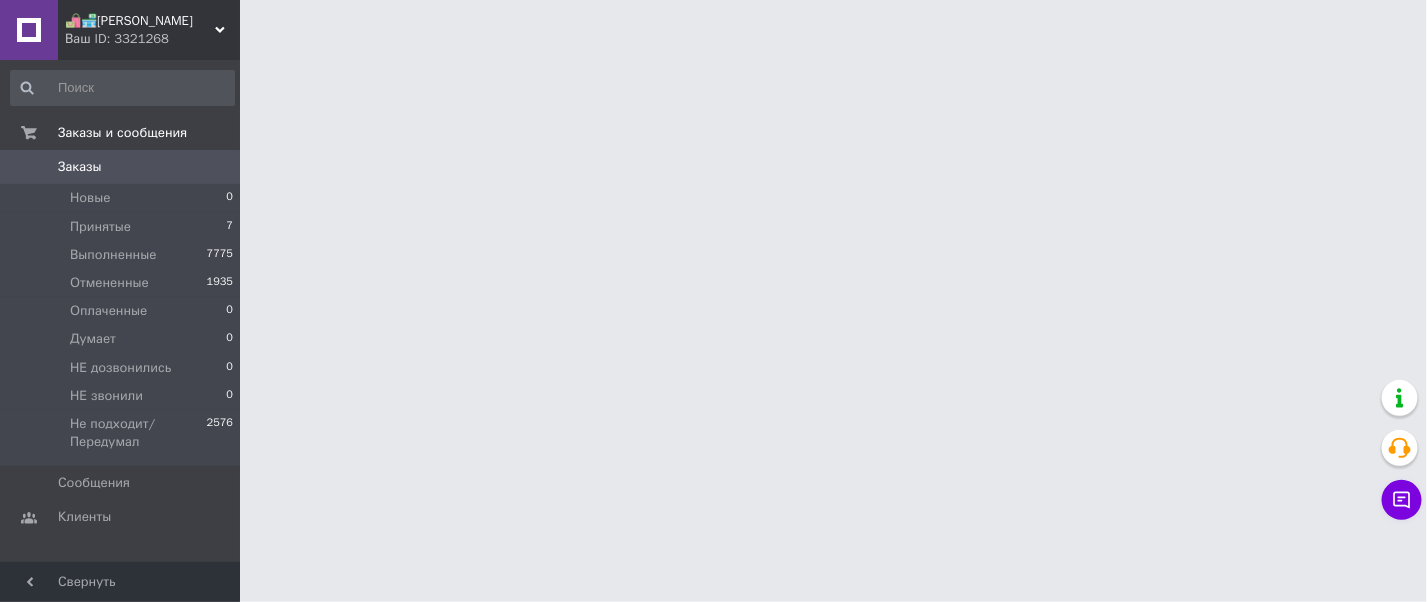 scroll, scrollTop: 0, scrollLeft: 0, axis: both 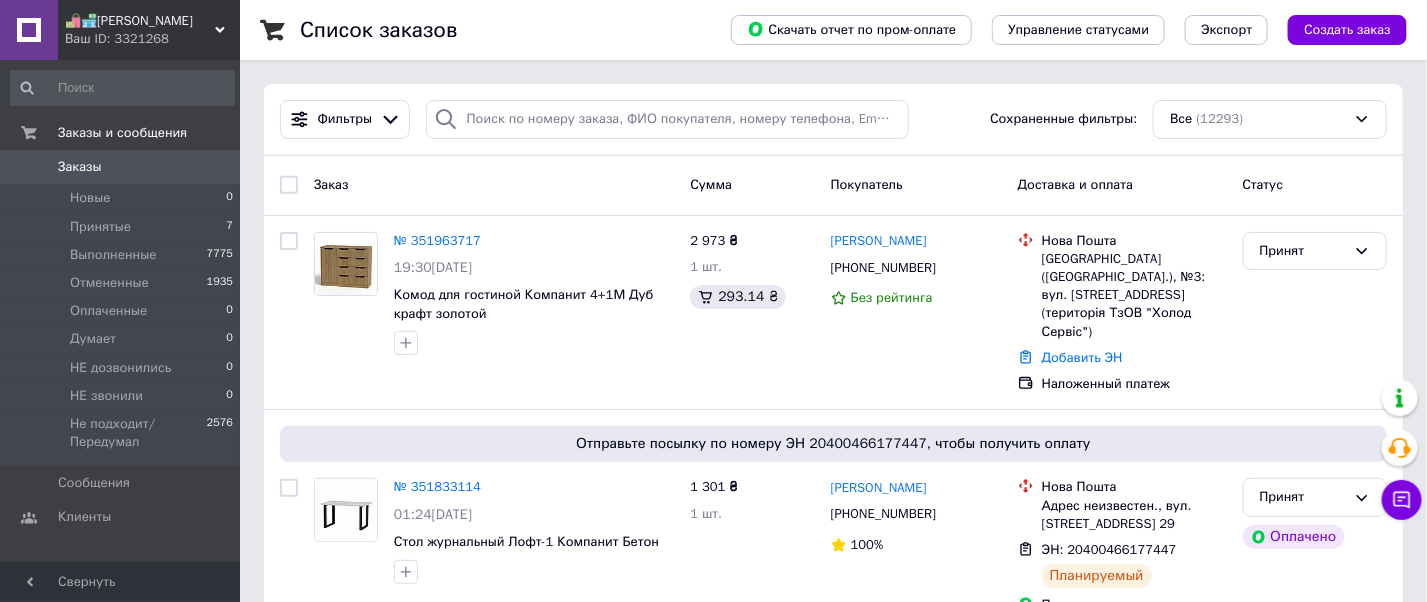 click 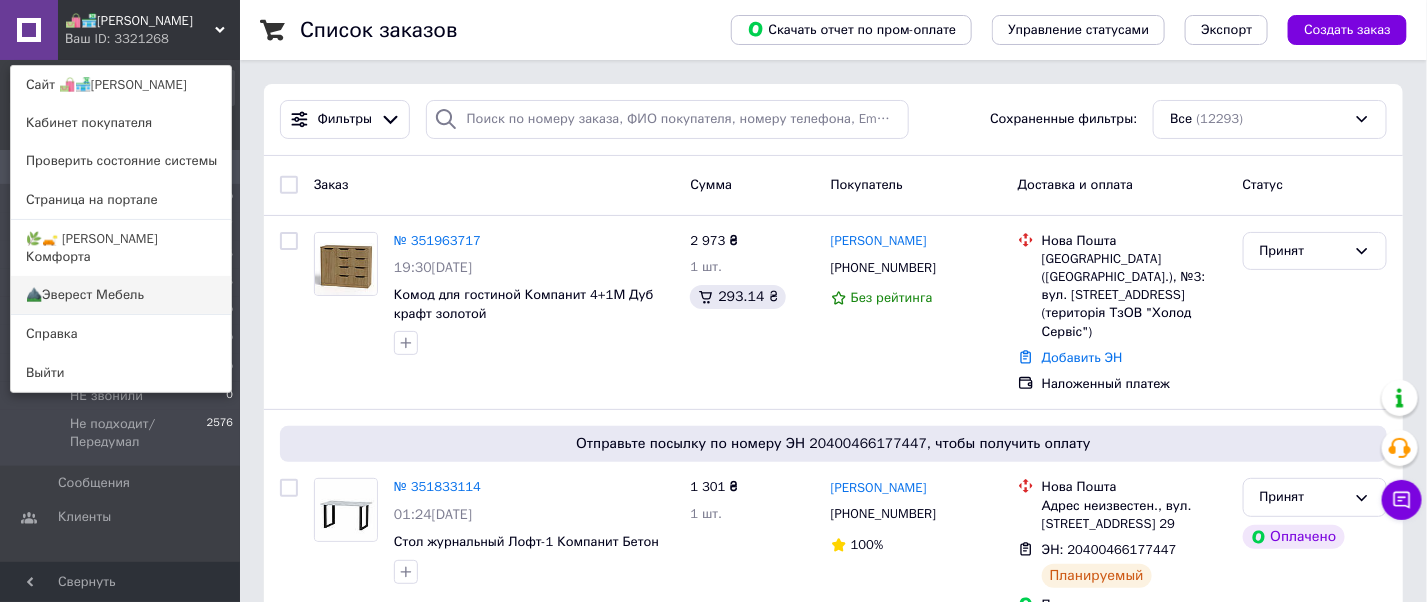 click on "⛰️Эверест Мебель" at bounding box center (121, 295) 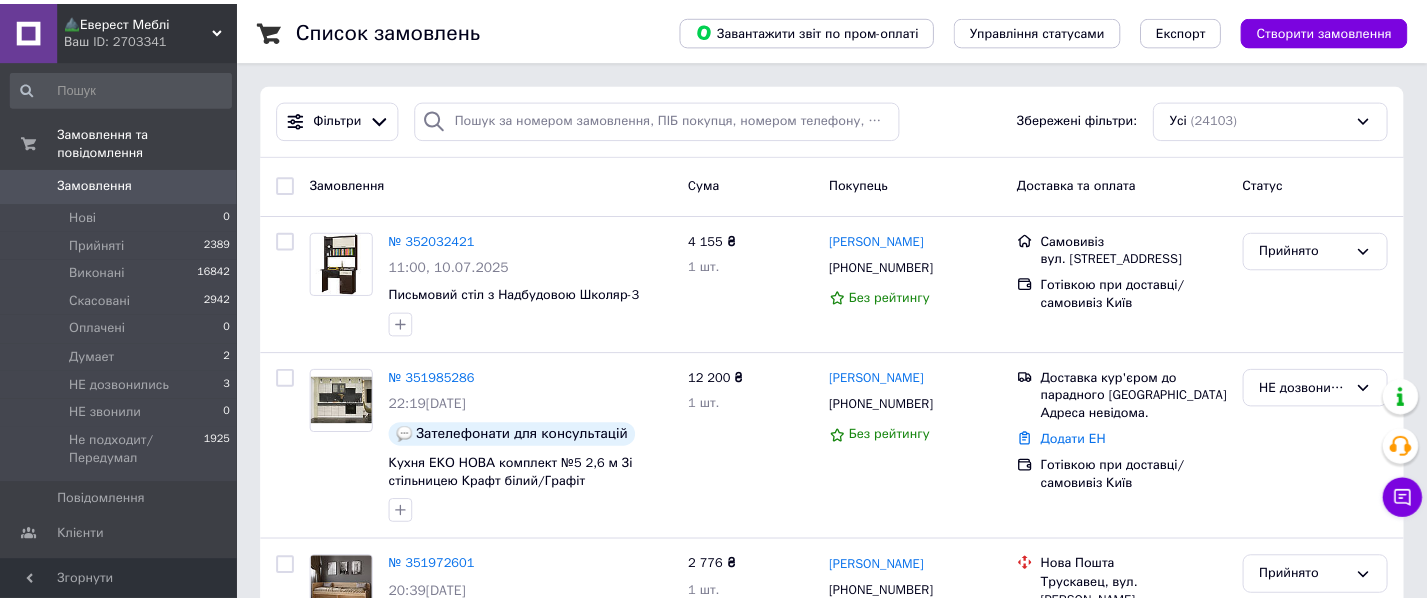 scroll, scrollTop: 0, scrollLeft: 0, axis: both 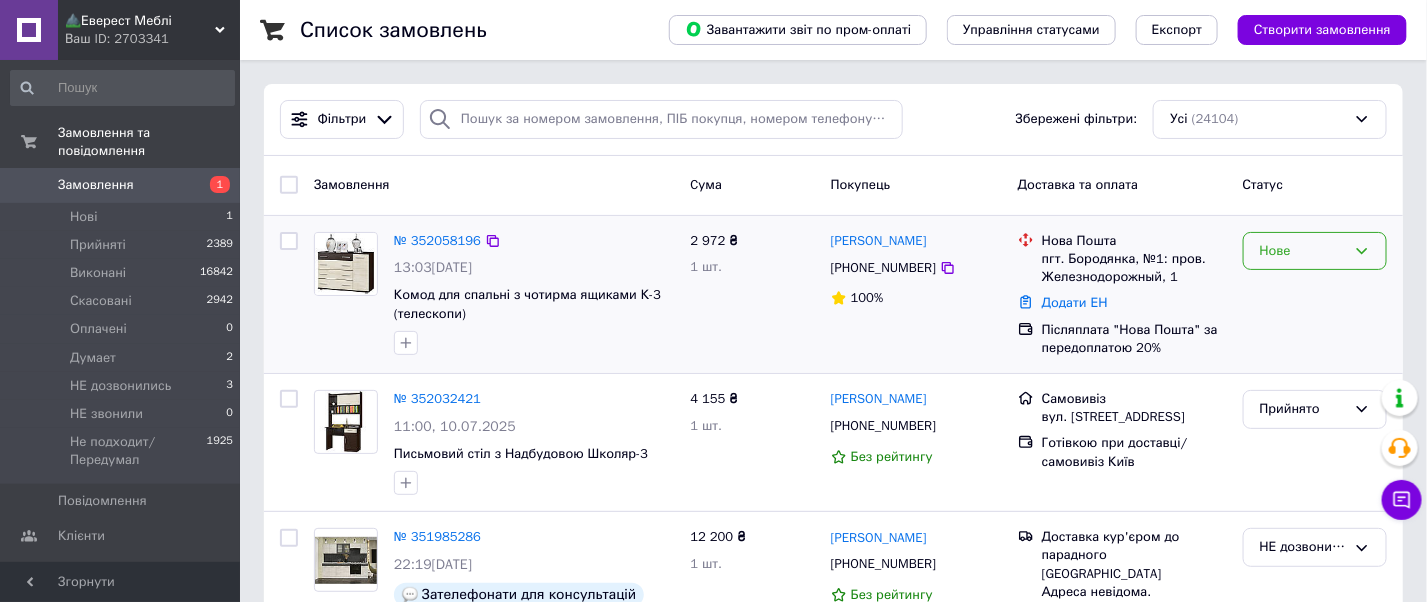 drag, startPoint x: 1277, startPoint y: 250, endPoint x: 1297, endPoint y: 268, distance: 26.907248 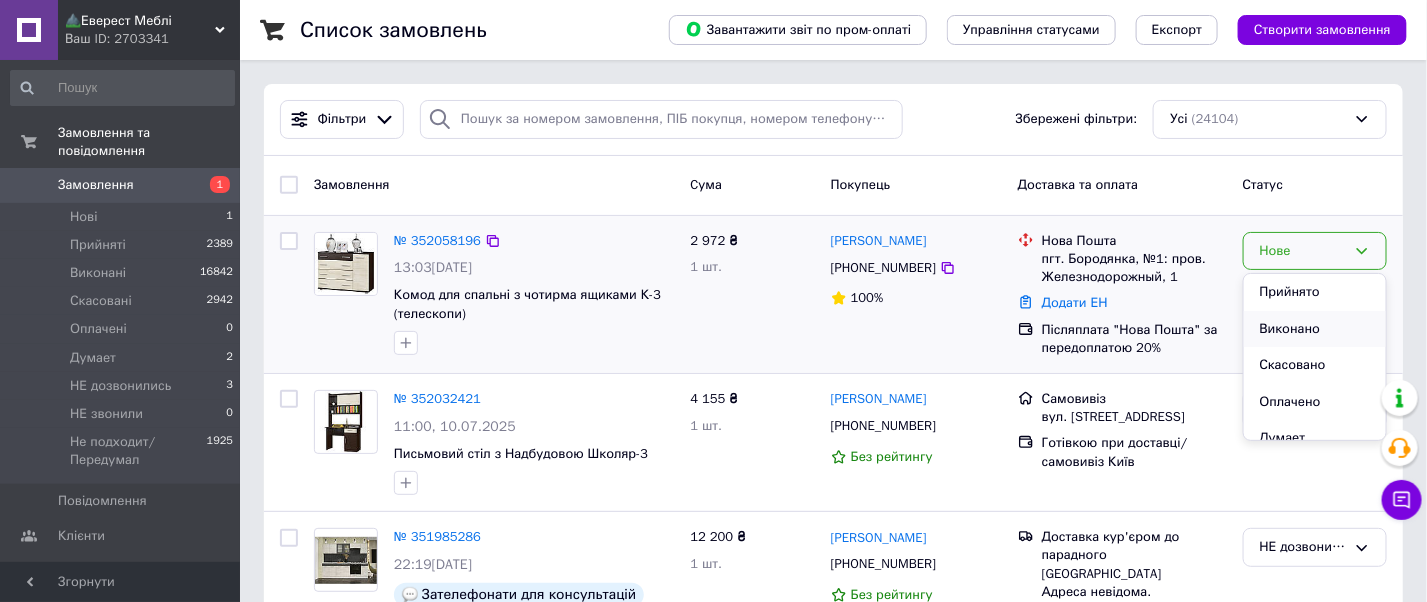 scroll, scrollTop: 147, scrollLeft: 0, axis: vertical 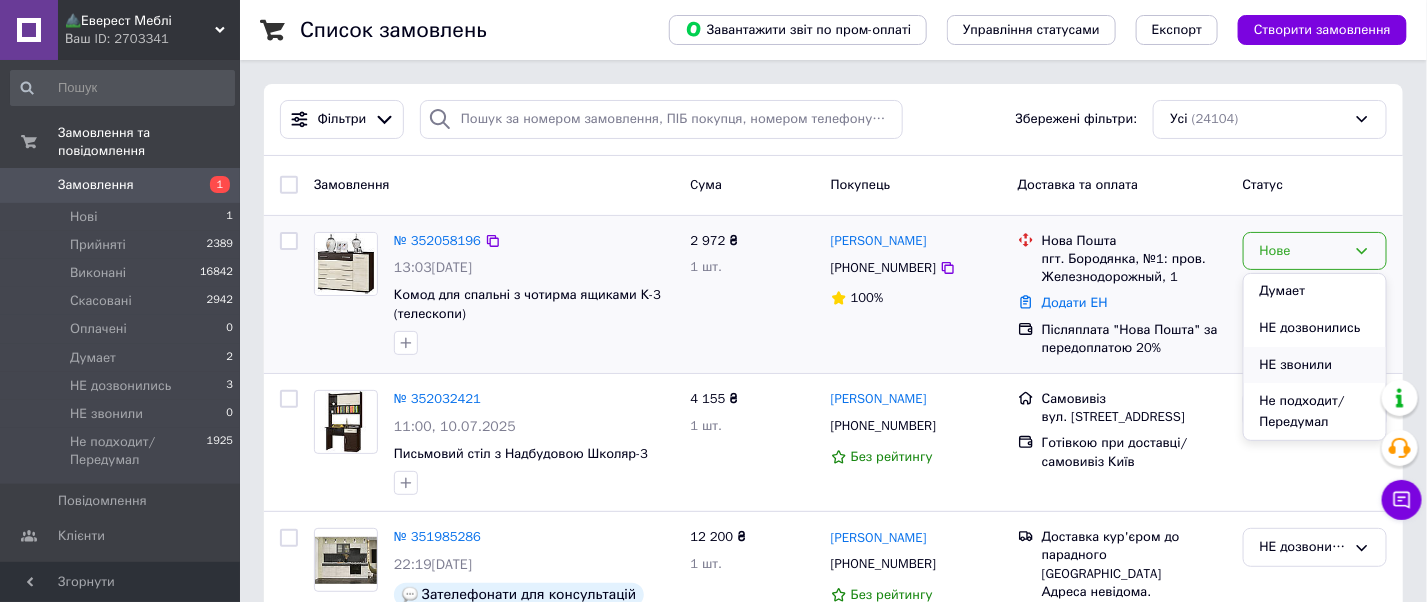click on "НЕ звонили" at bounding box center [1315, 365] 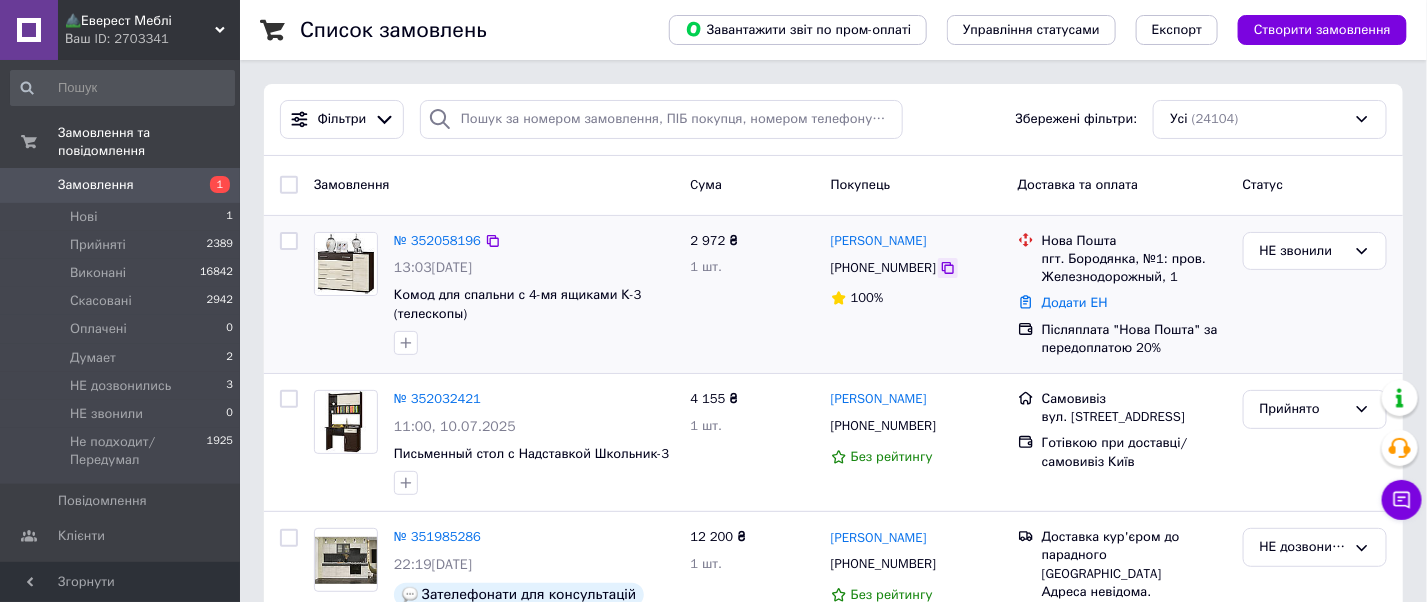 click 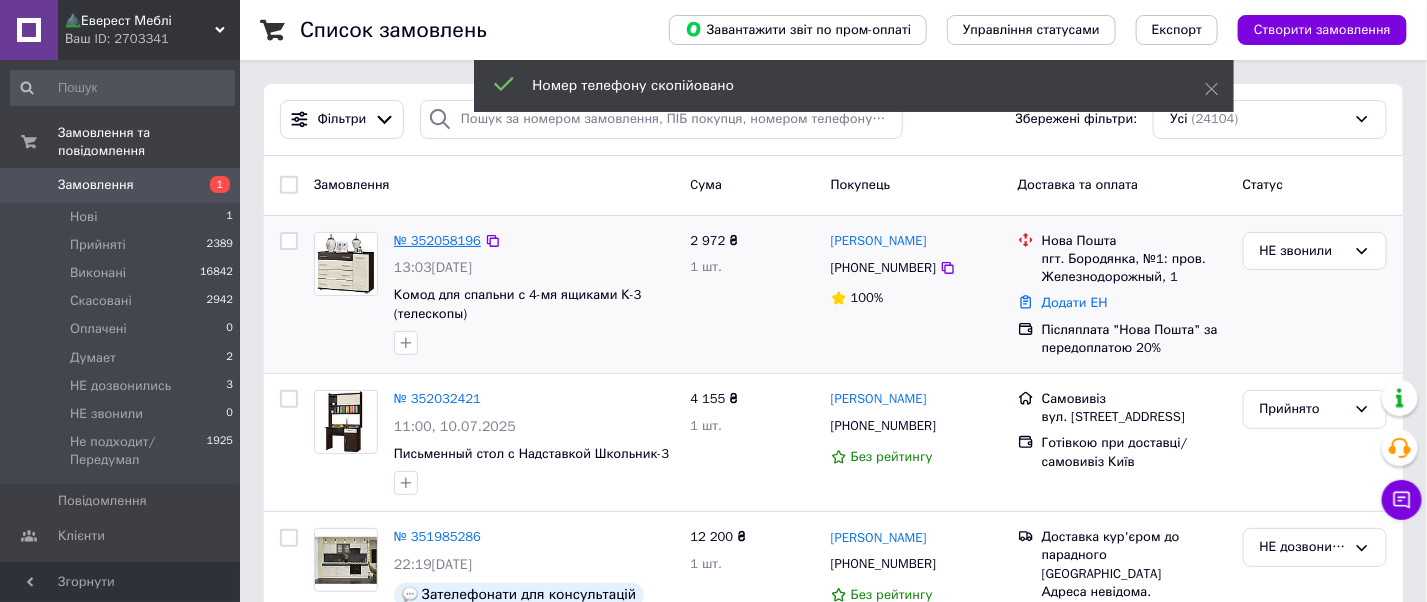 click on "№ 352058196" at bounding box center [437, 240] 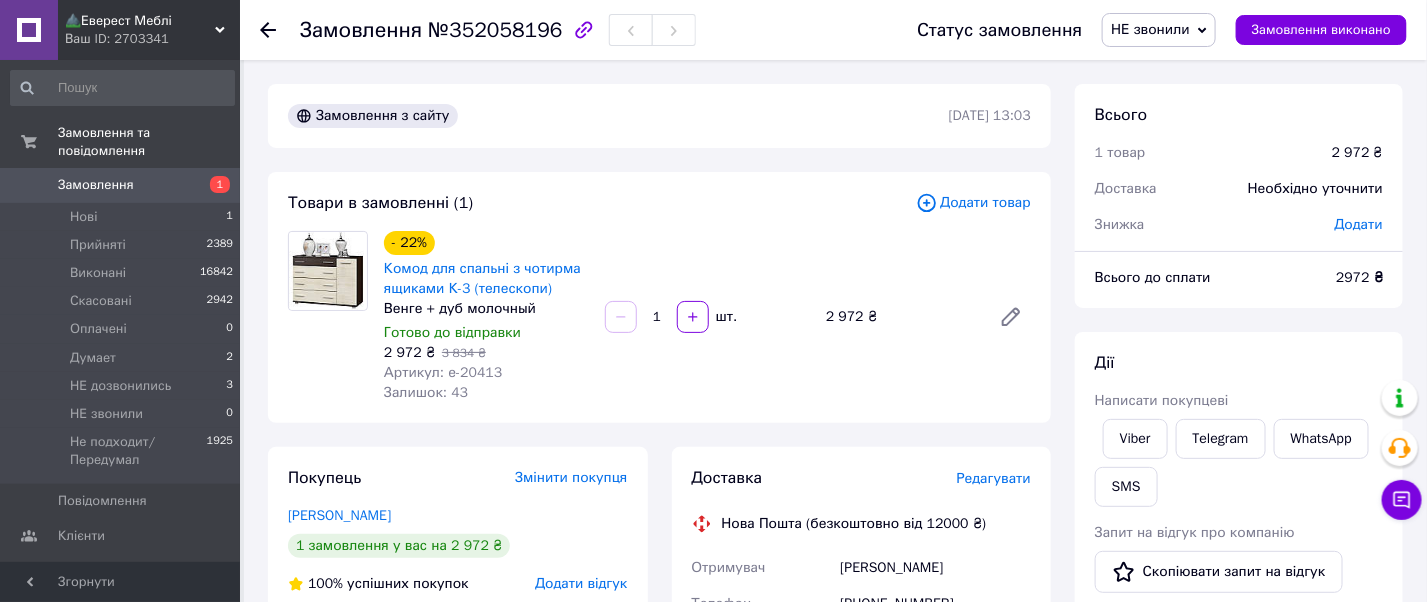click on "НЕ звонили" at bounding box center (1150, 29) 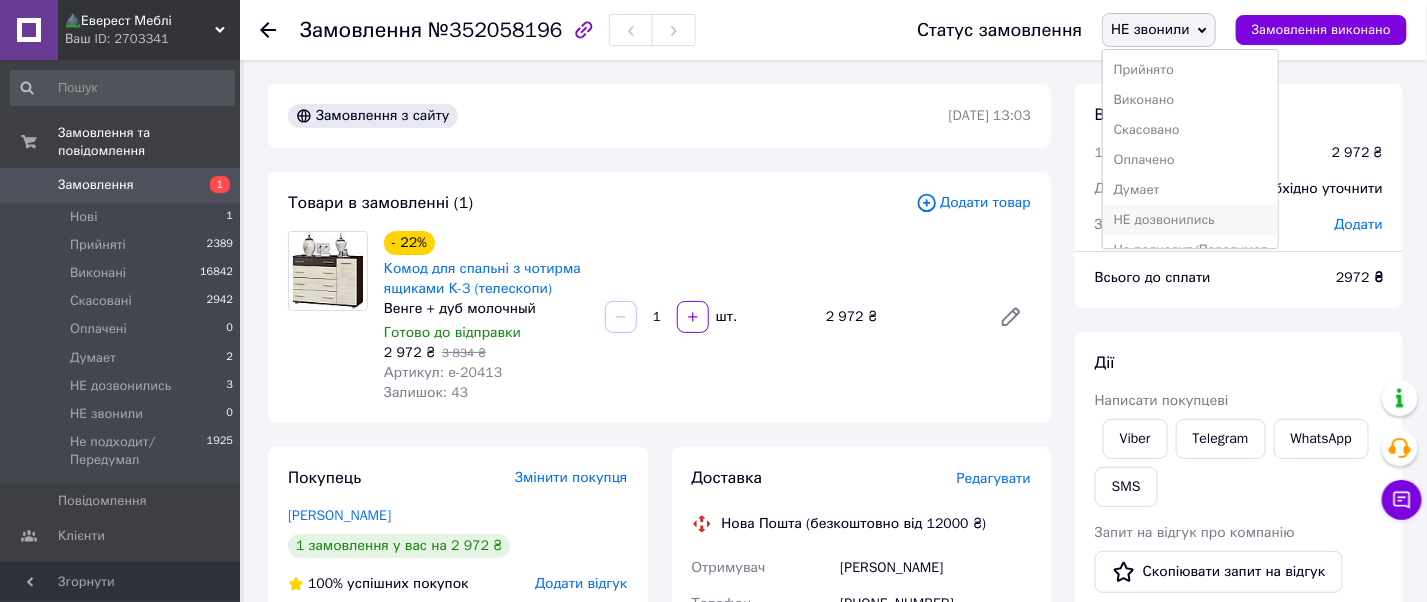click on "НЕ дозвонились" at bounding box center [1190, 220] 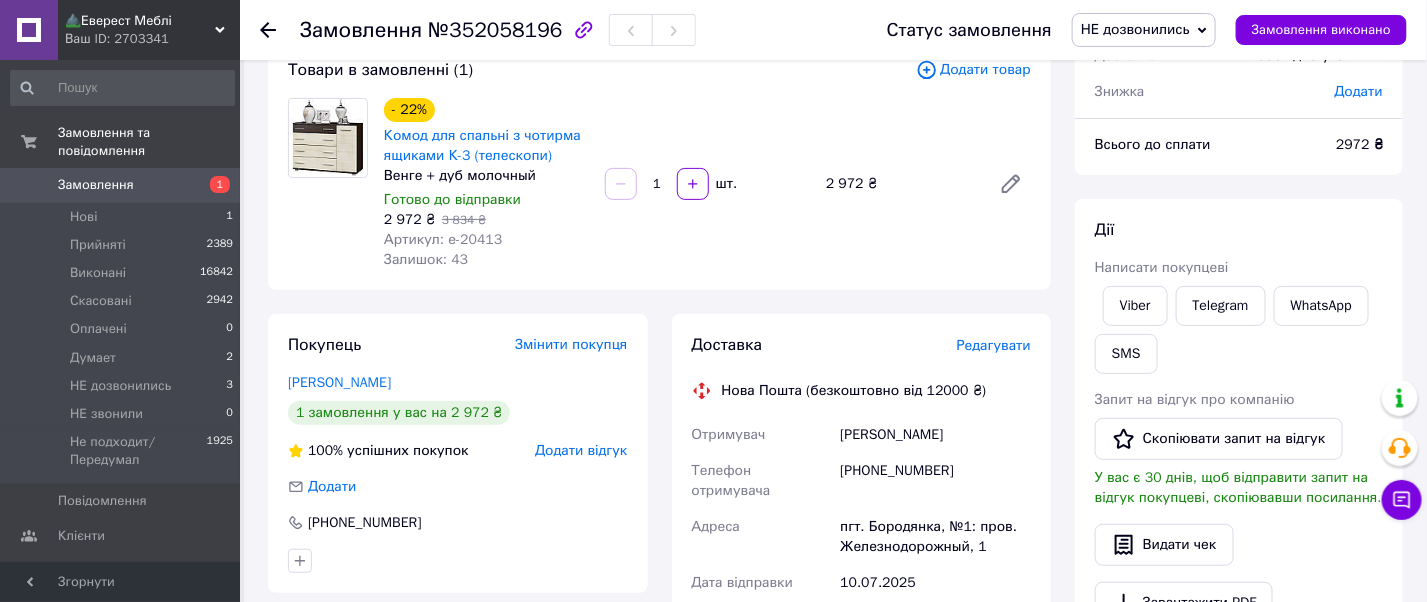 scroll, scrollTop: 666, scrollLeft: 0, axis: vertical 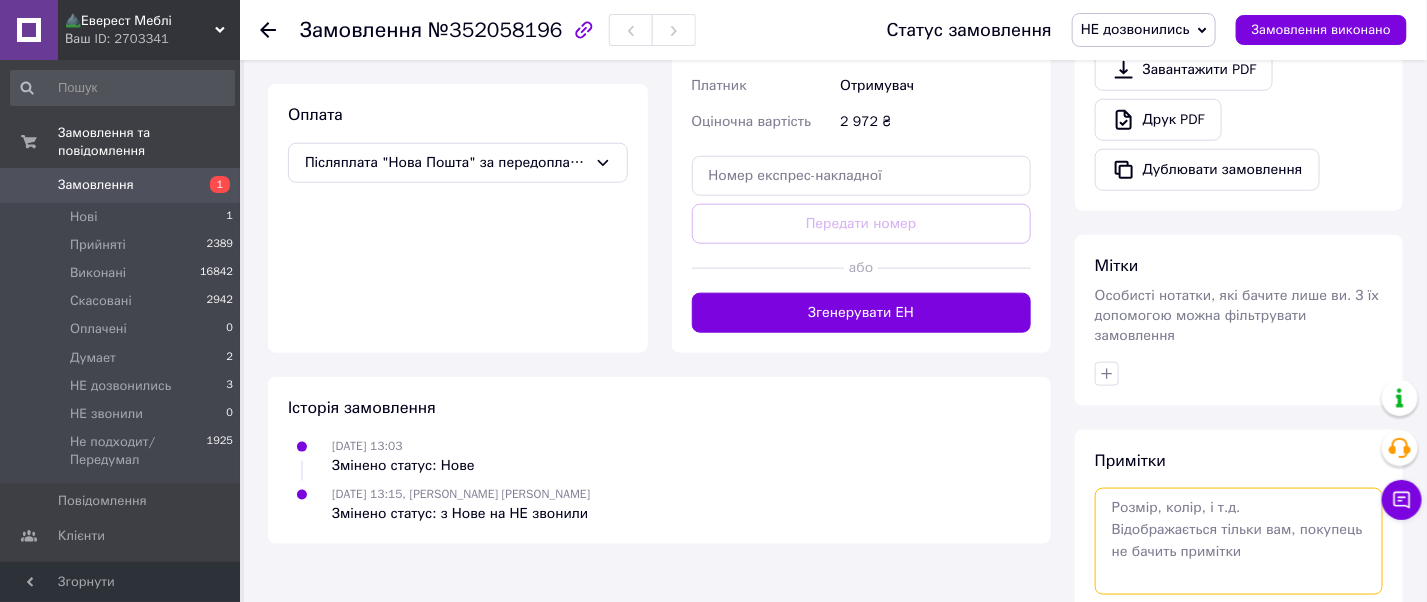 click at bounding box center (1239, 541) 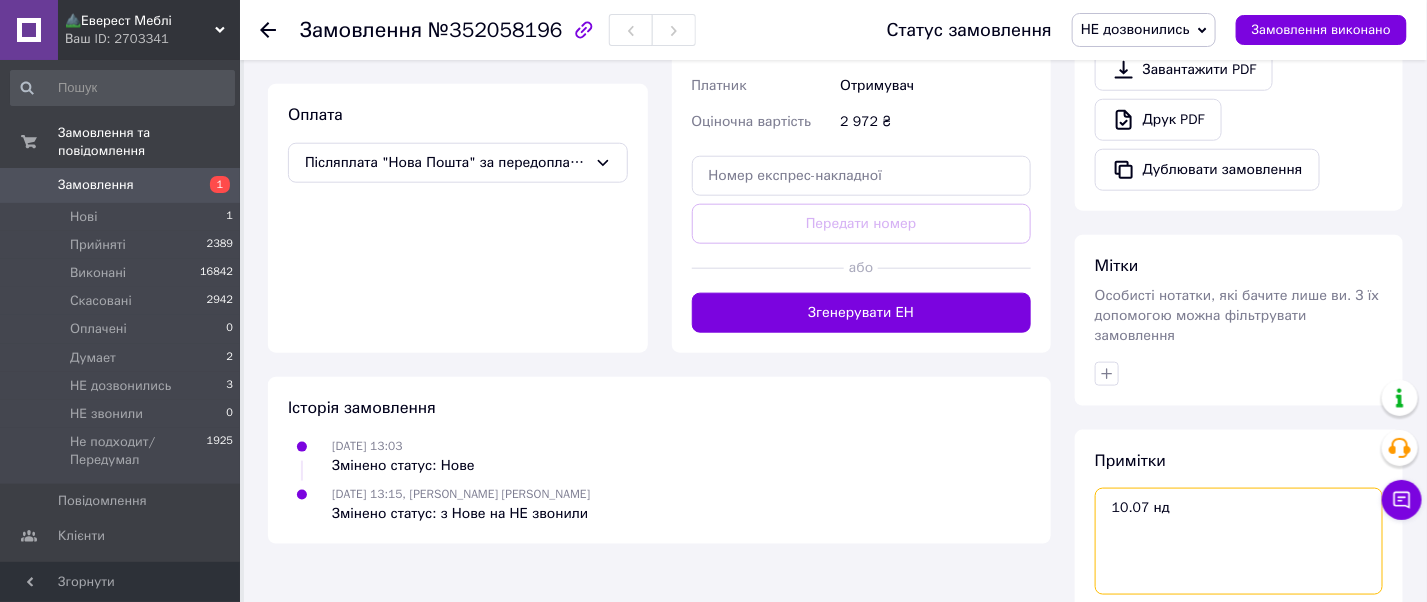 scroll, scrollTop: 762, scrollLeft: 0, axis: vertical 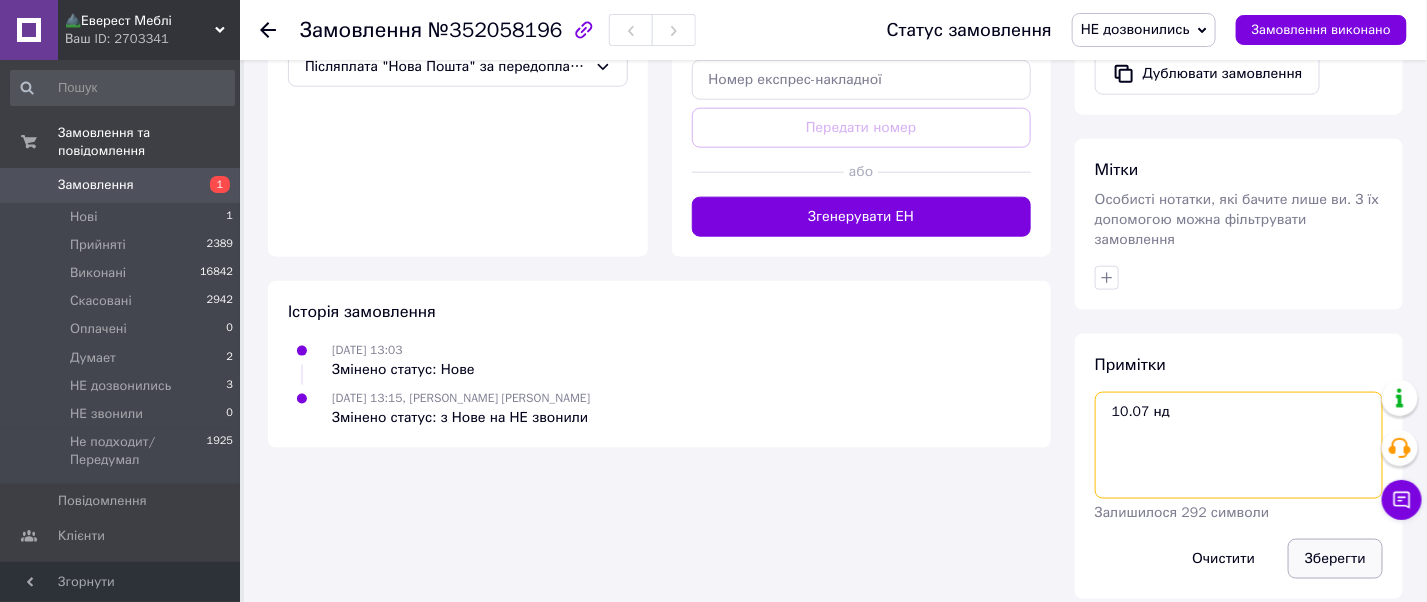 type on "10.07 нд" 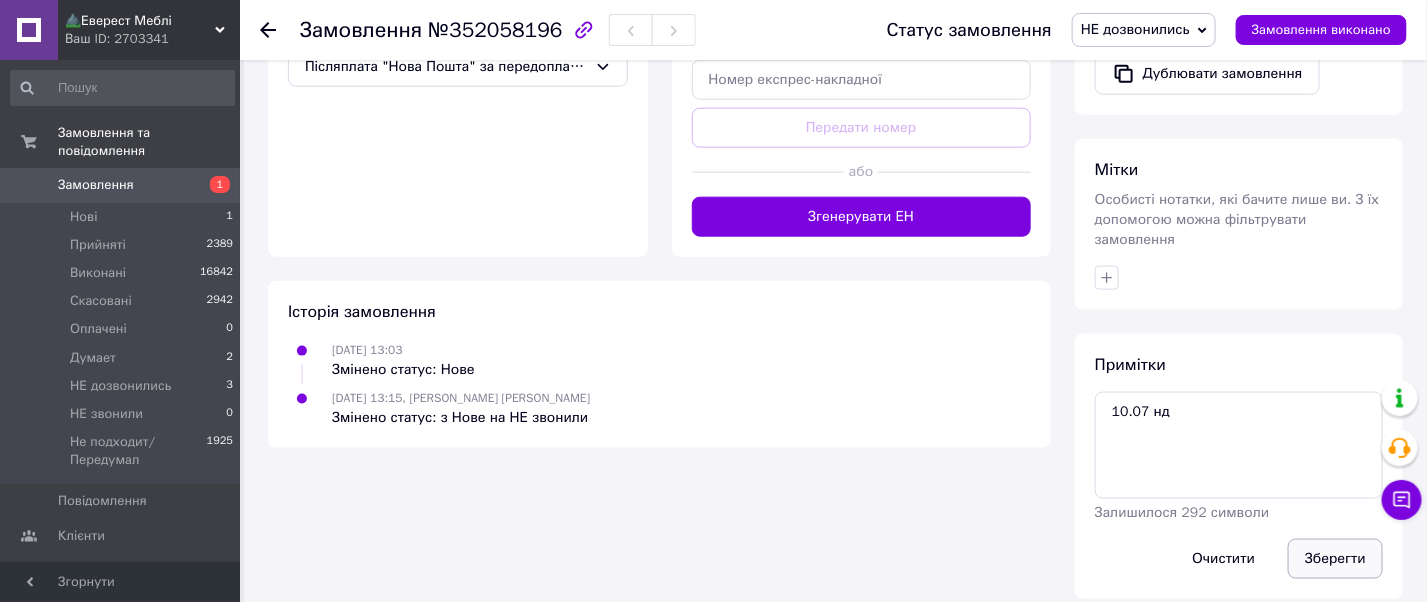 click on "Зберегти" at bounding box center (1335, 559) 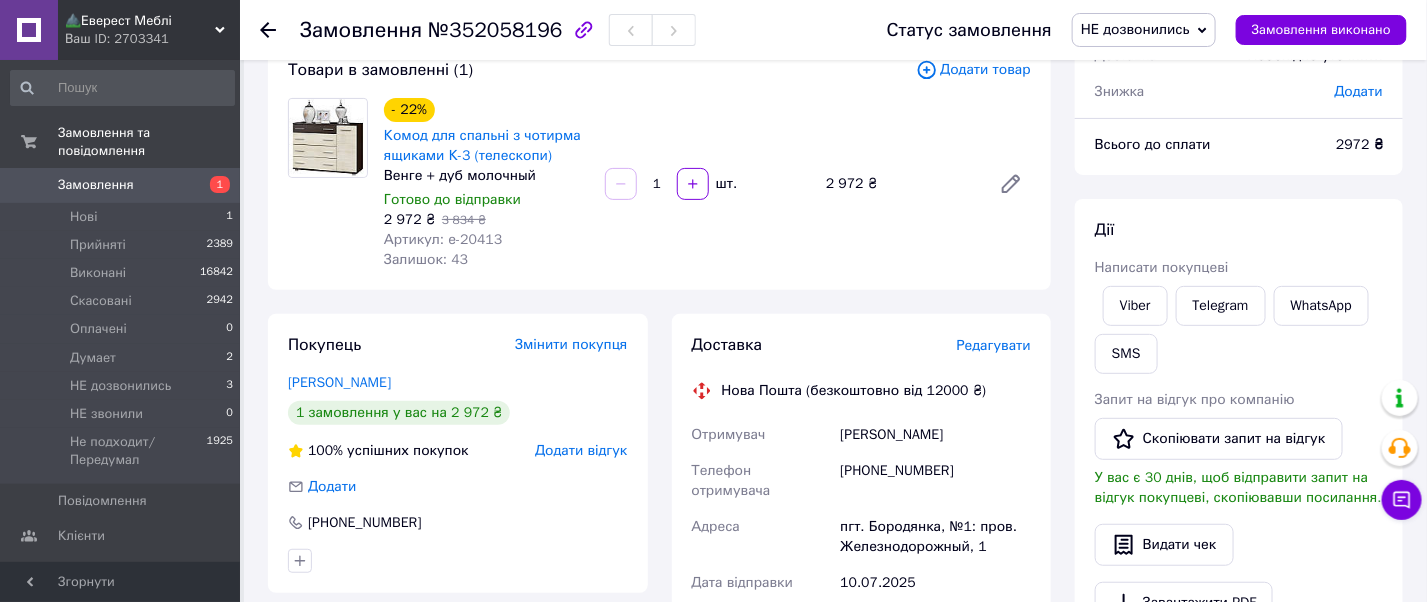 scroll, scrollTop: 0, scrollLeft: 0, axis: both 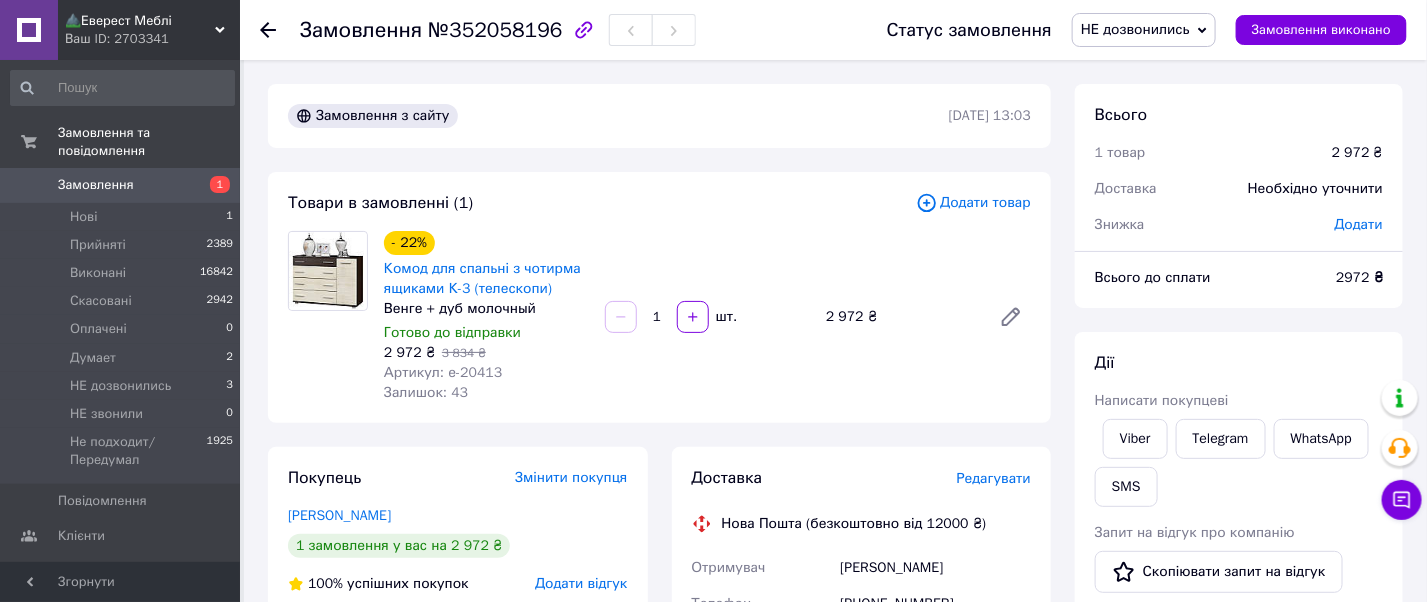 click on "Замовлення" at bounding box center (96, 185) 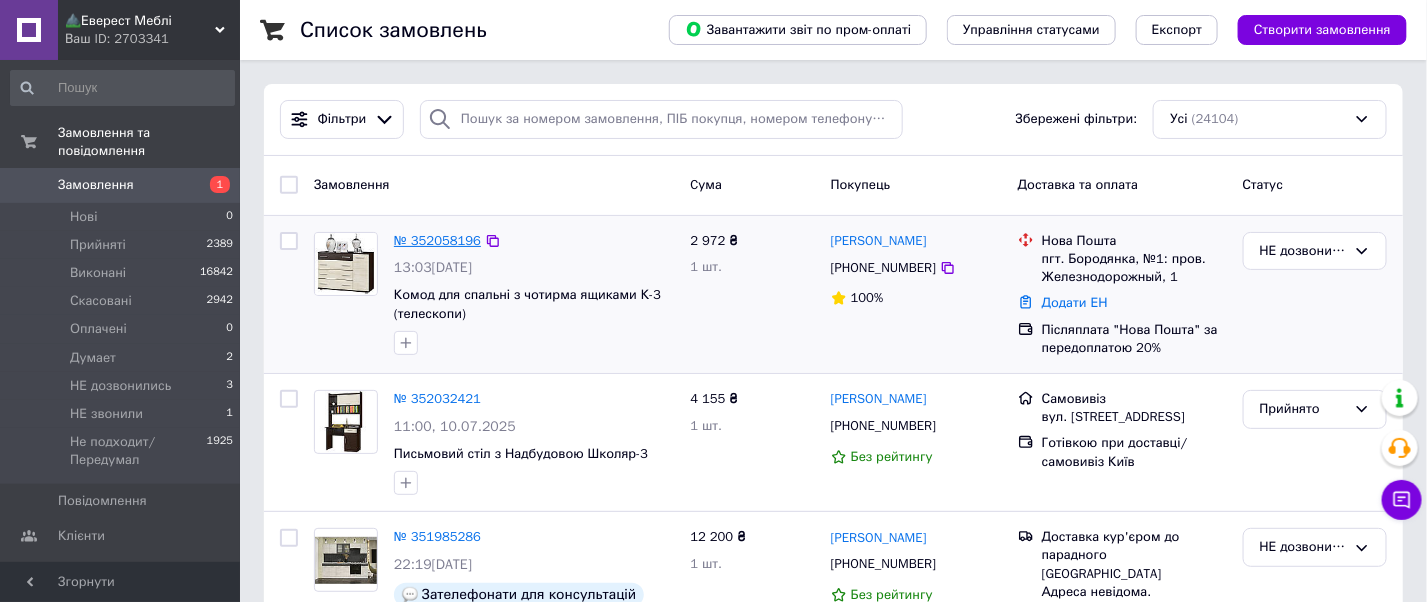 click on "№ 352058196" at bounding box center (437, 240) 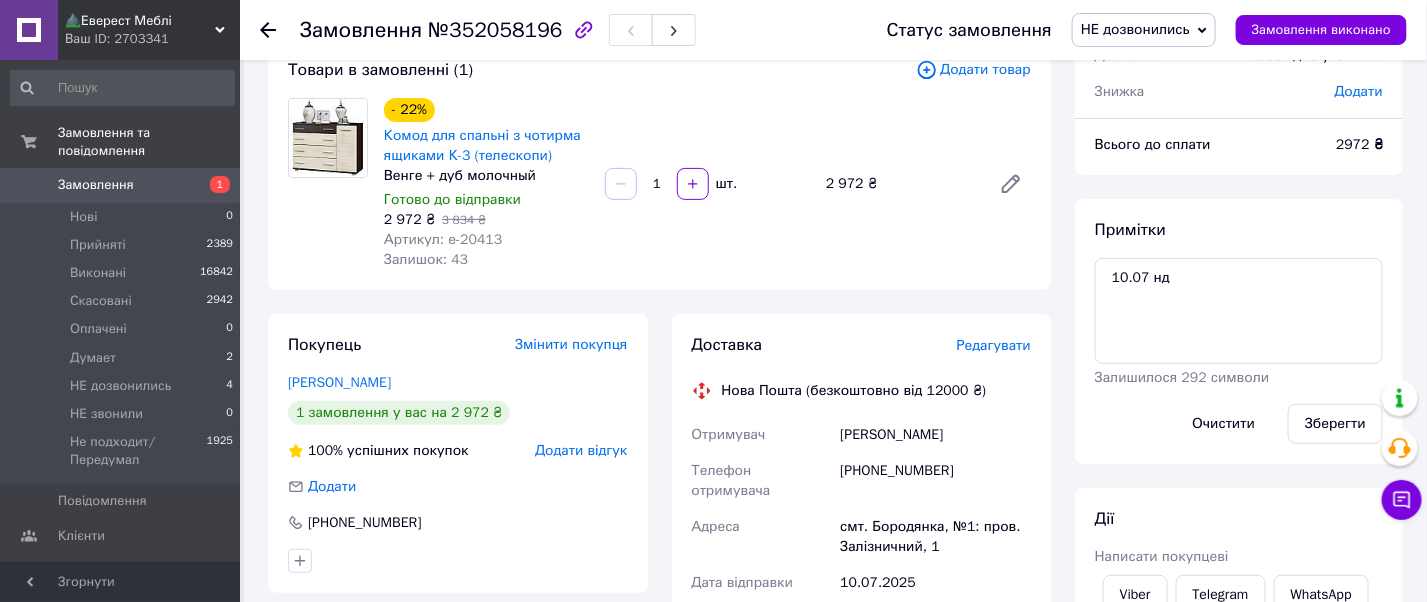 scroll, scrollTop: 266, scrollLeft: 0, axis: vertical 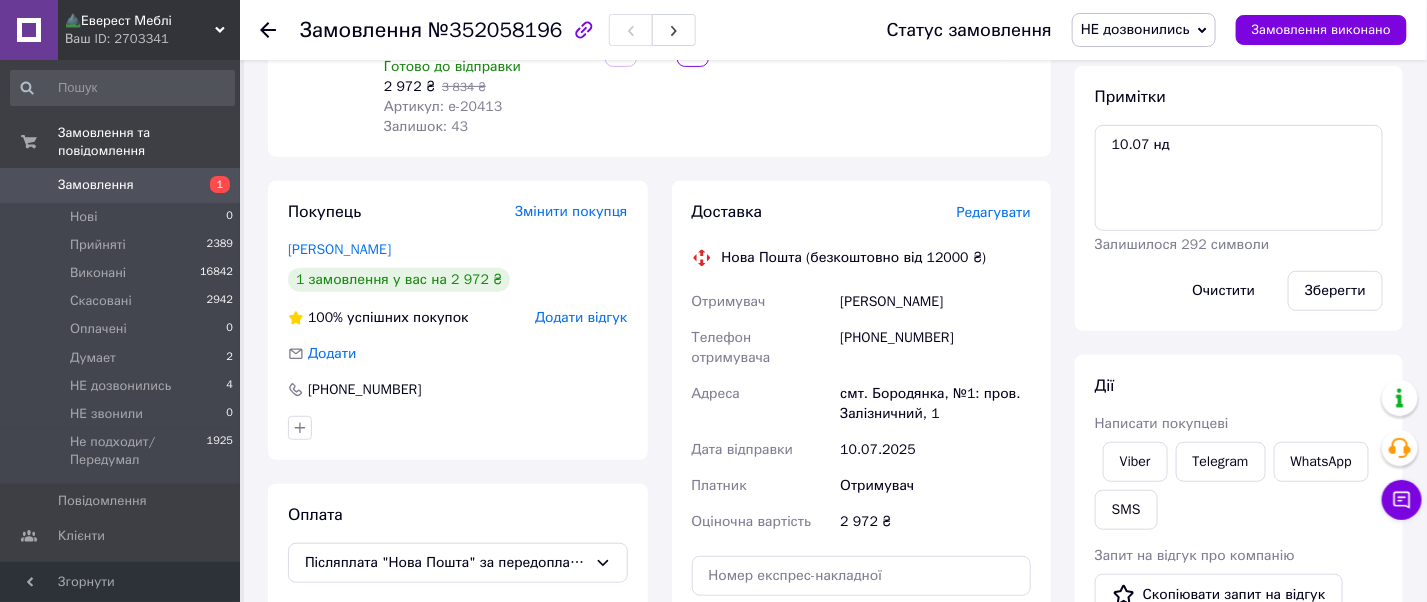 drag, startPoint x: 969, startPoint y: 304, endPoint x: 786, endPoint y: 315, distance: 183.3303 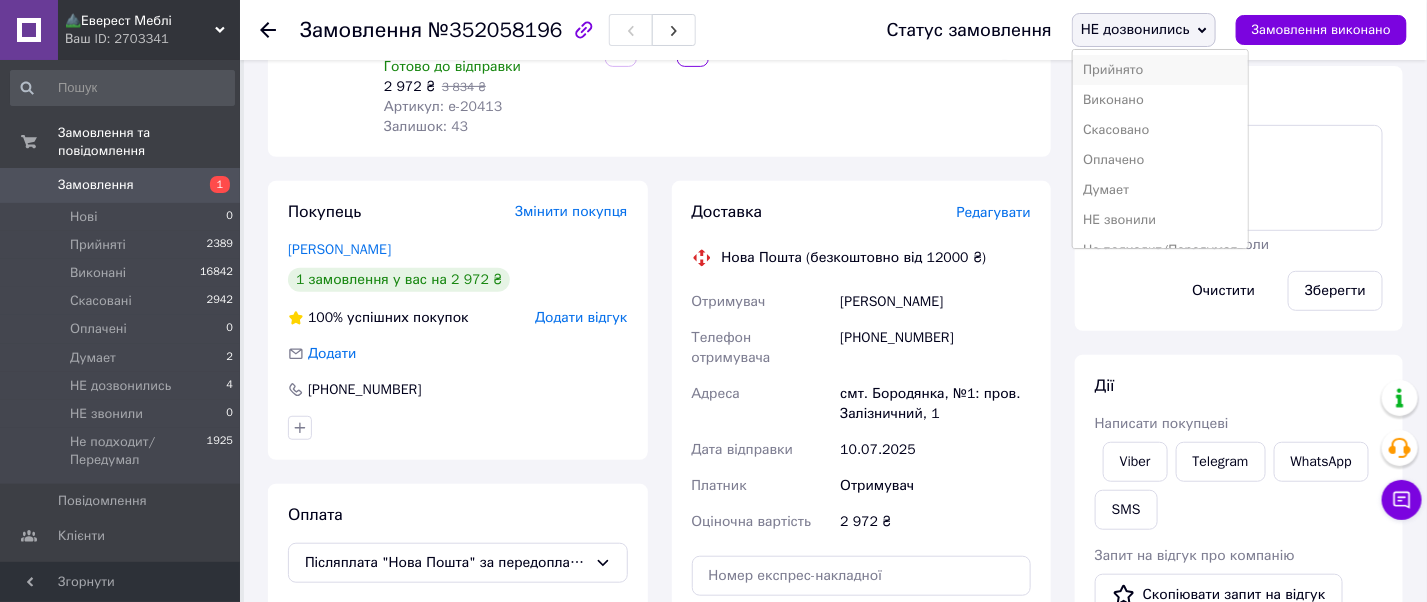 click on "Прийнято" at bounding box center (1160, 70) 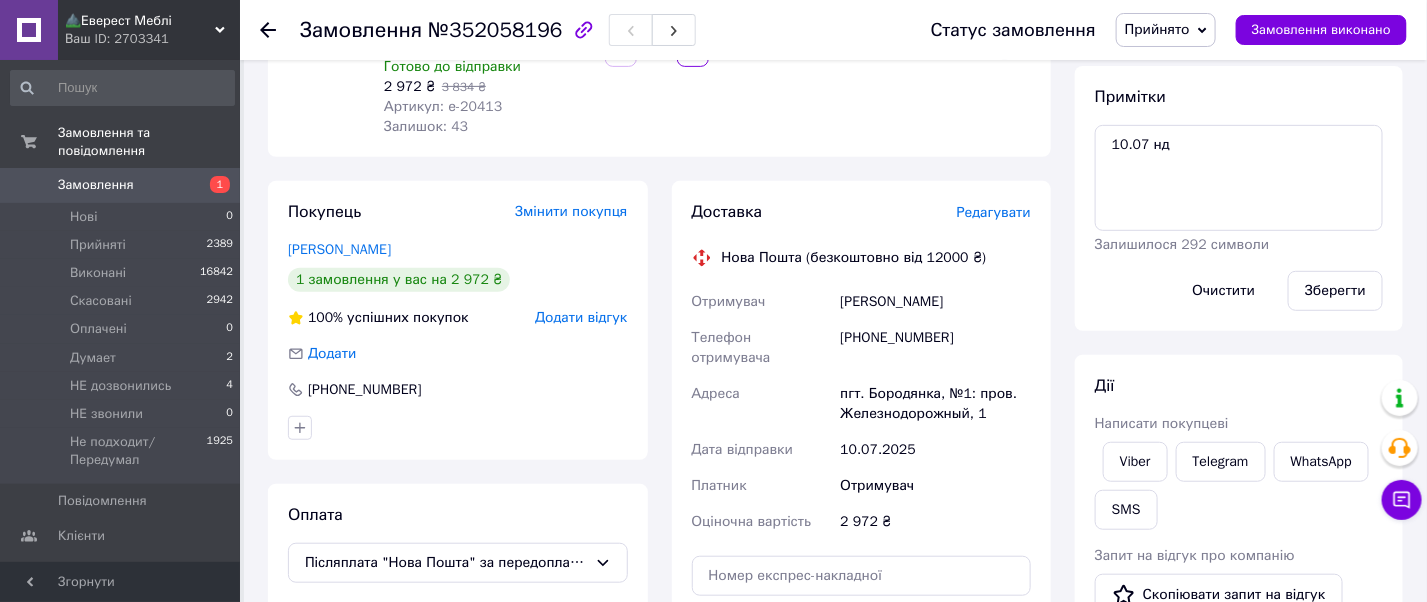 click on "Замовлення" at bounding box center (96, 185) 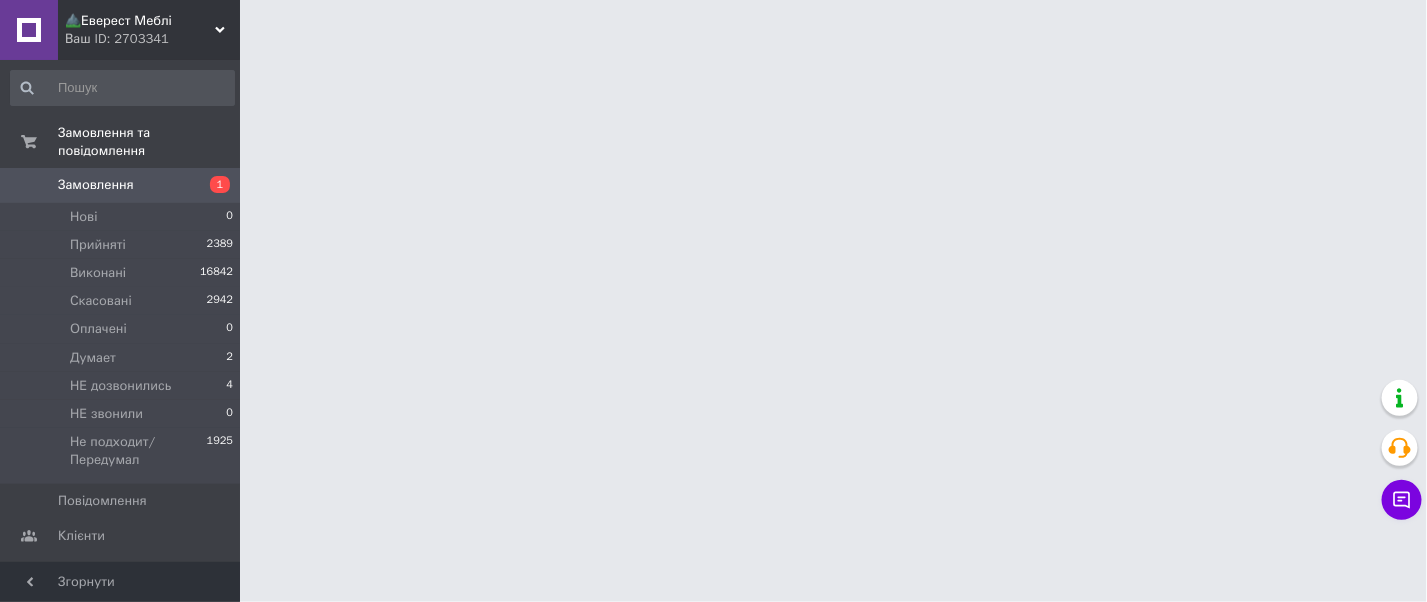scroll, scrollTop: 0, scrollLeft: 0, axis: both 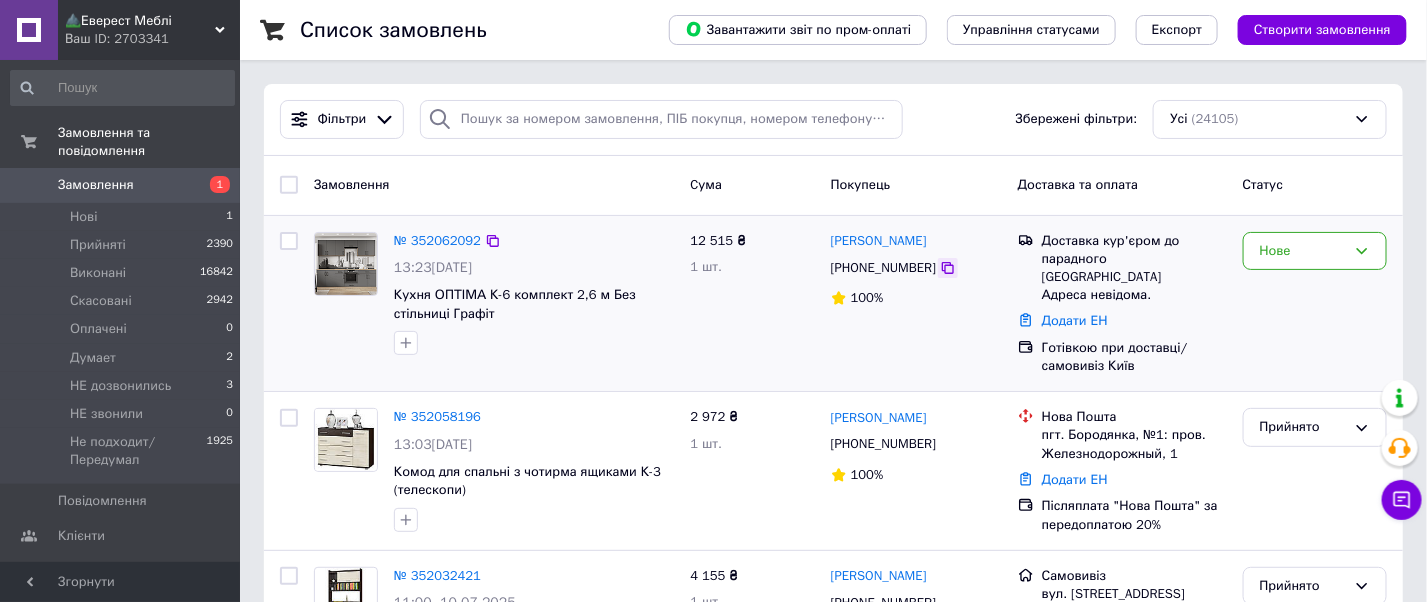 click 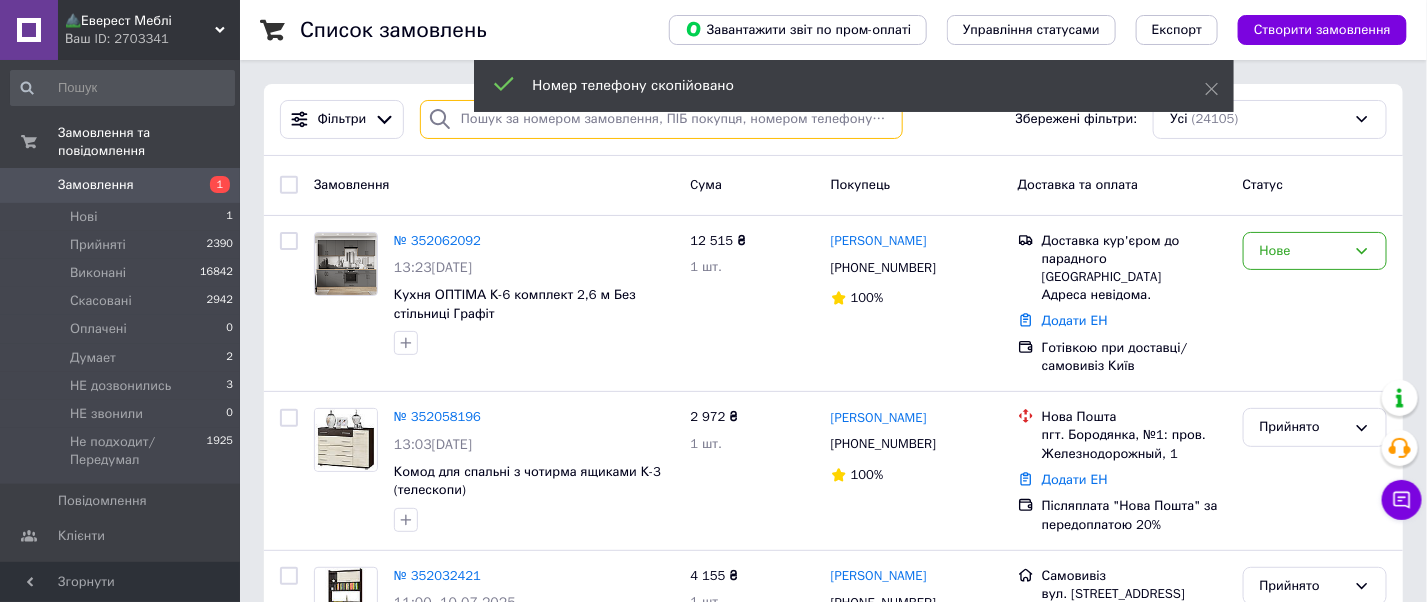 click at bounding box center [661, 119] 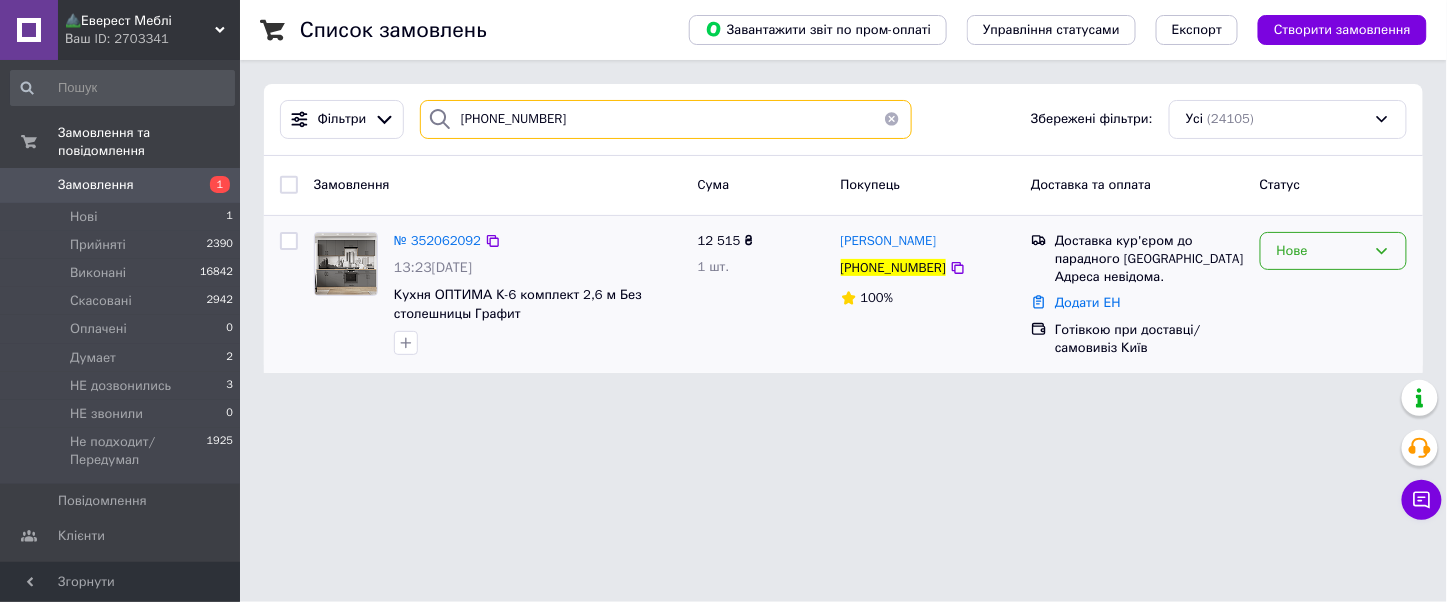 type on "[PHONE_NUMBER]" 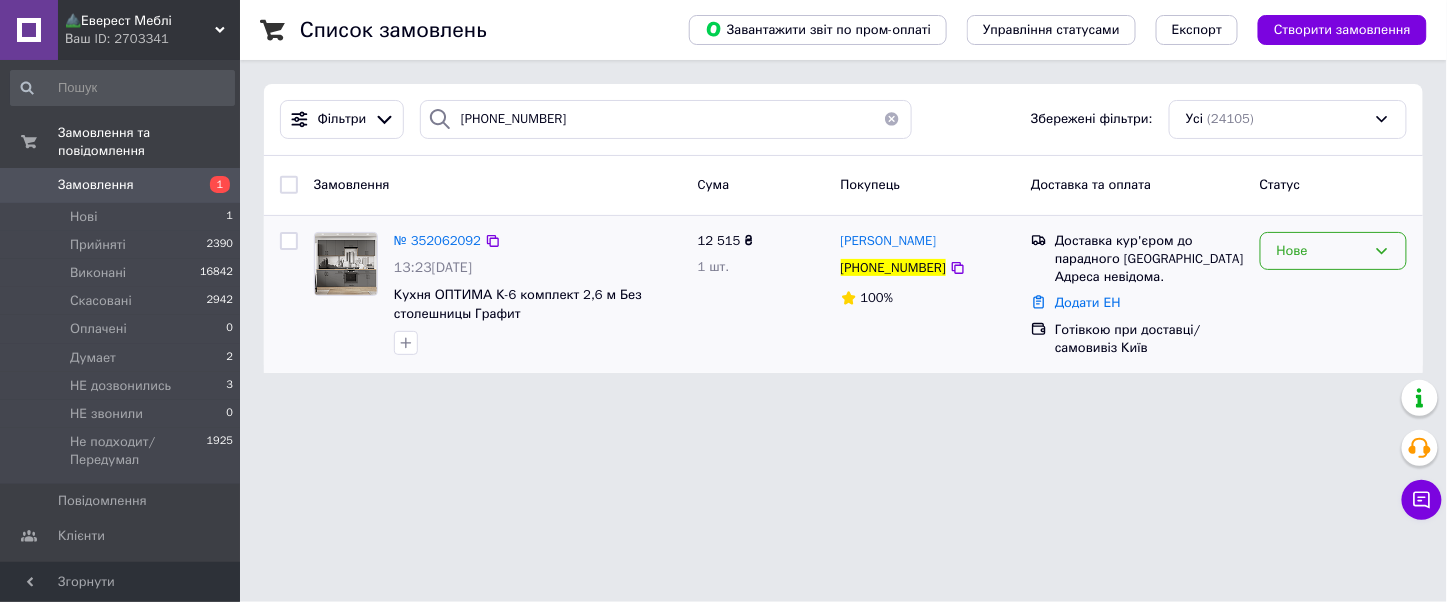 click on "Нове" at bounding box center (1333, 251) 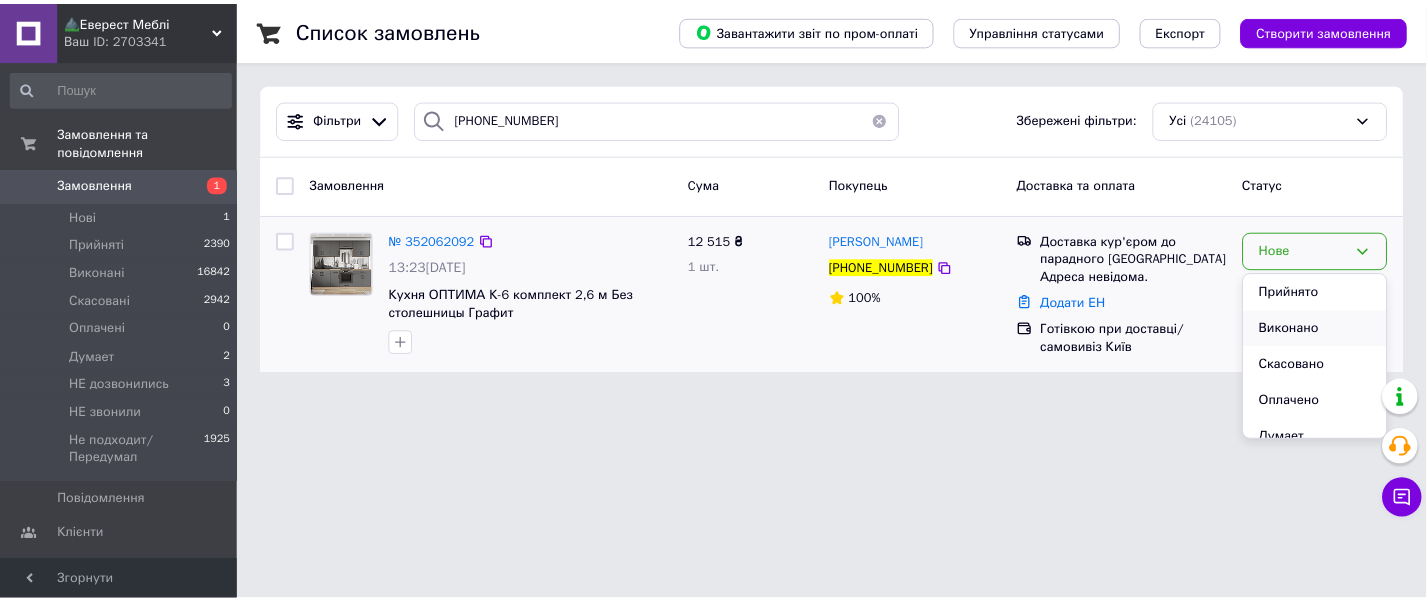 scroll, scrollTop: 147, scrollLeft: 0, axis: vertical 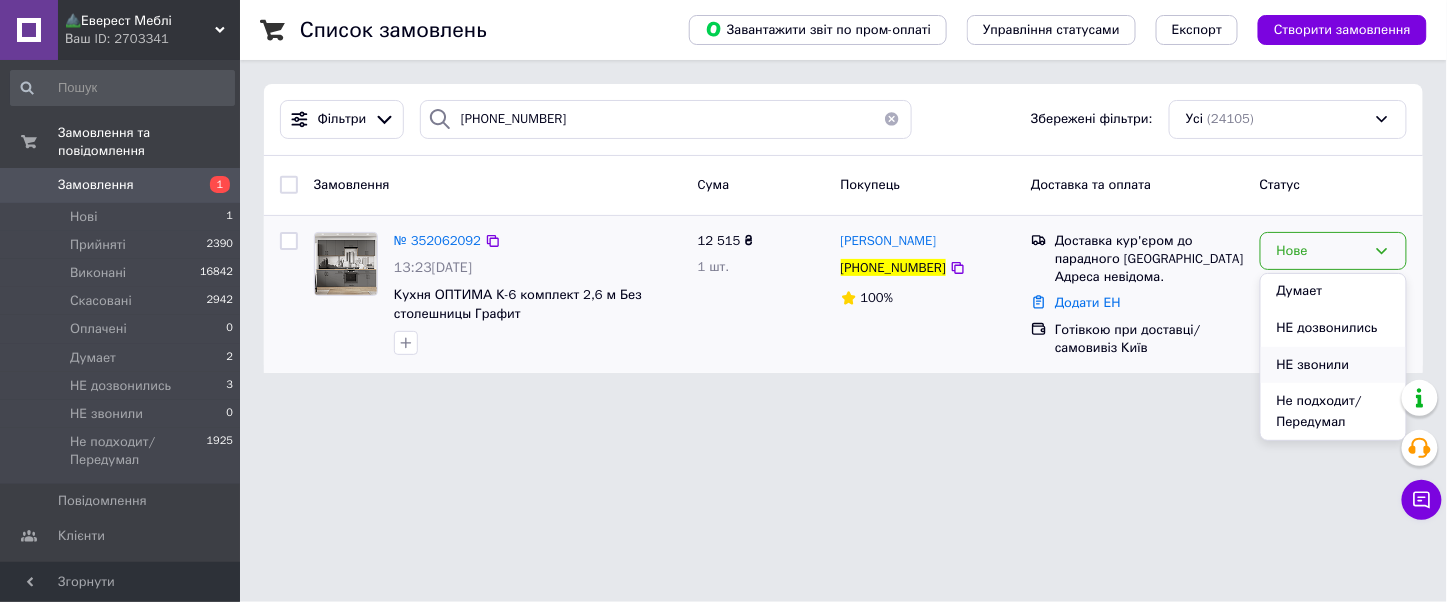 click on "НЕ звонили" at bounding box center (1333, 365) 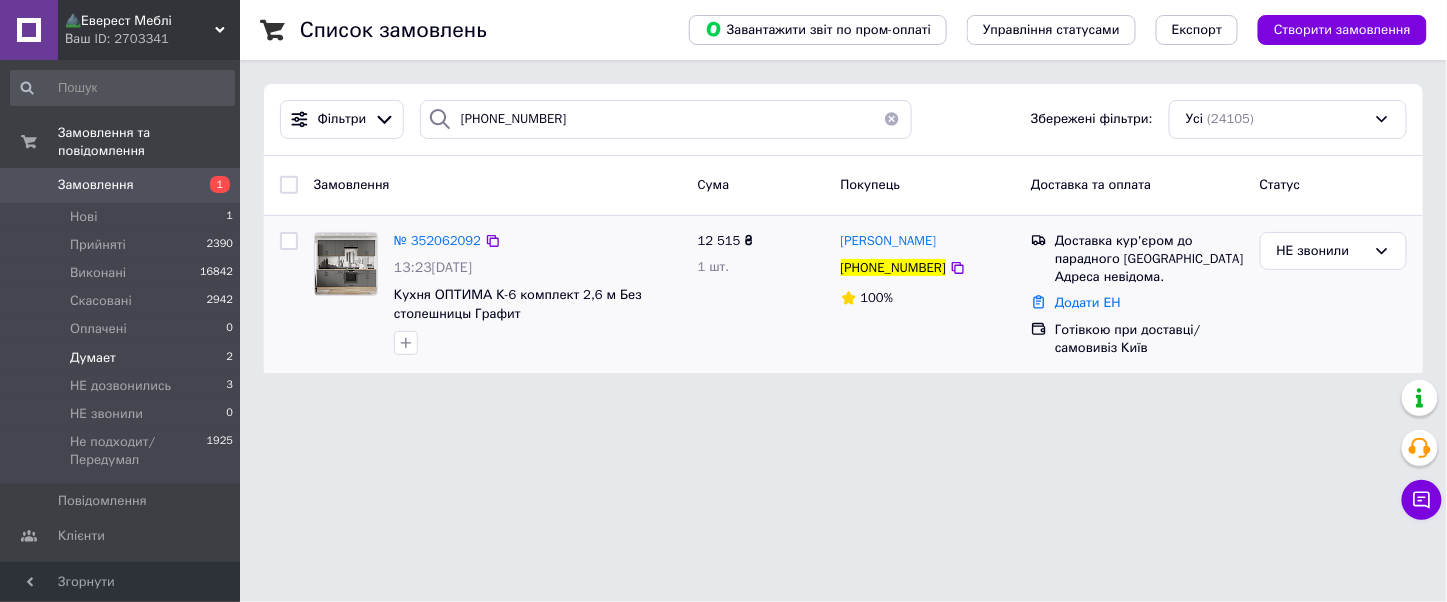 click on "Думает" at bounding box center (93, 358) 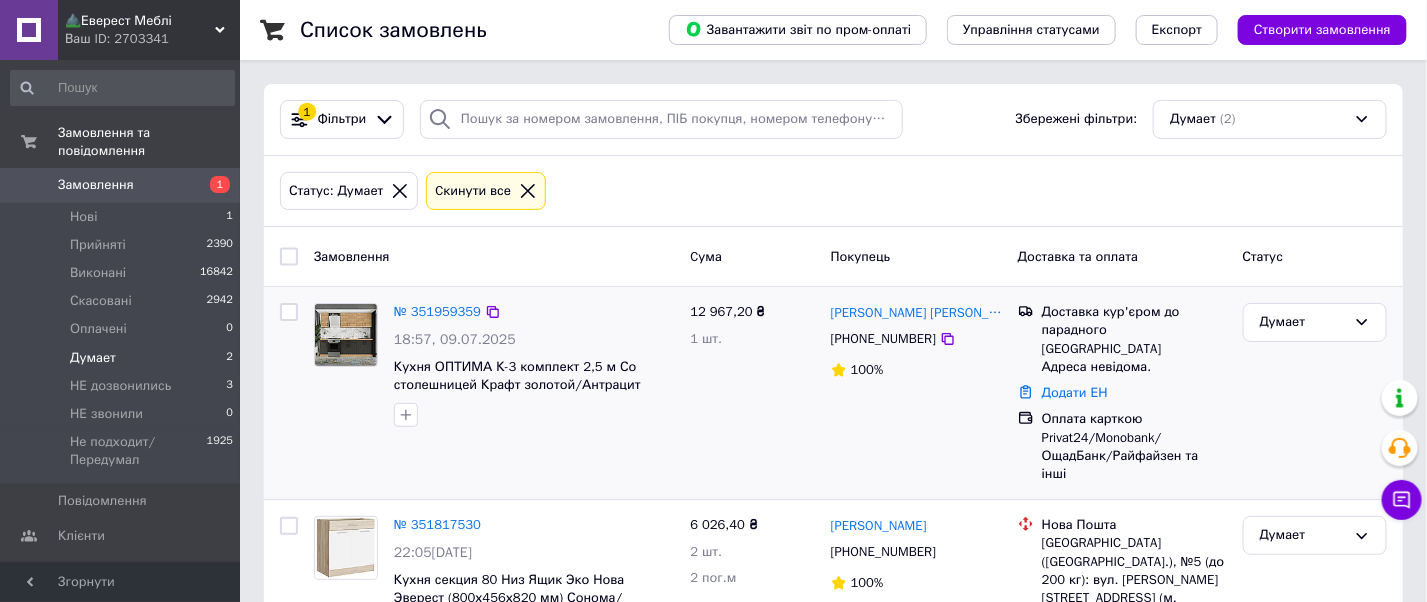 scroll, scrollTop: 74, scrollLeft: 0, axis: vertical 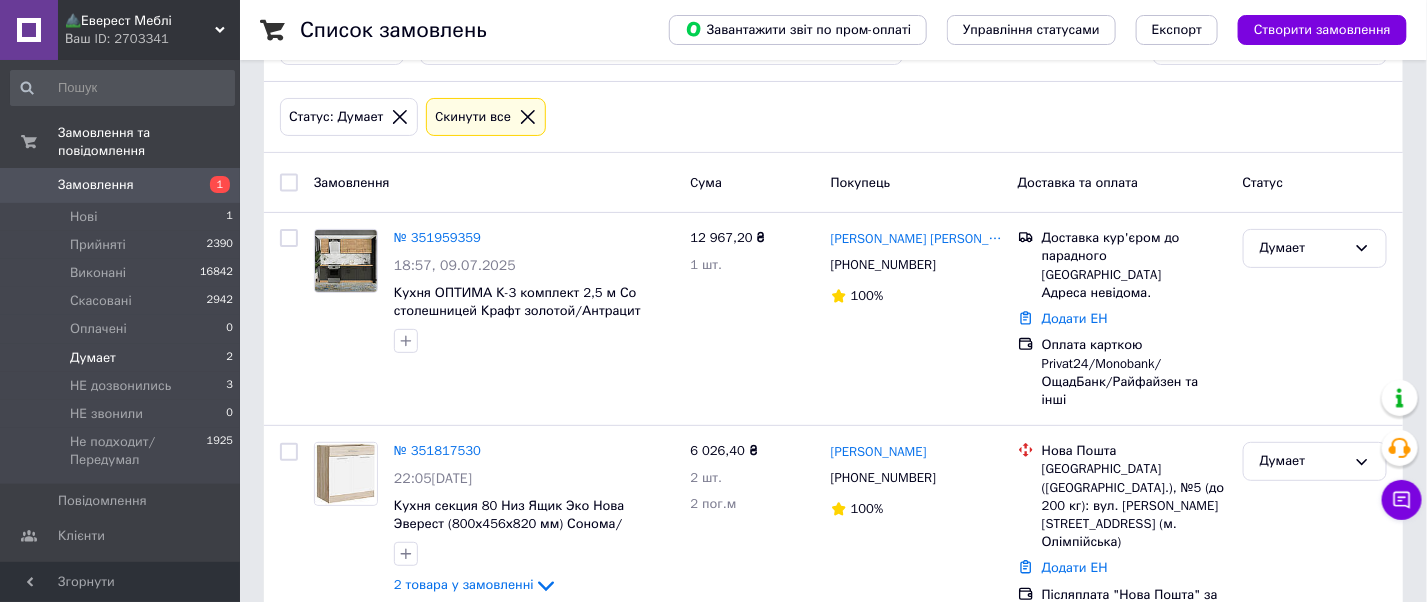 click on "Замовлення 1" at bounding box center (122, 185) 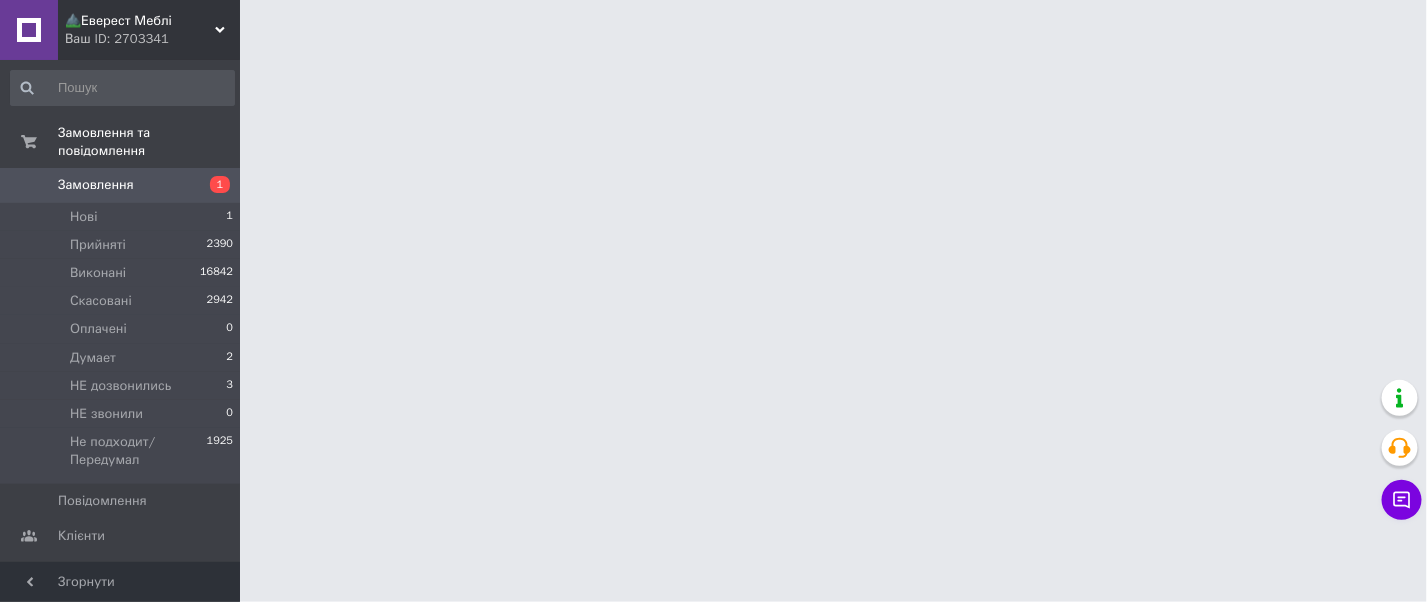 scroll, scrollTop: 0, scrollLeft: 0, axis: both 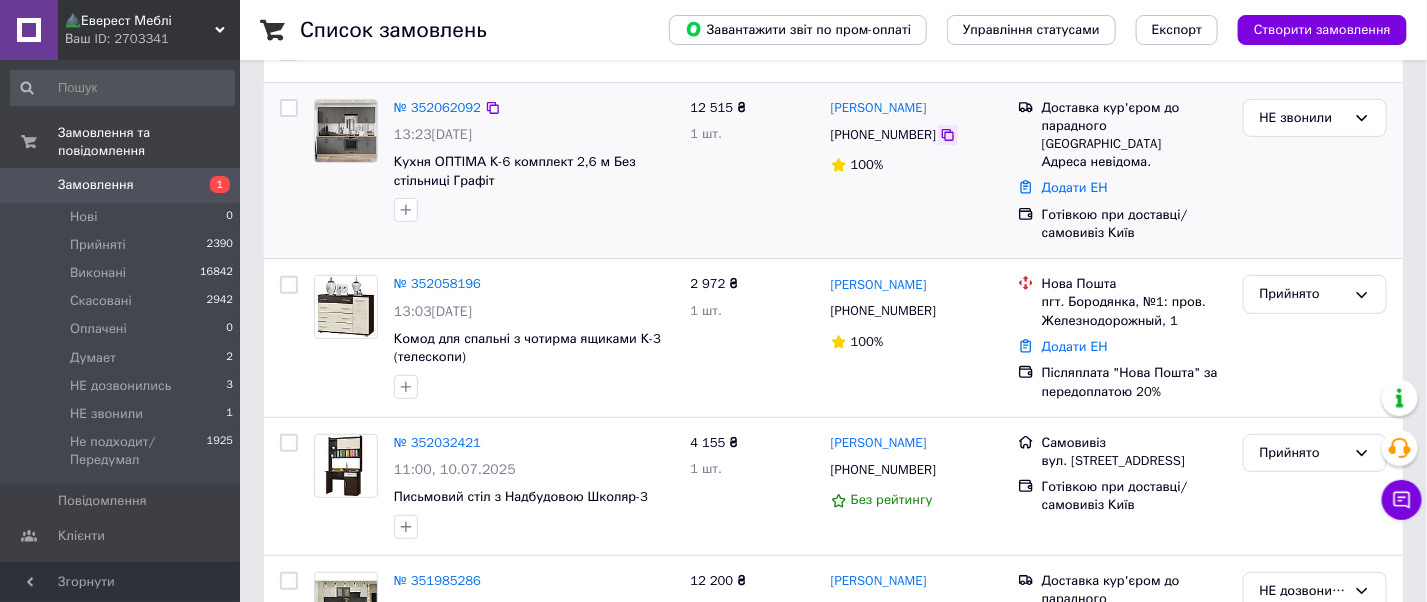 click 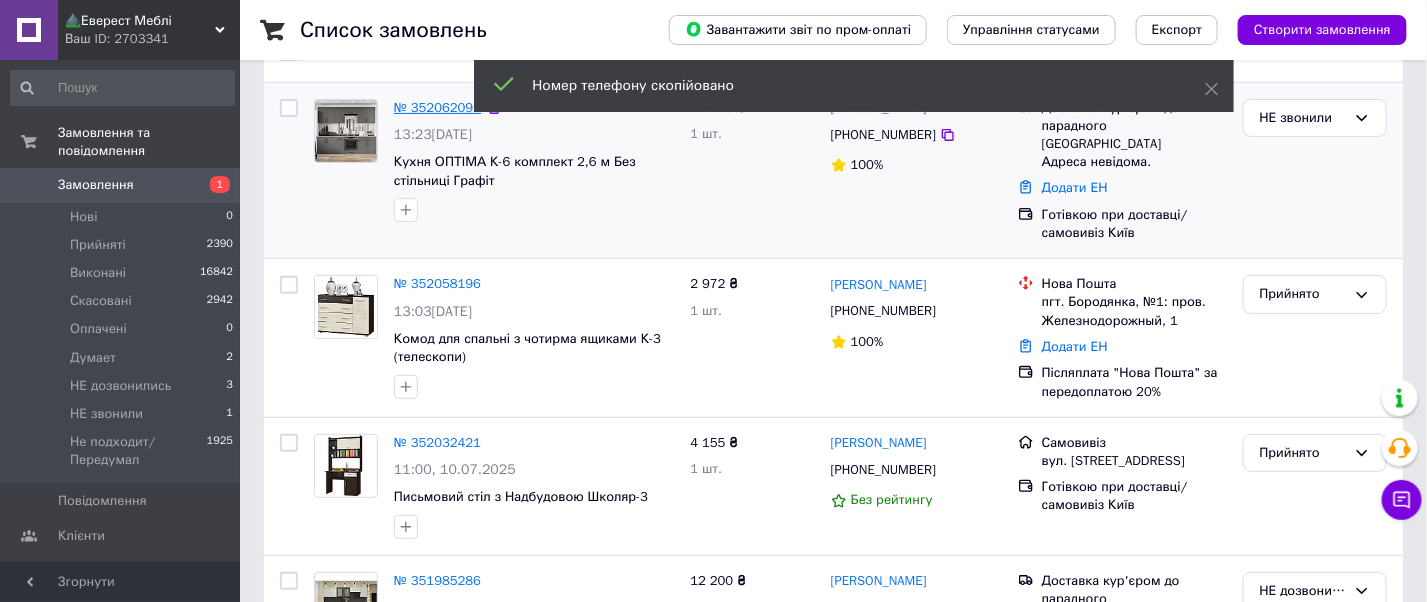 click on "№ 352062092" at bounding box center (437, 107) 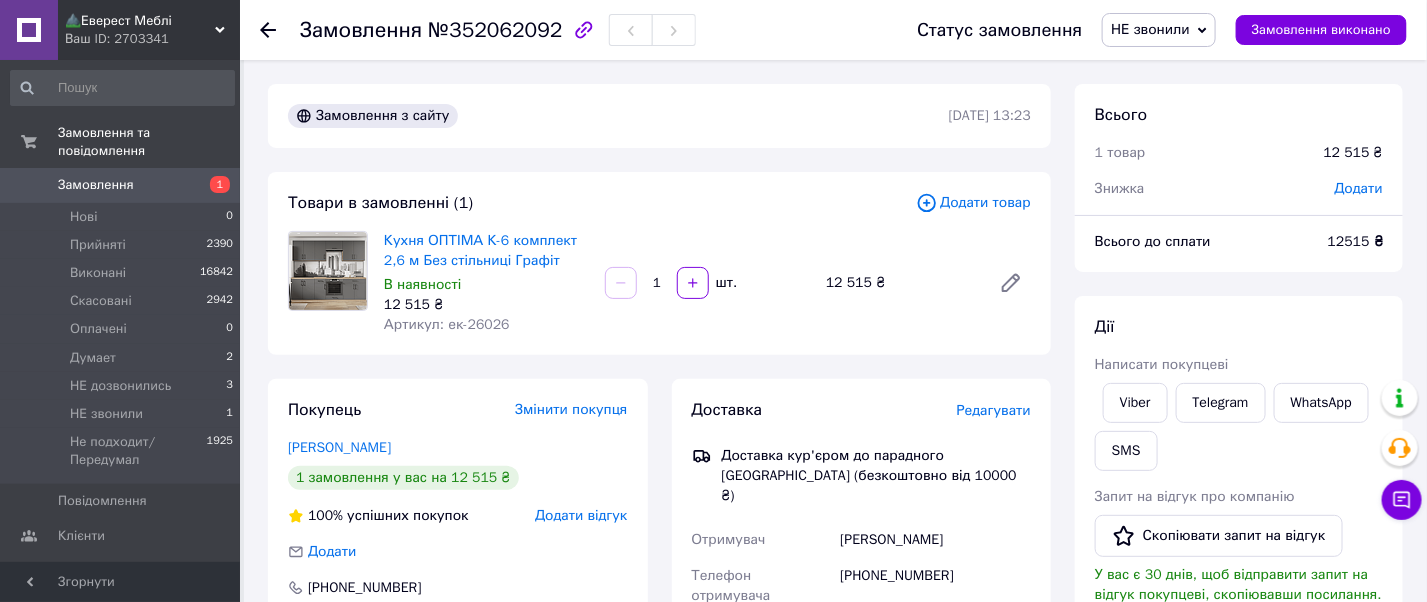 scroll, scrollTop: 133, scrollLeft: 0, axis: vertical 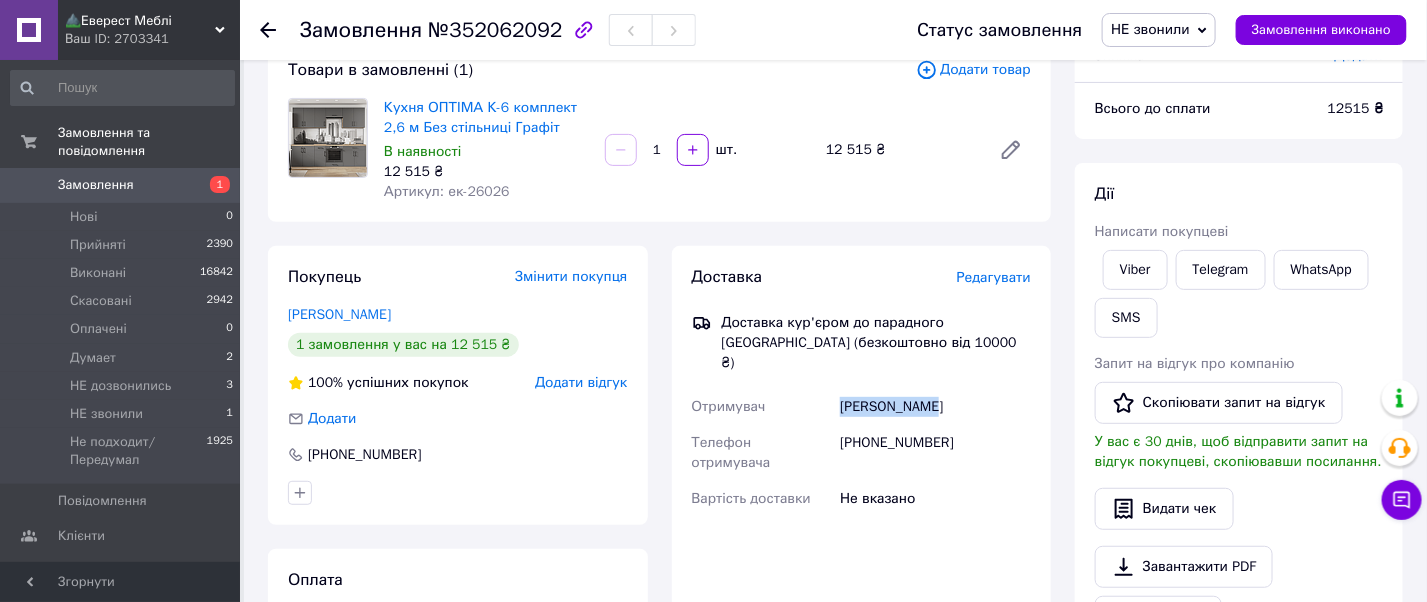 drag, startPoint x: 940, startPoint y: 389, endPoint x: 829, endPoint y: 376, distance: 111.75867 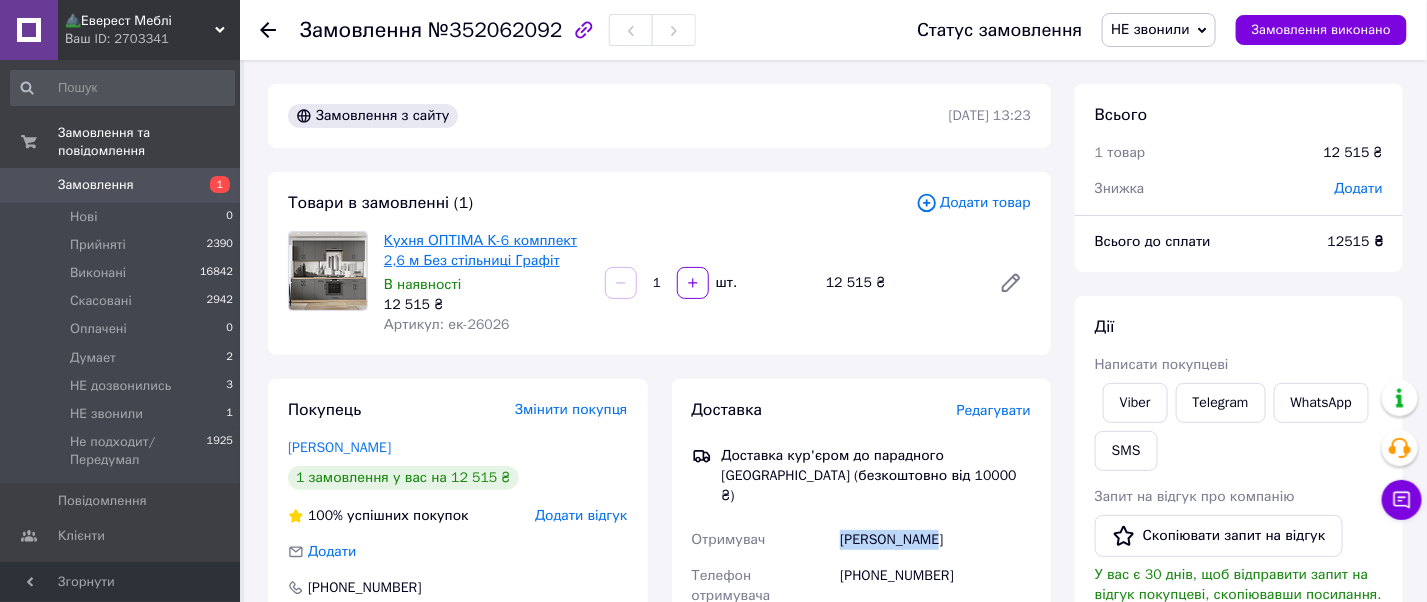 click on "Кухня ОПТІМА К-6 комплект 2,6 м Без стільниці Графіт" at bounding box center [480, 250] 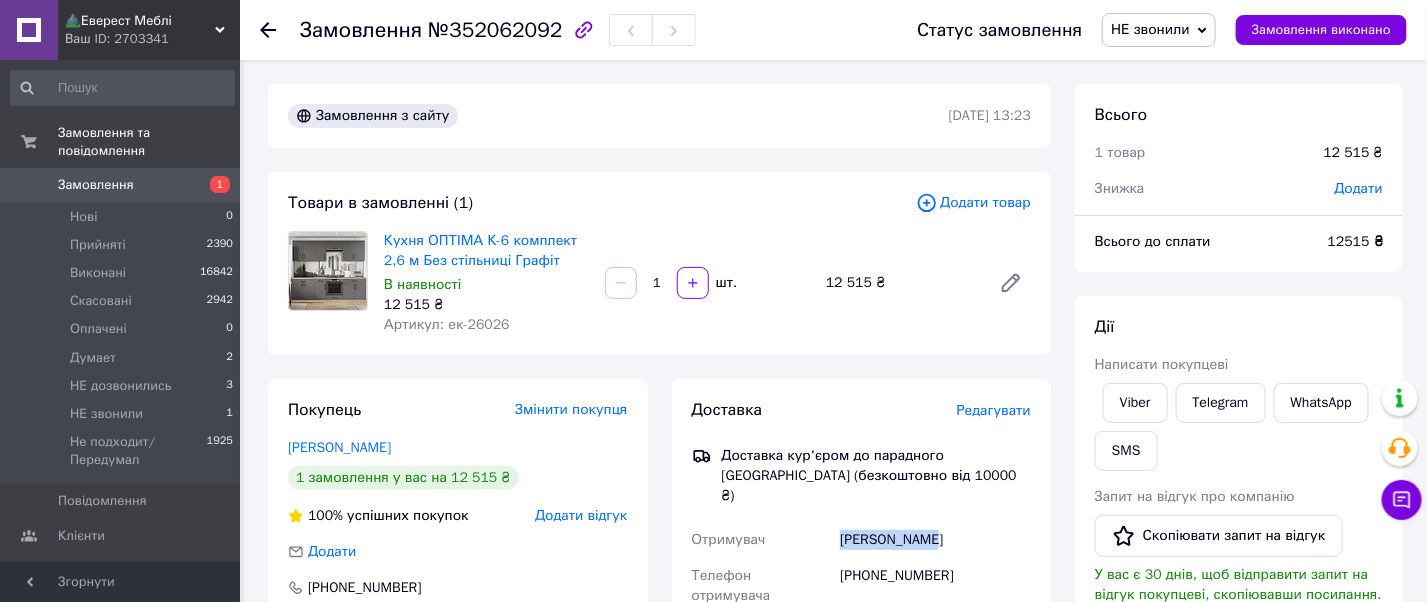 click on "НЕ звонили" at bounding box center [1150, 29] 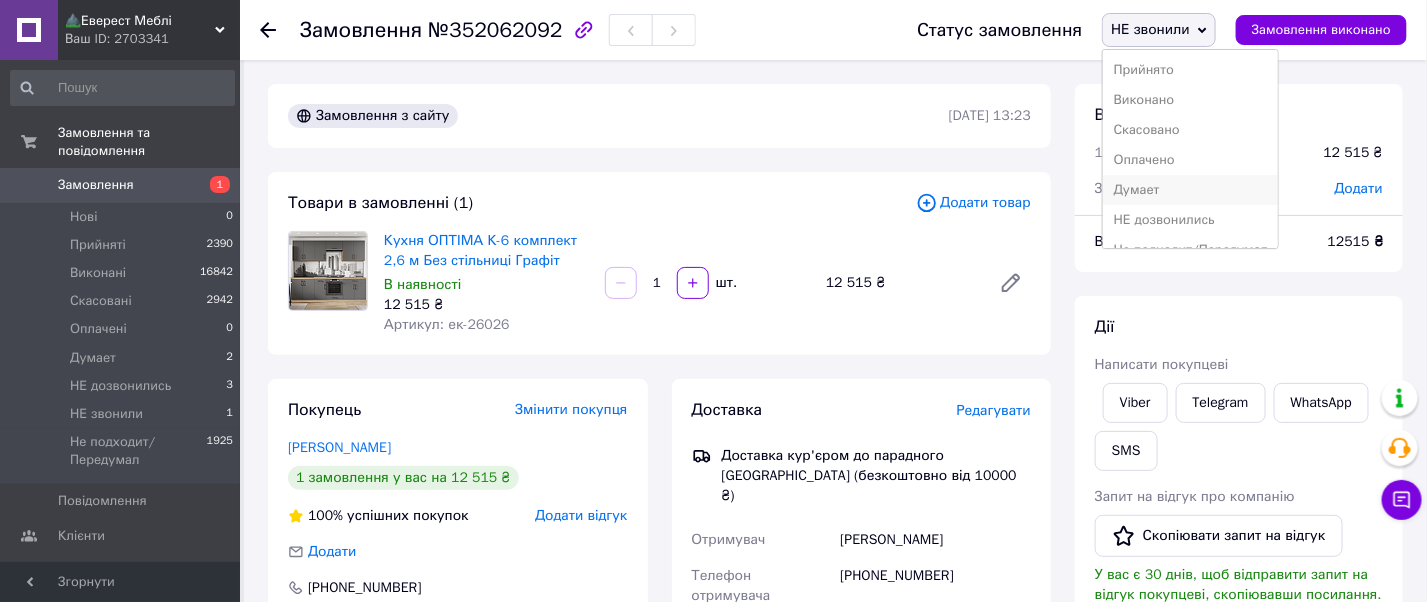 click on "Думает" at bounding box center [1190, 190] 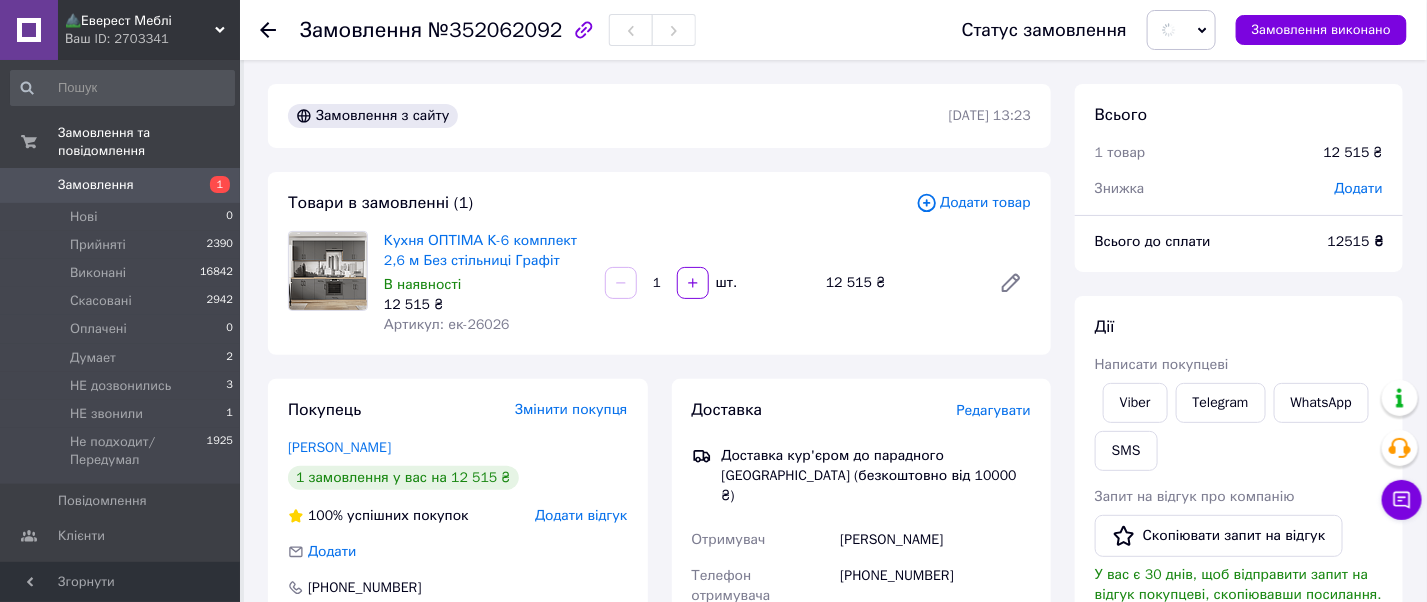 scroll, scrollTop: 666, scrollLeft: 0, axis: vertical 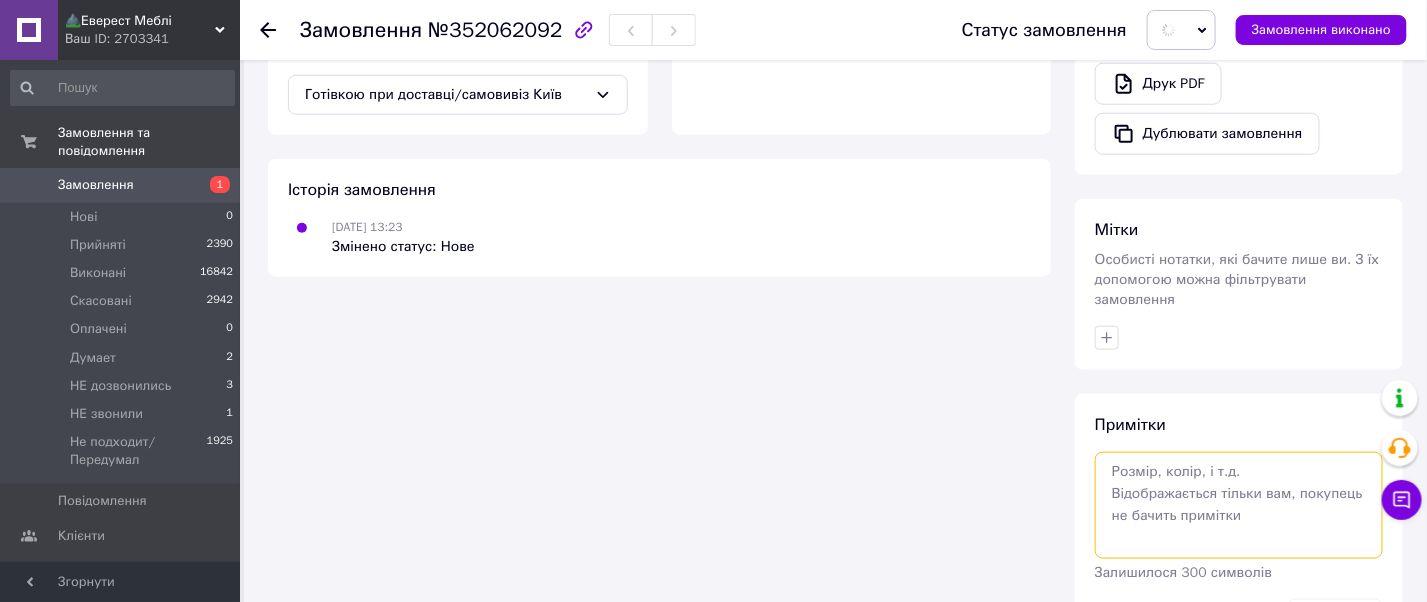click at bounding box center [1239, 505] 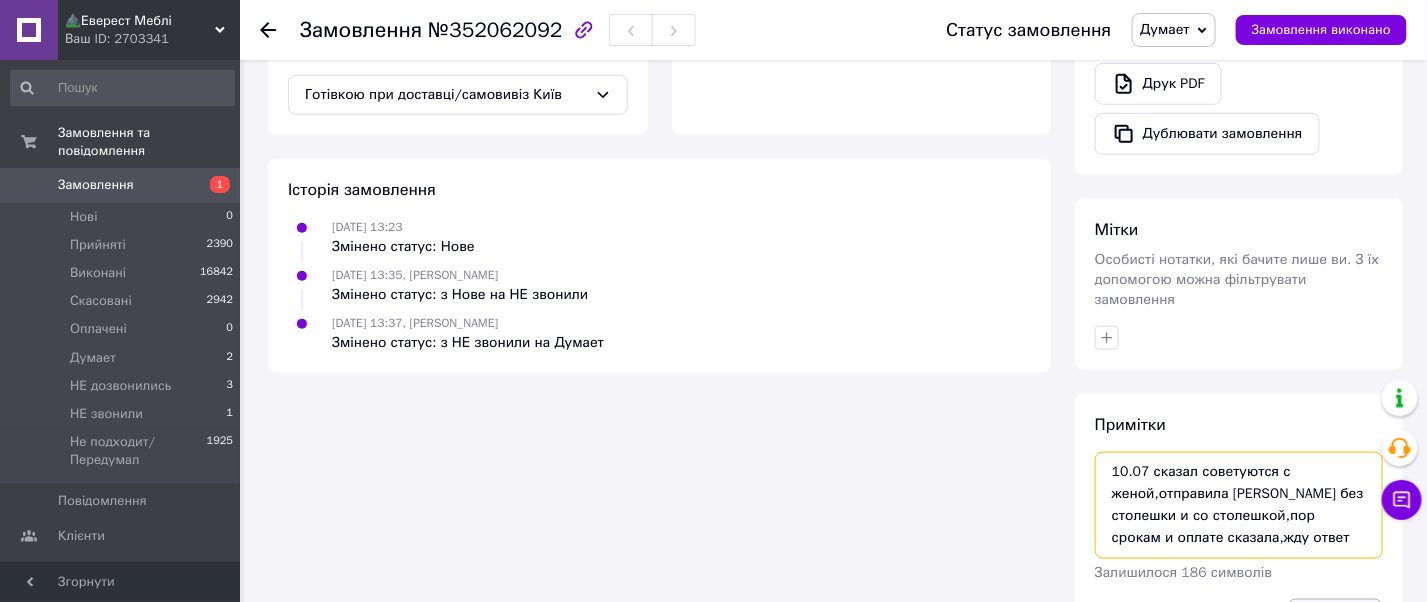 type on "10.07 сказал советуются с женой,отправила вайбер без столешки и со столешкой,пор срокам и оплате сказала,жду ответ" 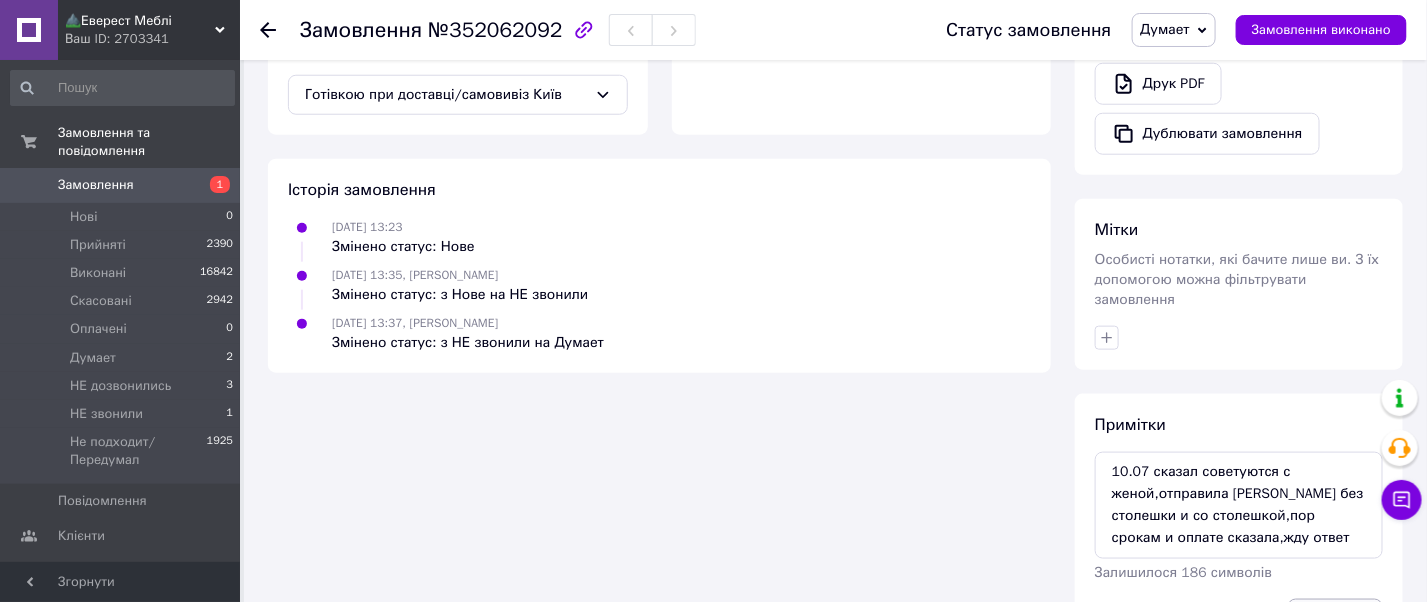 click on "Зберегти" at bounding box center [1335, 619] 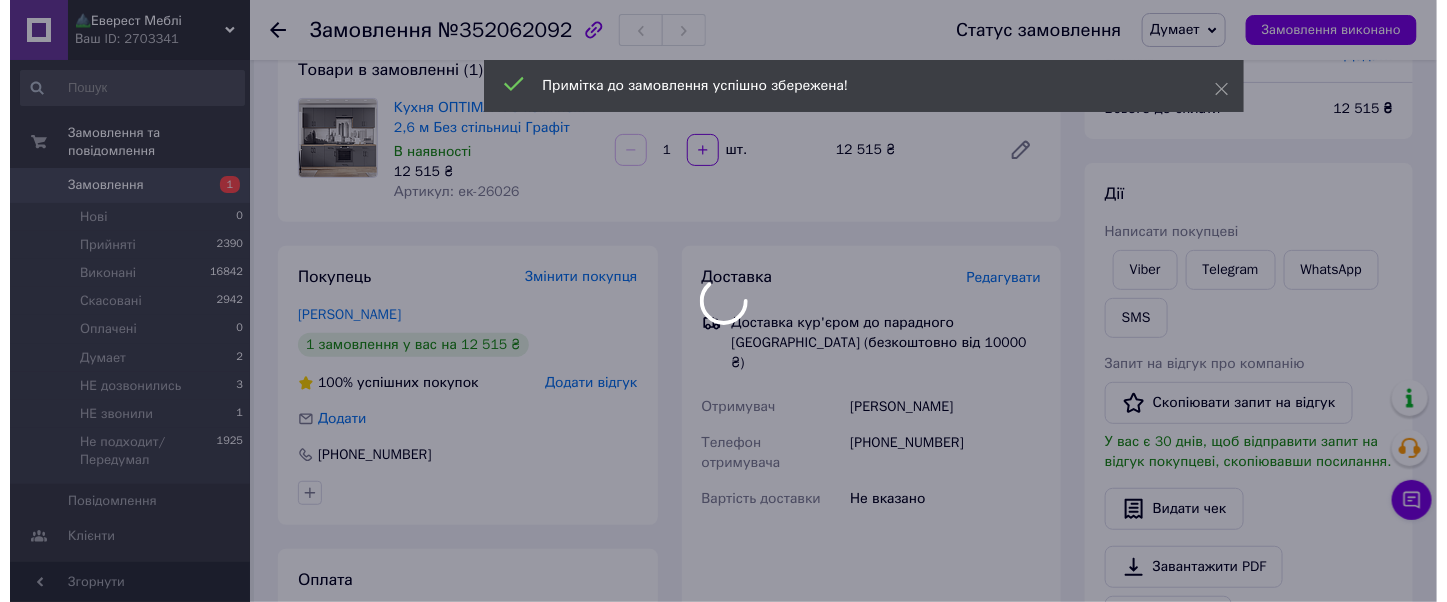 scroll, scrollTop: 0, scrollLeft: 0, axis: both 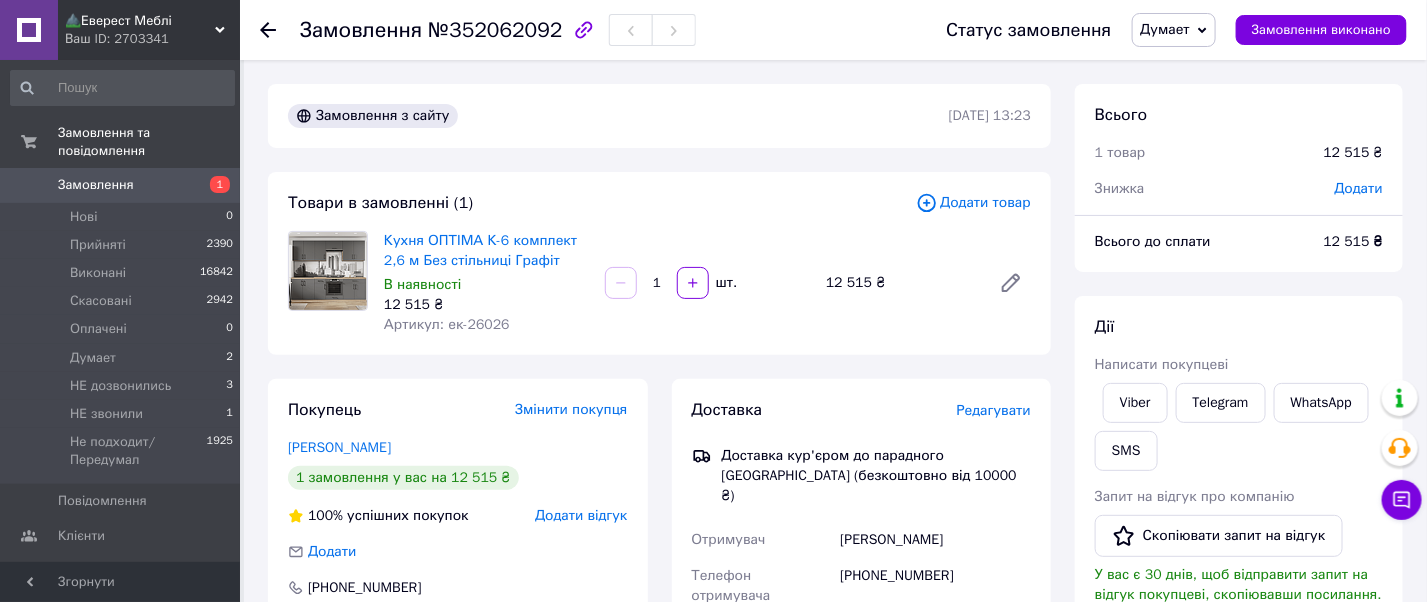 click on "Замовлення" at bounding box center [96, 185] 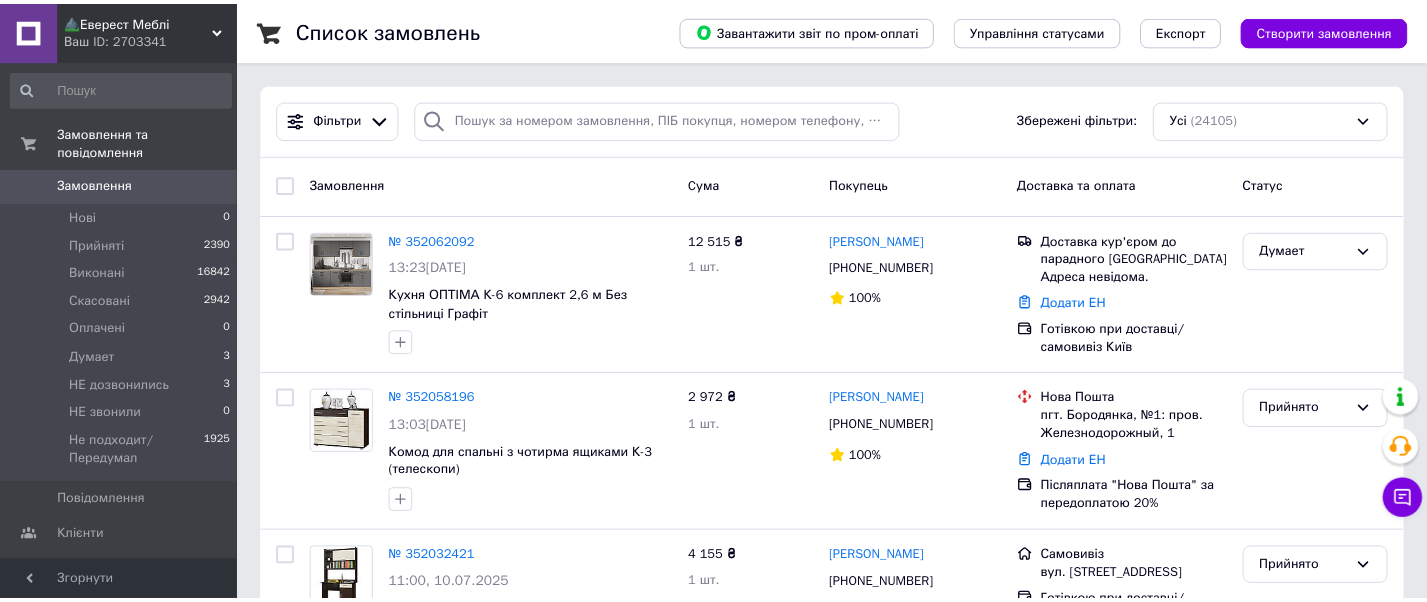 scroll, scrollTop: 0, scrollLeft: 0, axis: both 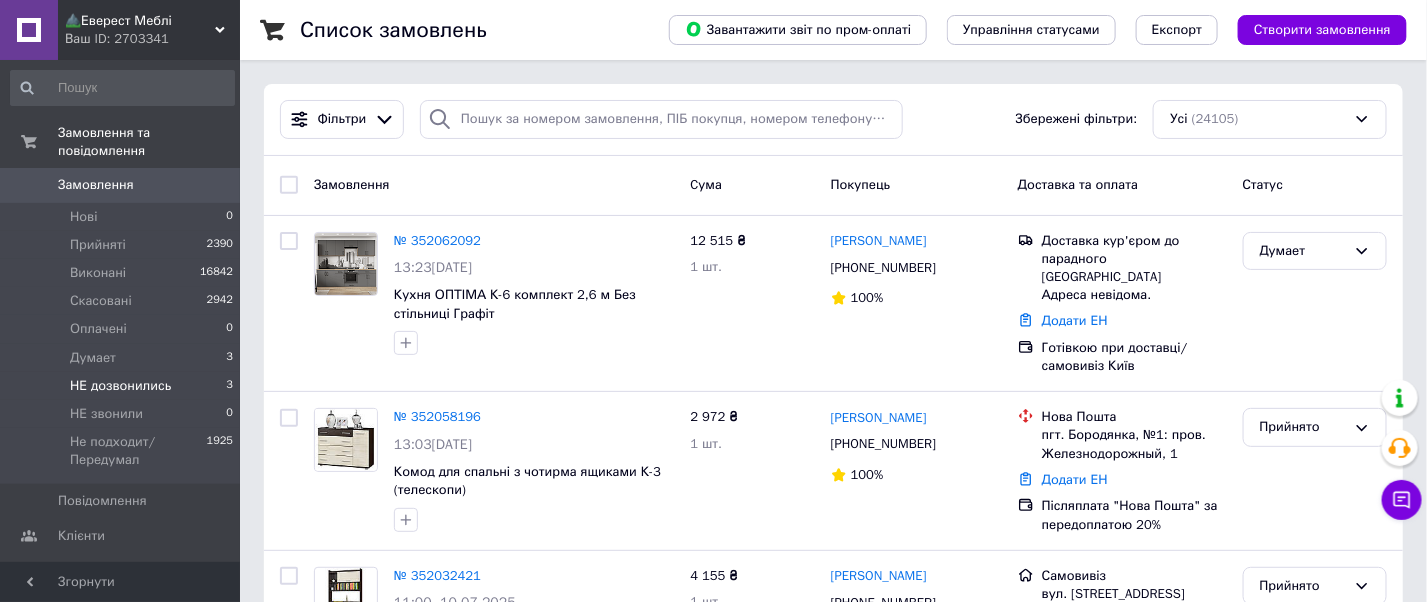 click on "НЕ дозвонились" at bounding box center (120, 386) 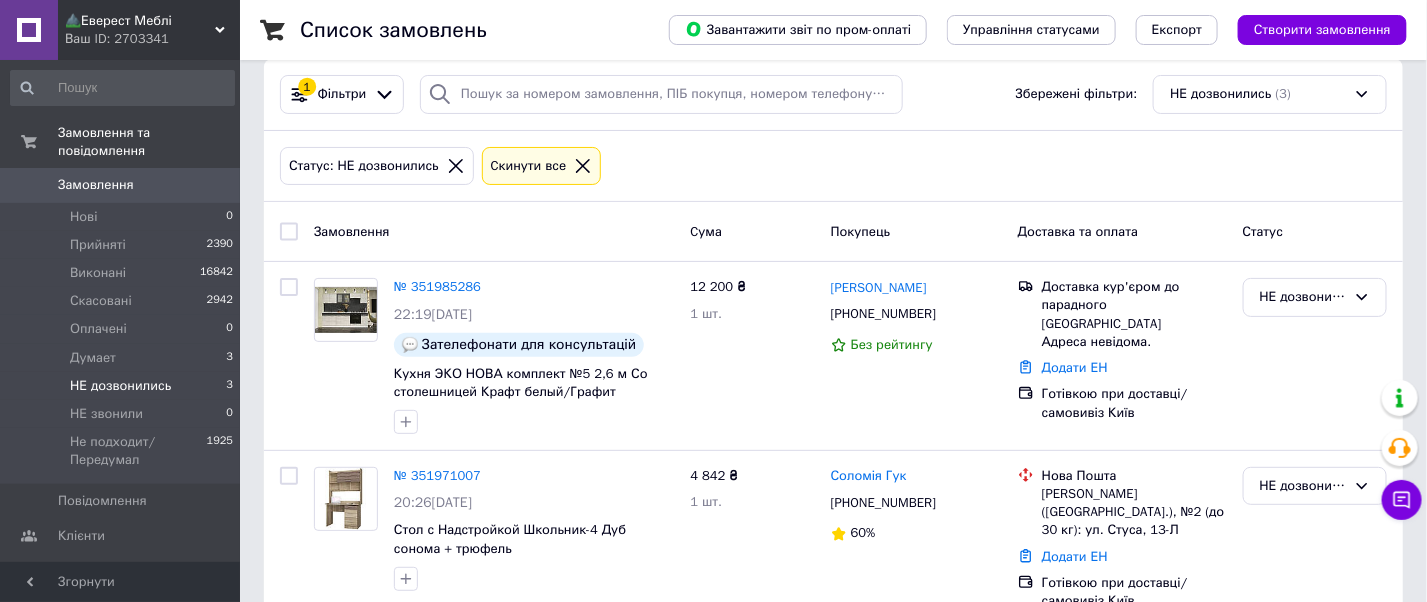 scroll, scrollTop: 0, scrollLeft: 0, axis: both 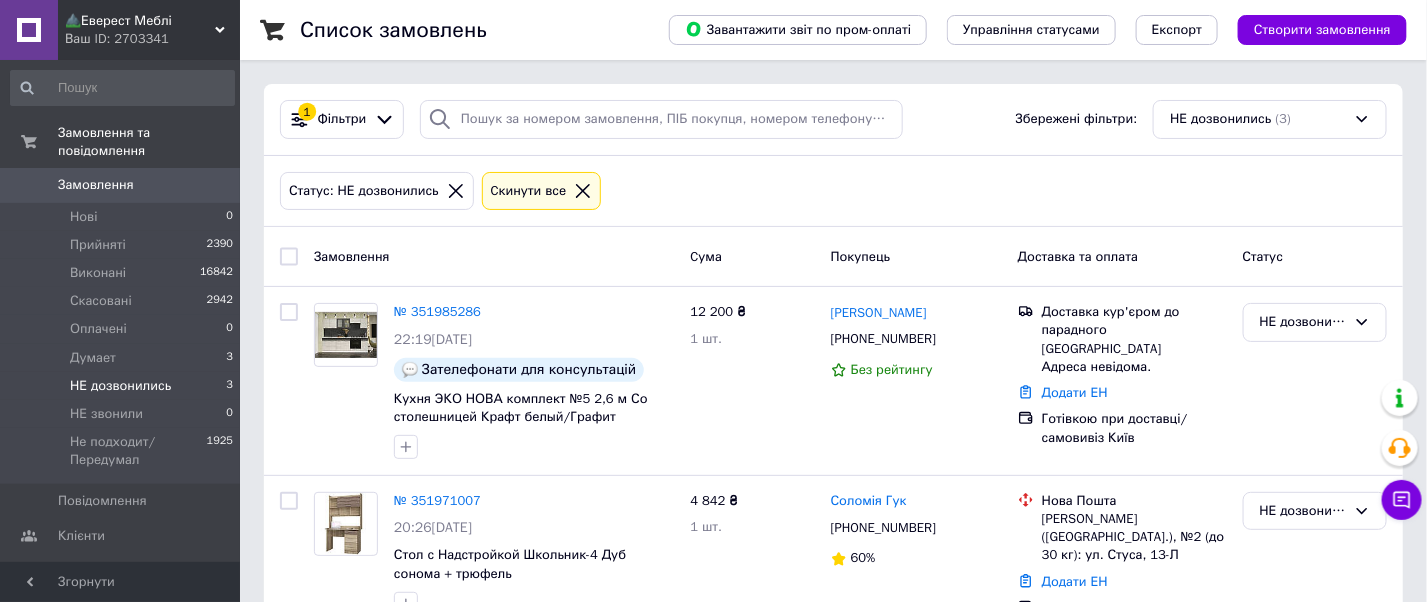 click on "Замовлення" at bounding box center [96, 185] 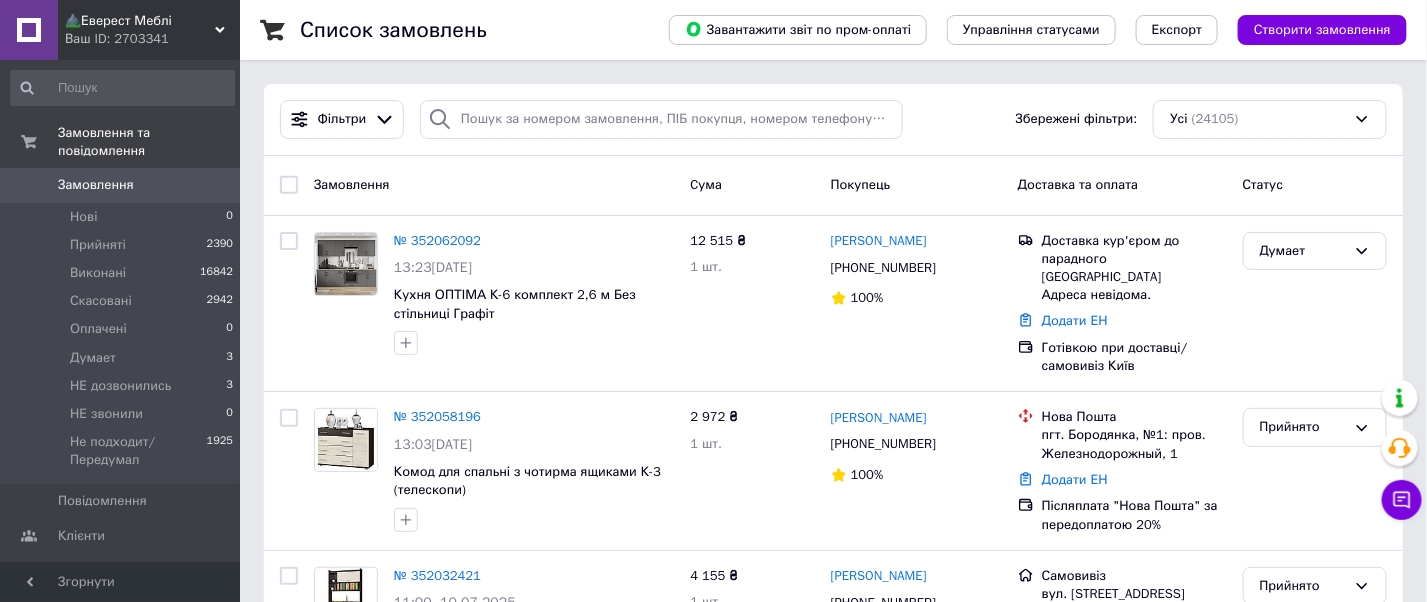 click on "⛰️Еверест Меблі" at bounding box center [140, 21] 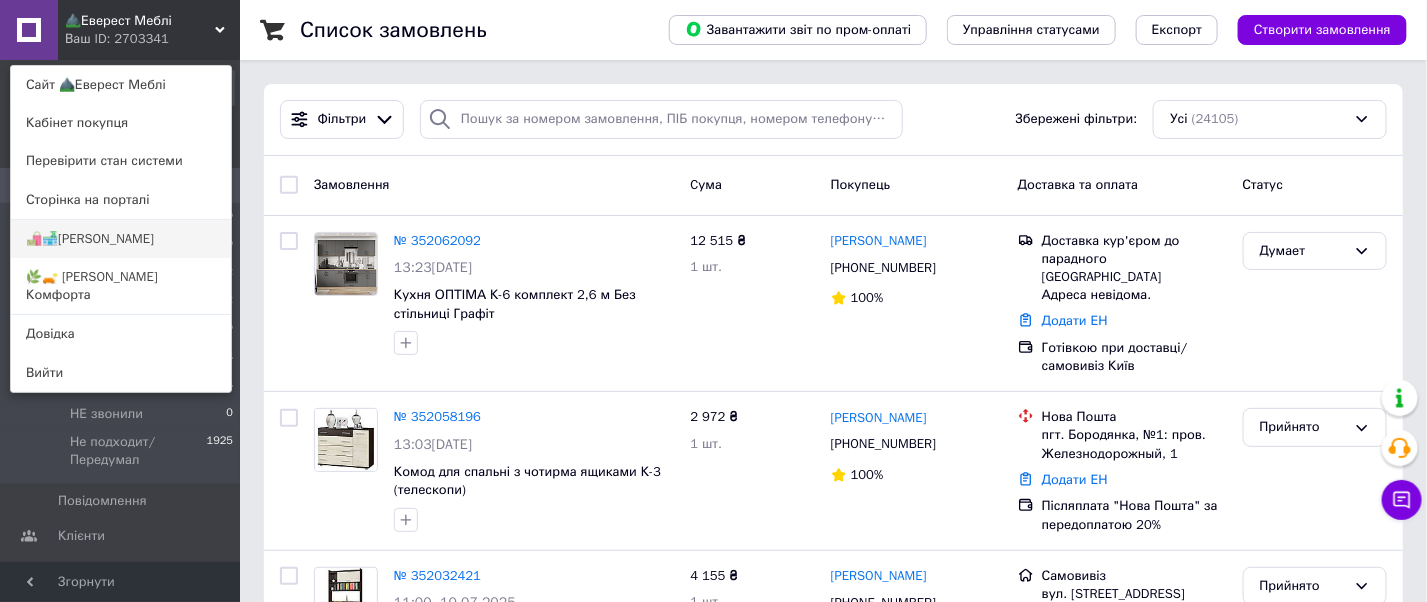 click on "🛍️🏪[PERSON_NAME]" at bounding box center (121, 239) 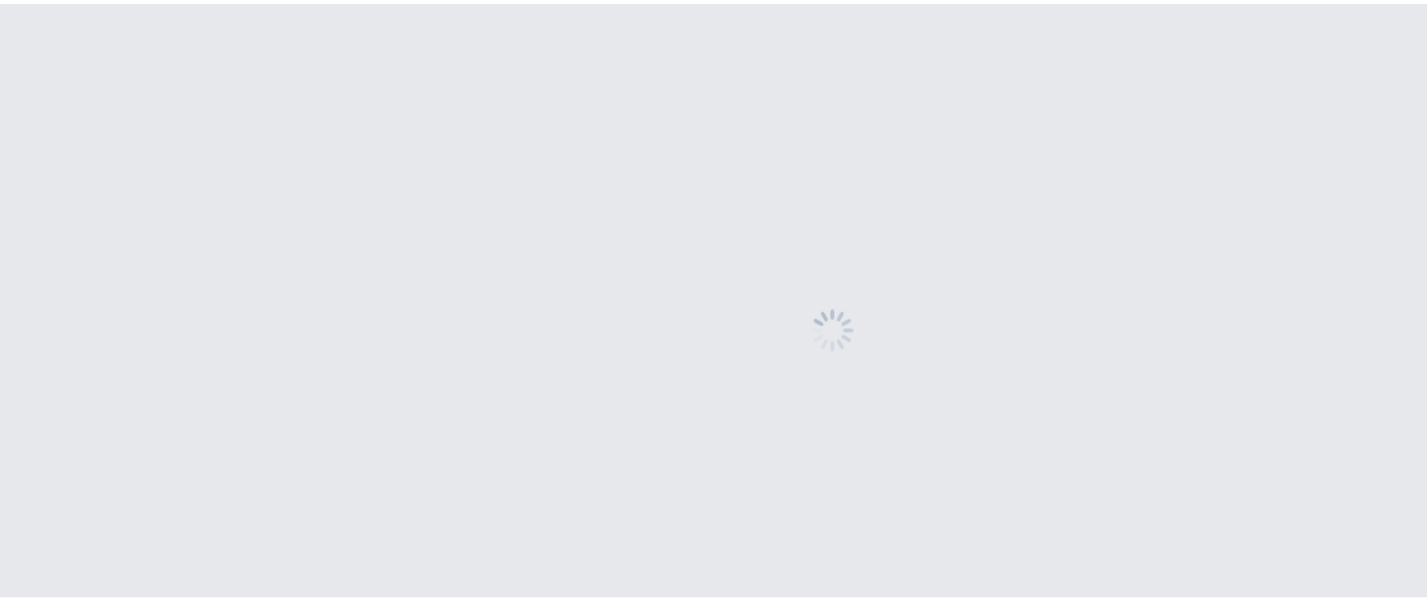 scroll, scrollTop: 0, scrollLeft: 0, axis: both 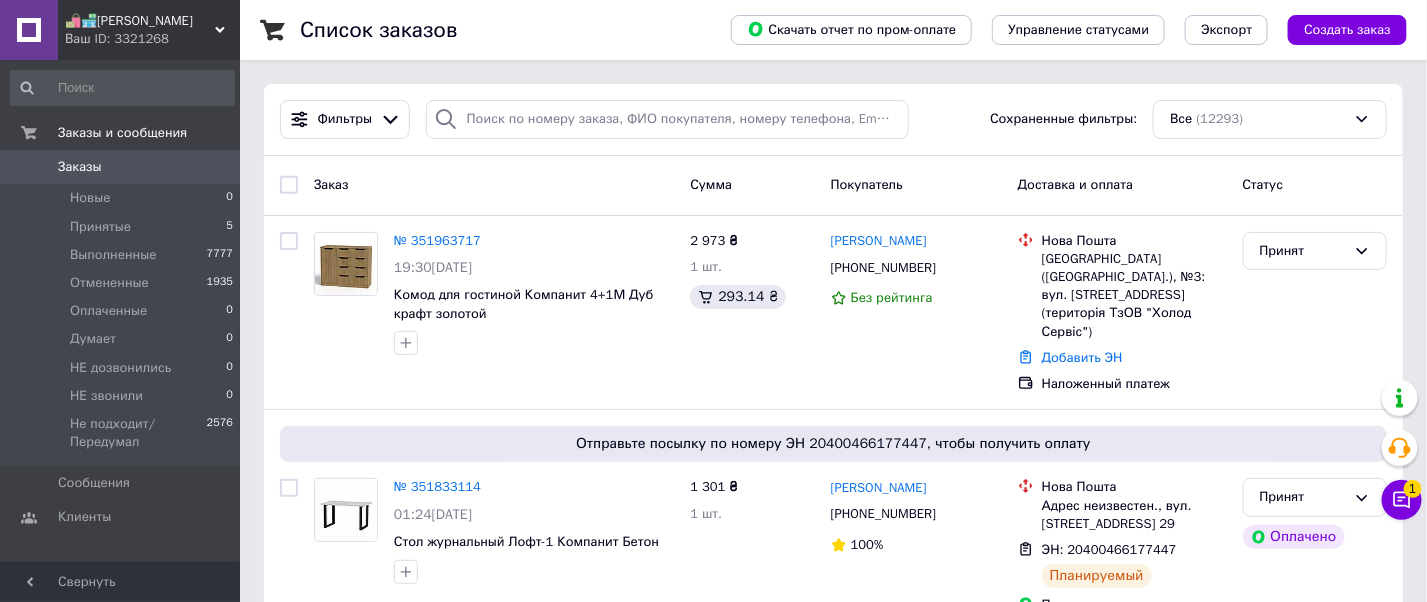 click 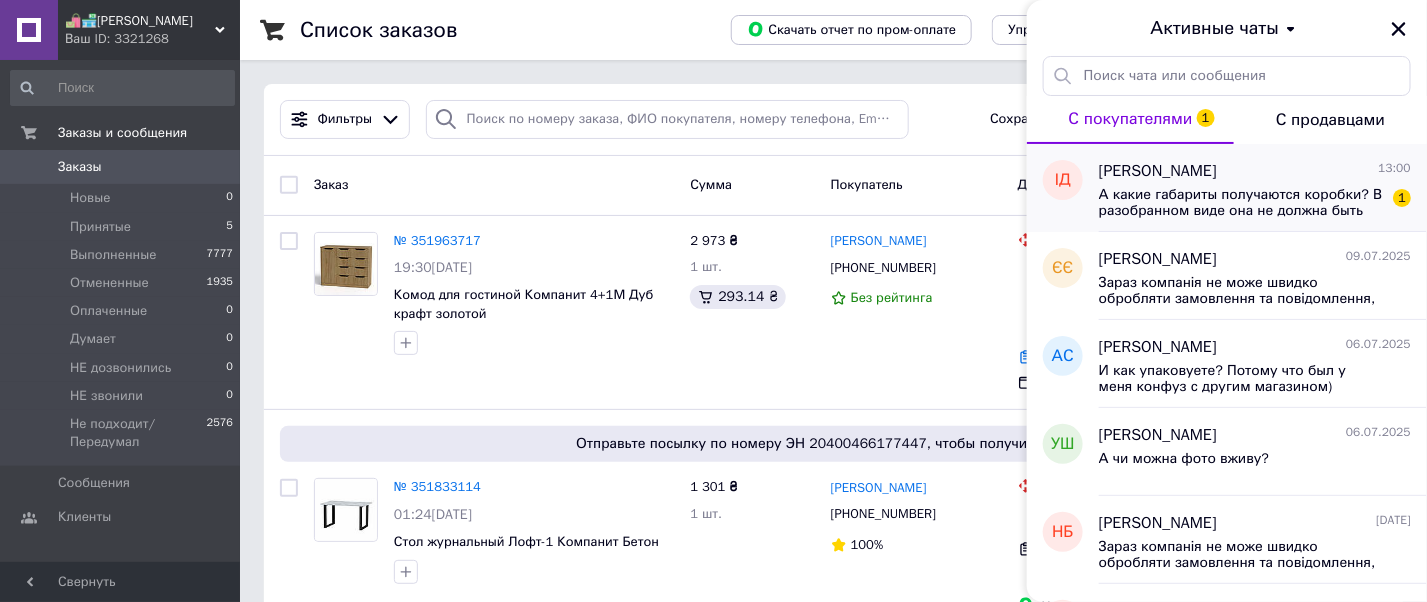 click on "А какие габариты получаются коробки? В разобранном виде она не должна быть объемной, если вы конечно не отправляете её уже в собранном виде🤔" at bounding box center (1241, 203) 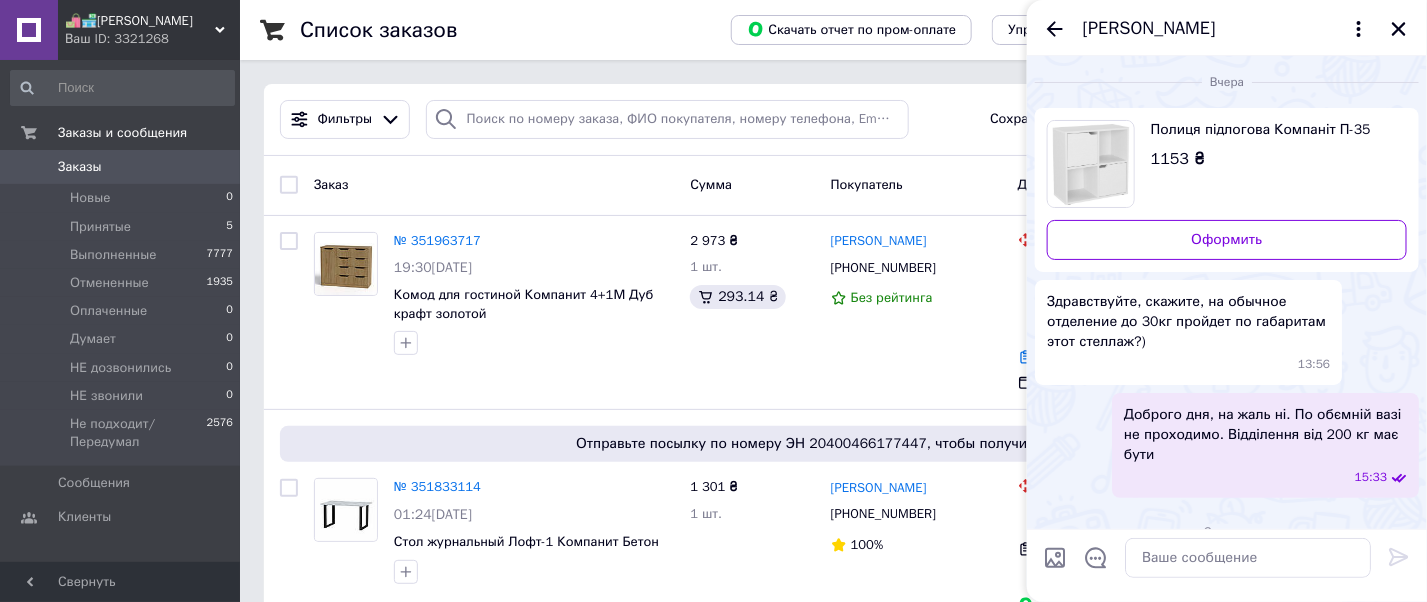 scroll, scrollTop: 194, scrollLeft: 0, axis: vertical 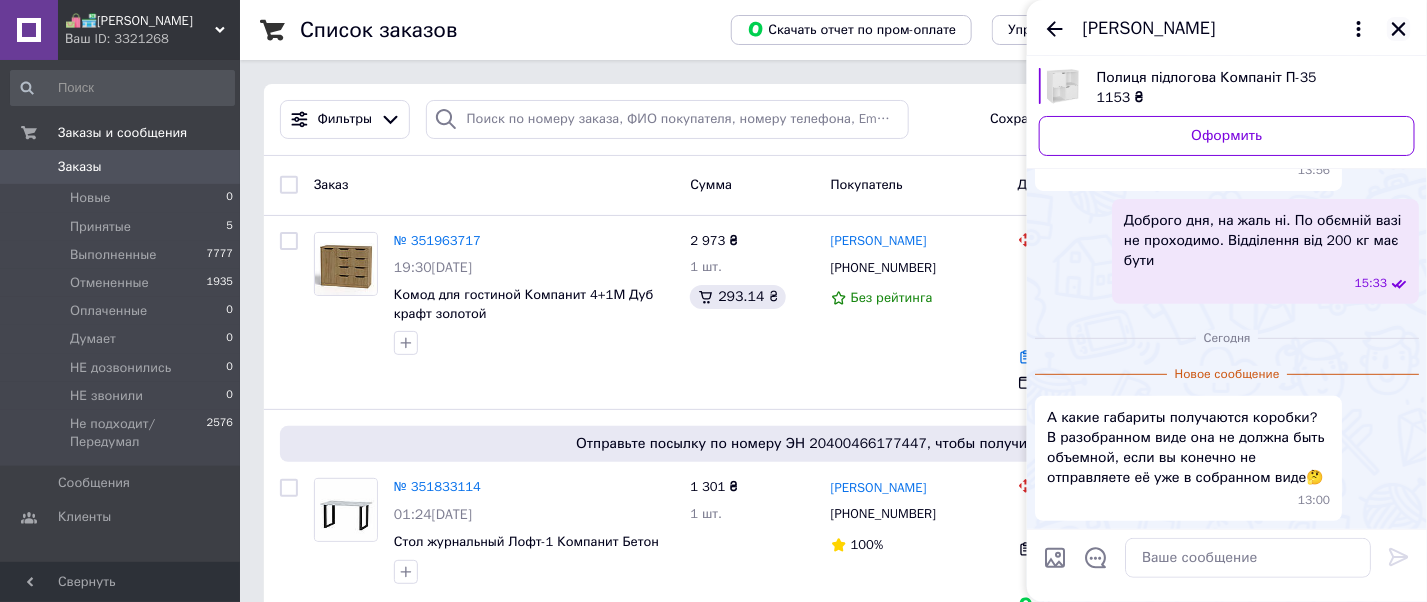 click 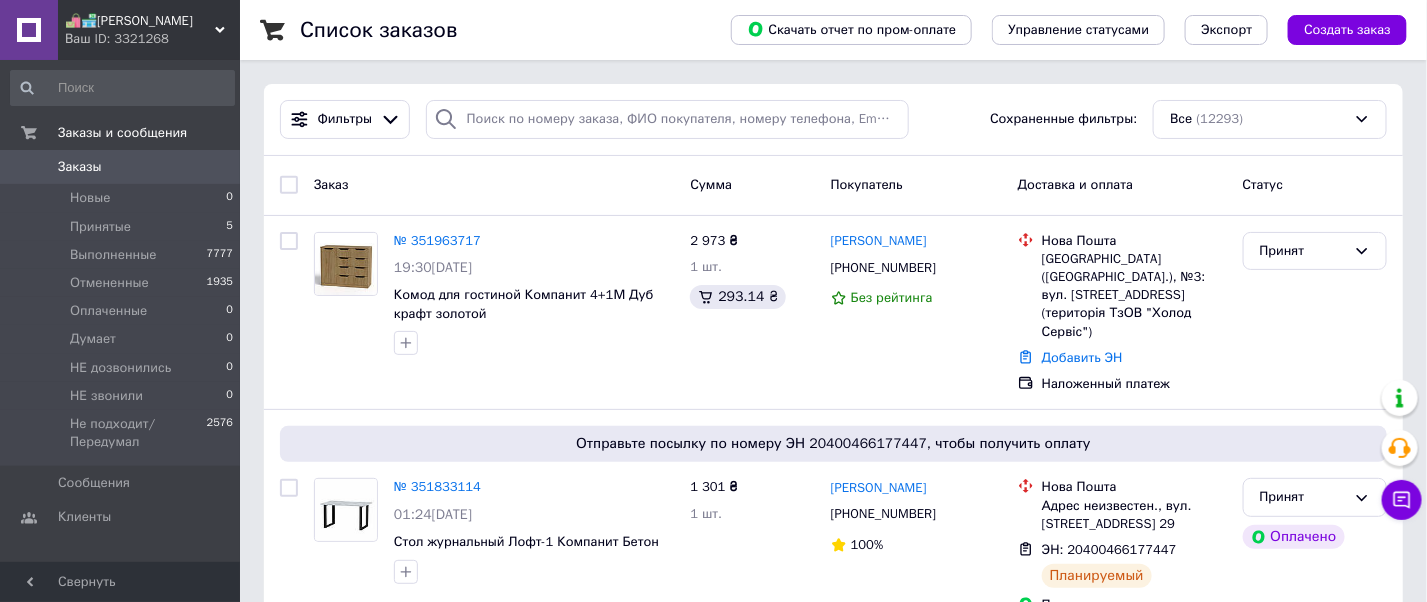 click on "🛍️🏪Базар Мебели Ваш ID: 3321268" at bounding box center [149, 30] 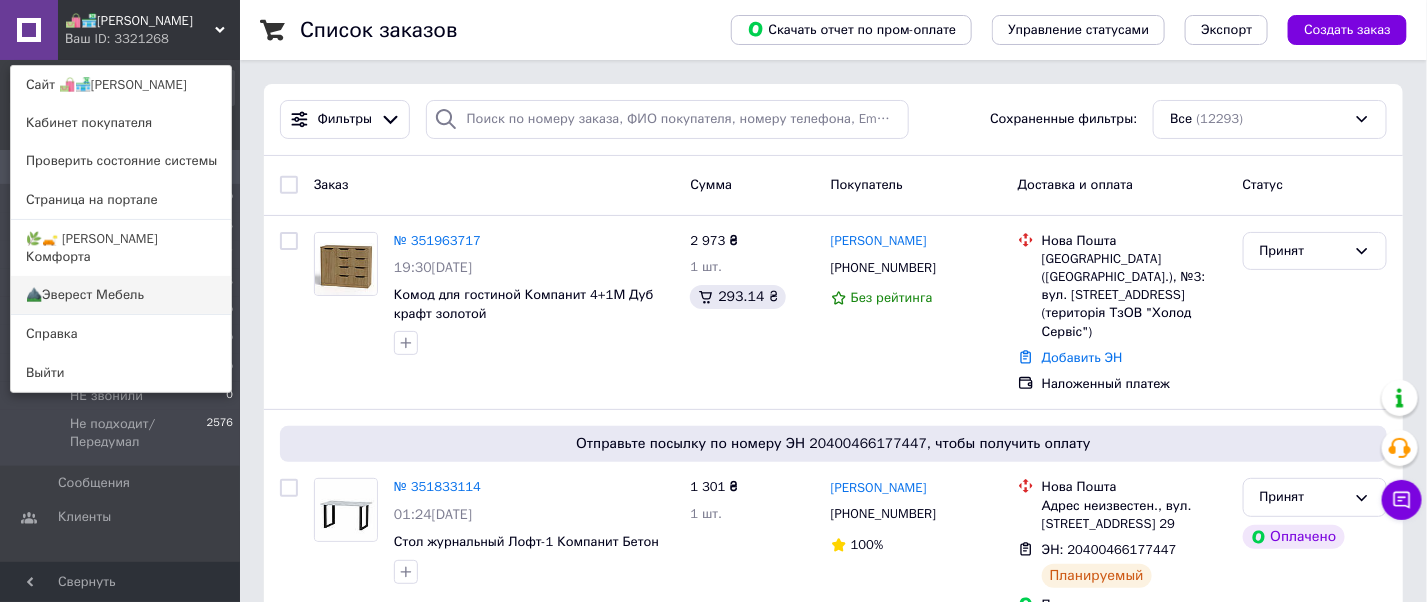 click on "⛰️Эверест Мебель" at bounding box center (121, 295) 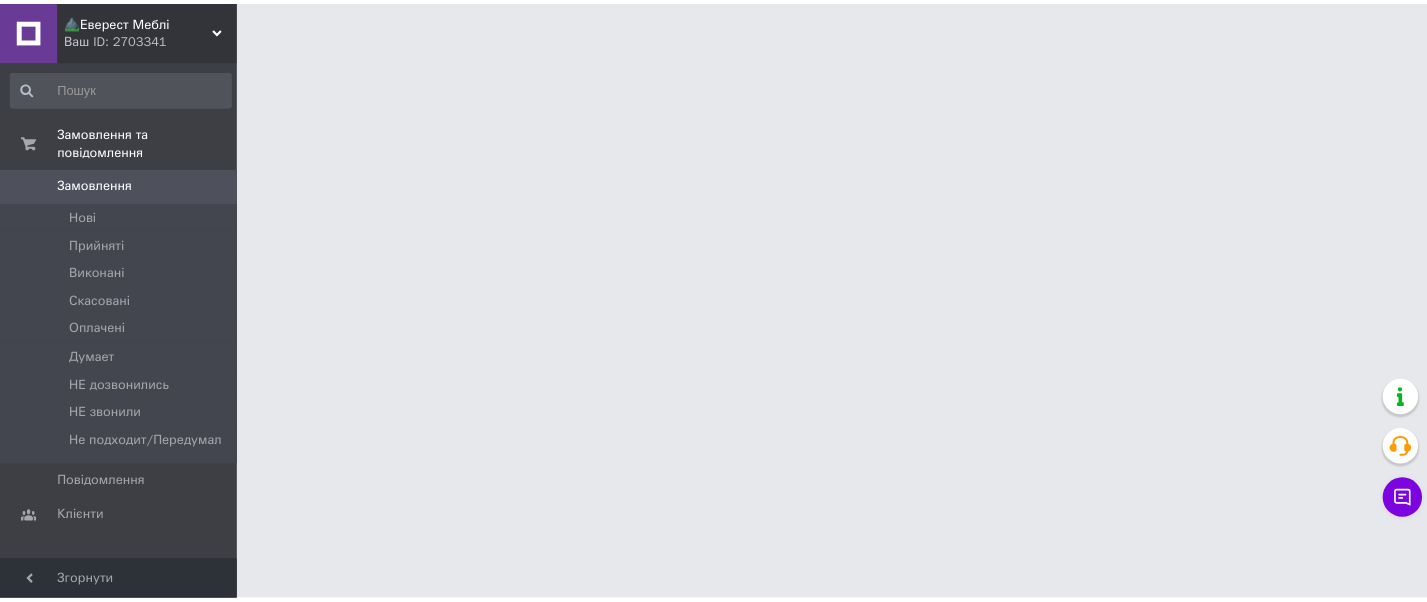 scroll, scrollTop: 0, scrollLeft: 0, axis: both 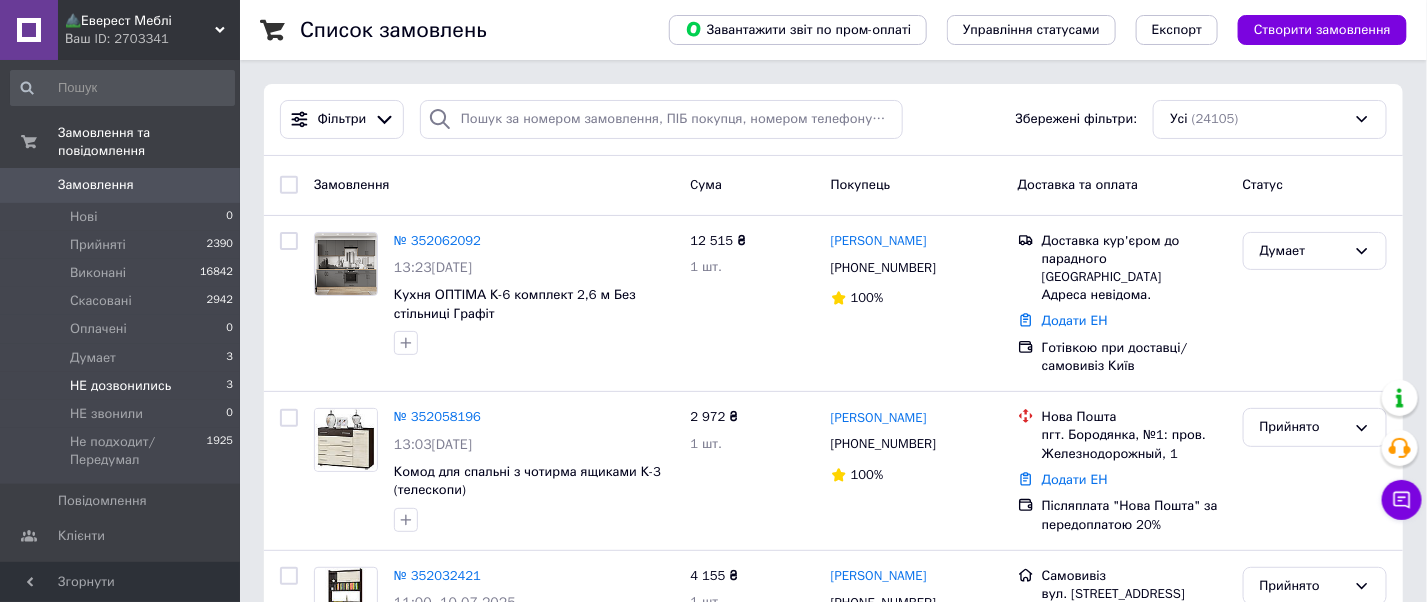 click on "НЕ дозвонились 3" at bounding box center [122, 386] 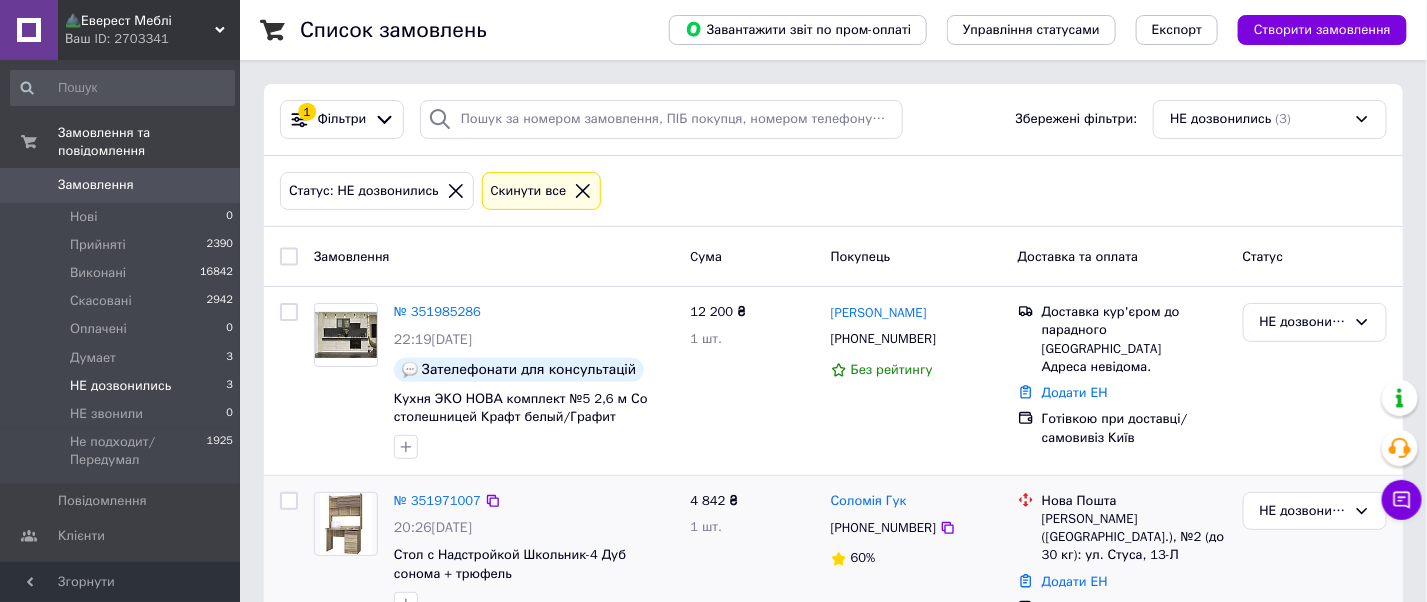 click on "№ 351971007" at bounding box center (437, 501) 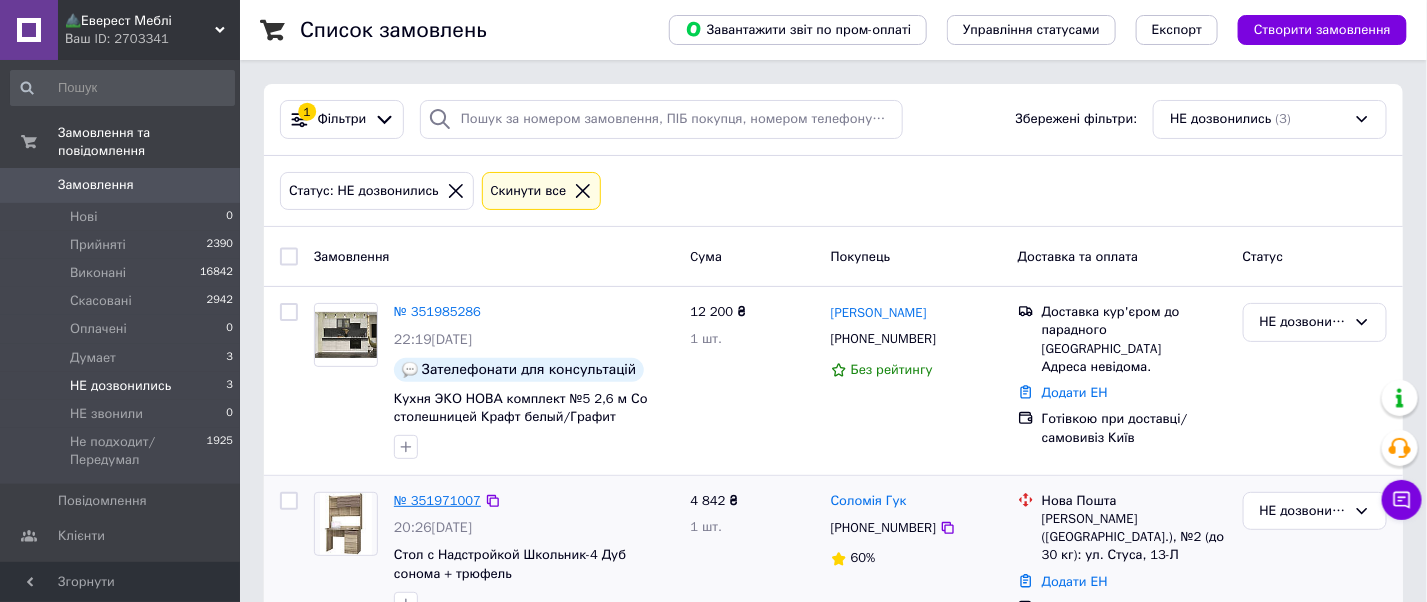 click on "№ 351971007" at bounding box center (437, 500) 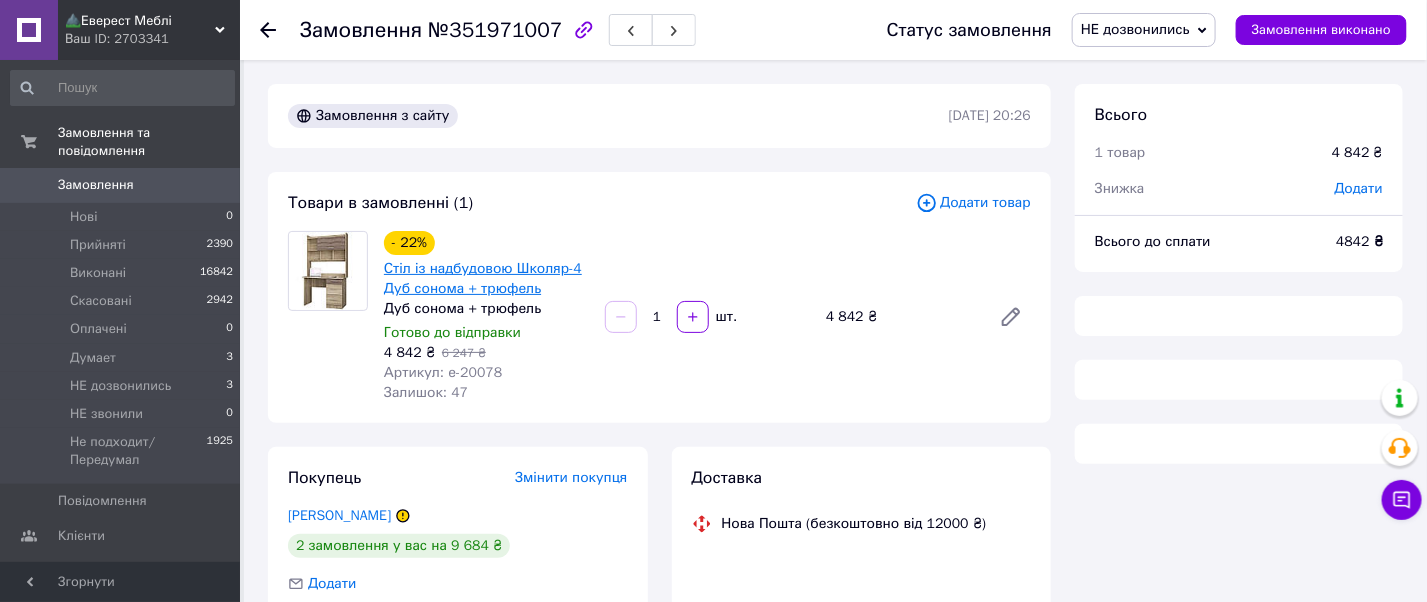 click on "Стіл із надбудовою Школяр-4 Дуб сонома + трюфель" at bounding box center (483, 278) 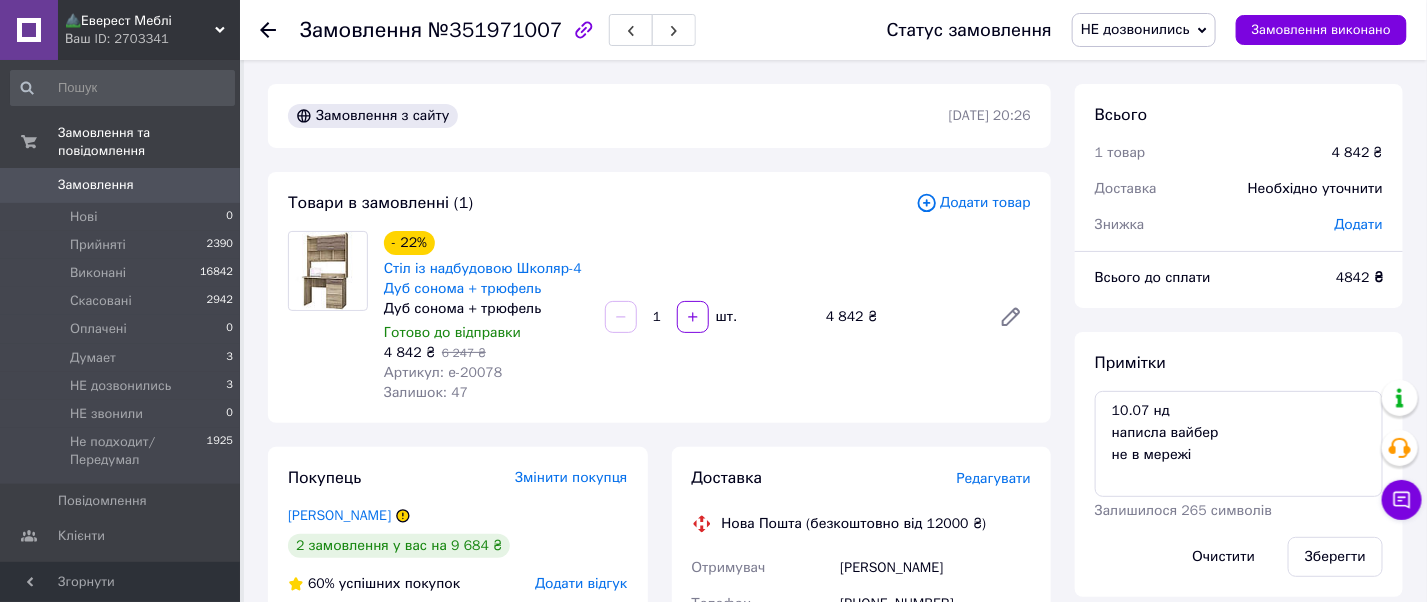 click on "Замовлення" at bounding box center (96, 185) 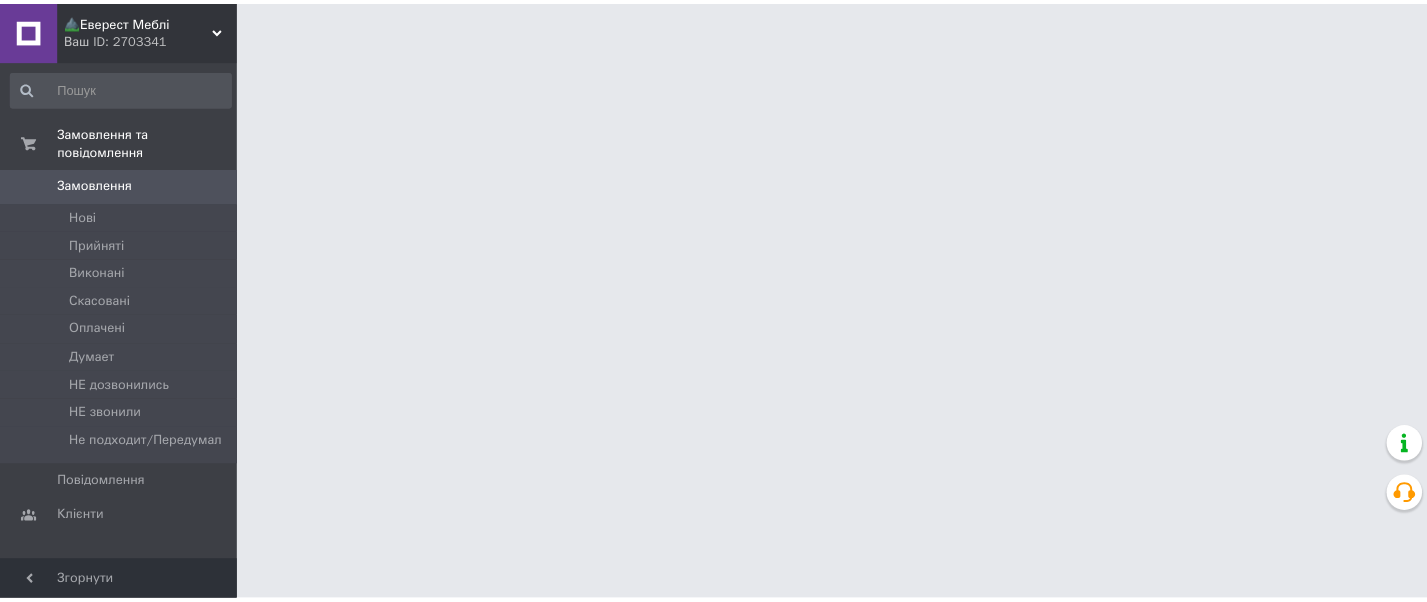 scroll, scrollTop: 0, scrollLeft: 0, axis: both 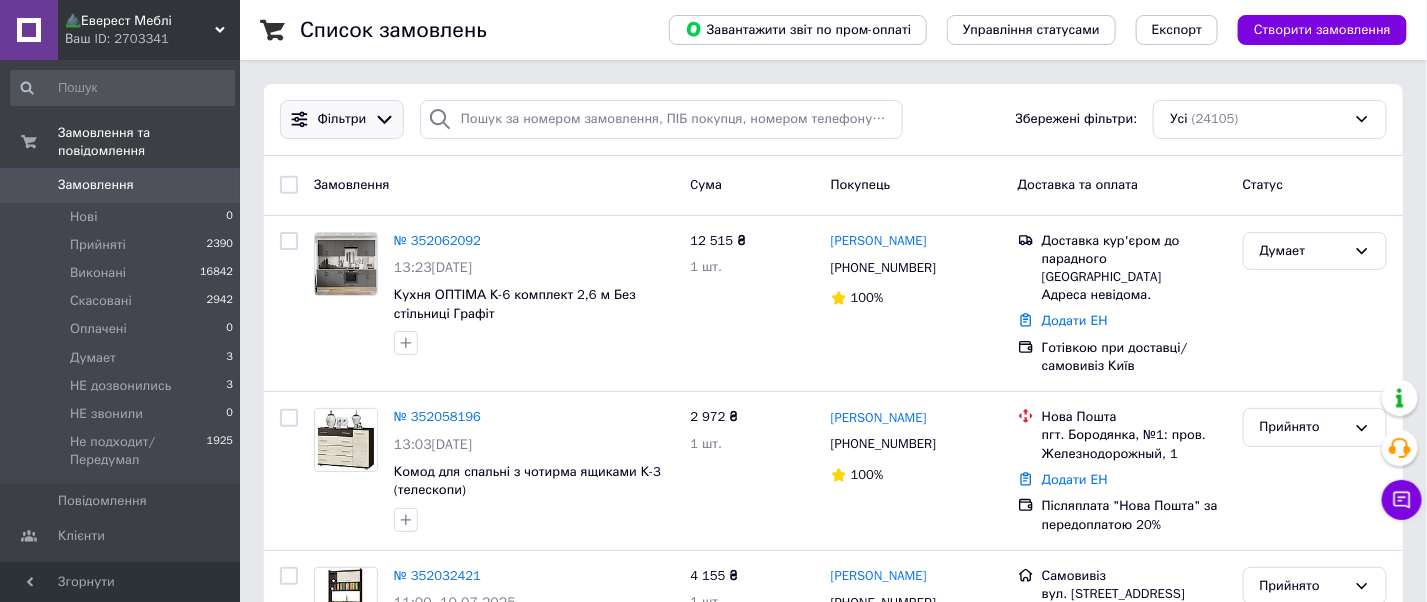 click 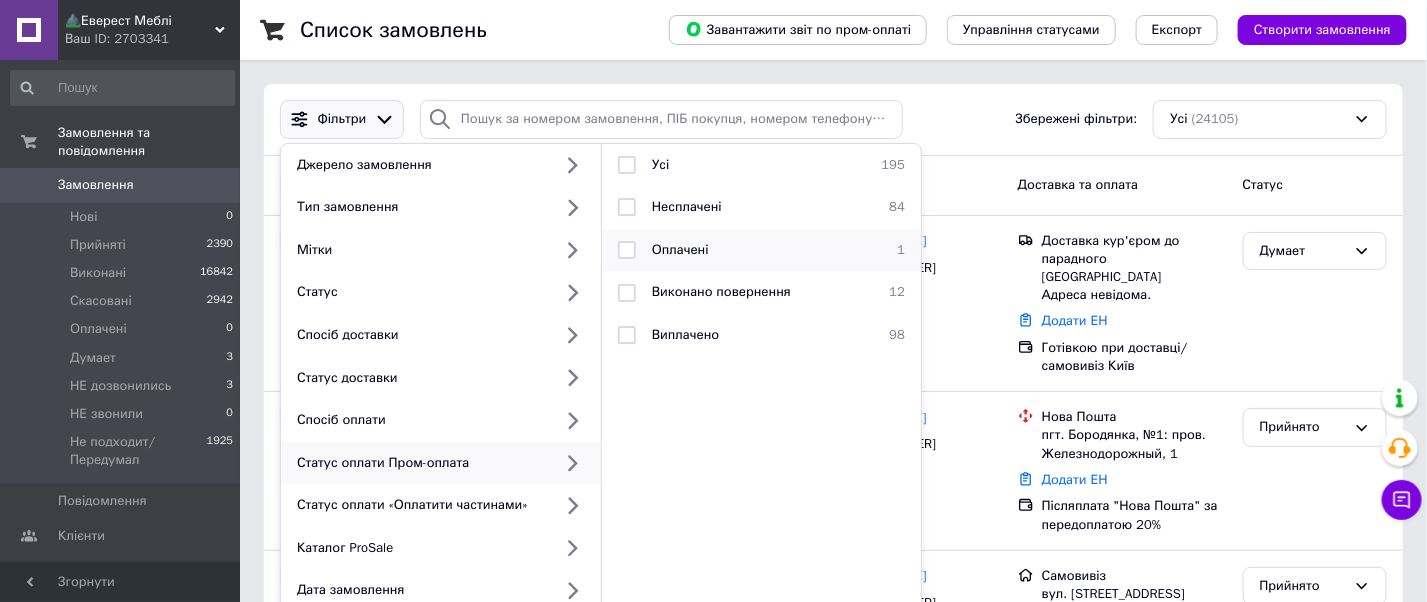 click at bounding box center [627, 250] 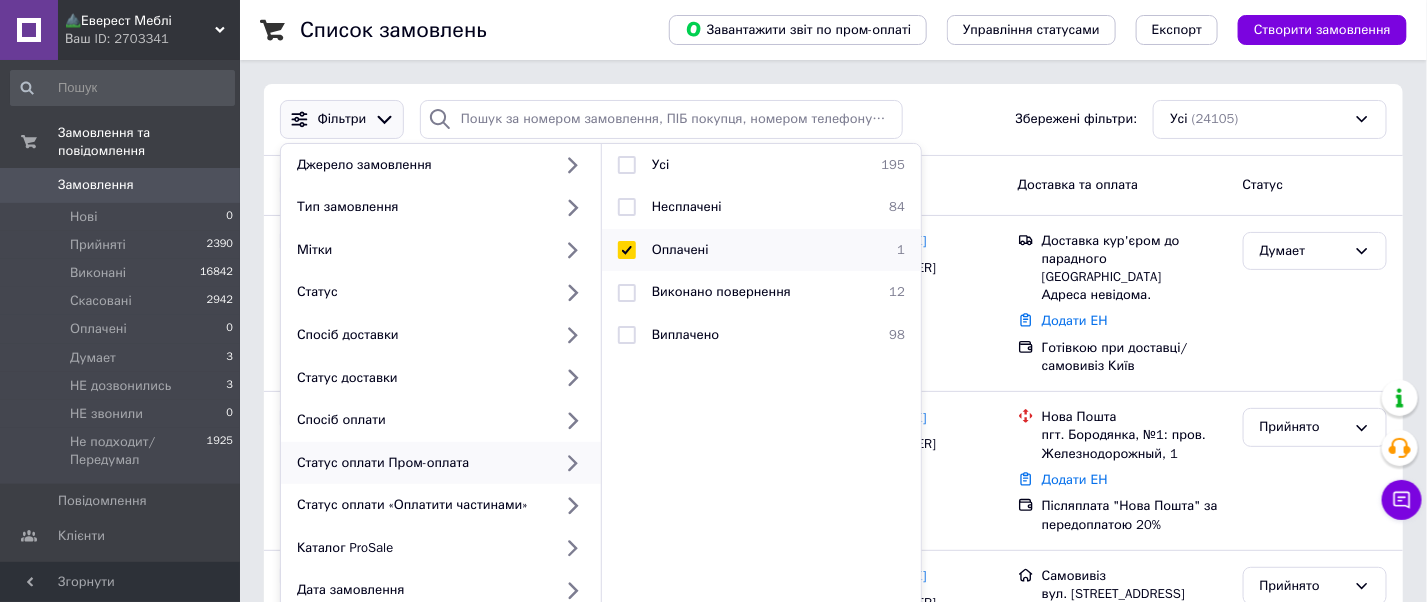 checkbox on "true" 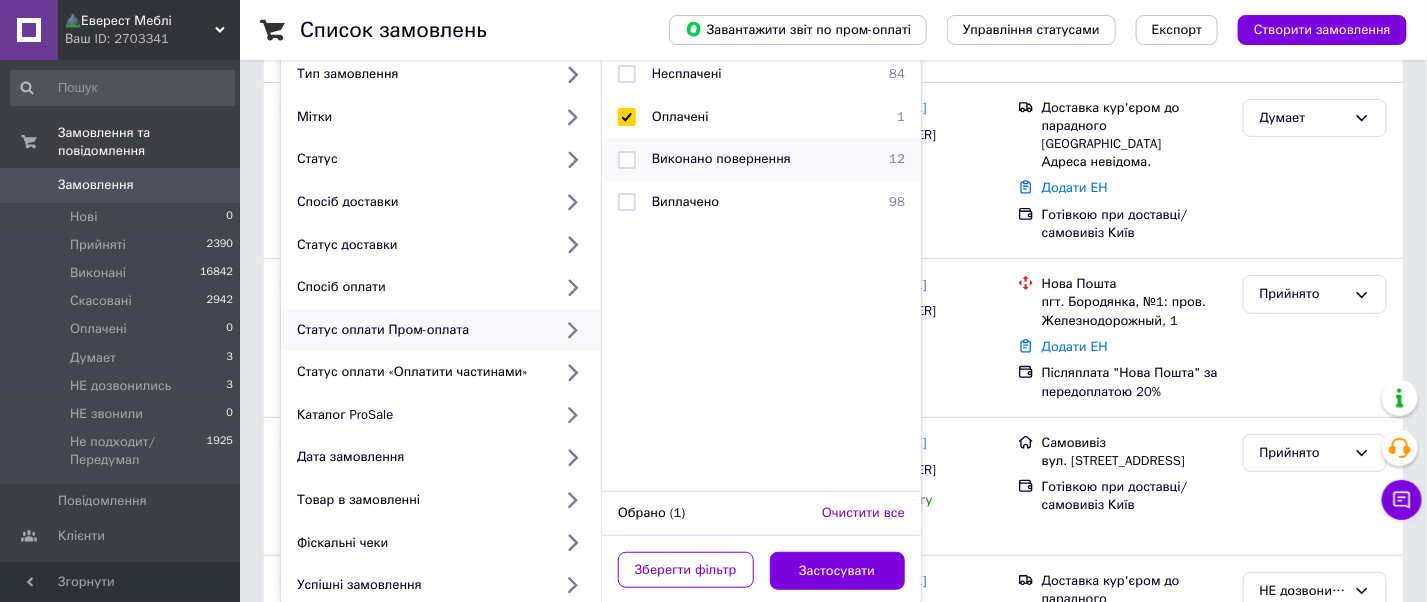 scroll, scrollTop: 266, scrollLeft: 0, axis: vertical 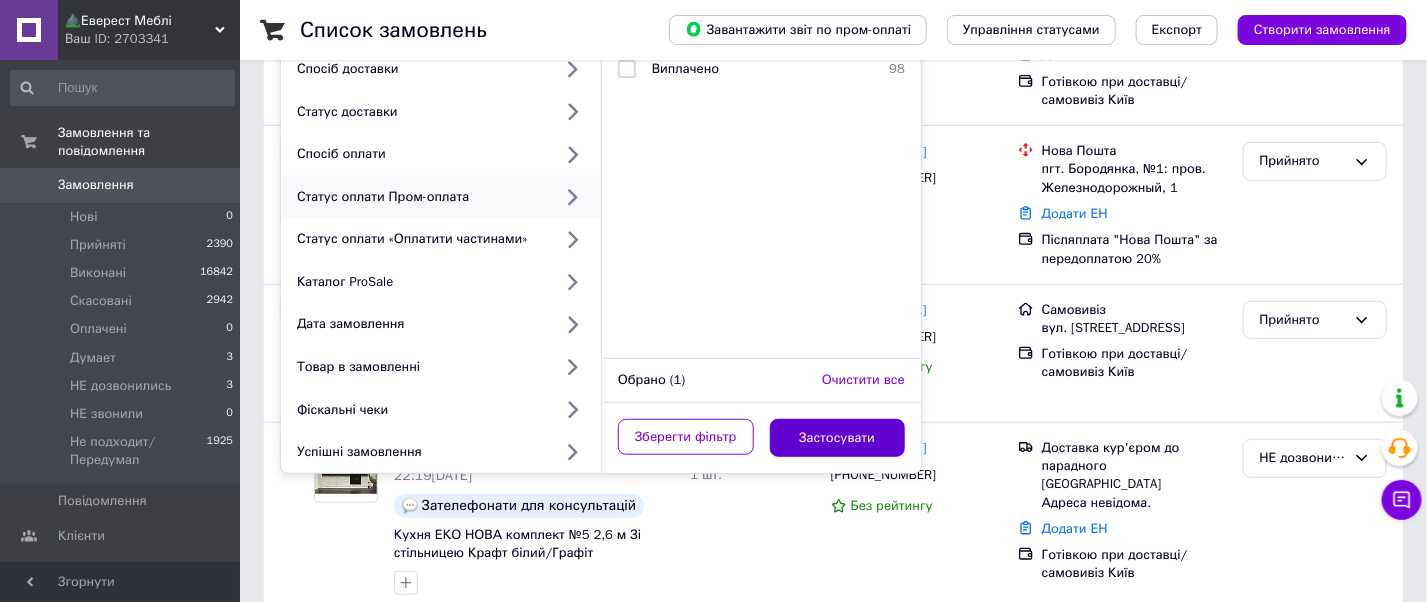 click on "Застосувати" at bounding box center (838, 438) 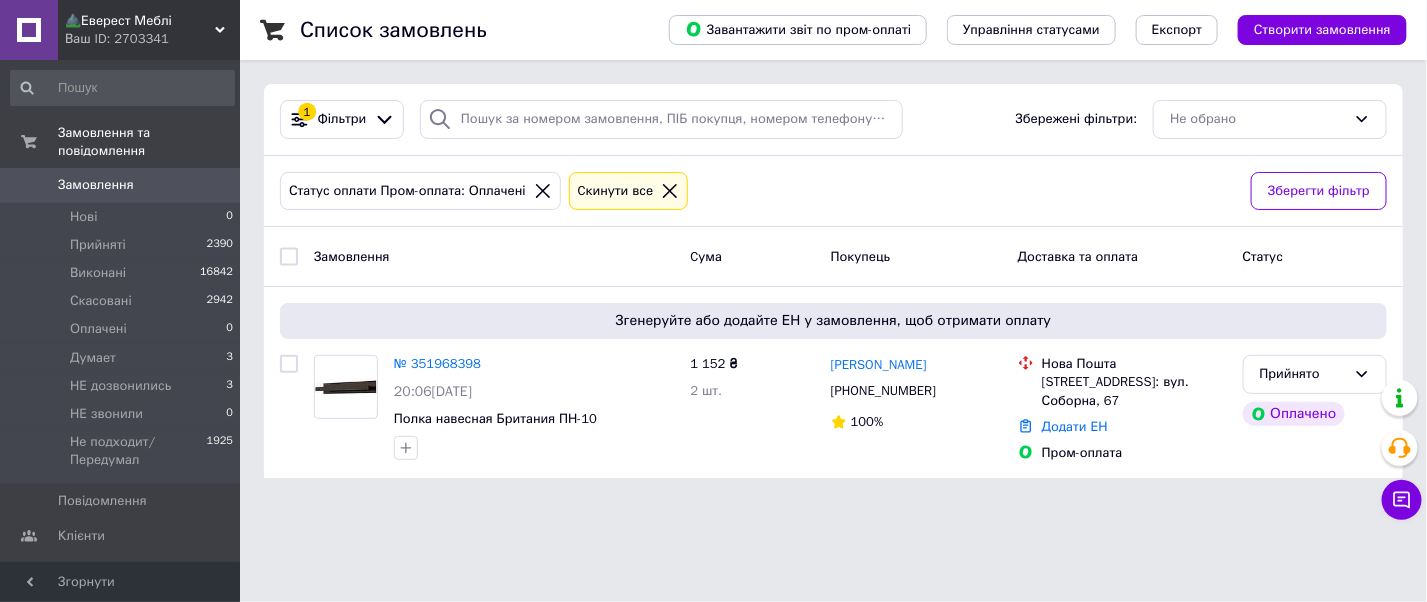 scroll, scrollTop: 0, scrollLeft: 0, axis: both 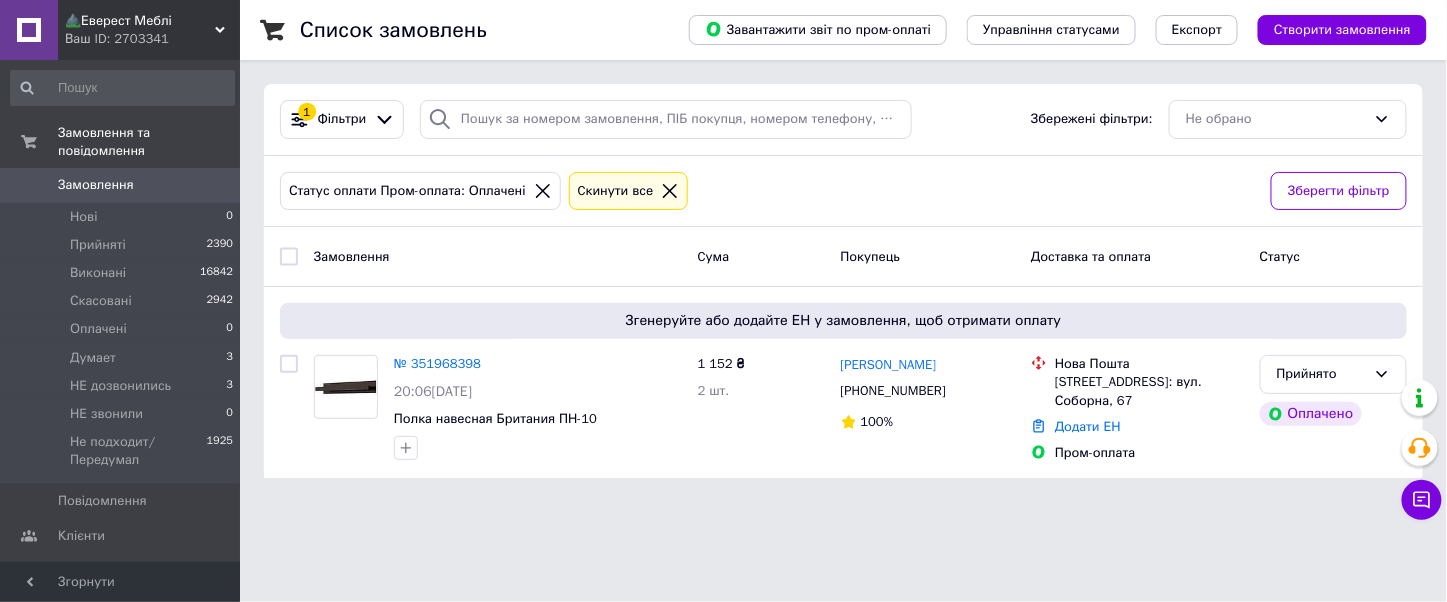 click on "Замовлення" at bounding box center [96, 185] 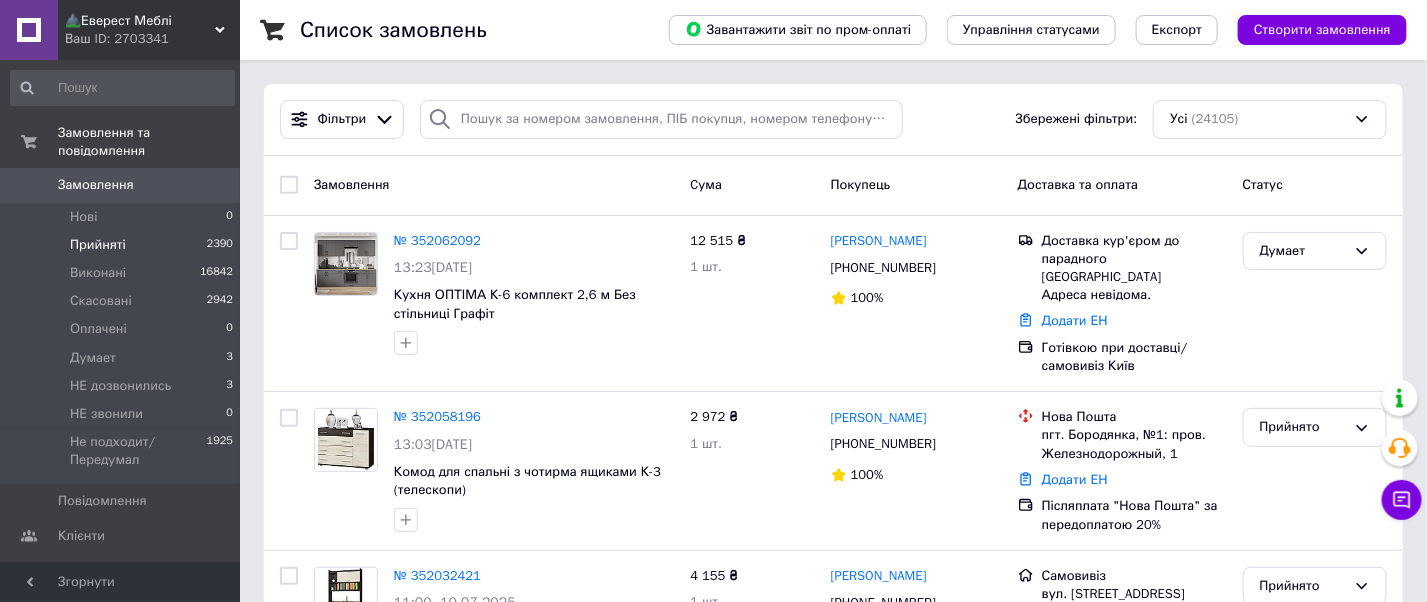 click on "Прийняті" at bounding box center (98, 245) 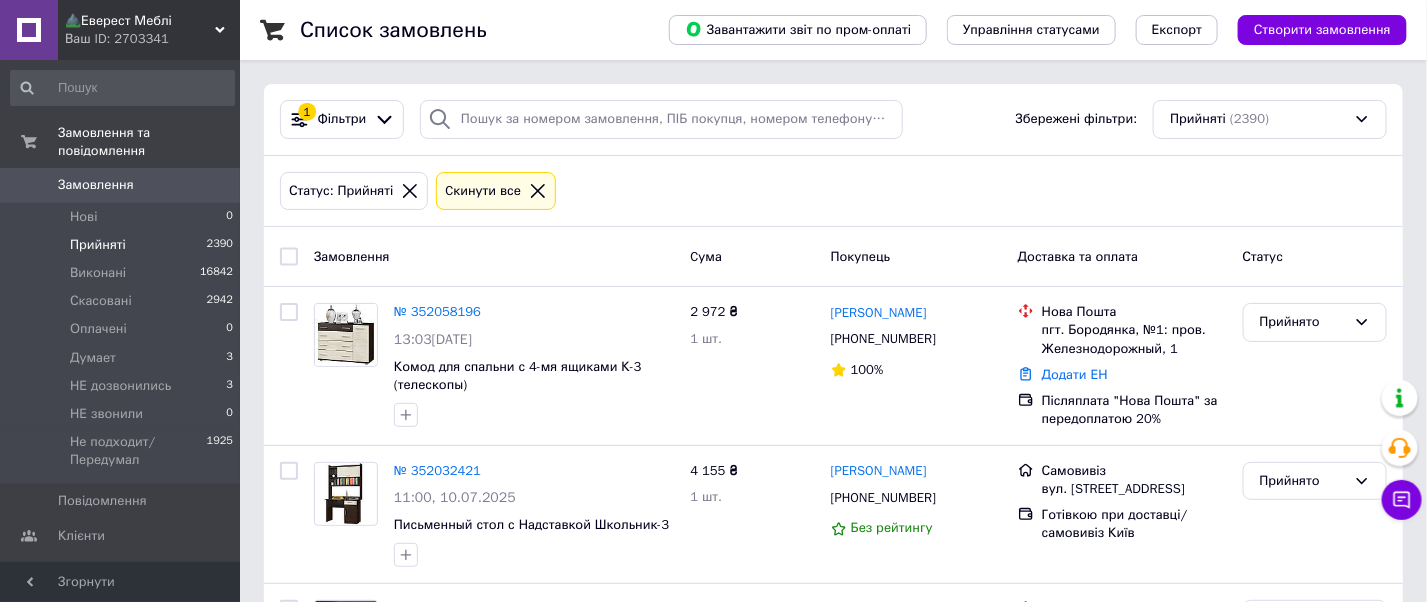 scroll, scrollTop: 16900, scrollLeft: 0, axis: vertical 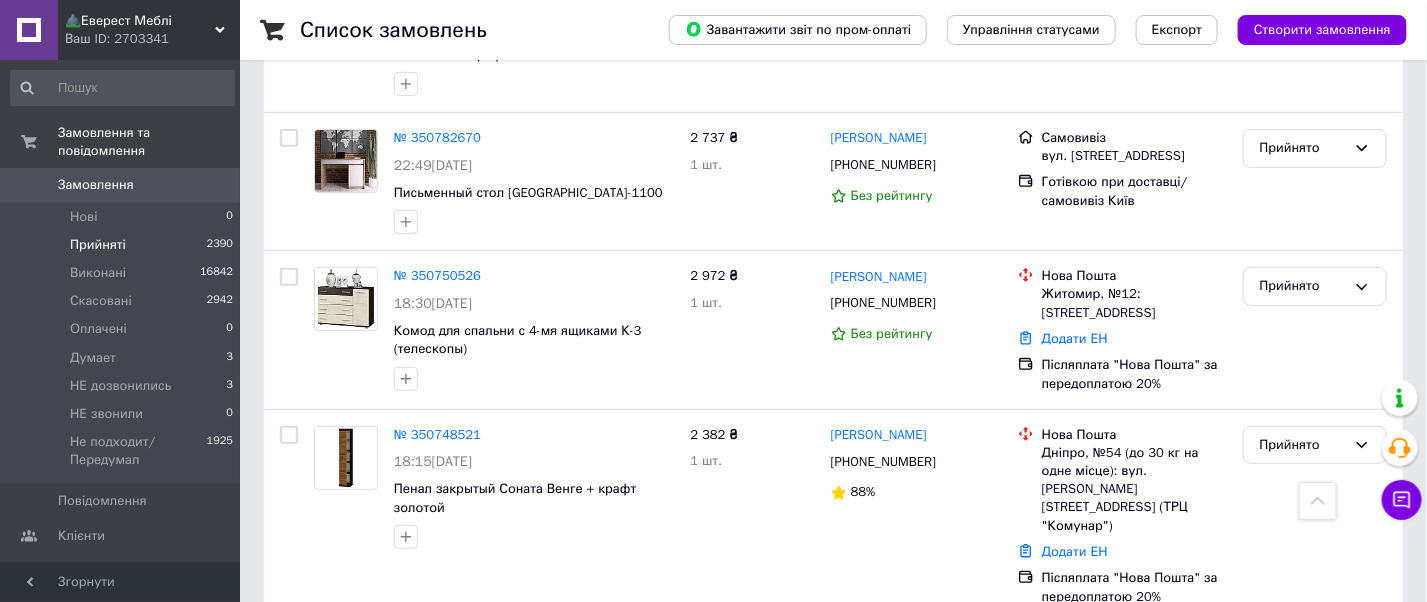 click on "2" at bounding box center [327, 1299] 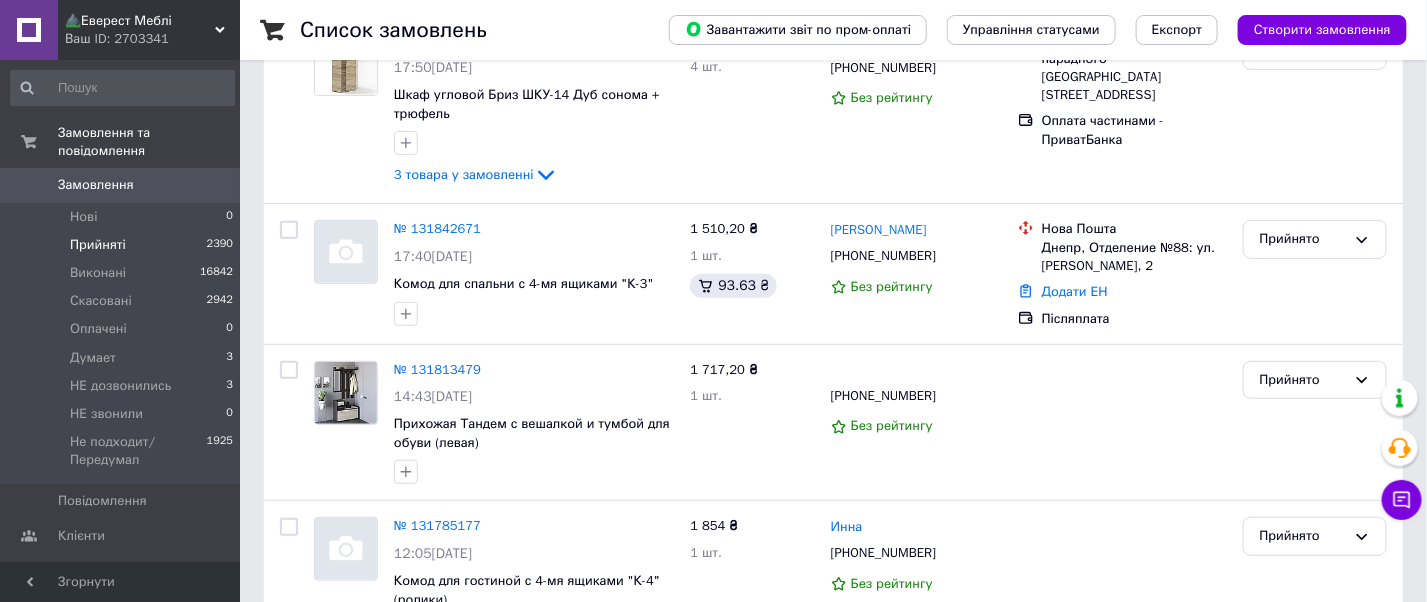 scroll, scrollTop: 0, scrollLeft: 0, axis: both 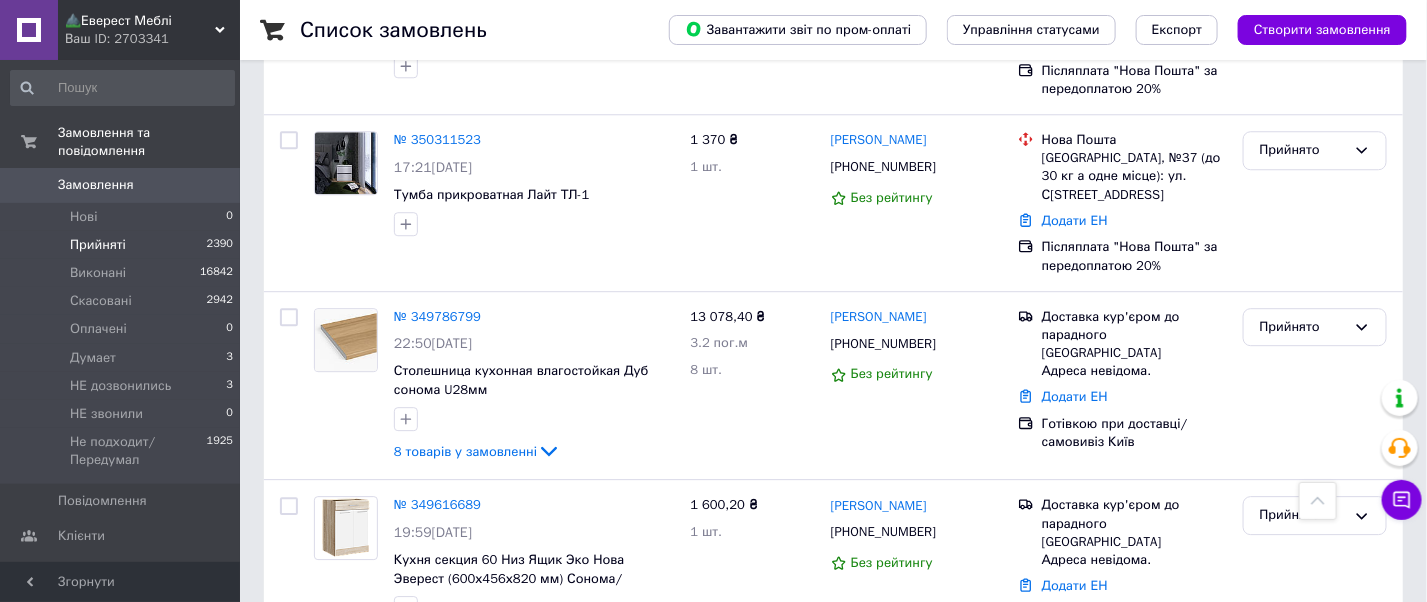 click 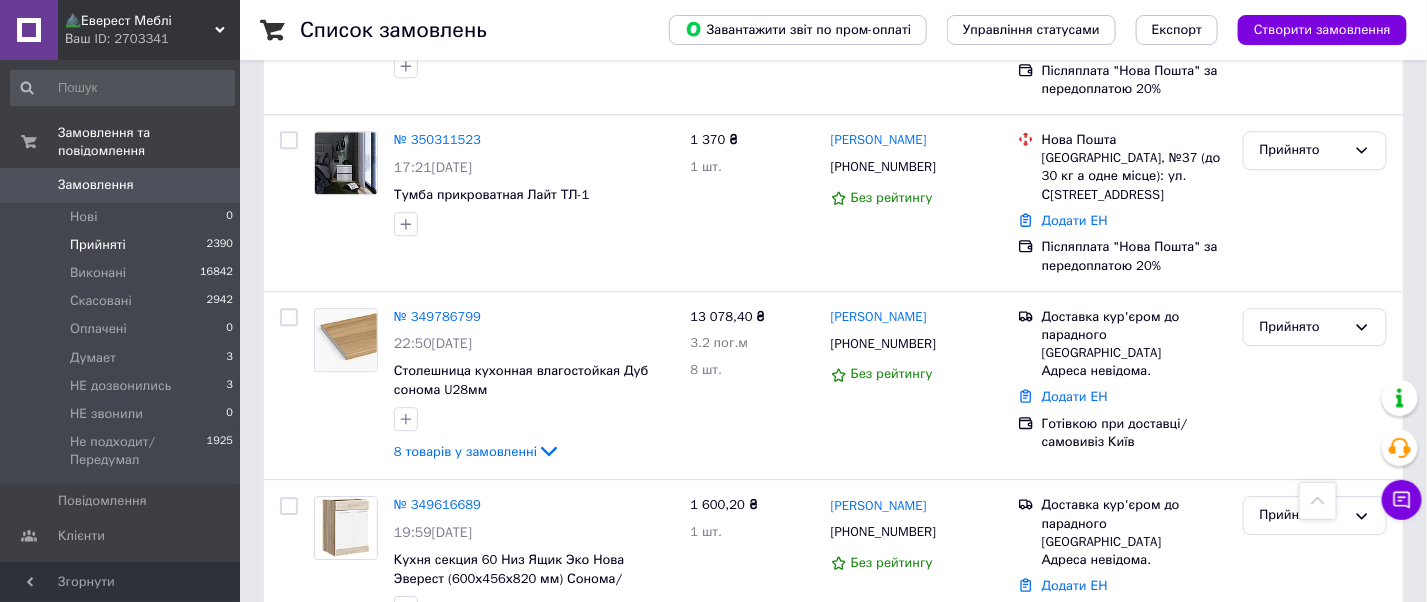 scroll, scrollTop: 7231, scrollLeft: 0, axis: vertical 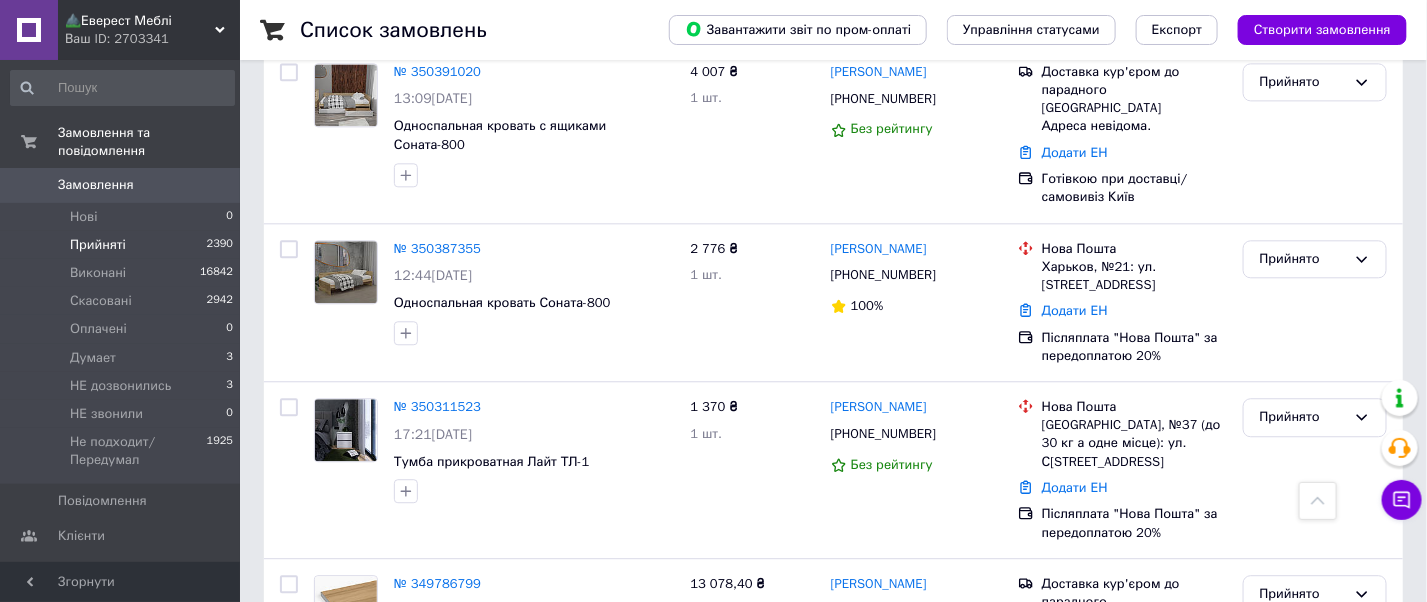 click at bounding box center (948, 976) 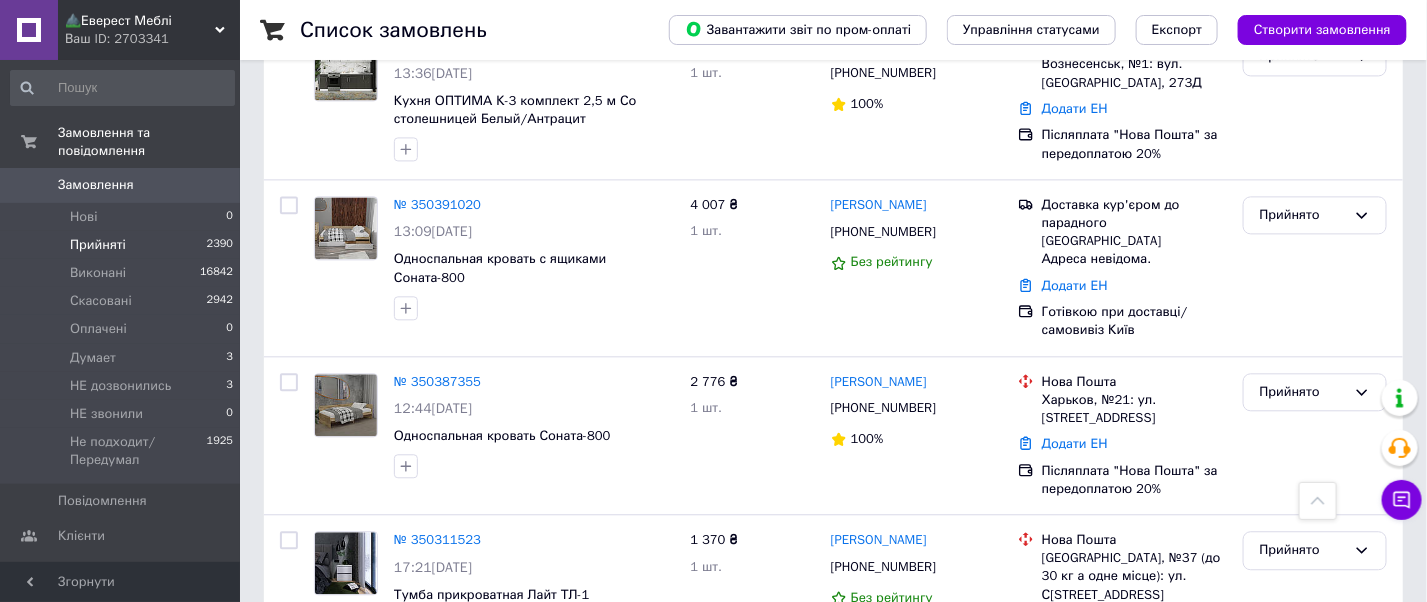 click 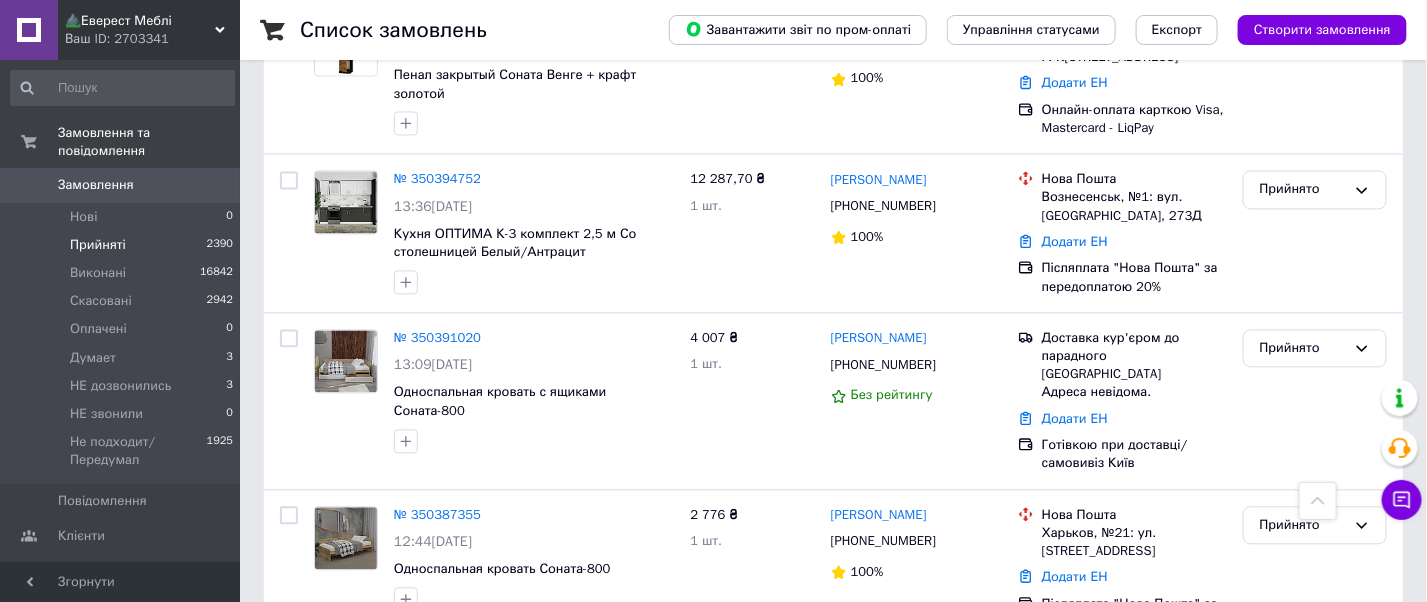 click 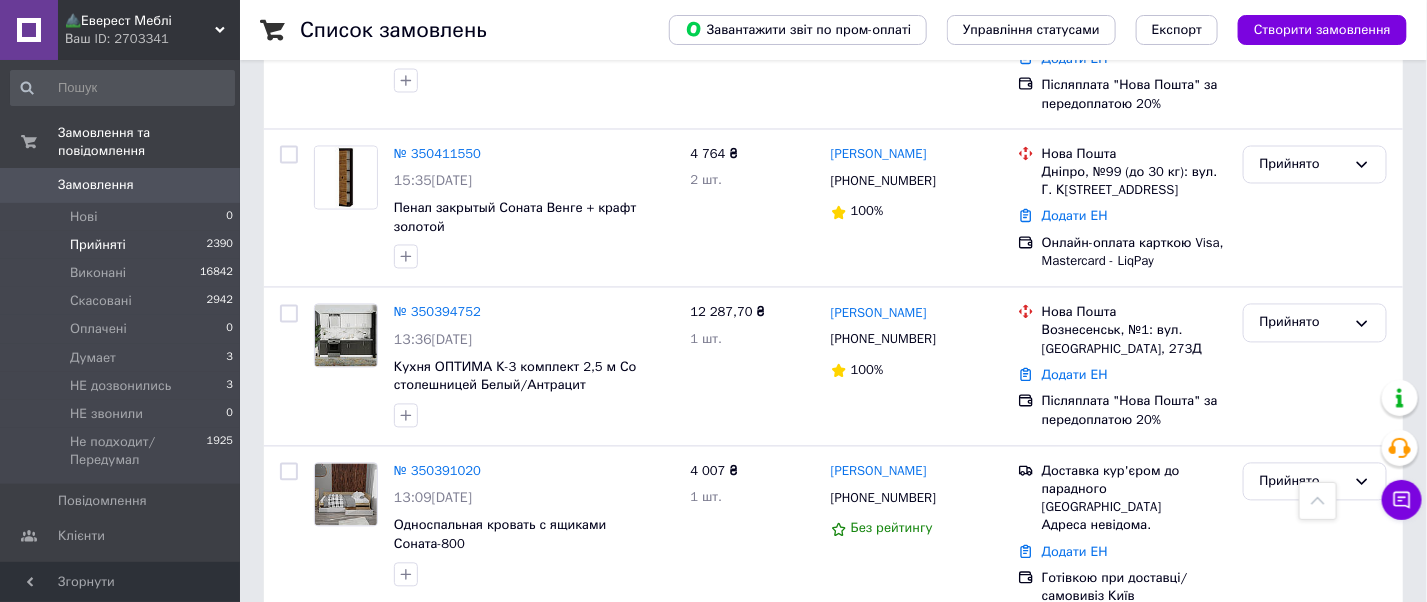click 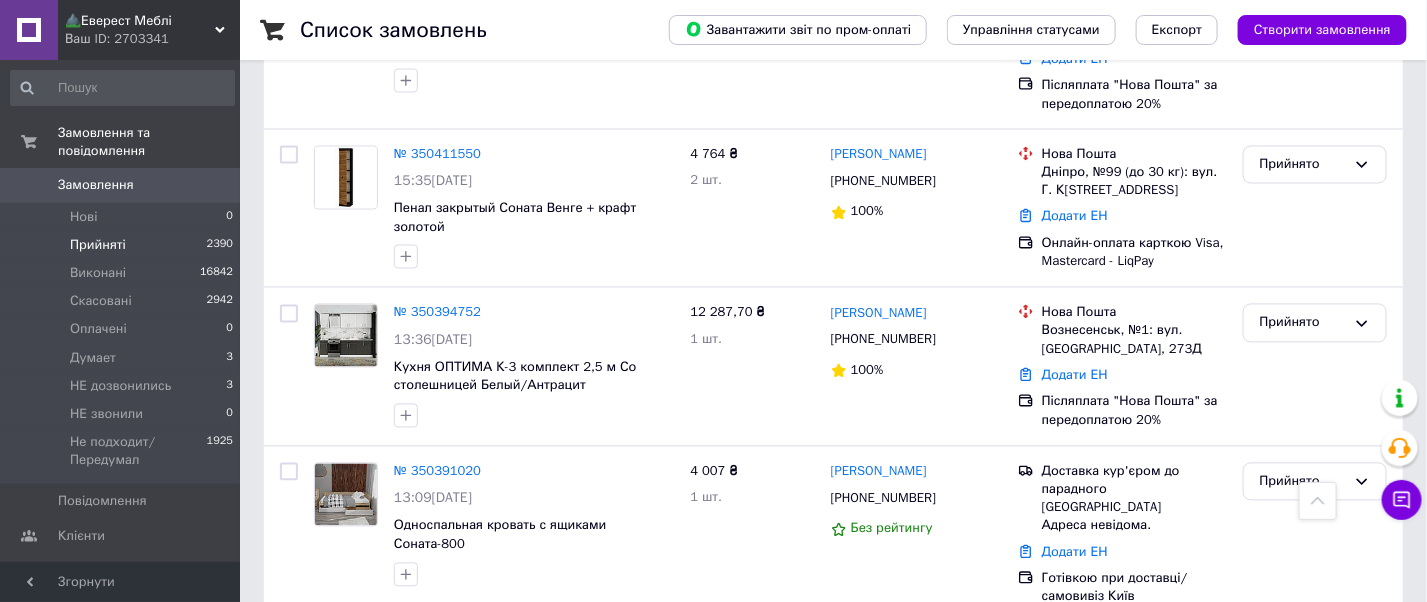 click on "Прийнято" at bounding box center [1303, 817] 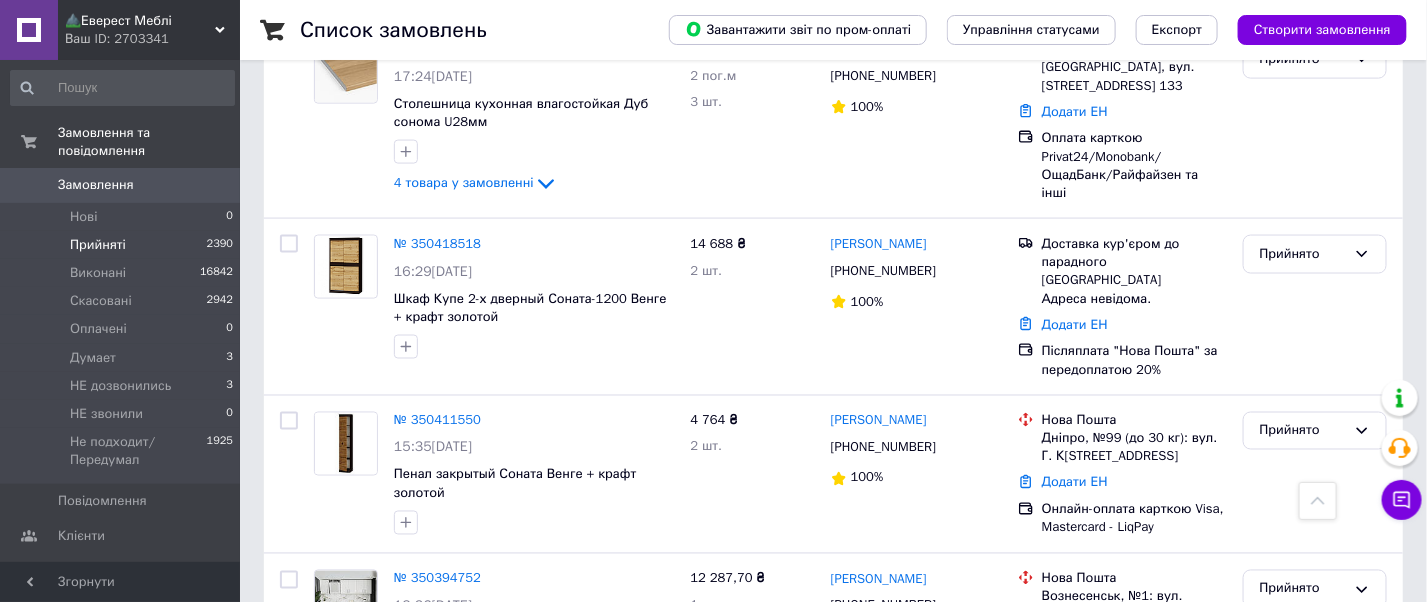 click 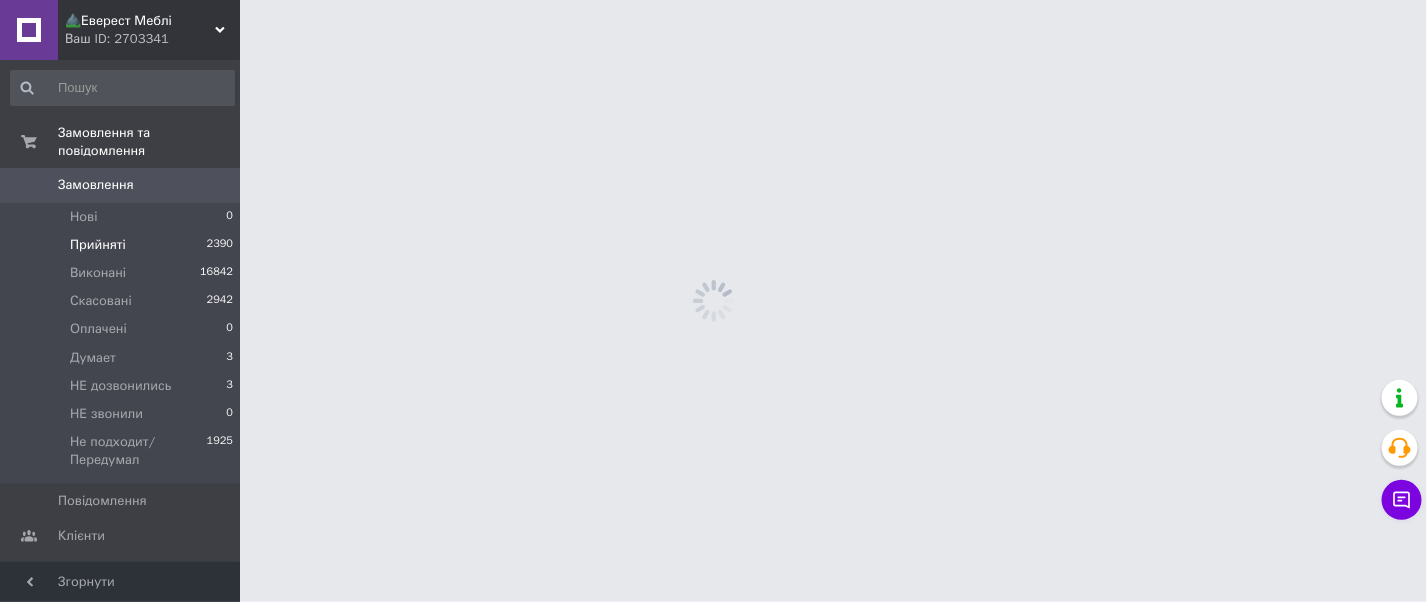 scroll, scrollTop: 0, scrollLeft: 0, axis: both 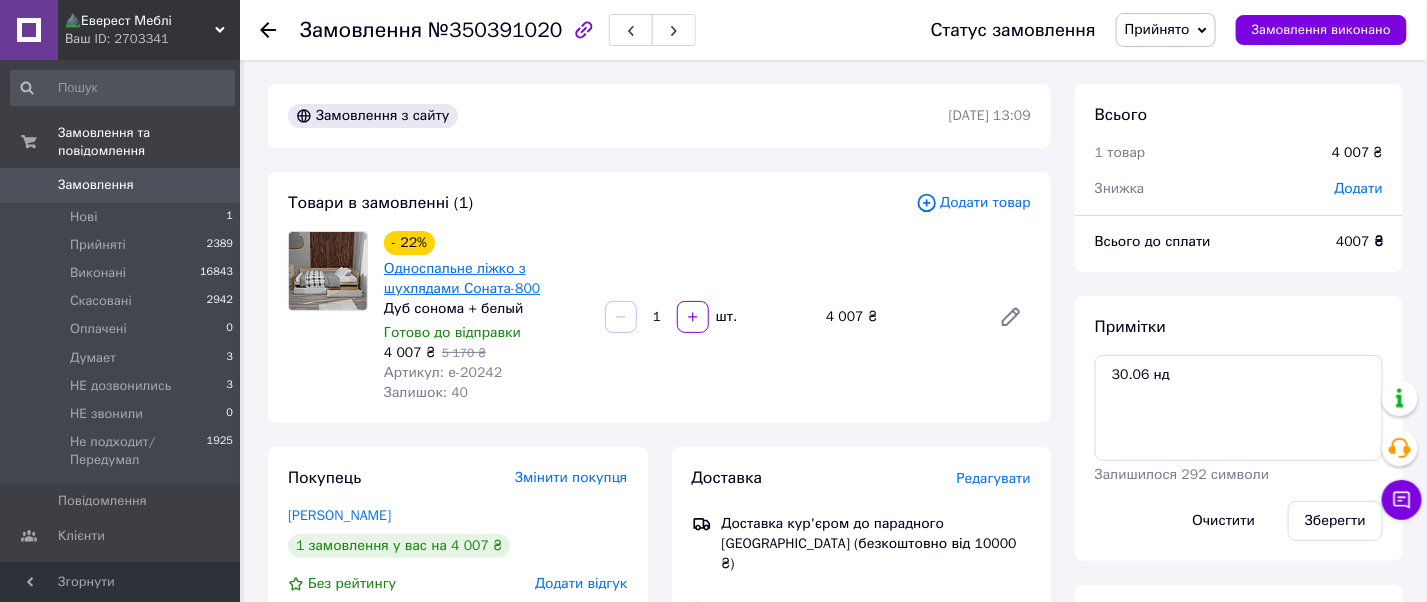 click on "Односпальне ліжко з шухлядами Соната-800" at bounding box center [462, 278] 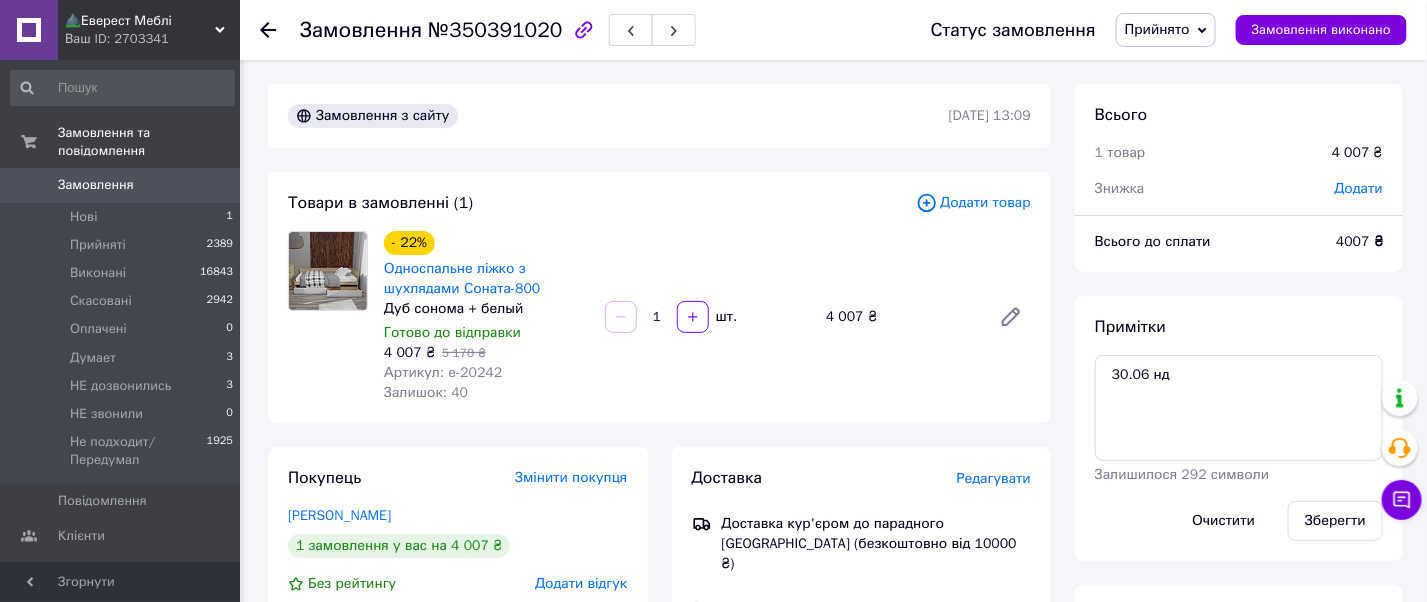 click on "Замовлення" at bounding box center [96, 185] 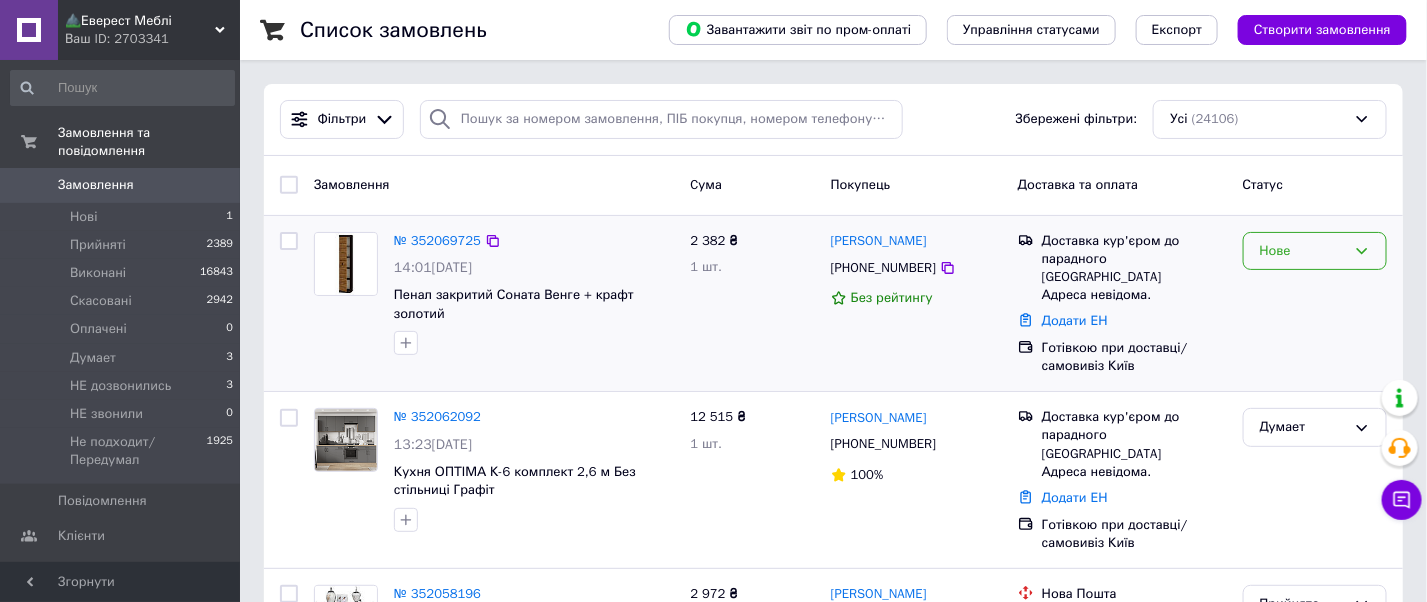 click on "Нове" at bounding box center [1303, 251] 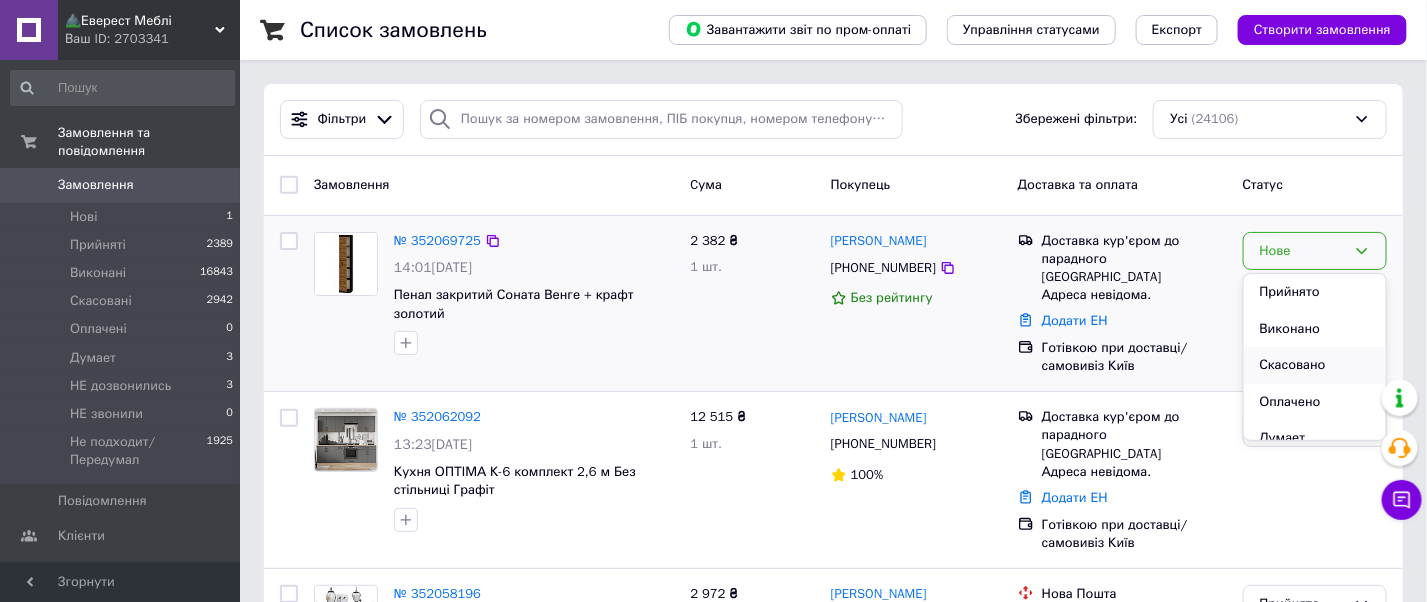 scroll, scrollTop: 147, scrollLeft: 0, axis: vertical 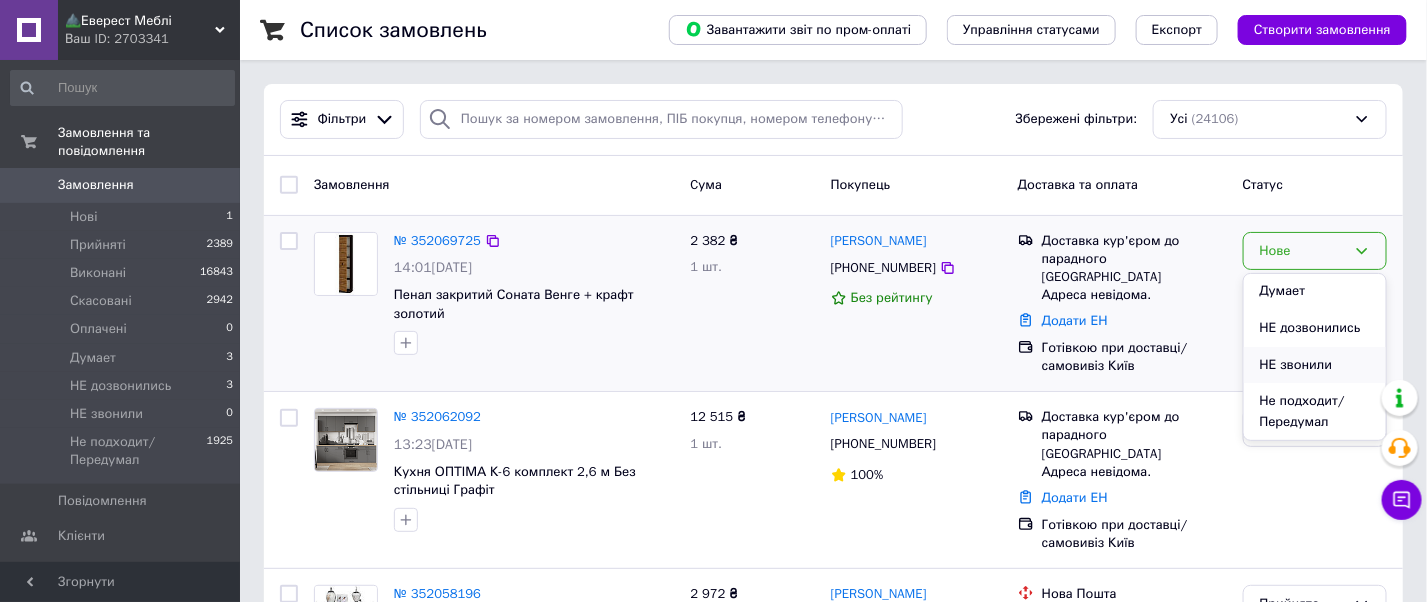 click on "НЕ звонили" at bounding box center (1315, 365) 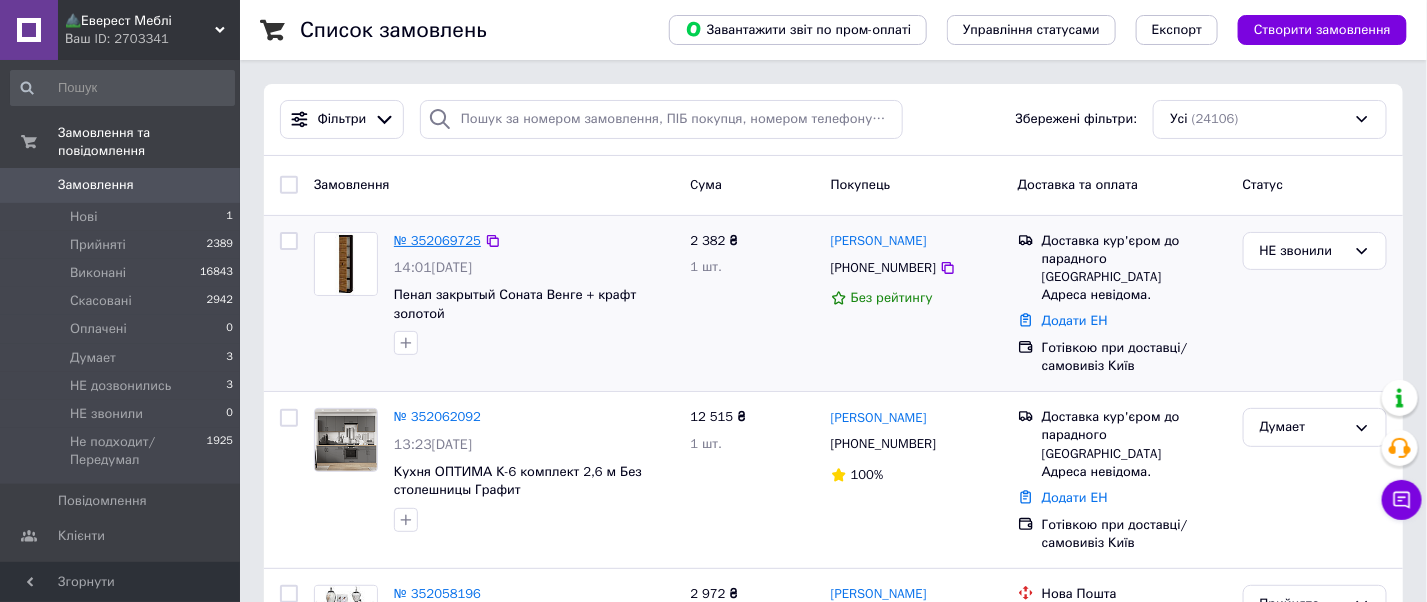 click on "№ 352069725" at bounding box center [437, 240] 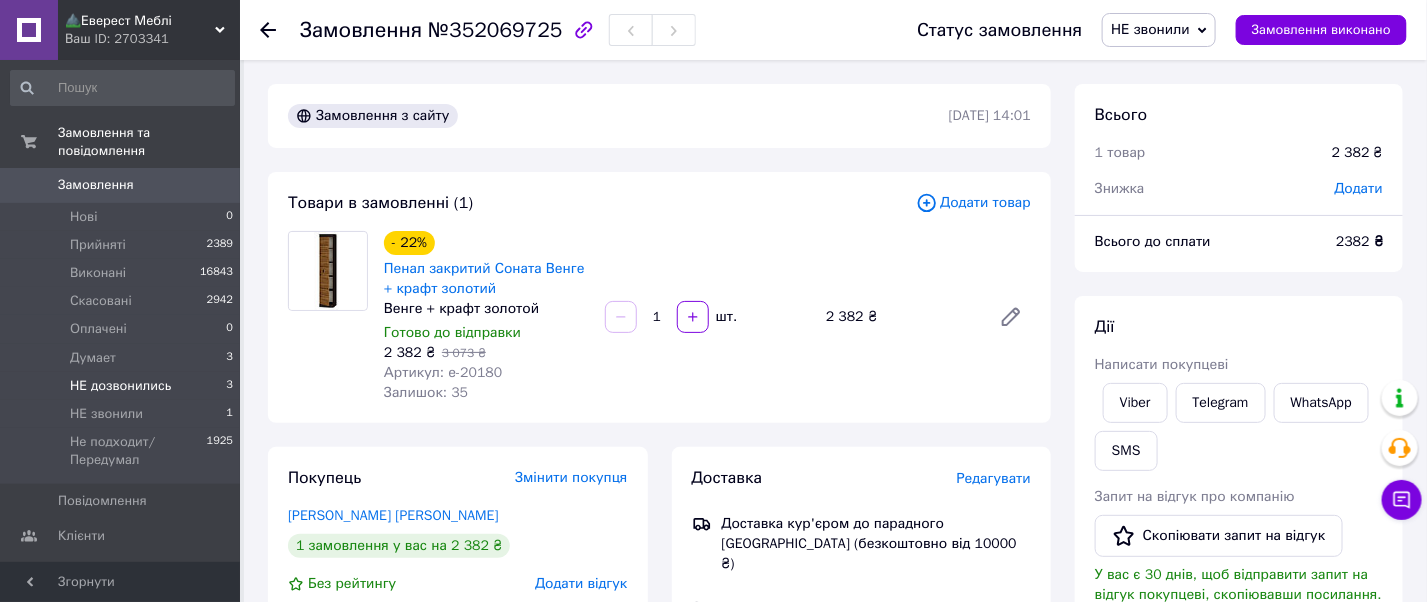 click on "НЕ дозвонились" at bounding box center [120, 386] 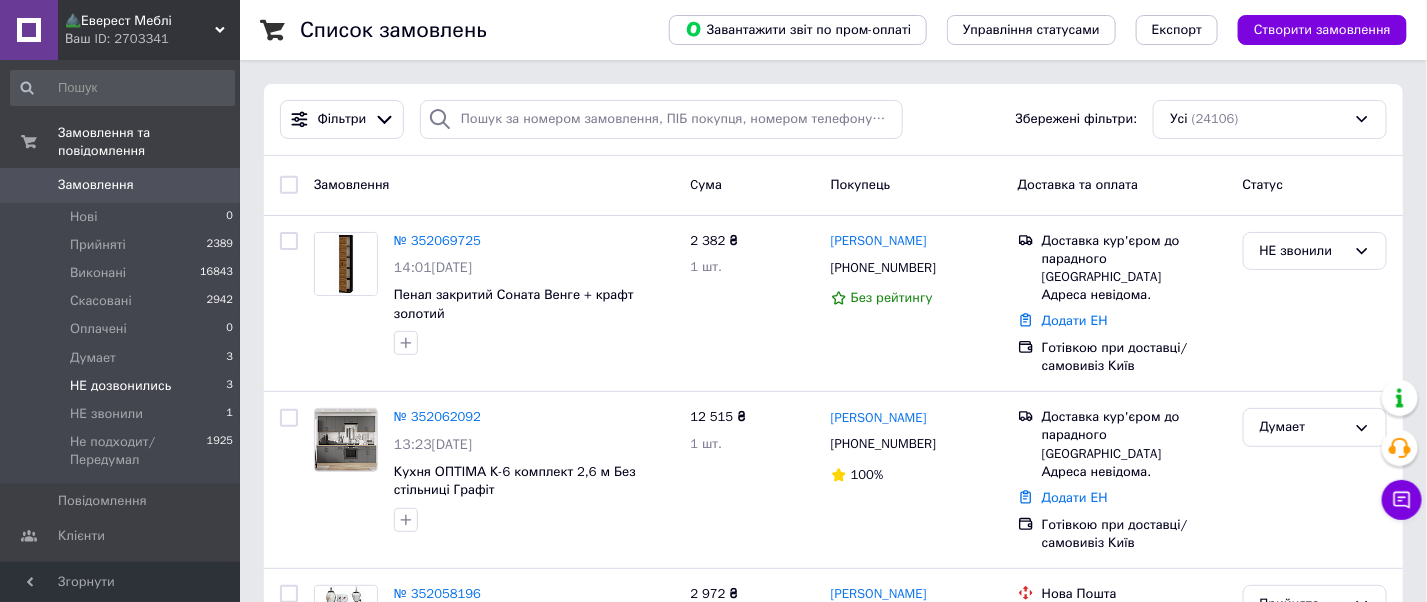 click on "НЕ дозвонились" at bounding box center [120, 386] 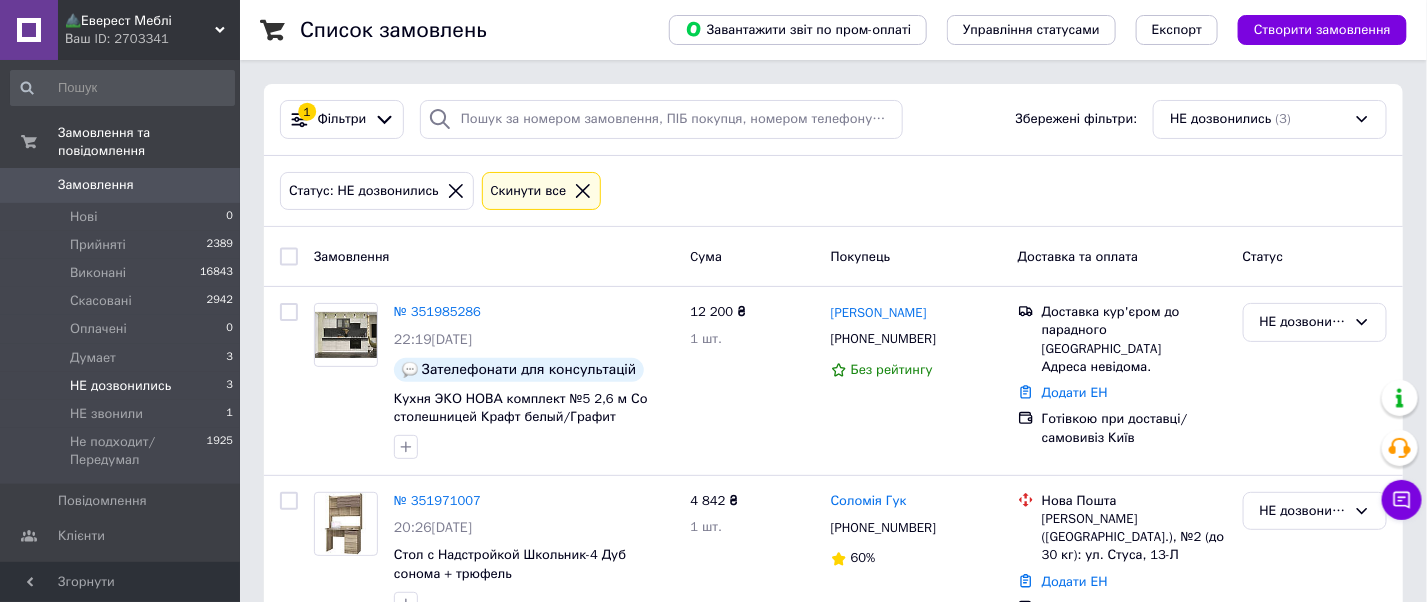 click on "Замовлення" at bounding box center [96, 185] 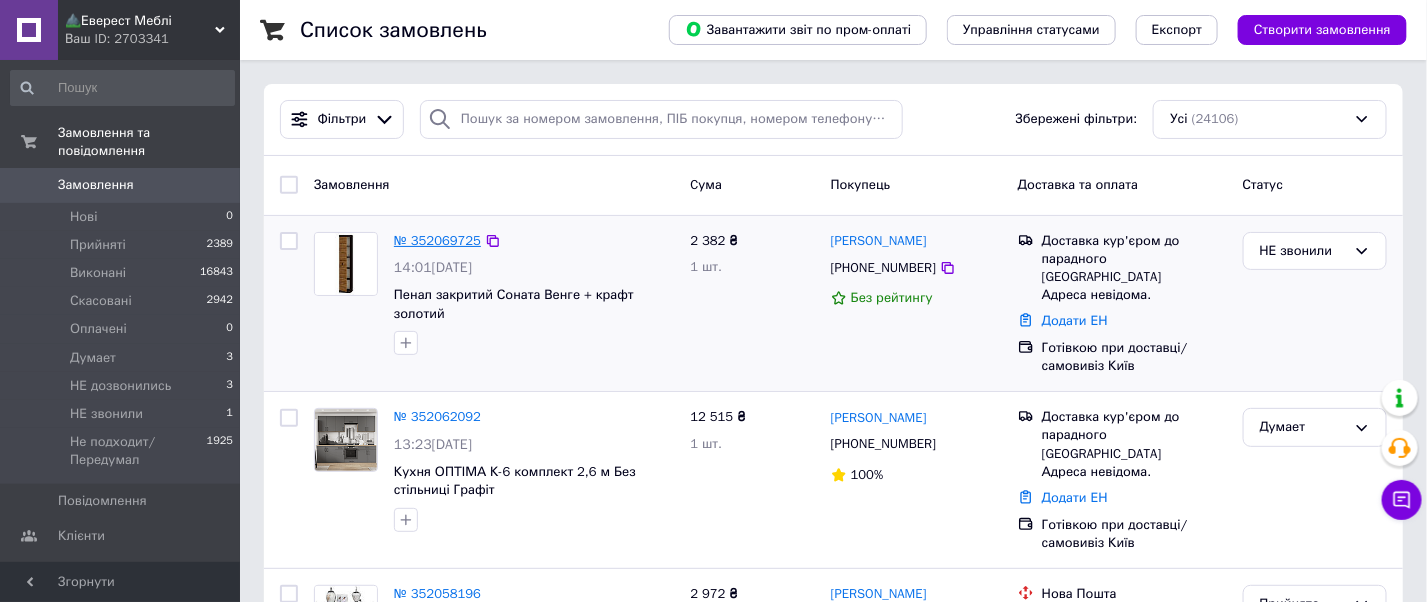 click on "№ 352069725" at bounding box center (437, 240) 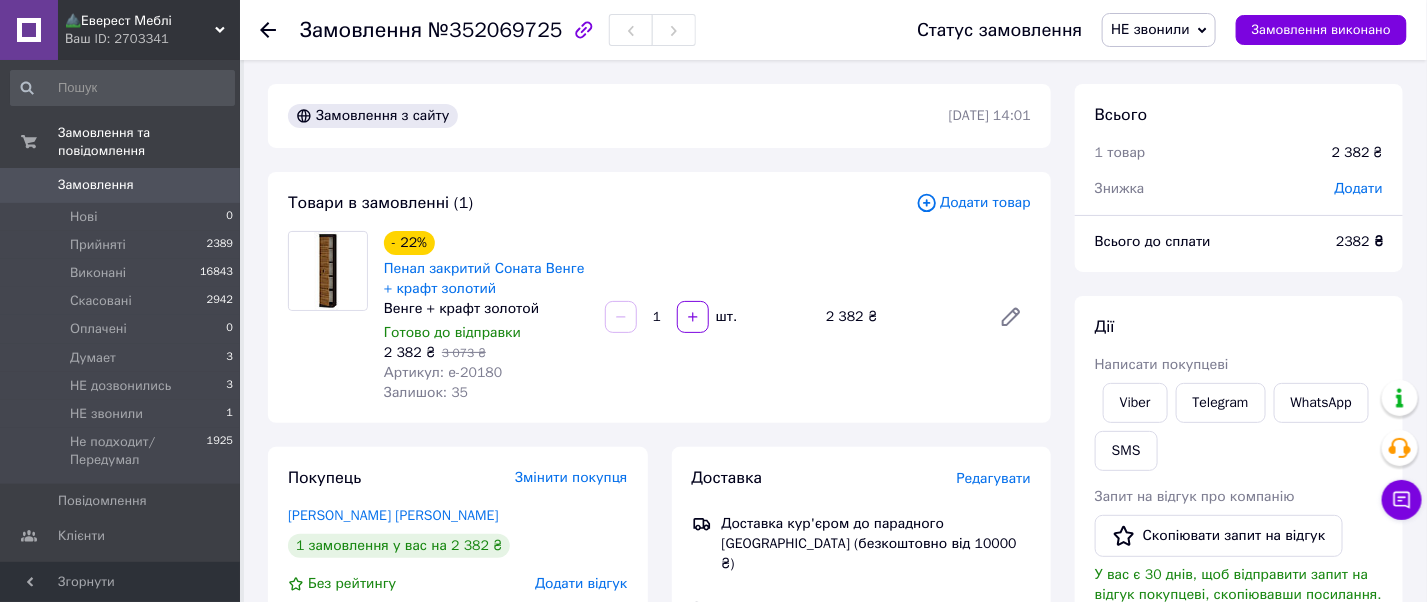 scroll, scrollTop: 133, scrollLeft: 0, axis: vertical 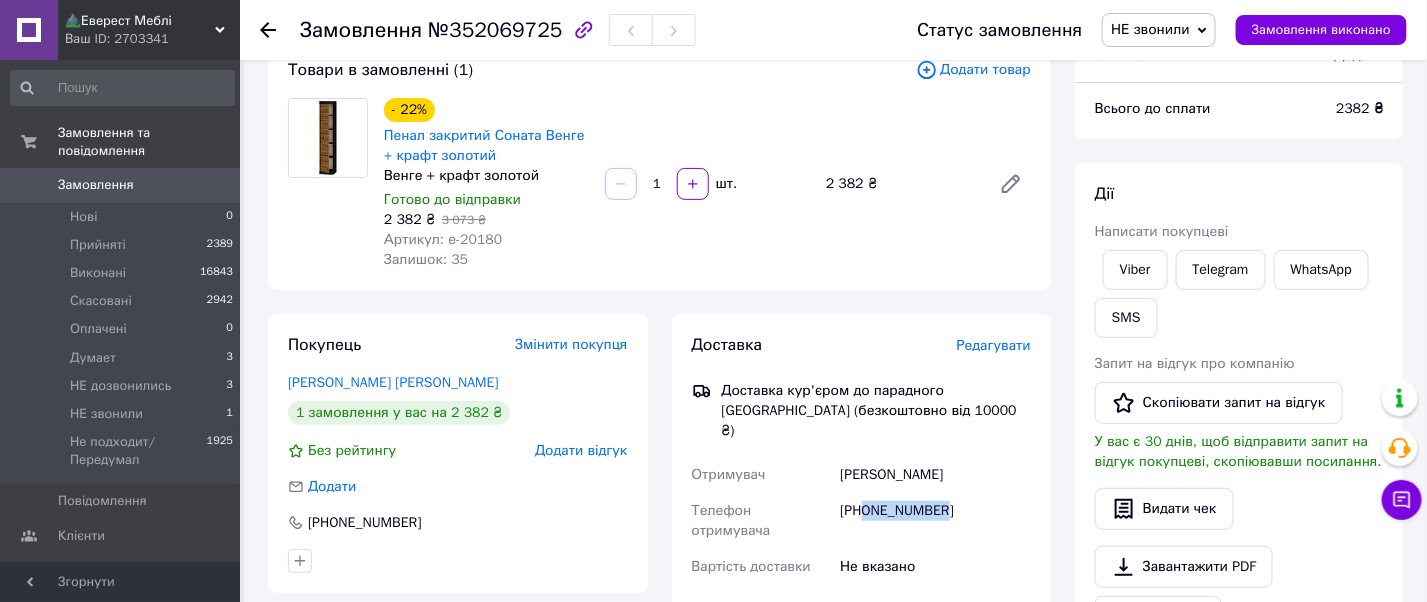drag, startPoint x: 949, startPoint y: 498, endPoint x: 864, endPoint y: 495, distance: 85.052925 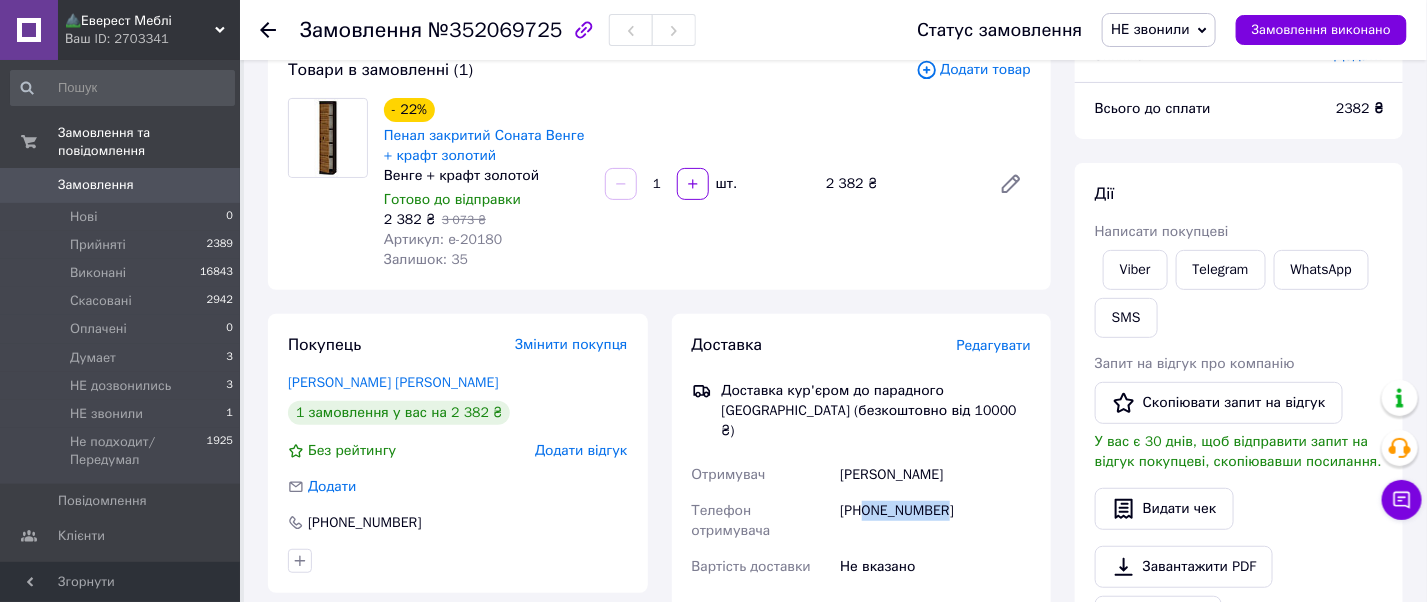 copy on "0986210718" 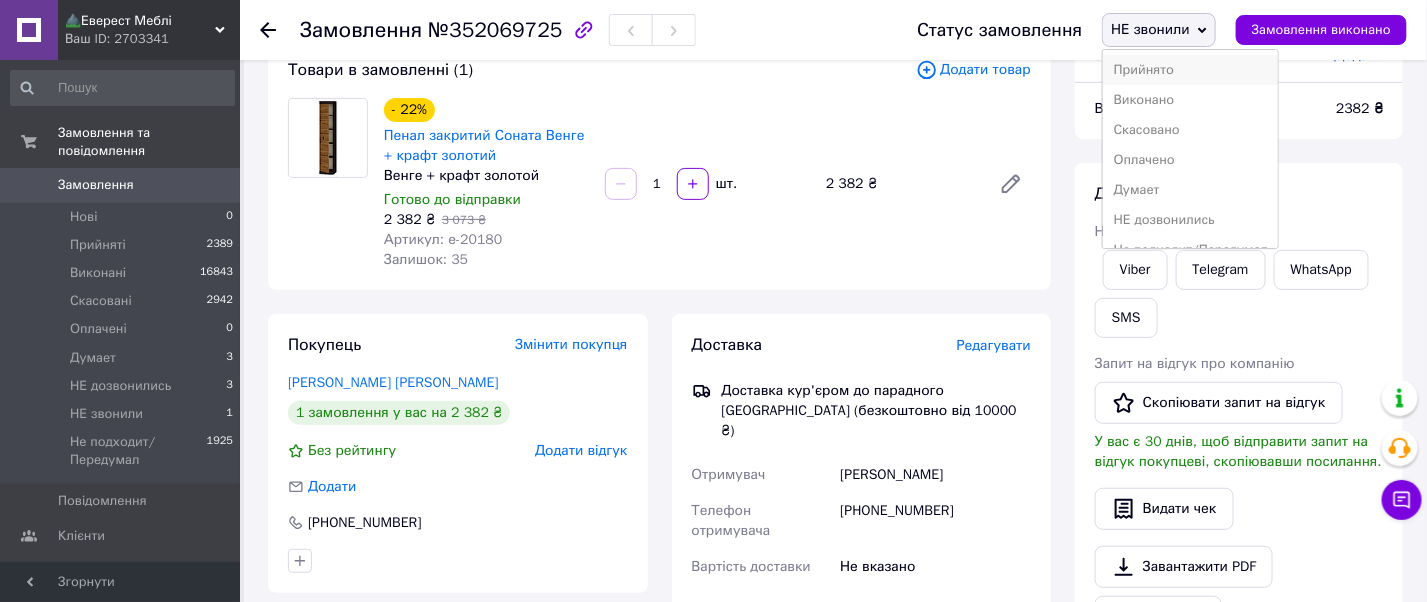 click on "Прийнято" at bounding box center [1190, 70] 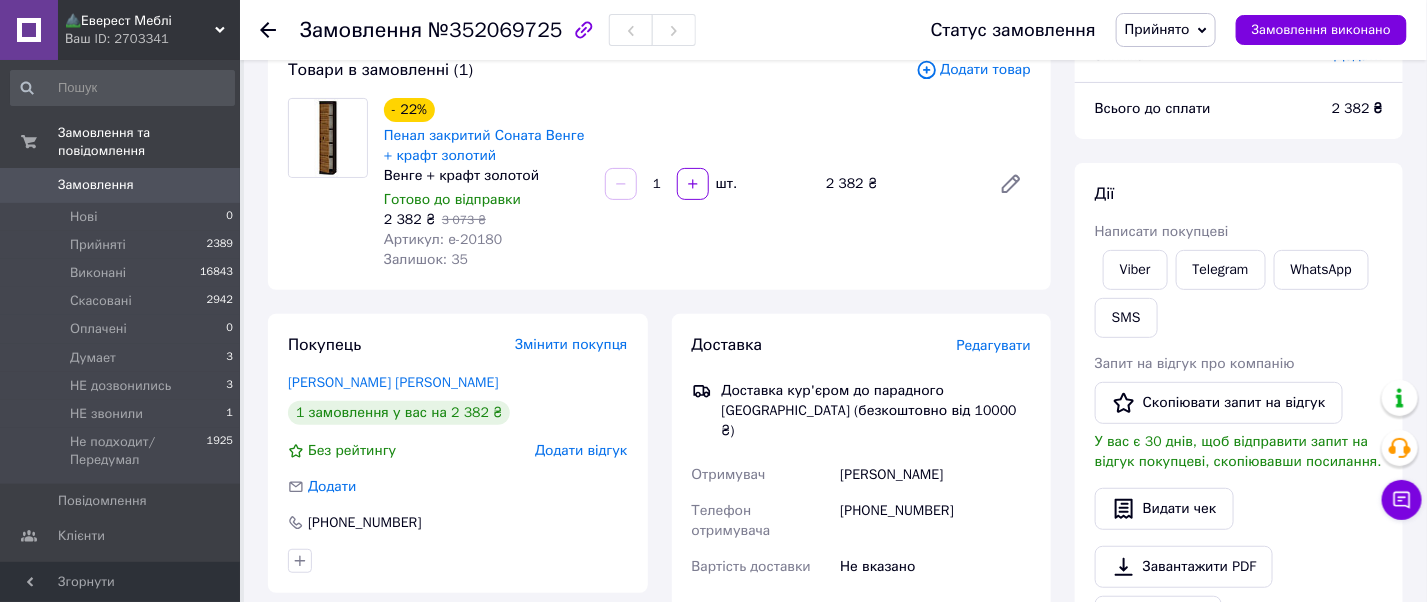 scroll, scrollTop: 0, scrollLeft: 0, axis: both 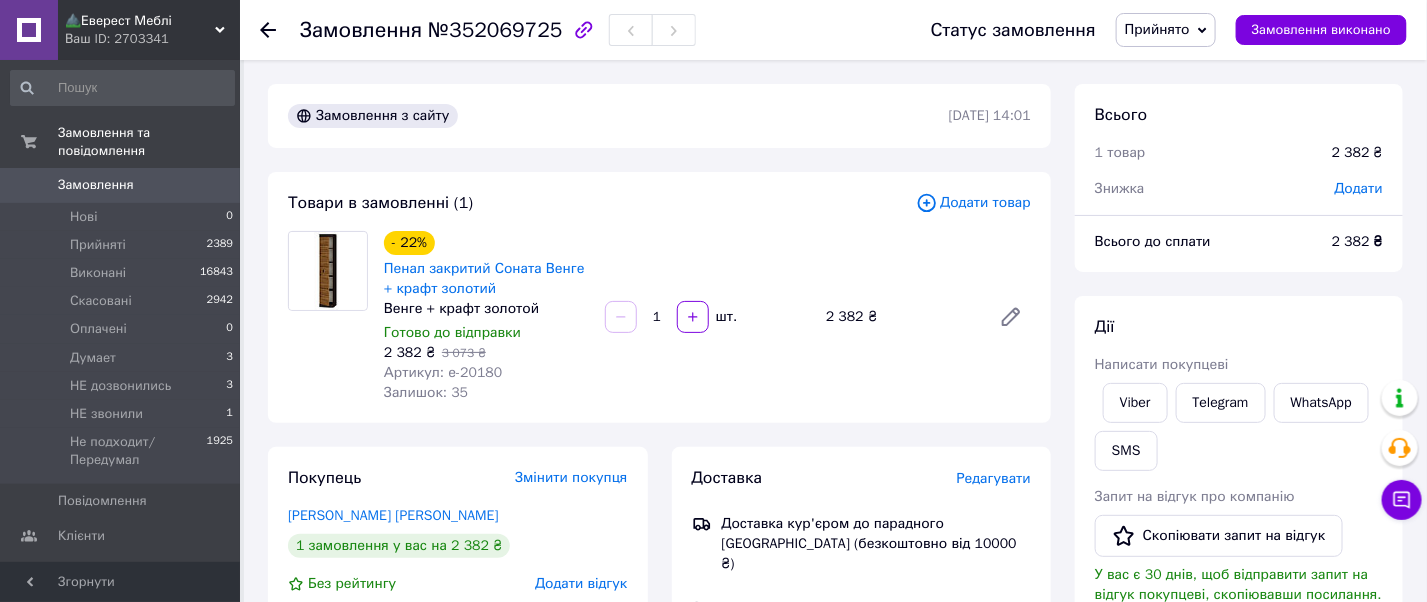 click on "Замовлення 0" at bounding box center [122, 185] 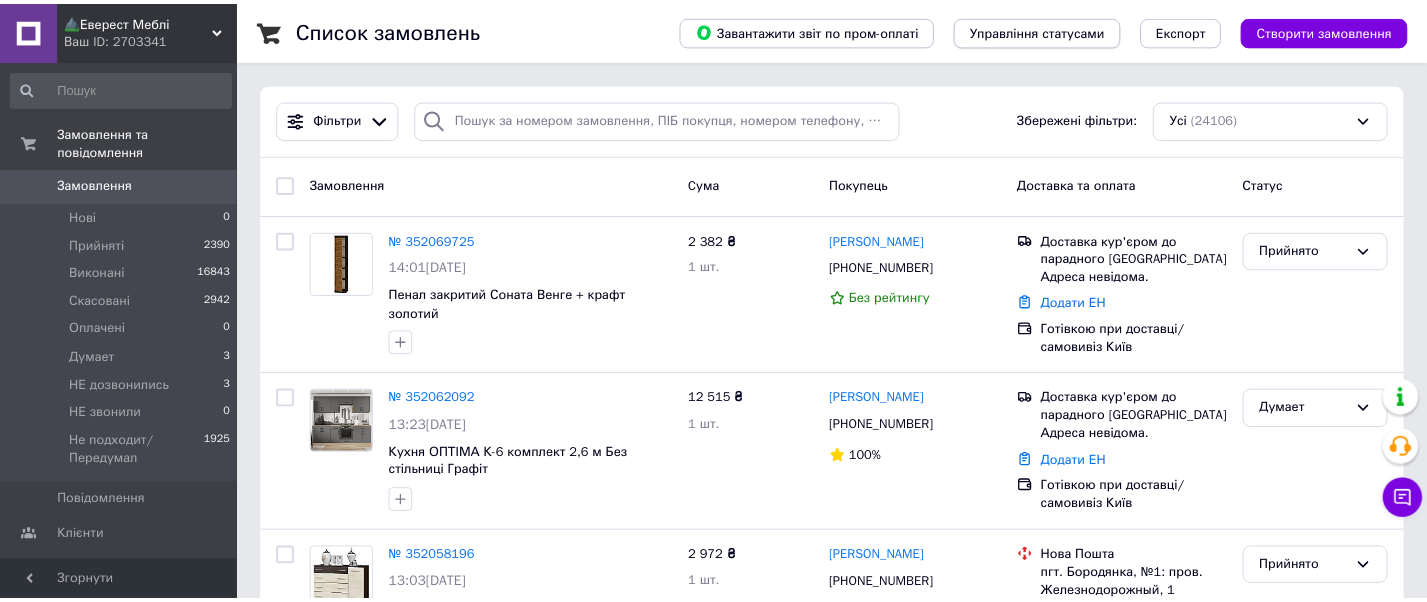scroll, scrollTop: 0, scrollLeft: 0, axis: both 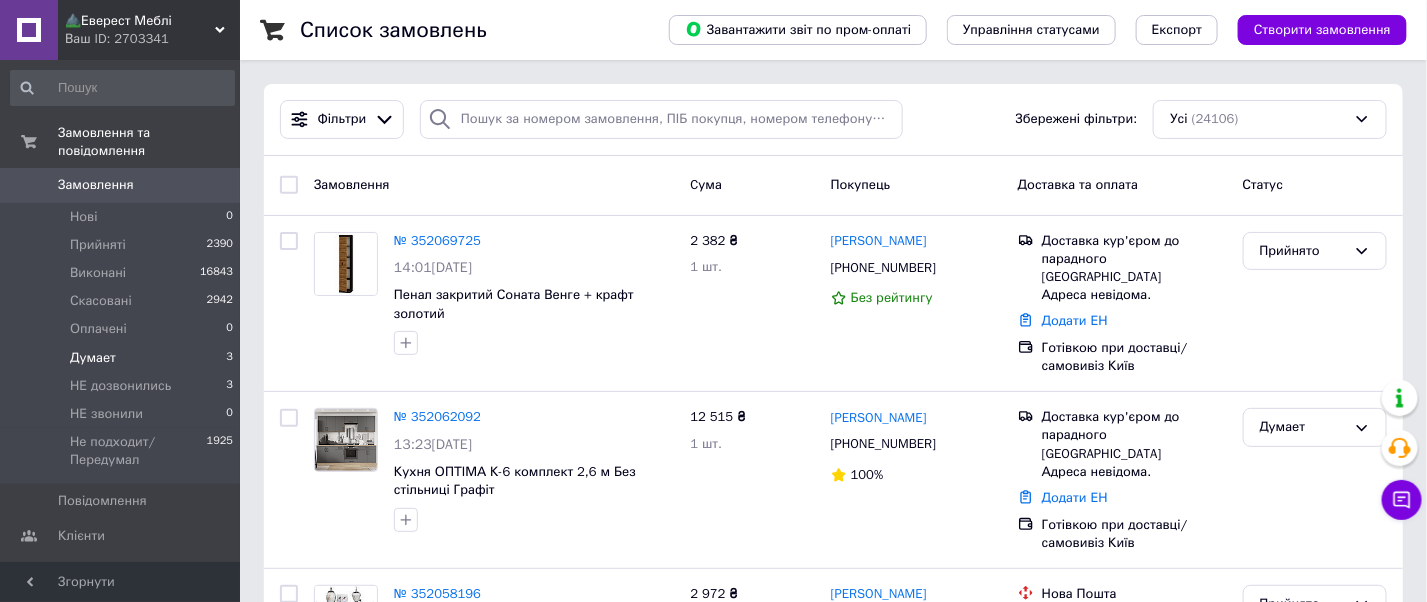 click on "Думает" at bounding box center [93, 358] 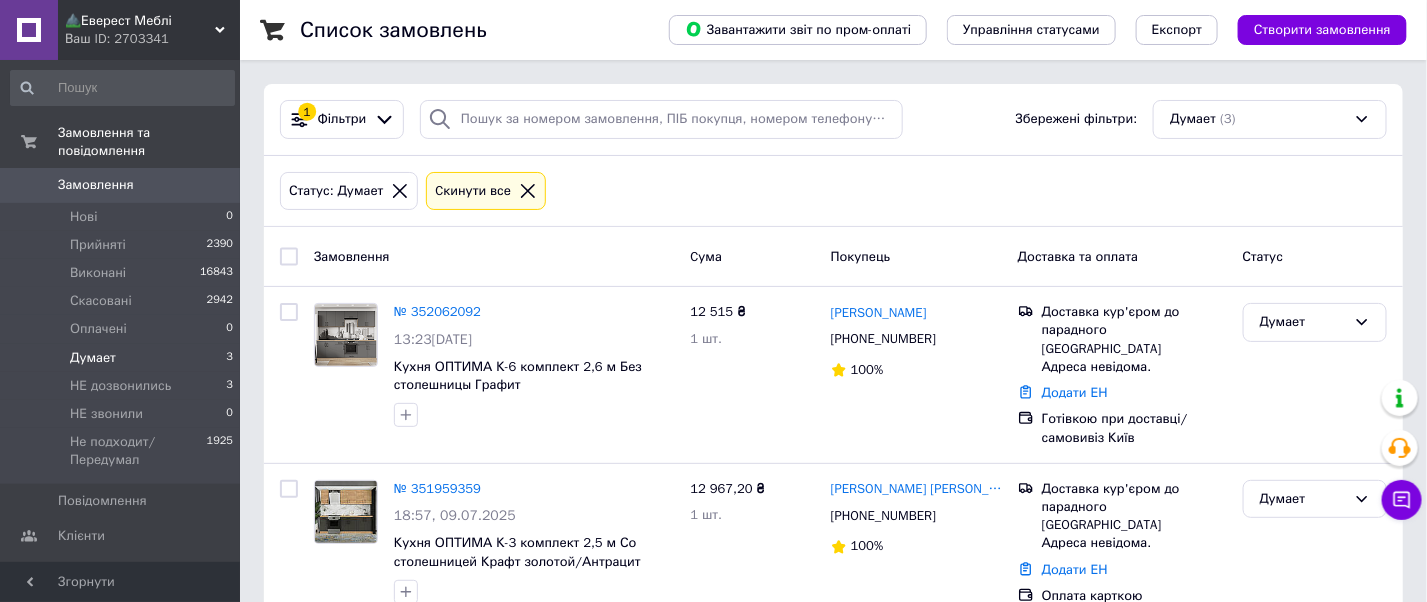 click on "Замовлення 0" at bounding box center [122, 185] 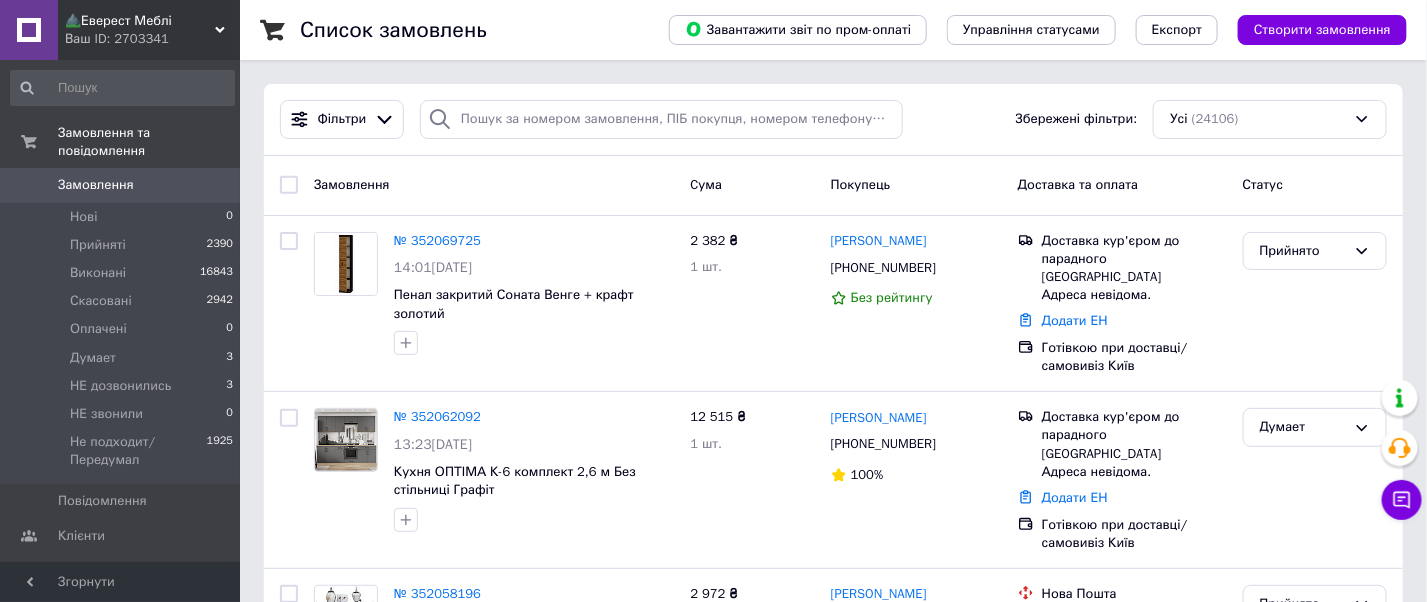 click on "⛰️Еверест Меблі Ваш ID: 2703341" at bounding box center (149, 30) 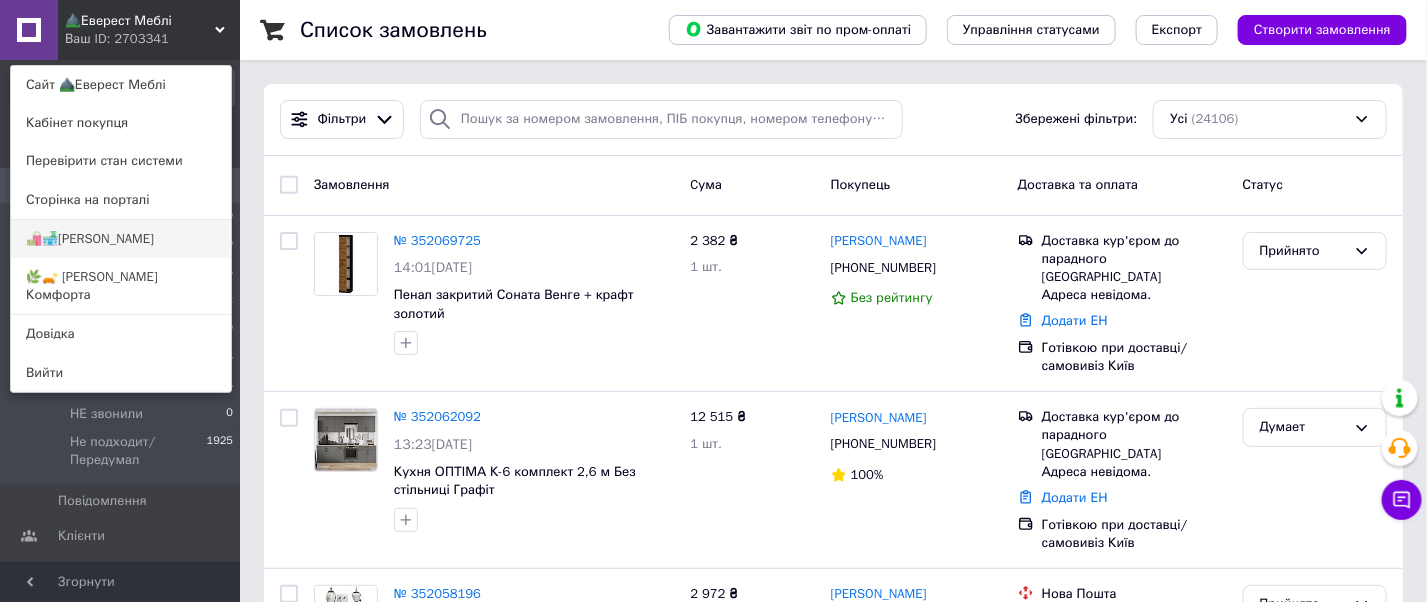 click on "🛍️🏪[PERSON_NAME]" at bounding box center [121, 239] 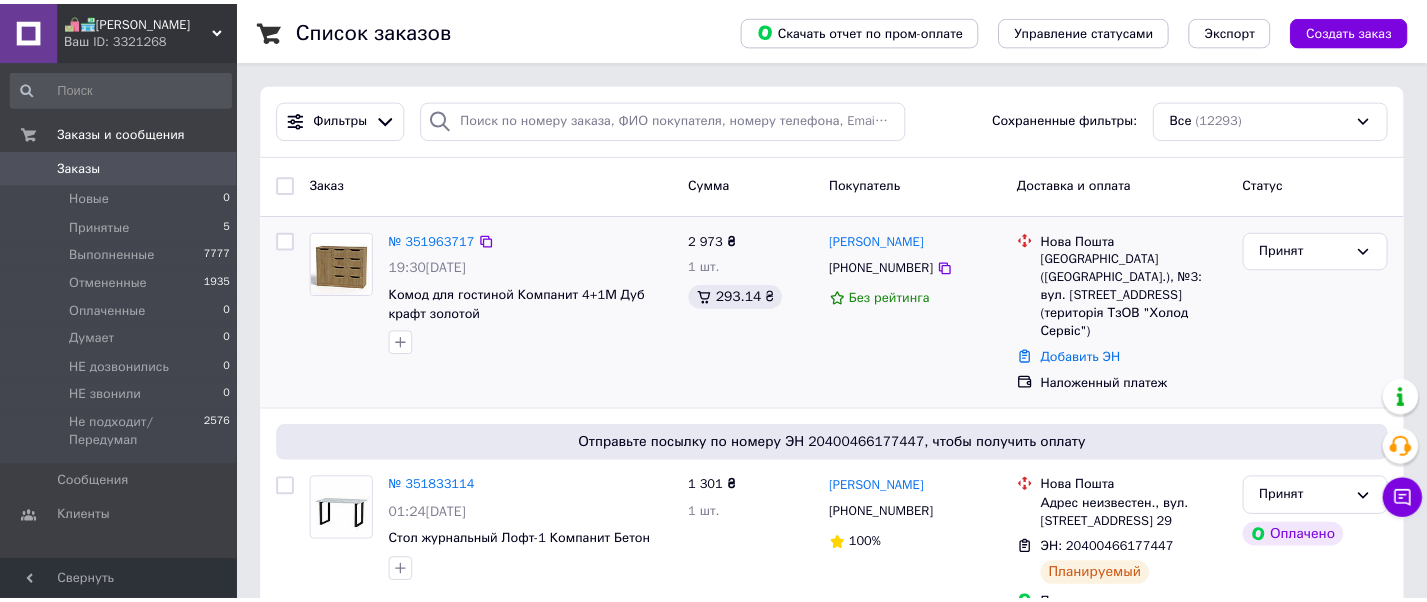 scroll, scrollTop: 0, scrollLeft: 0, axis: both 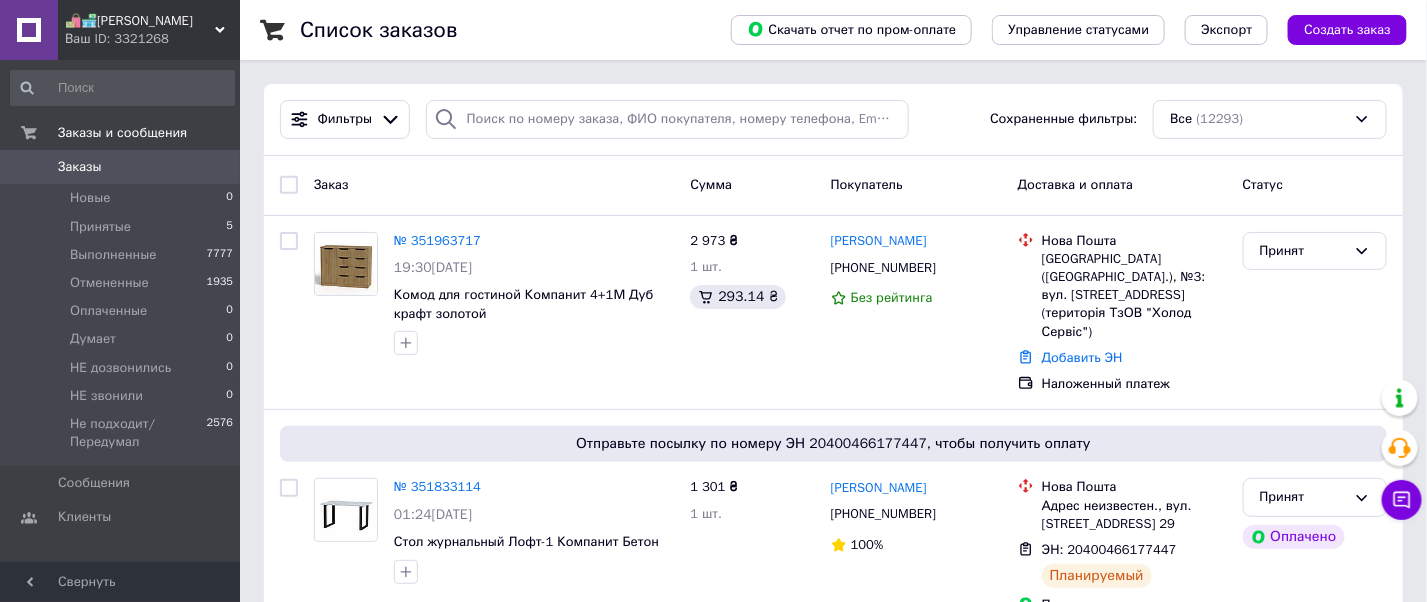 click on "Ваш ID: 3321268" at bounding box center (152, 39) 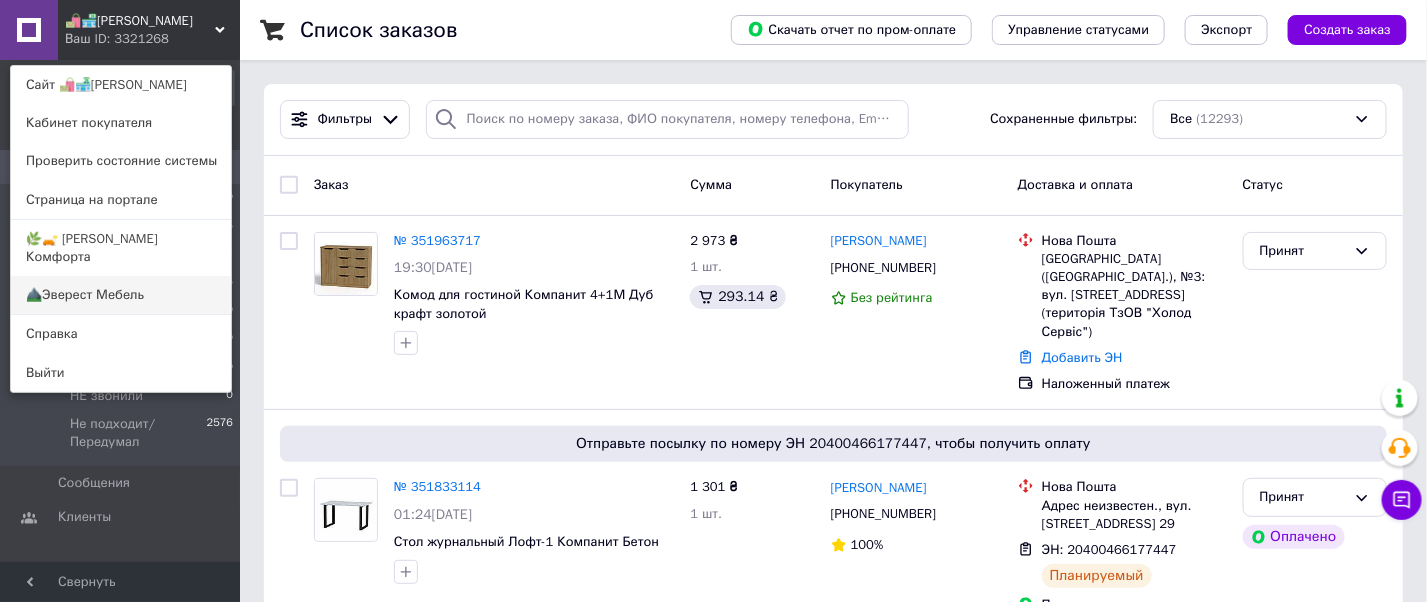 click on "⛰️Эверест Мебель" at bounding box center (121, 295) 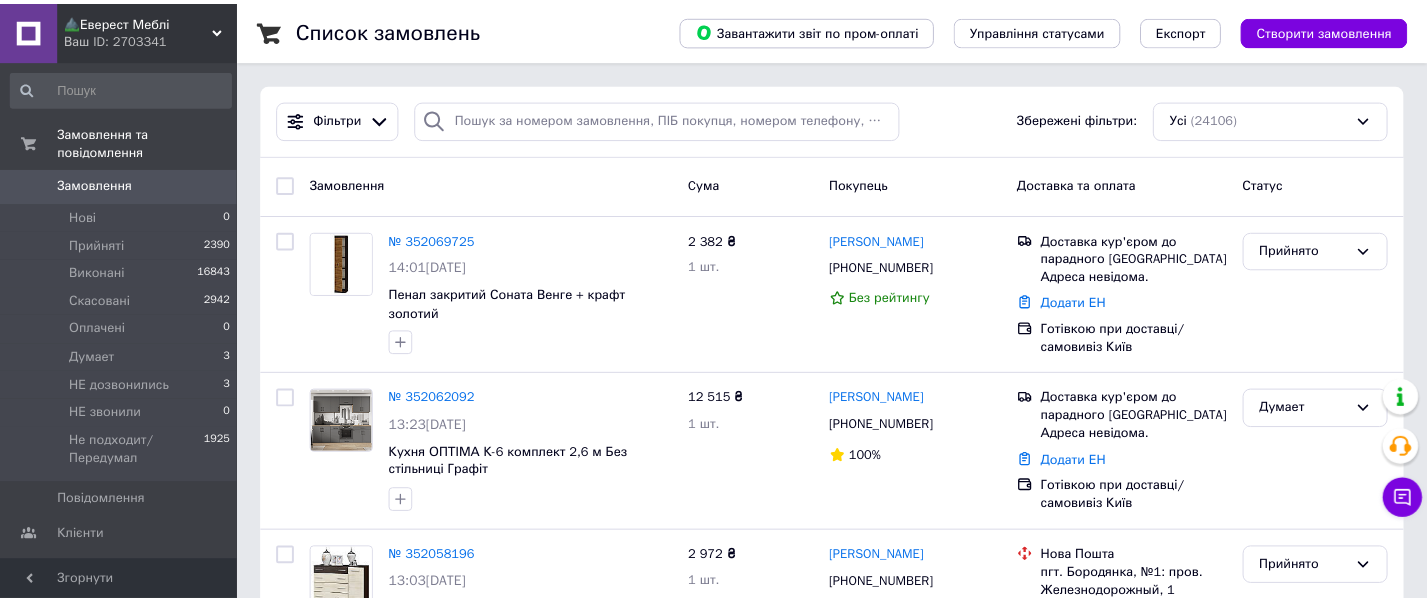 scroll, scrollTop: 0, scrollLeft: 0, axis: both 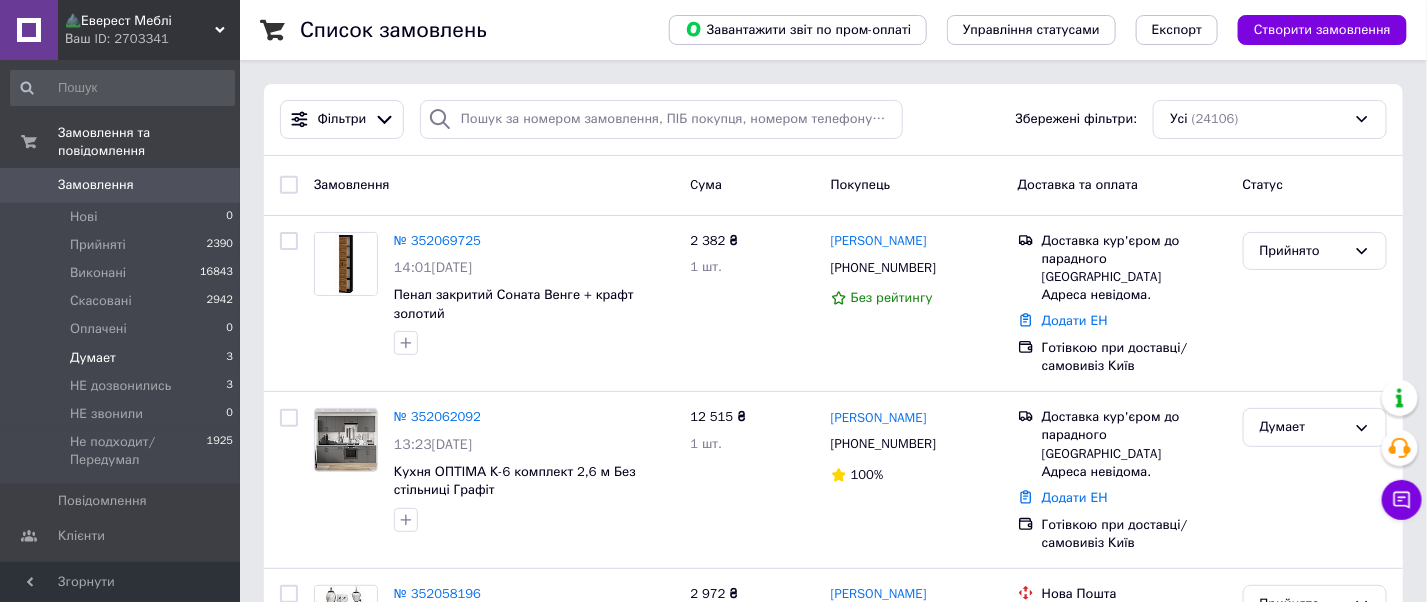 click on "Думает" at bounding box center (93, 358) 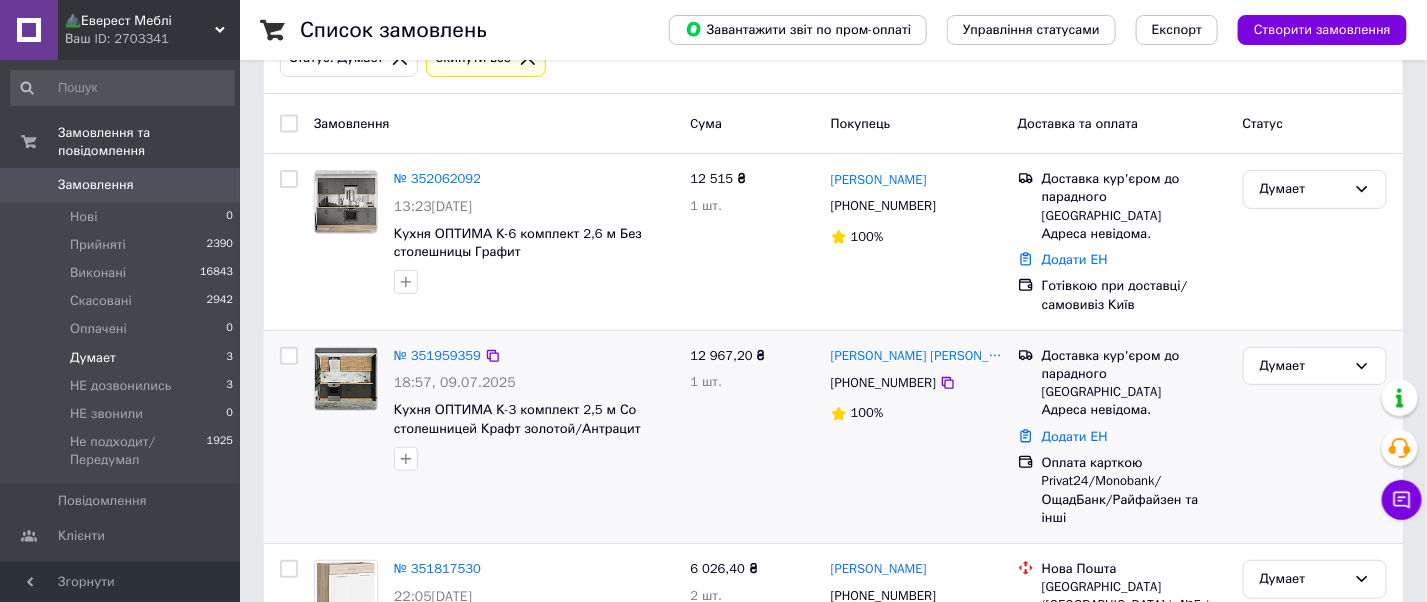 scroll, scrollTop: 231, scrollLeft: 0, axis: vertical 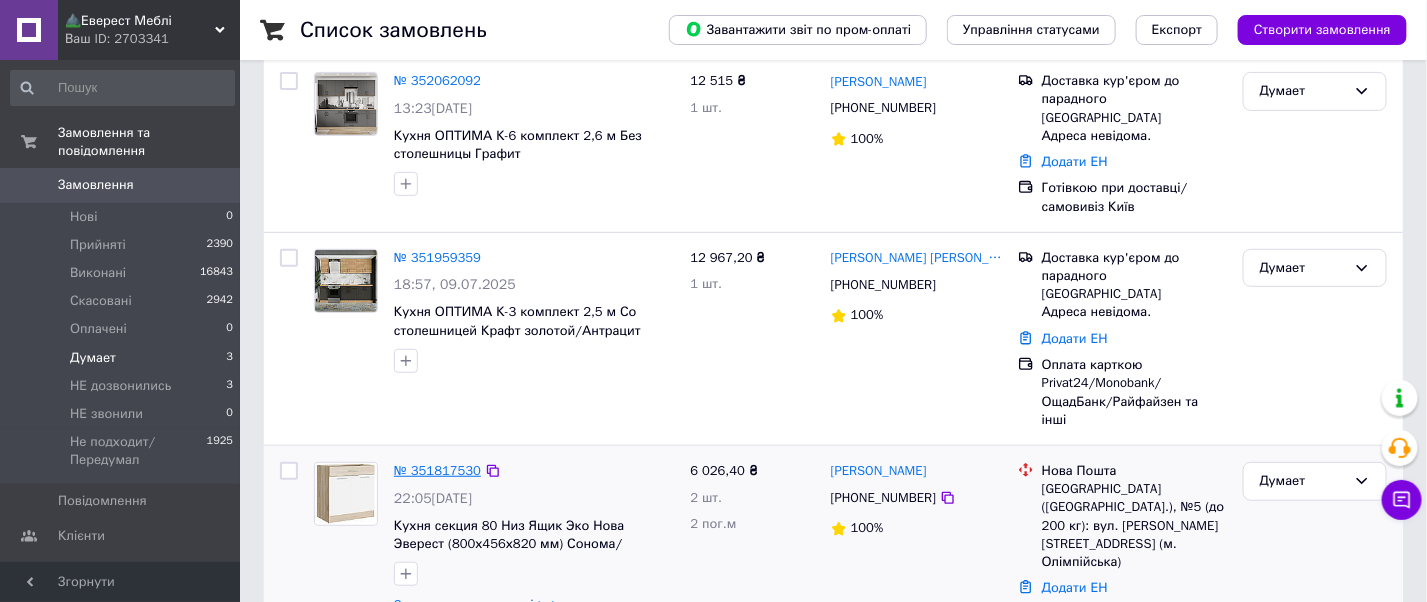 click on "№ 351817530" at bounding box center [437, 470] 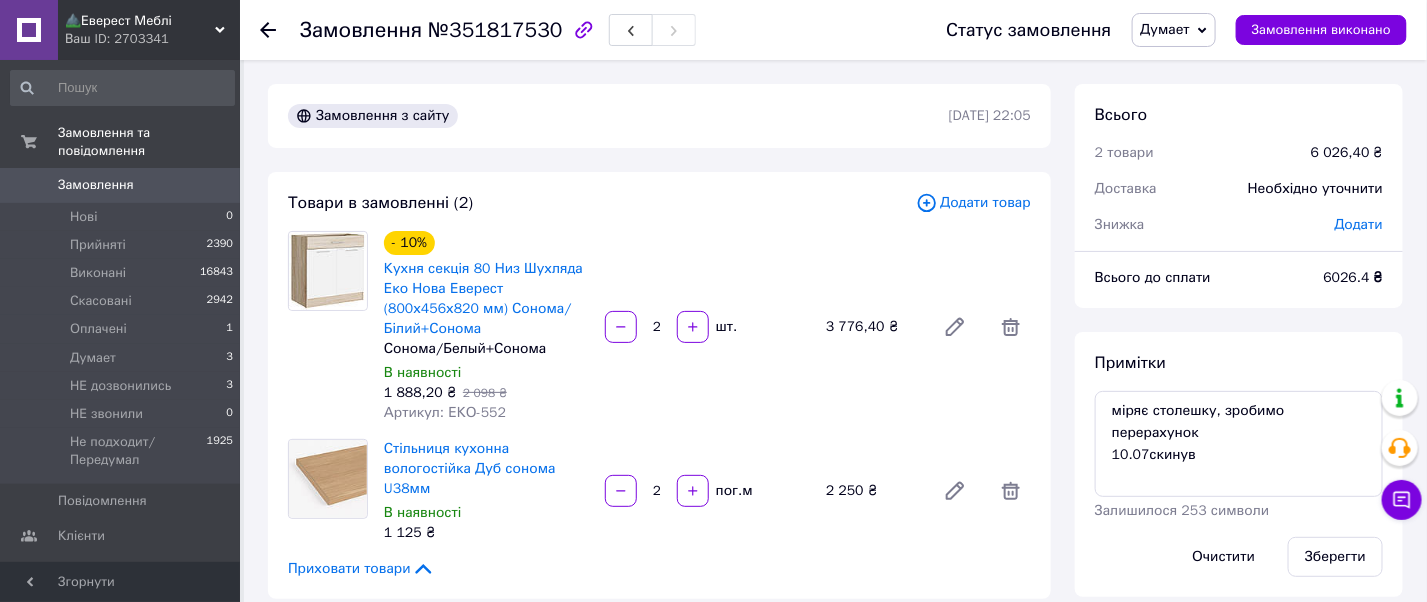 scroll, scrollTop: 266, scrollLeft: 0, axis: vertical 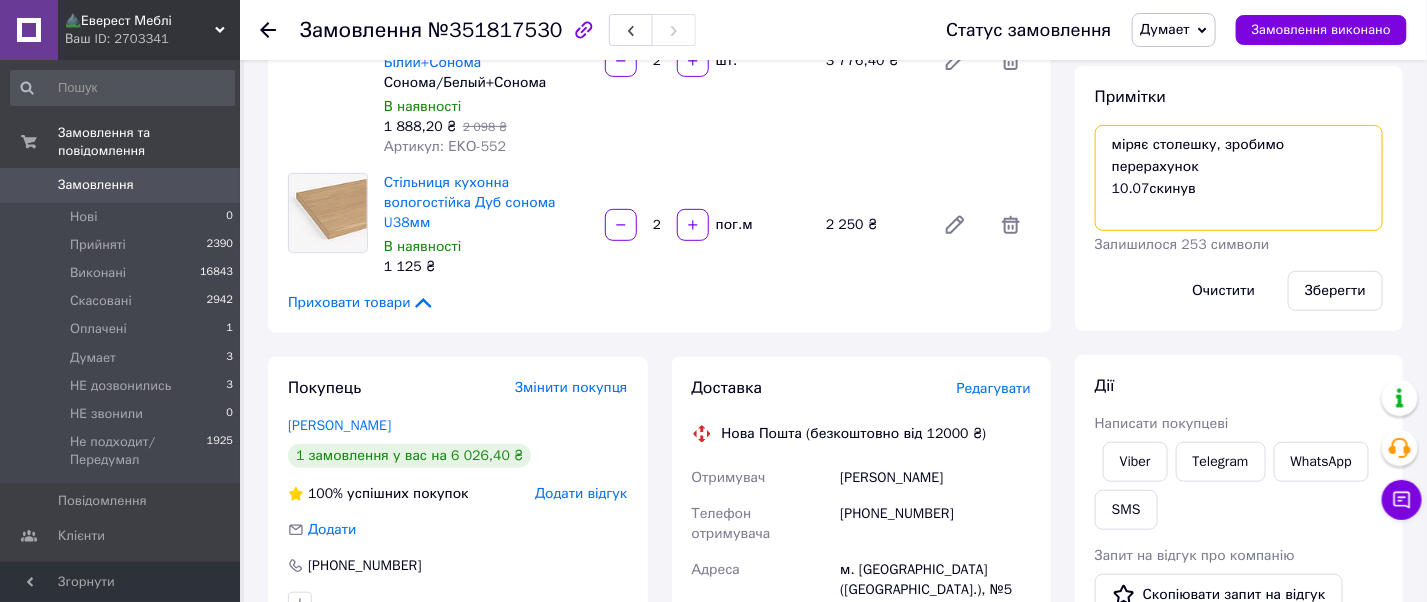 click on "міряє столешку, зробимо перерахунок
10.07скинув" at bounding box center (1239, 178) 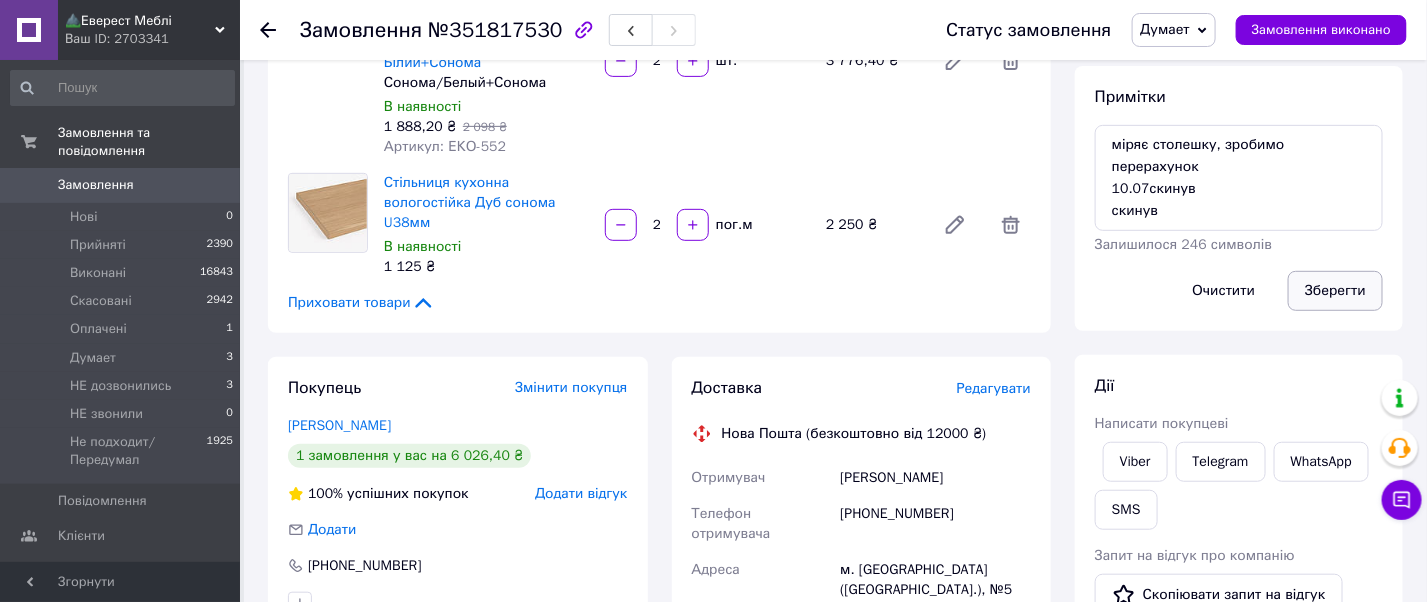 click on "Зберегти" at bounding box center (1335, 291) 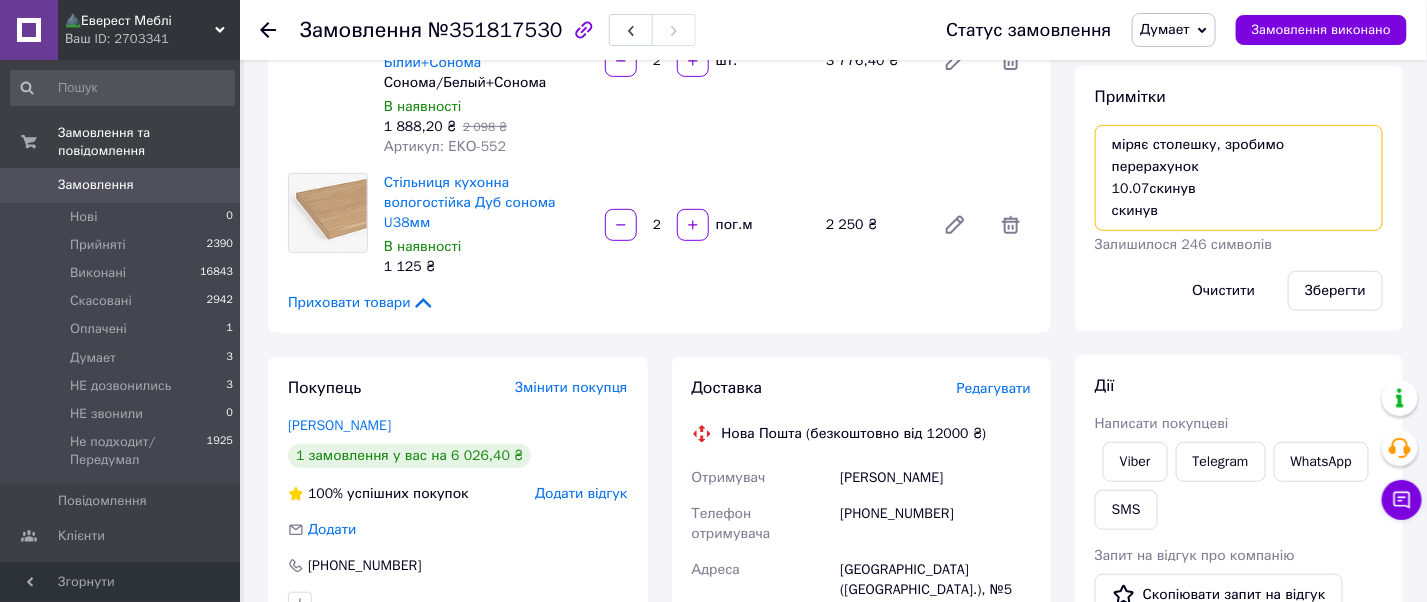 click on "міряє столешку, зробимо перерахунок
10.07скинув
скинув" at bounding box center [1239, 178] 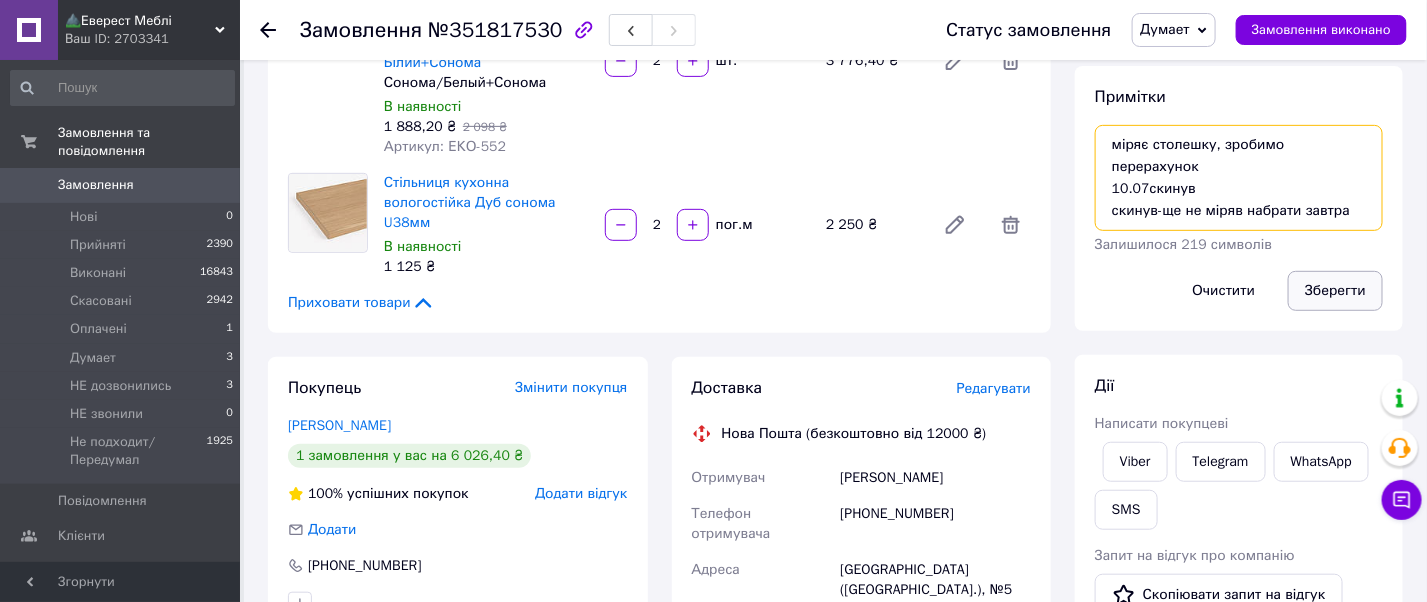type on "міряє столешку, зробимо перерахунок
10.07скинув
скинув-ще не міряв набрати завтра" 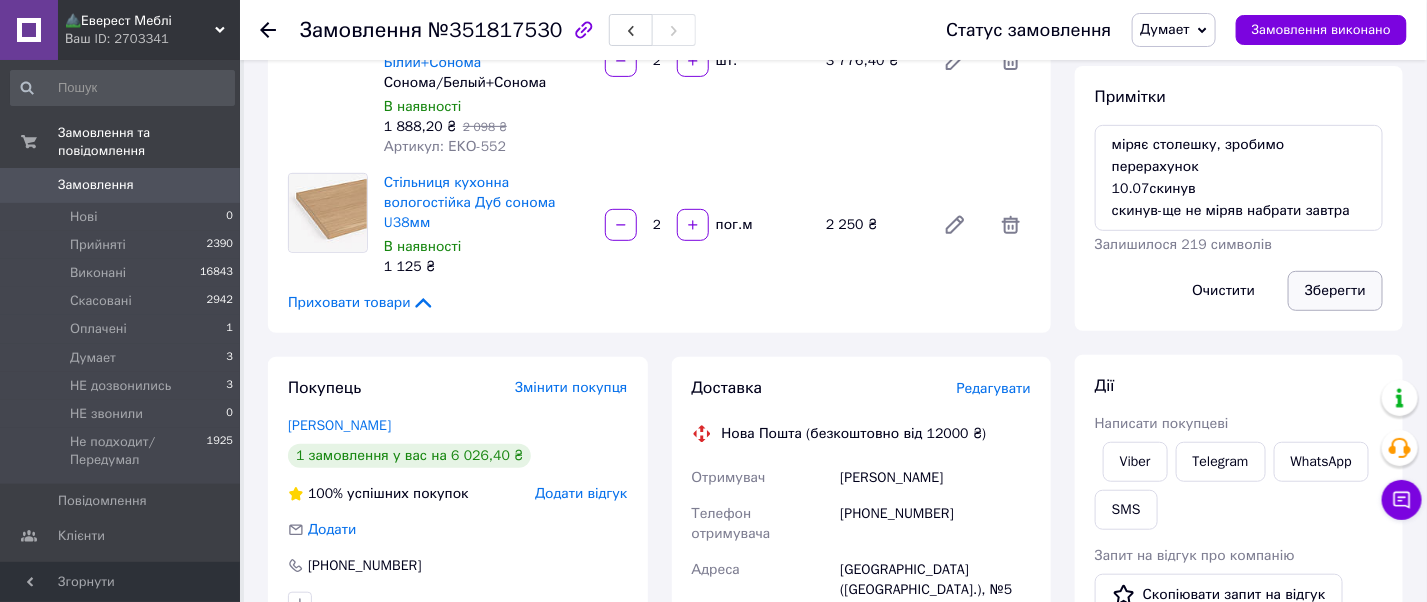 click on "Зберегти" at bounding box center (1335, 291) 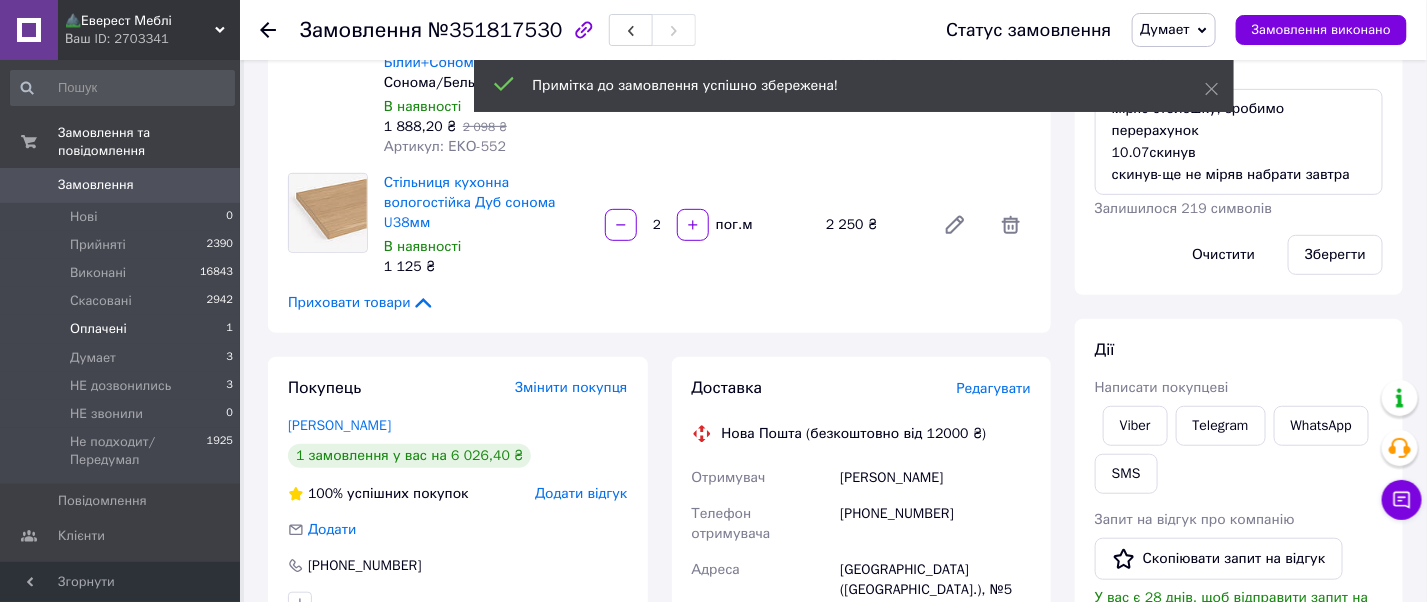 click on "Оплачені" at bounding box center (98, 329) 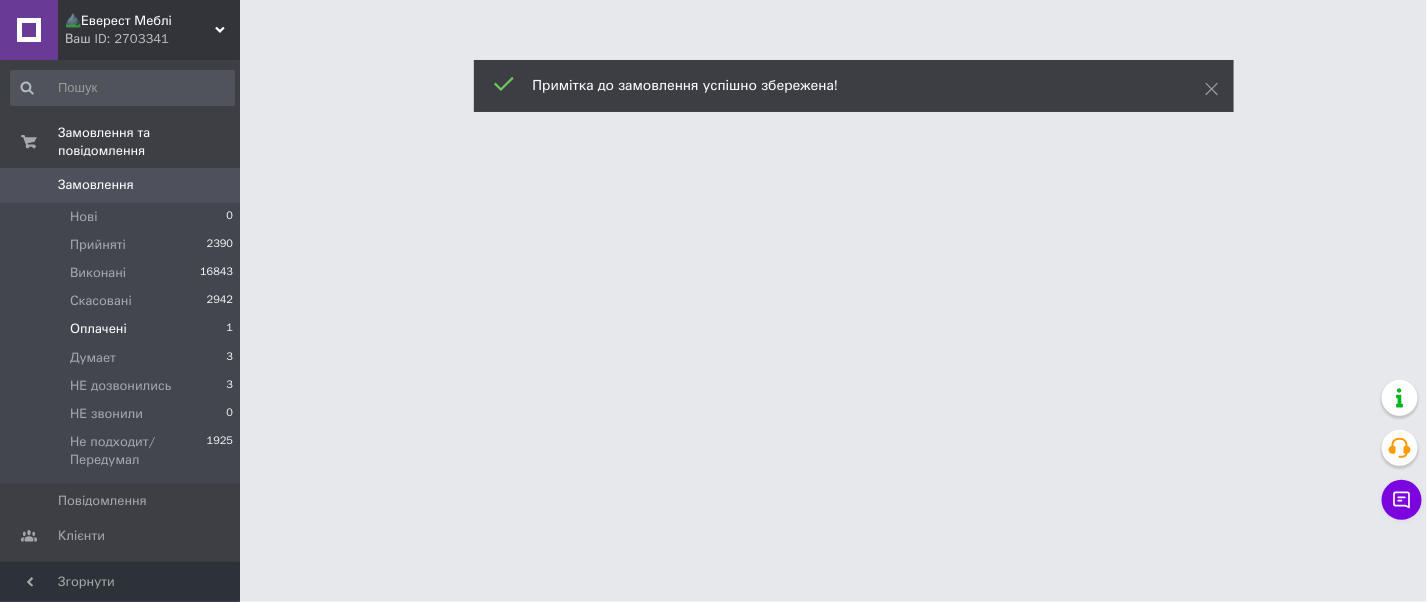 scroll, scrollTop: 0, scrollLeft: 0, axis: both 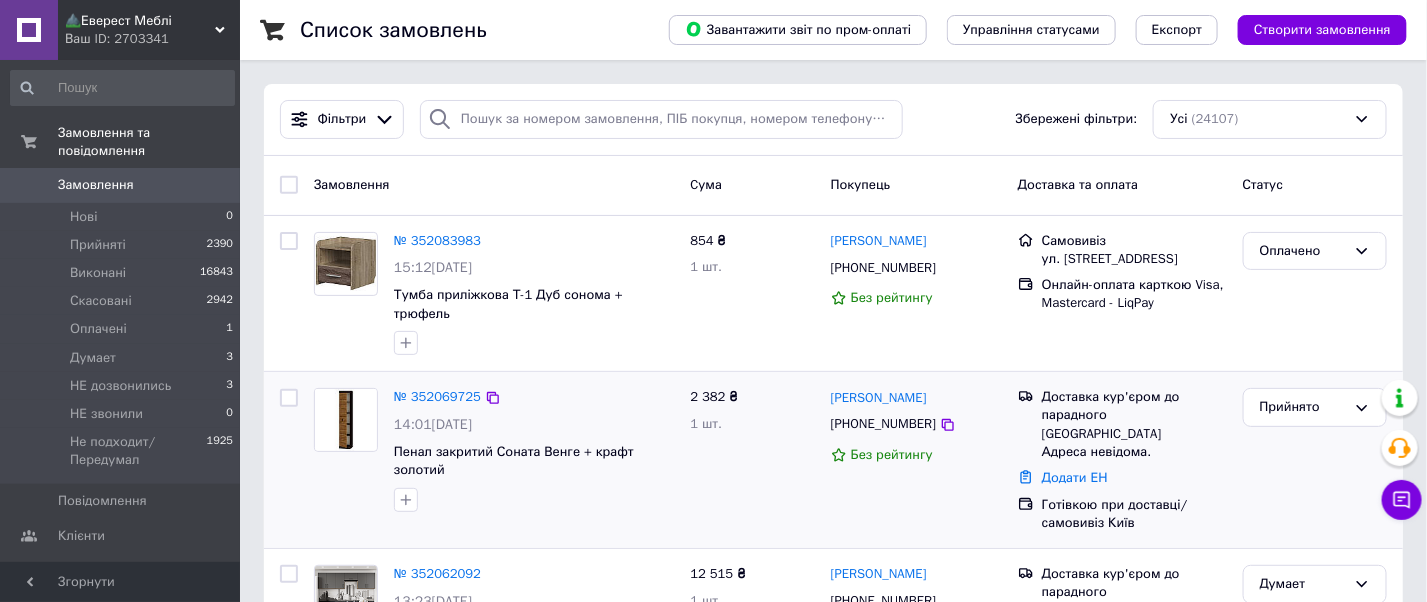 drag, startPoint x: 938, startPoint y: 259, endPoint x: 985, endPoint y: 396, distance: 144.83784 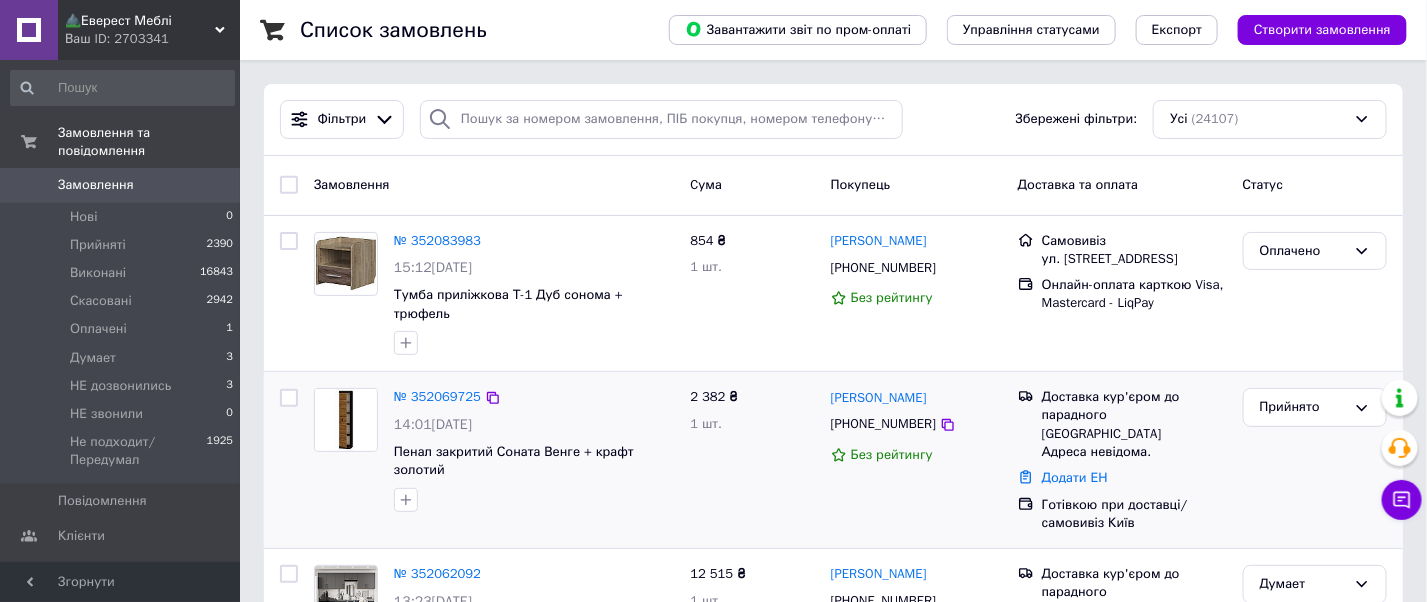click 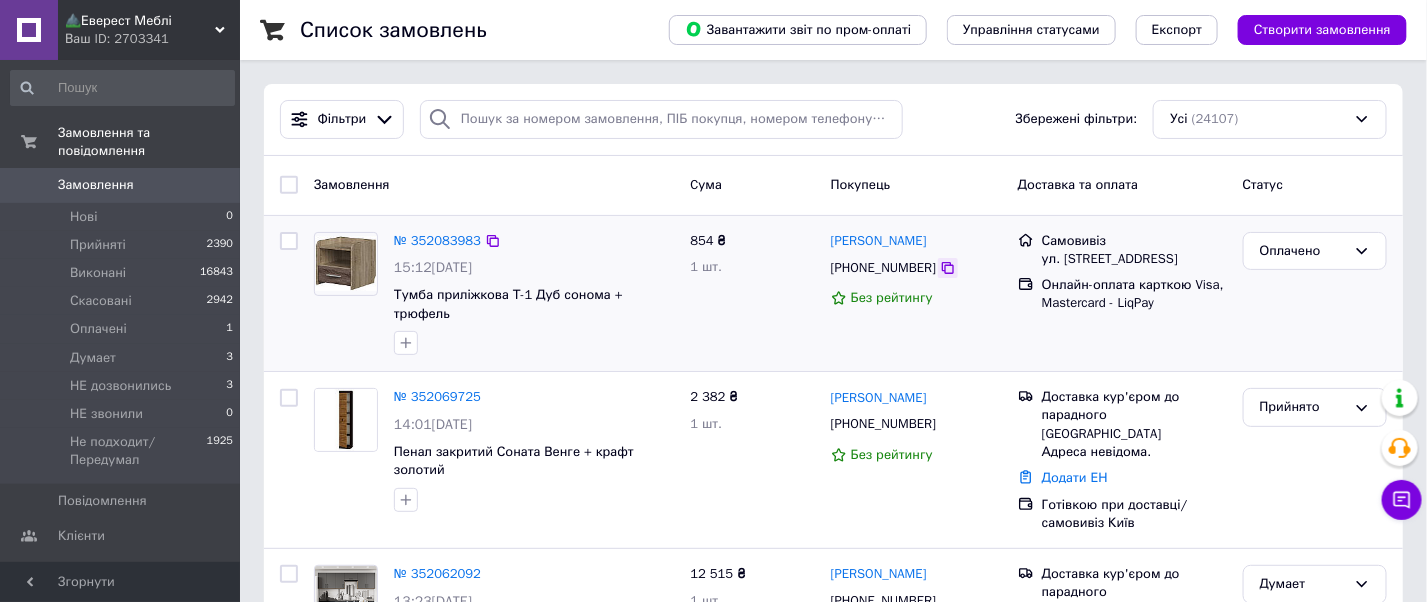click 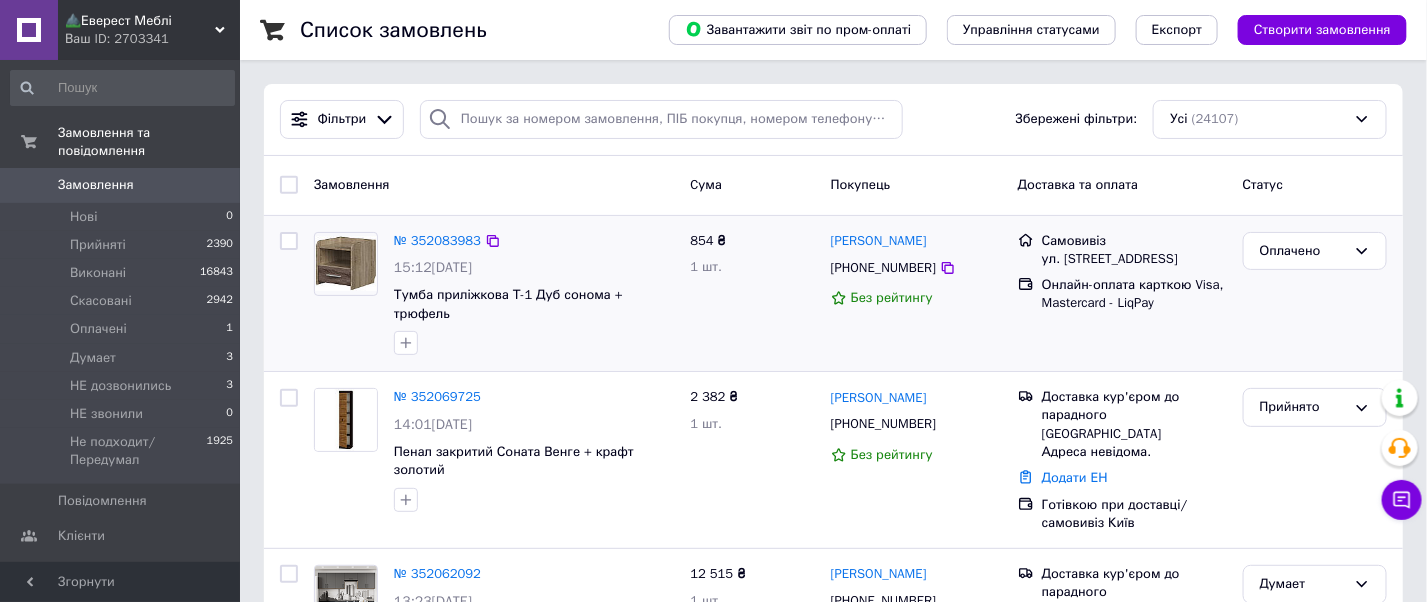 drag, startPoint x: 951, startPoint y: 246, endPoint x: 826, endPoint y: 245, distance: 125.004 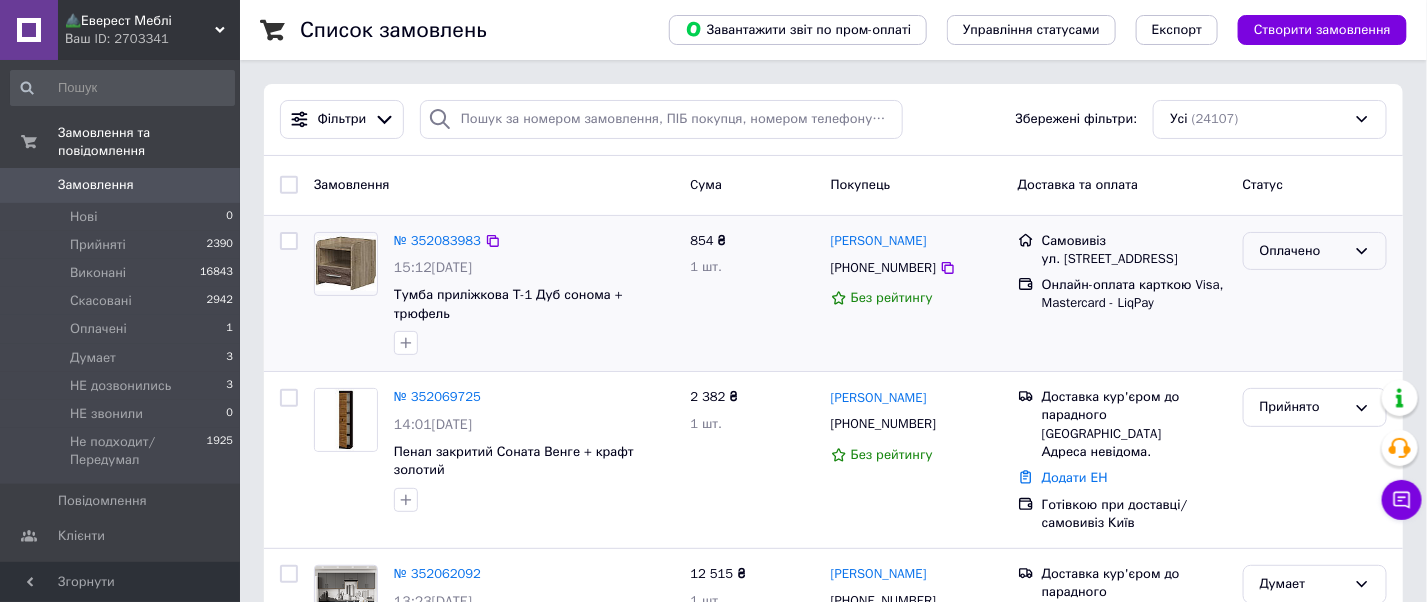 click on "Оплачено" at bounding box center [1303, 251] 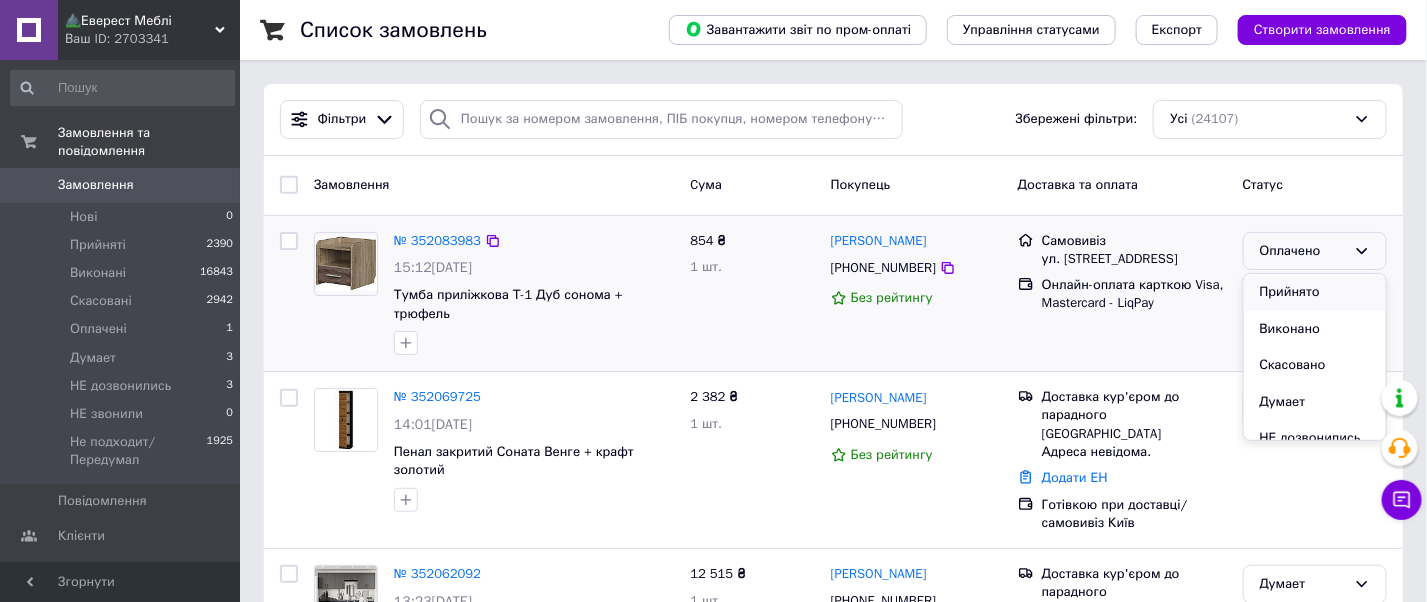 click on "Прийнято" at bounding box center (1315, 292) 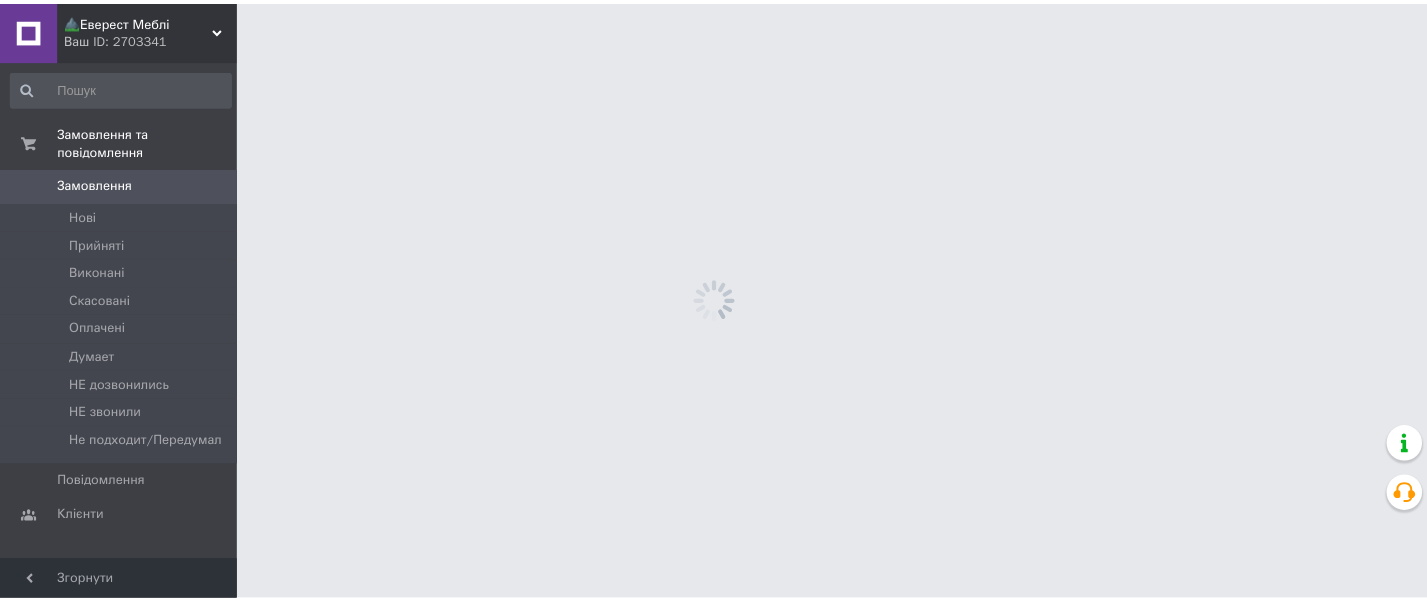 scroll, scrollTop: 0, scrollLeft: 0, axis: both 